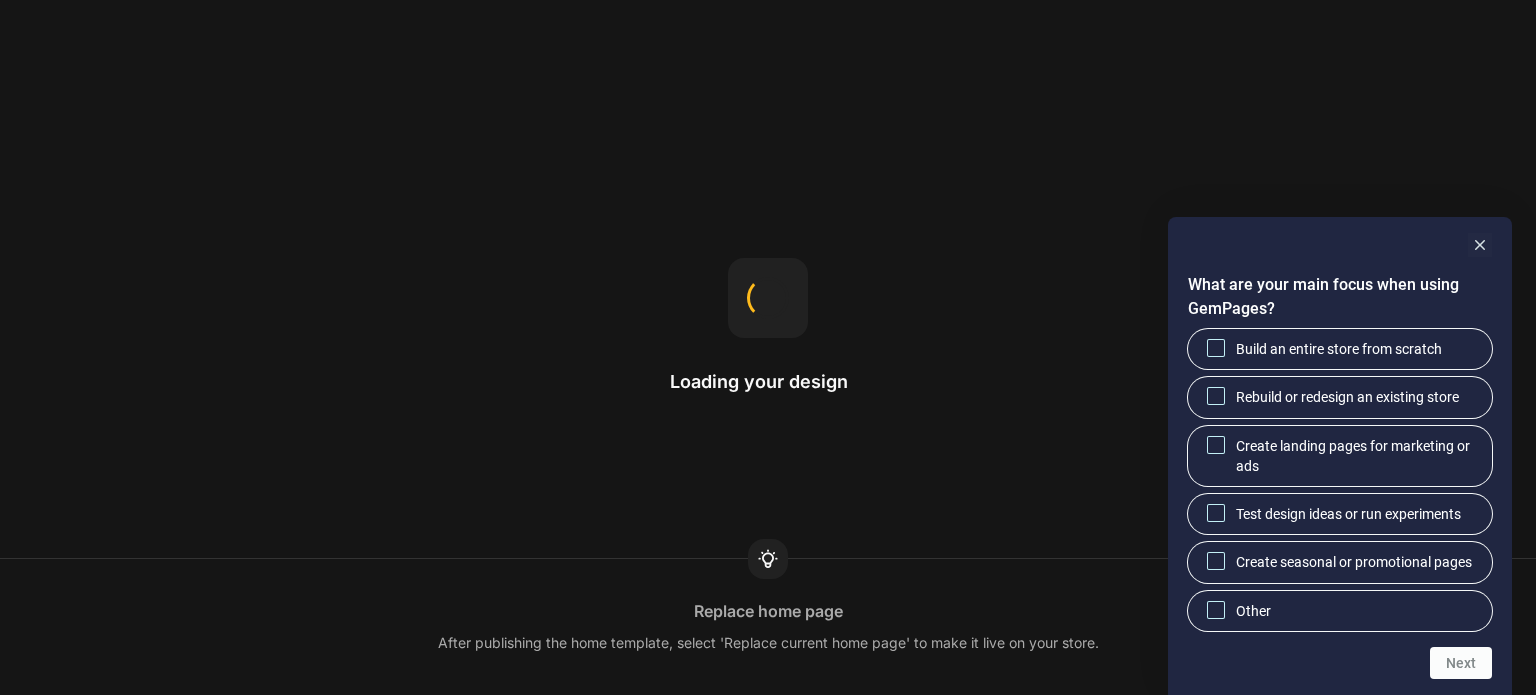 scroll, scrollTop: 0, scrollLeft: 0, axis: both 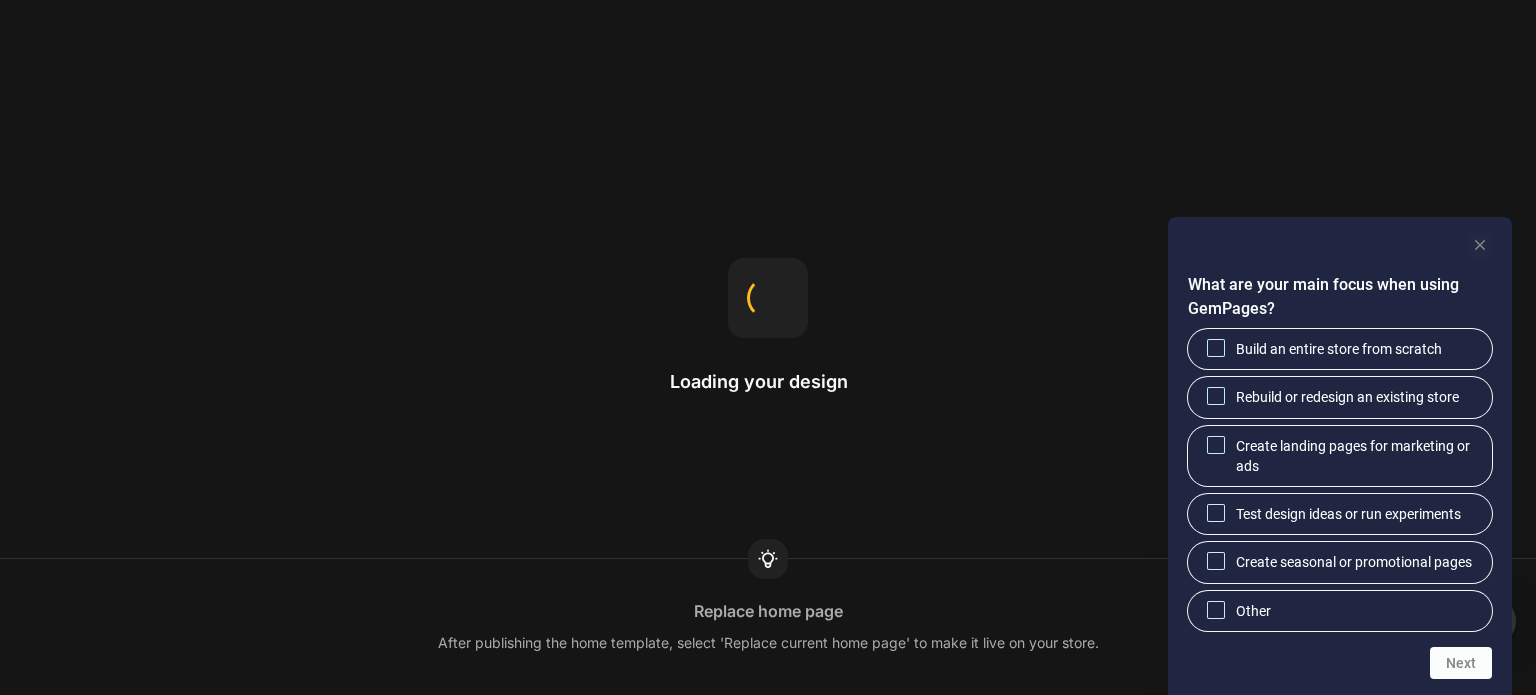 click 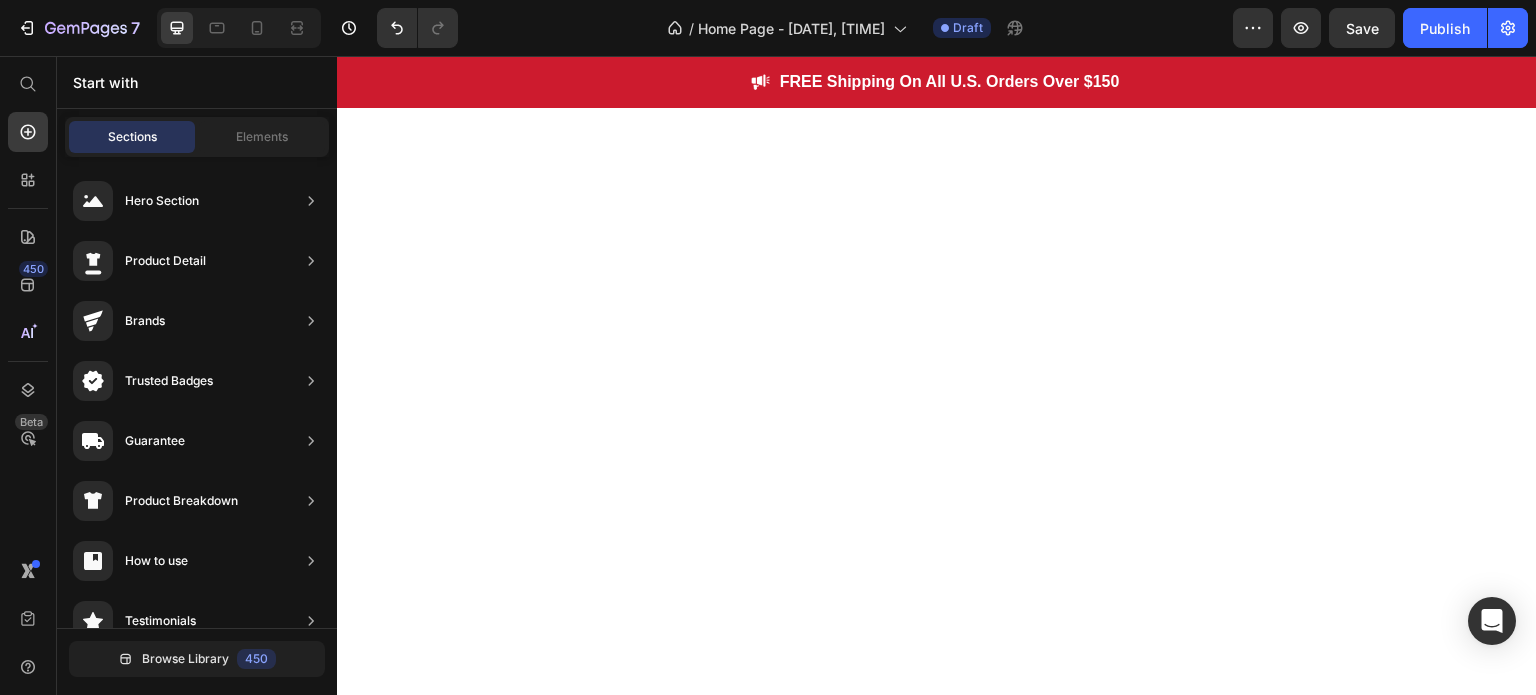scroll, scrollTop: 0, scrollLeft: 0, axis: both 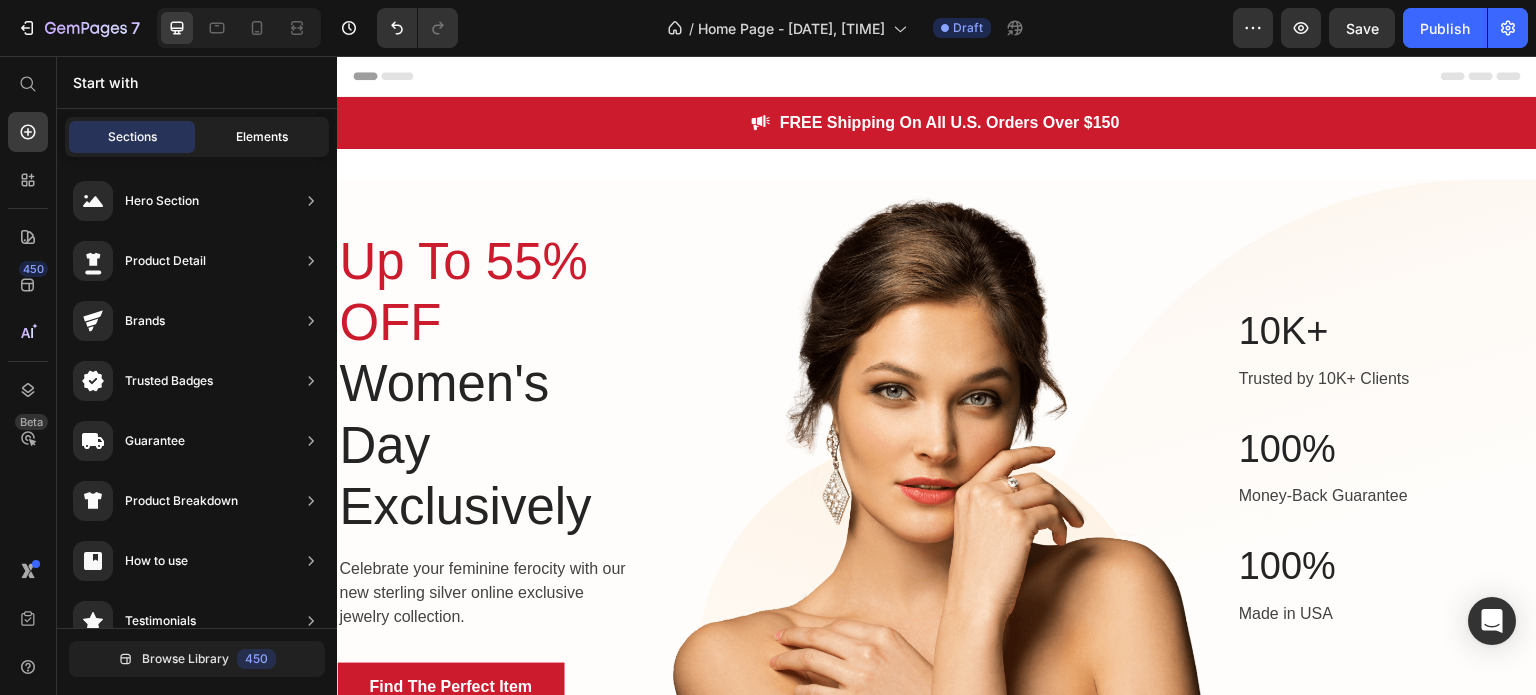 click on "Elements" at bounding box center (262, 137) 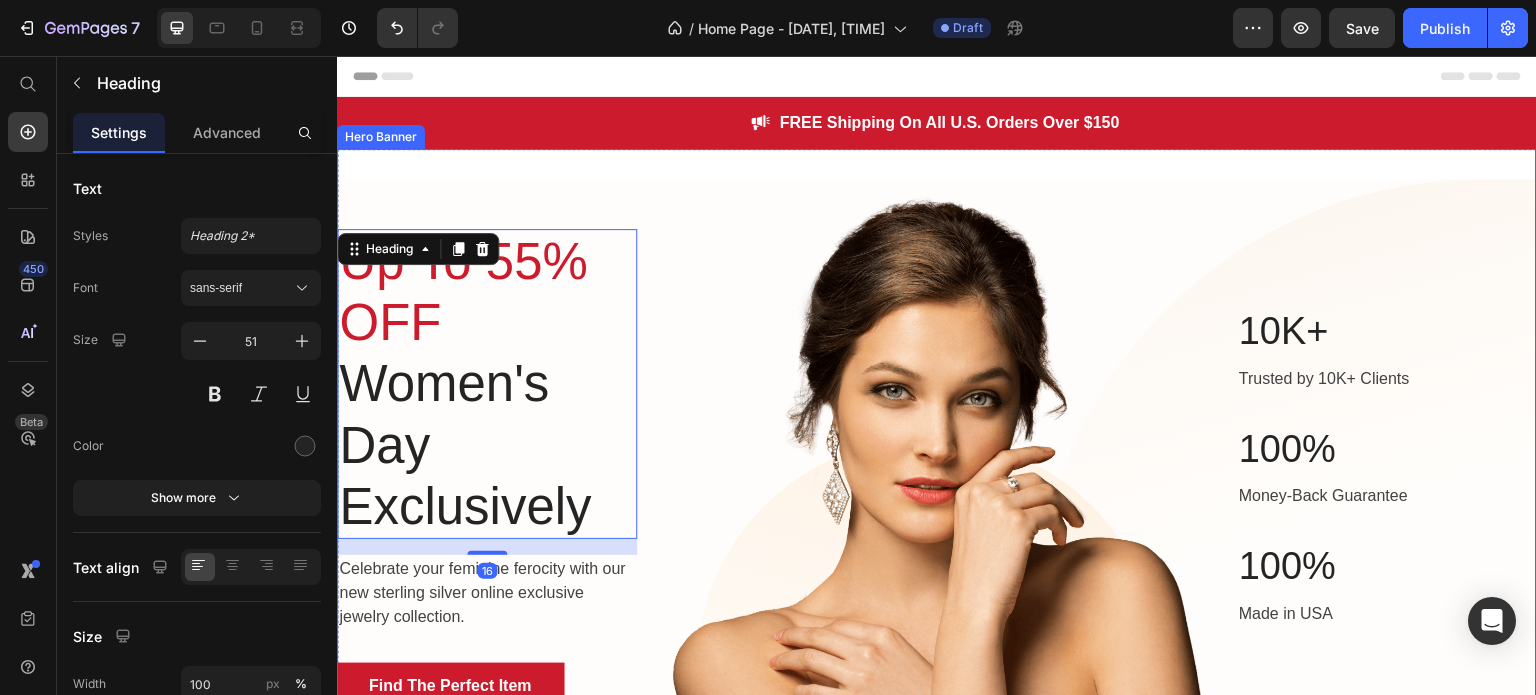 click on "Up To 55% OFF Women's Day Exclusively Heading 16 Celebrate your feminine ferocity with our new sterling silver online exclusive jewelry collection. Heading Find The Perfect Item Button Row Image Row 10K+ Heading Trusted by 10K+ Clients Text block 100% Heading Money-Back Guarantee Text block 100% Heading Made in USA Text block Row 10K+ Heading Trusted by 10K+ Clients Text block Row Row 100% Heading Money-Back Guarantee Text block Row 100% Heading Made in USA Text block Row Row Hero Banner" at bounding box center (937, 436) 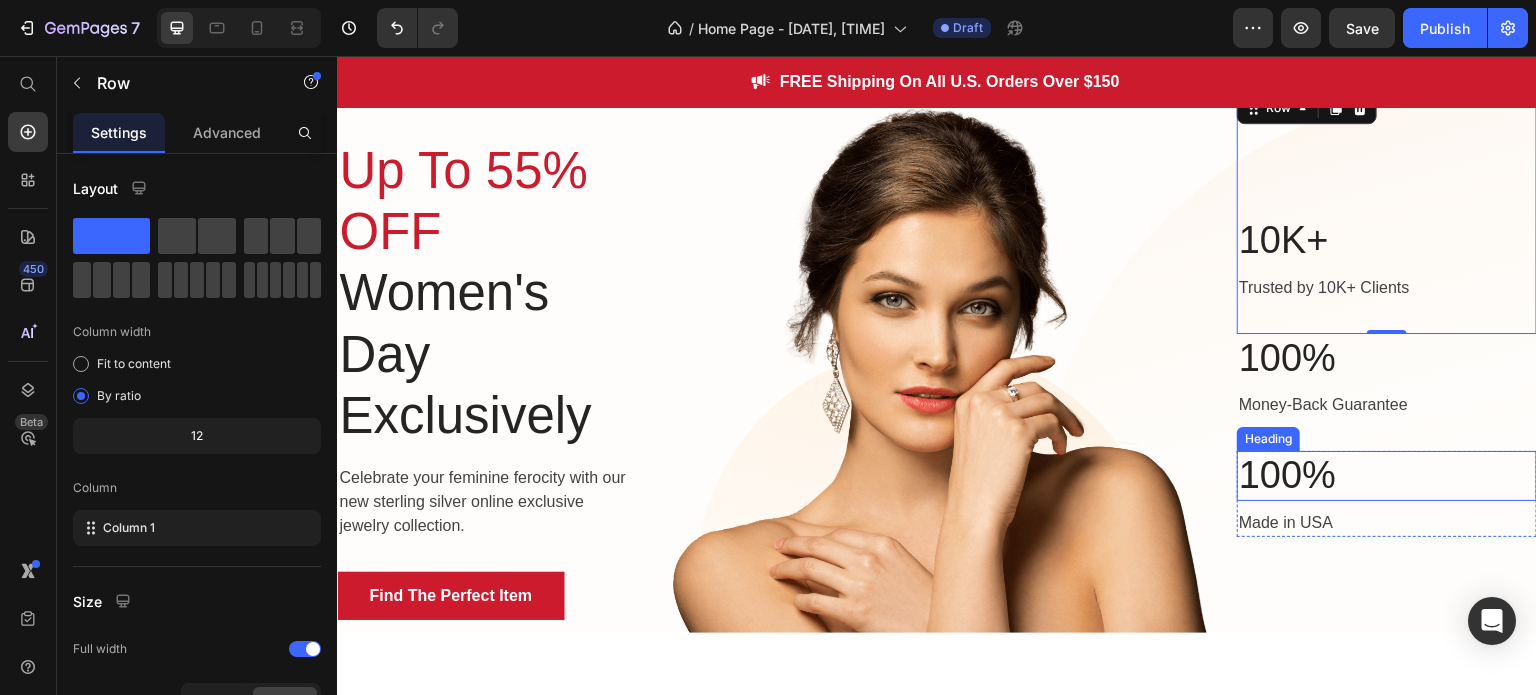 scroll, scrollTop: 92, scrollLeft: 0, axis: vertical 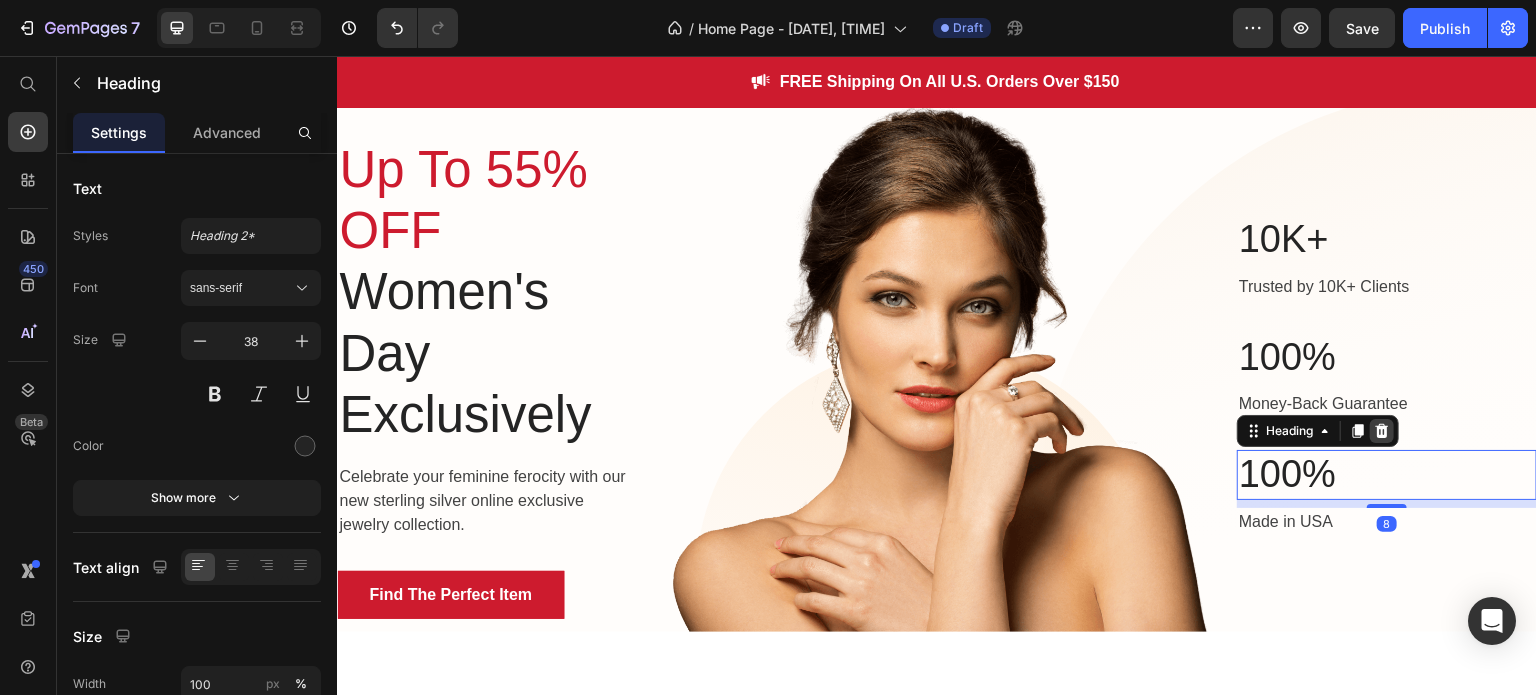 click at bounding box center (1382, 431) 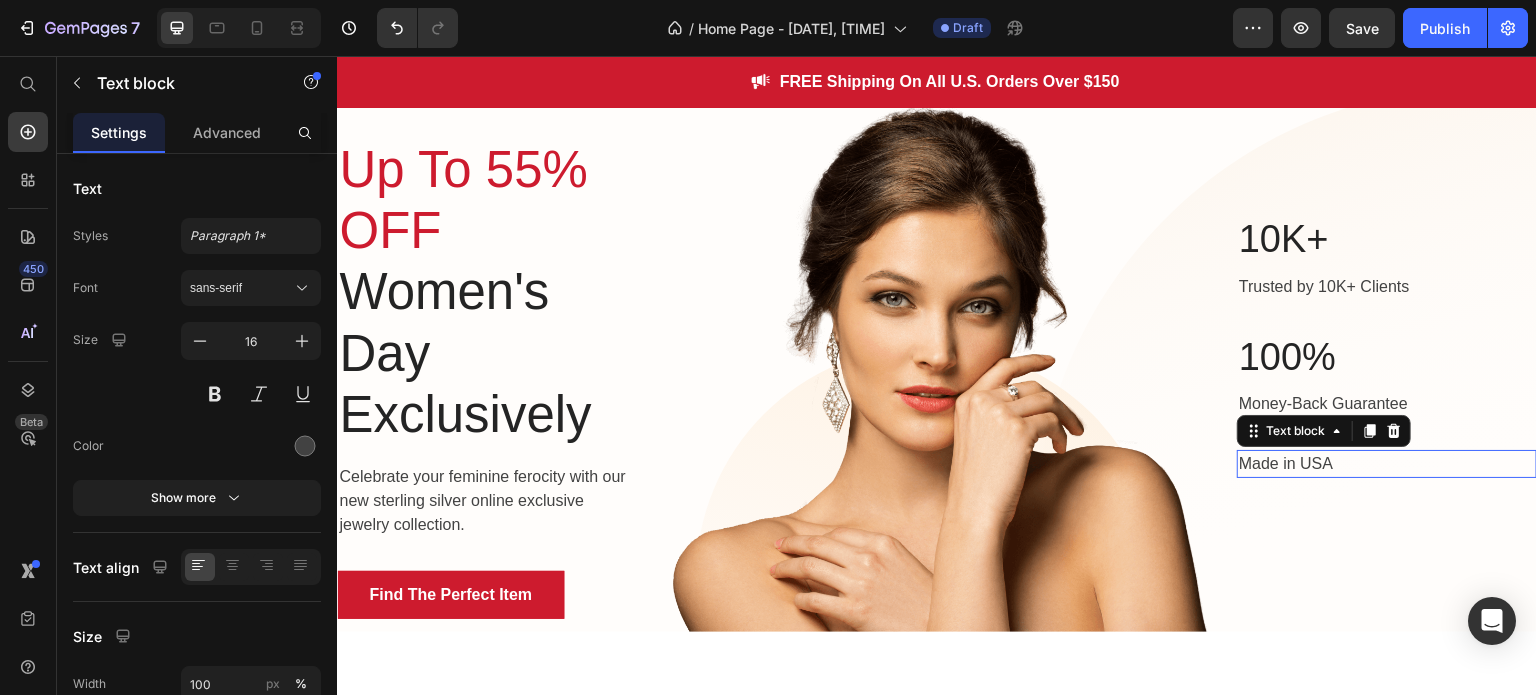 click on "Made in USA" at bounding box center (1387, 464) 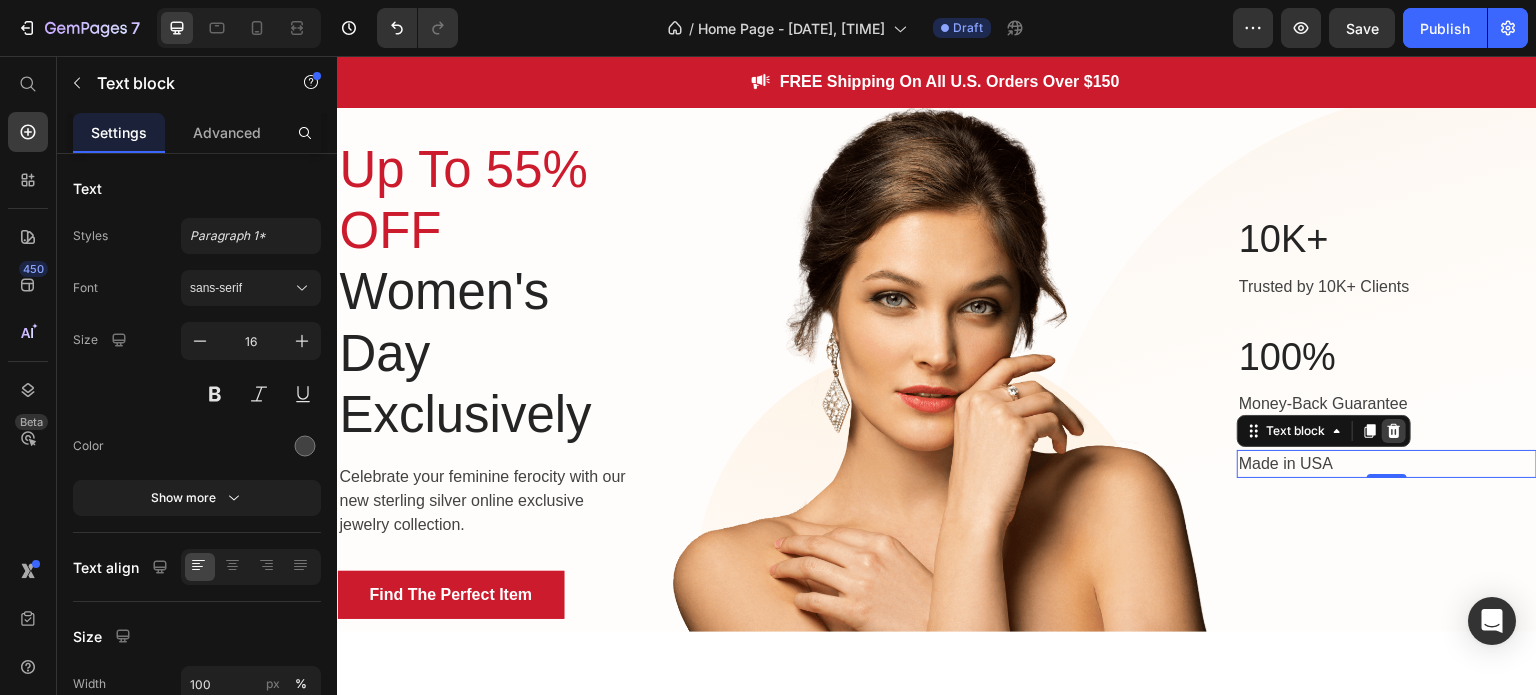 click 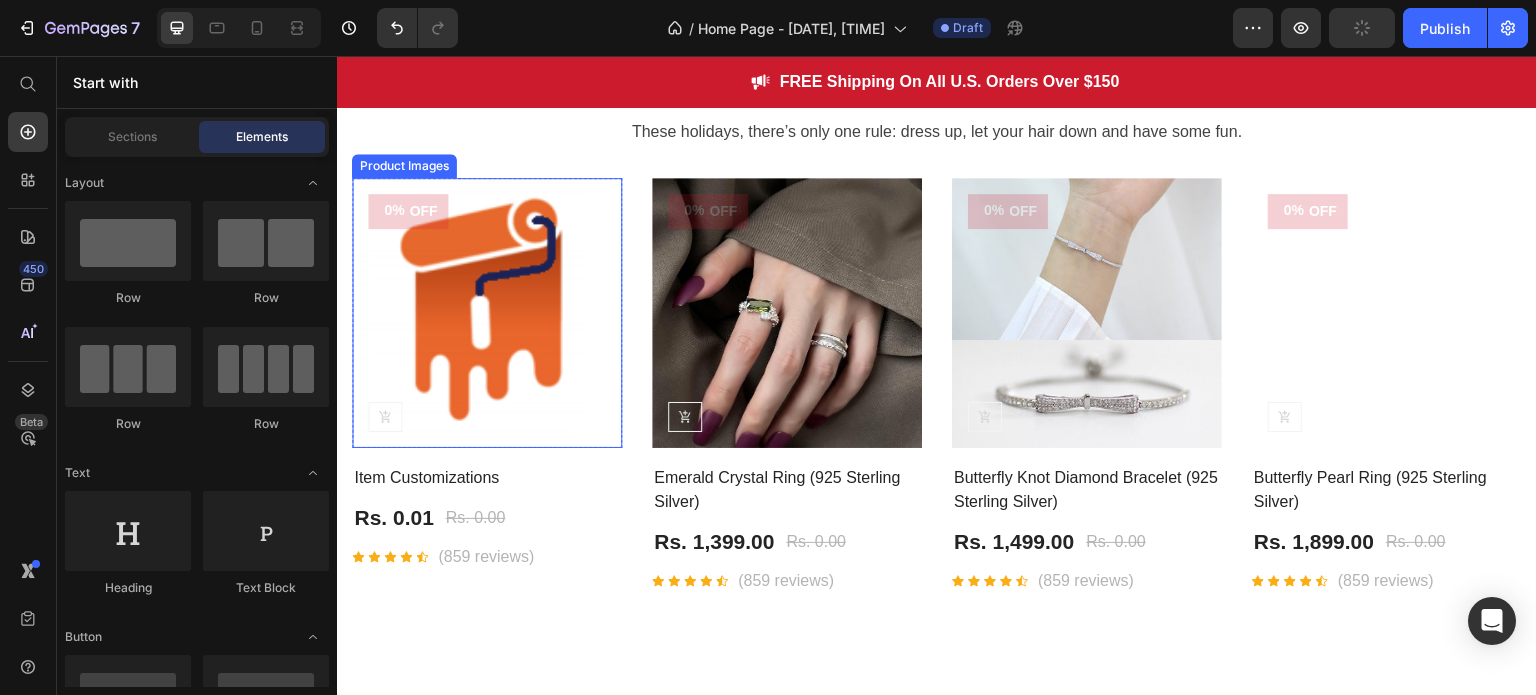 scroll, scrollTop: 0, scrollLeft: 0, axis: both 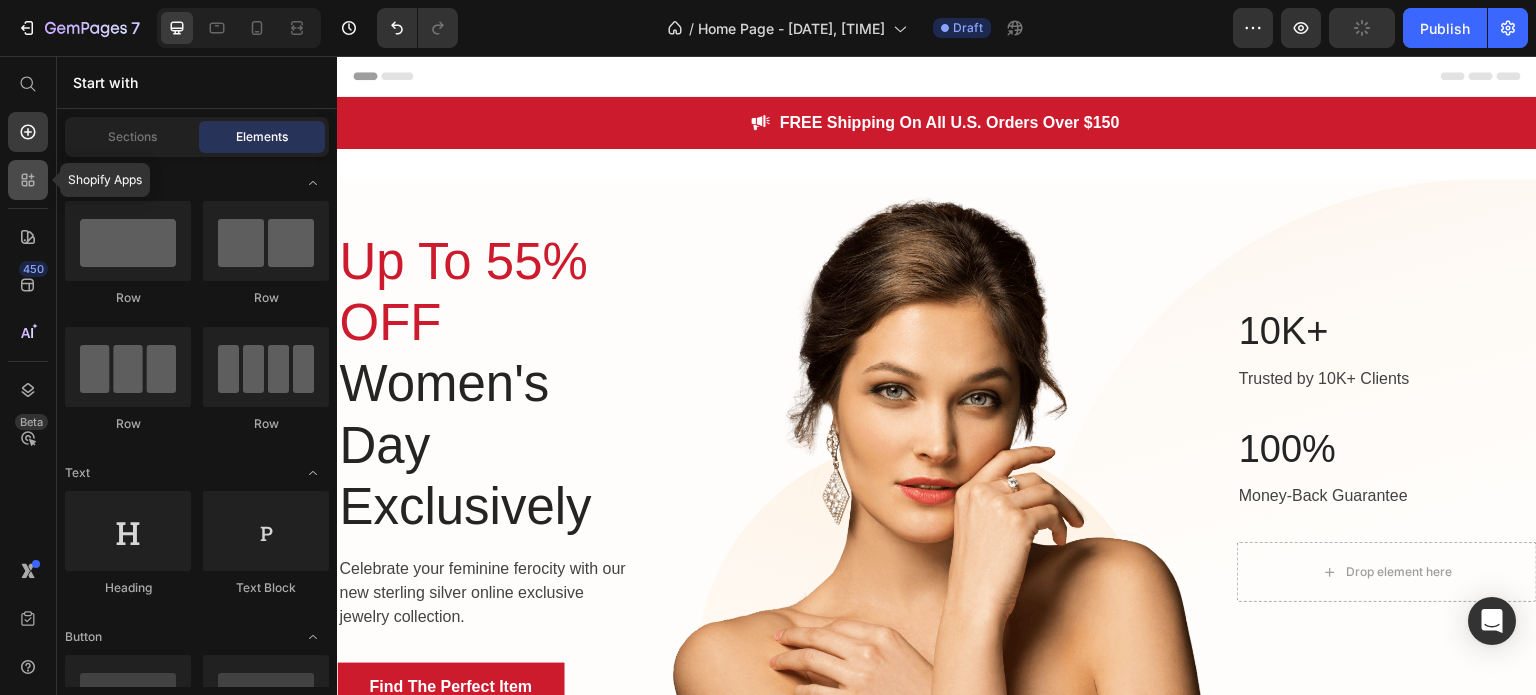 click 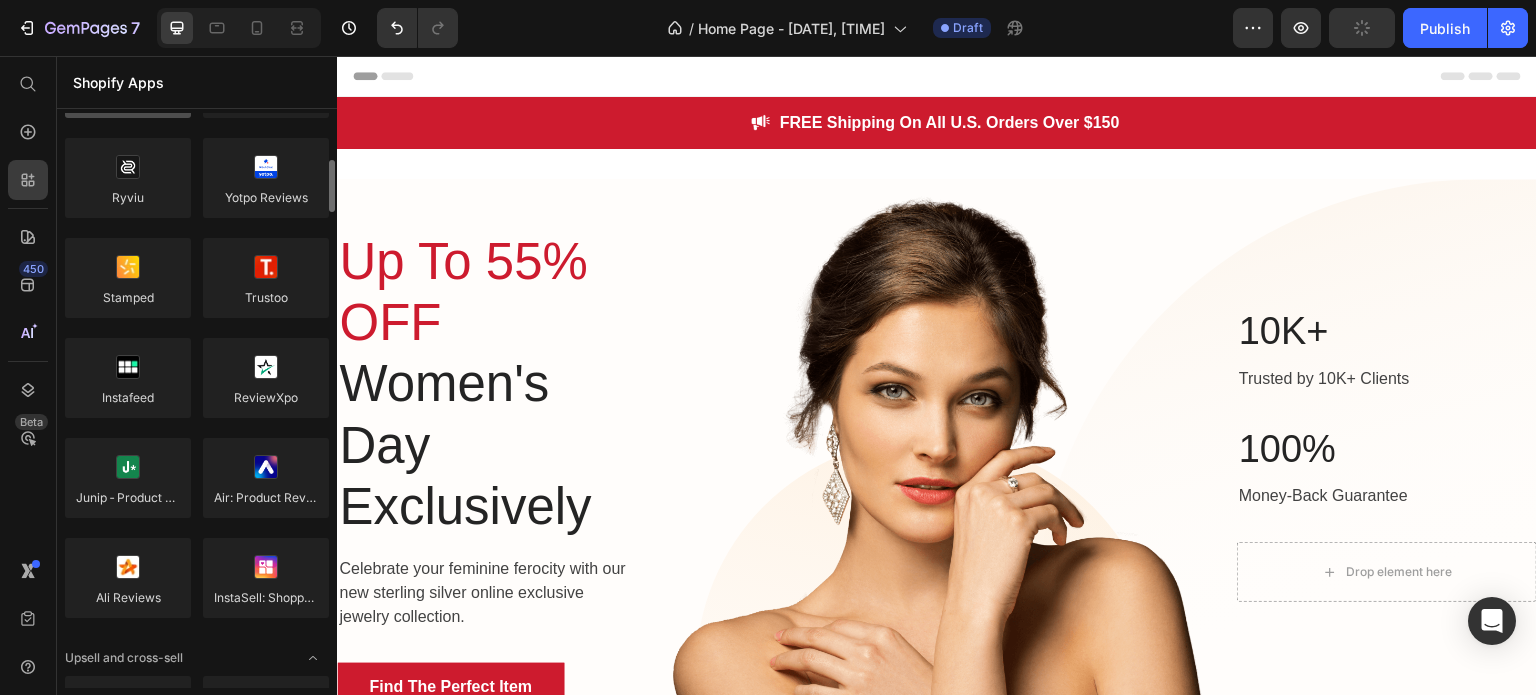 scroll, scrollTop: 342, scrollLeft: 0, axis: vertical 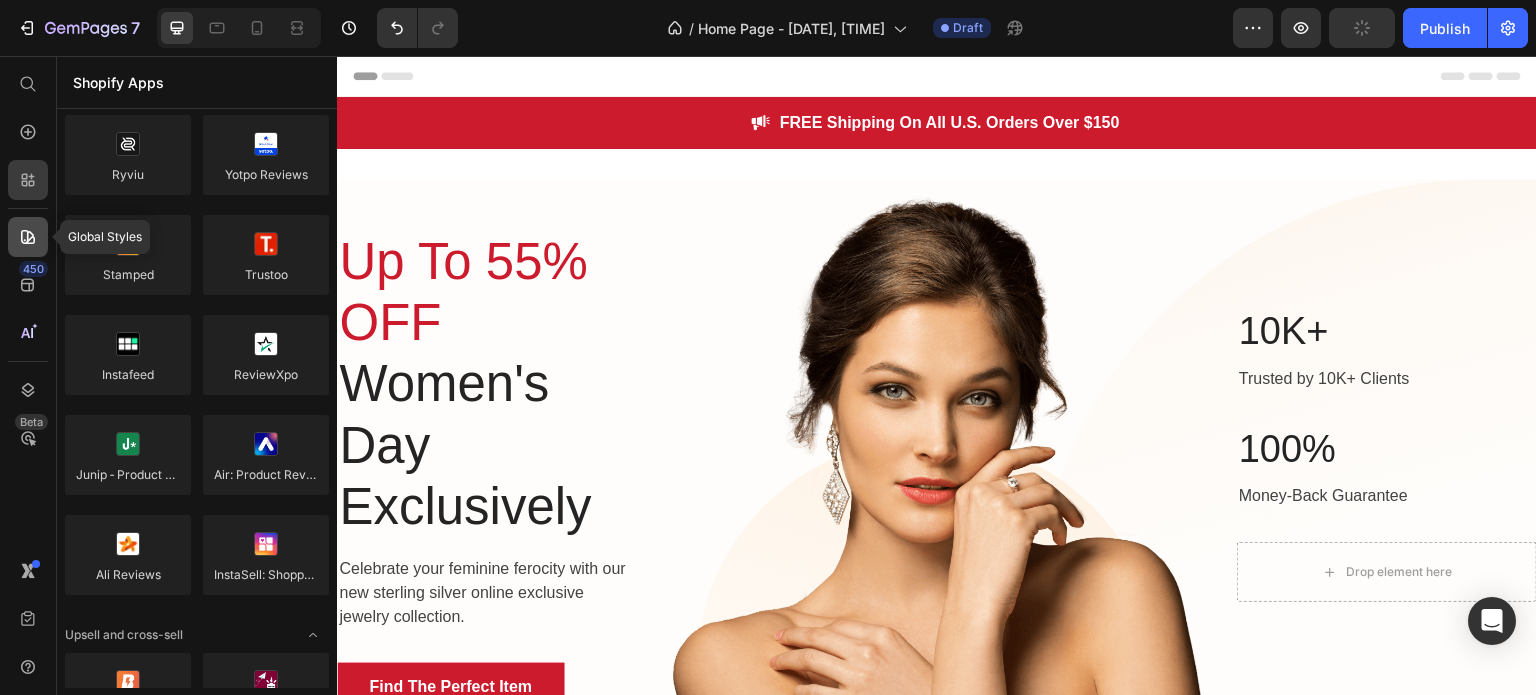 click 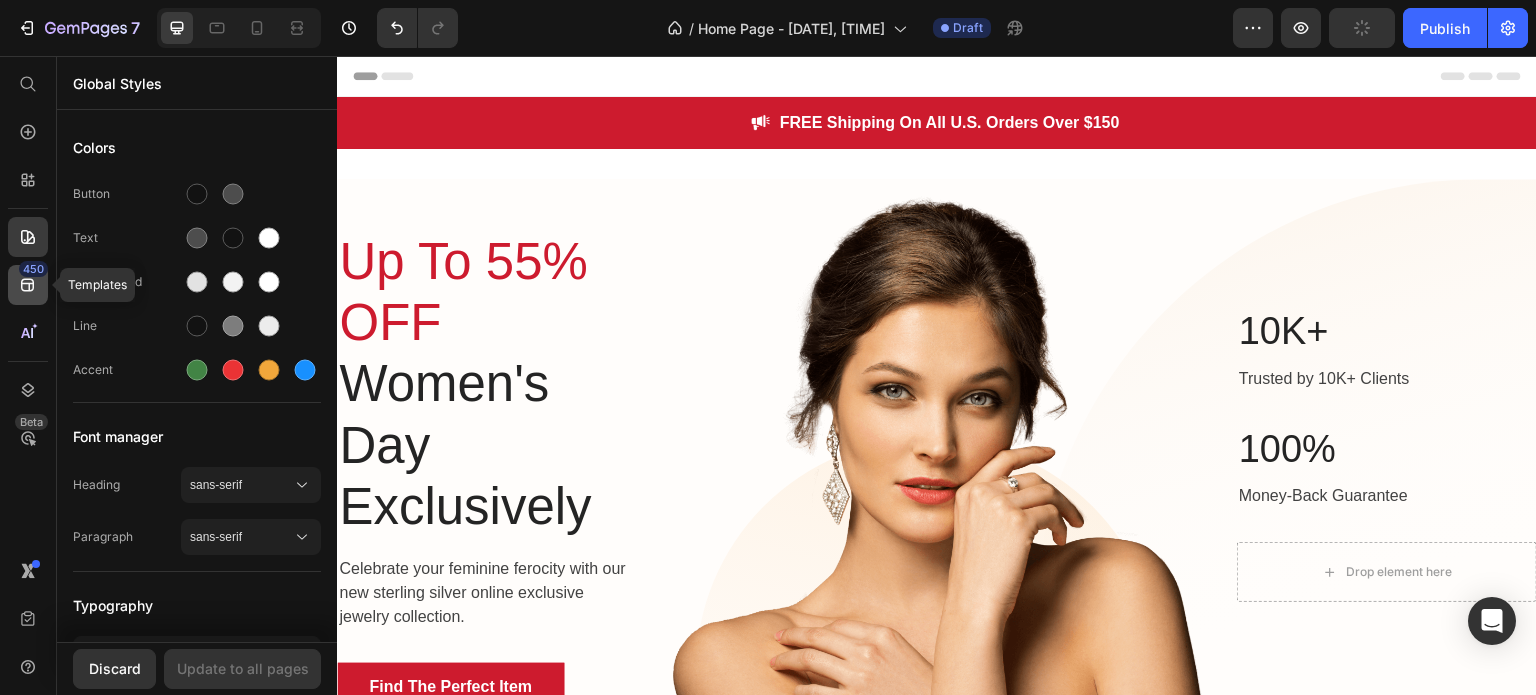 click 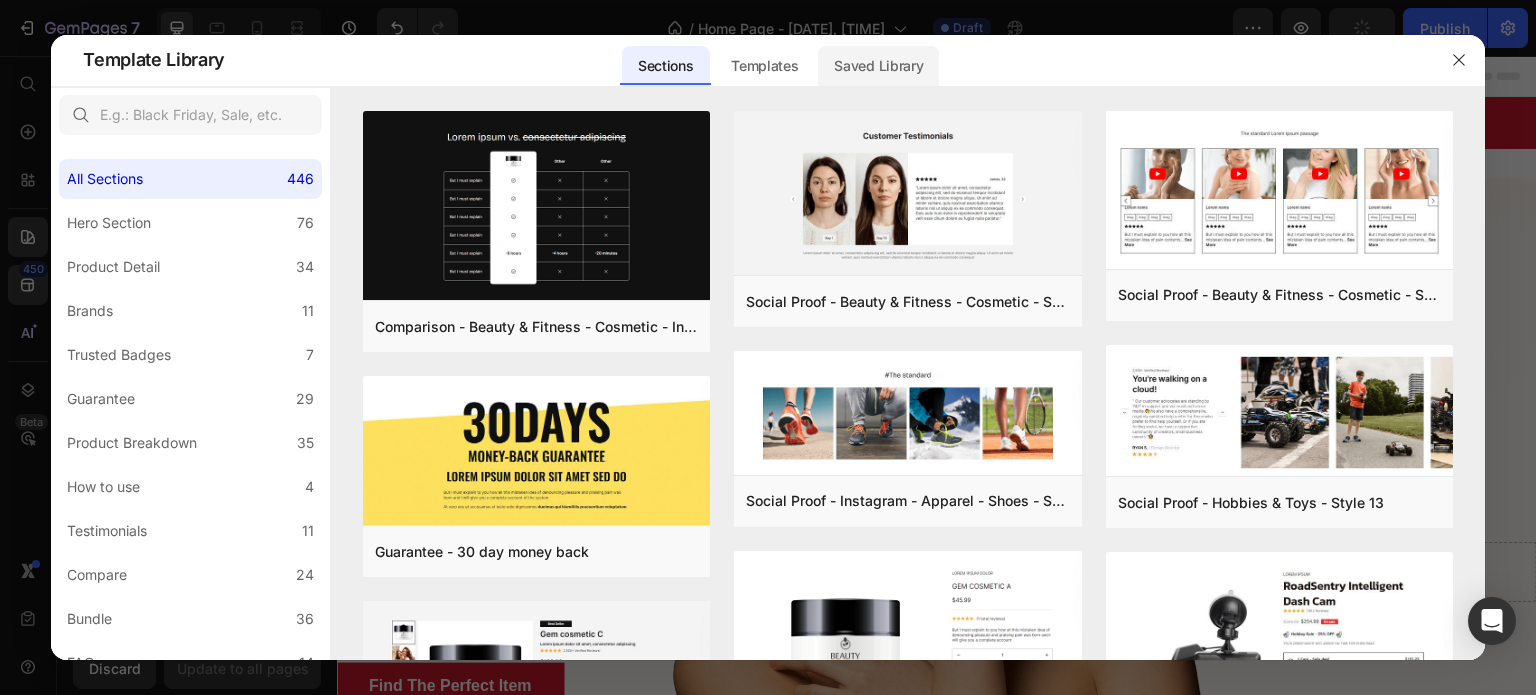 click on "Saved Library" 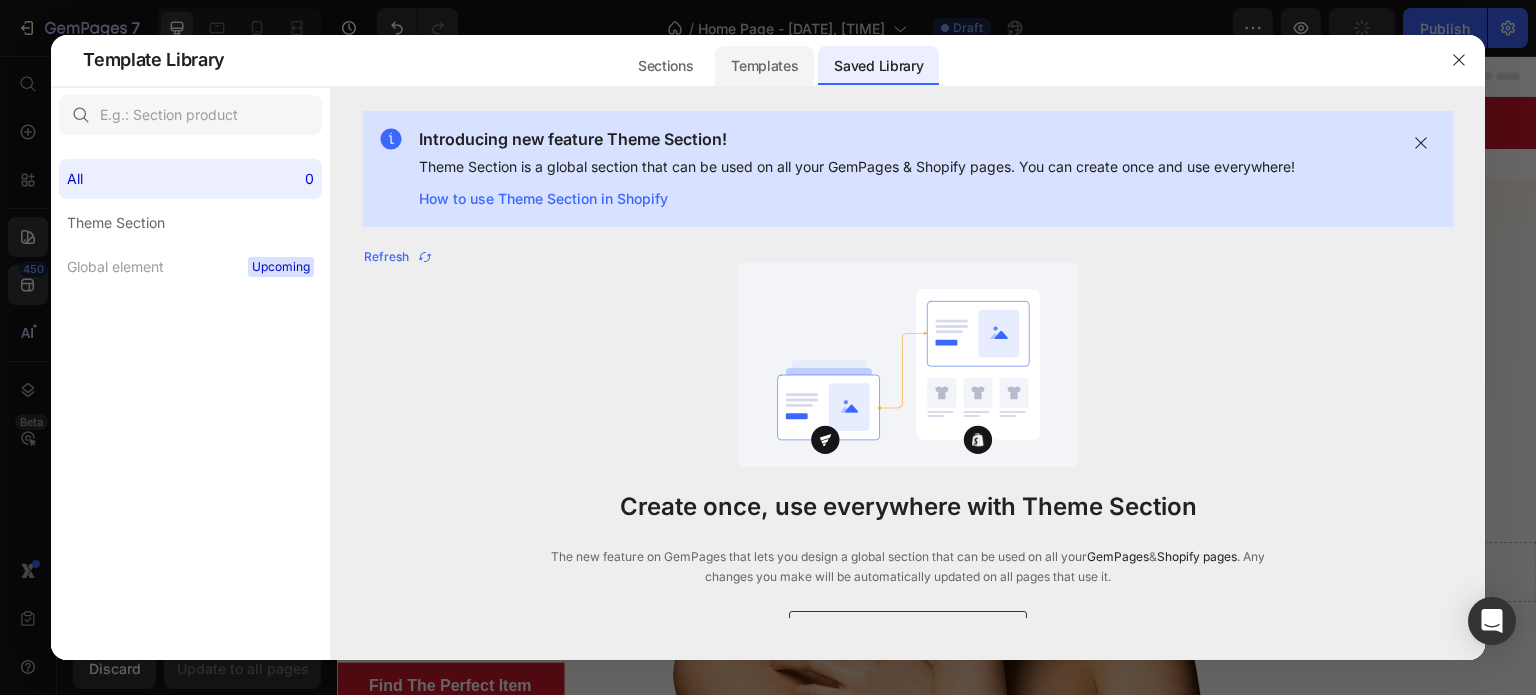click on "Templates" 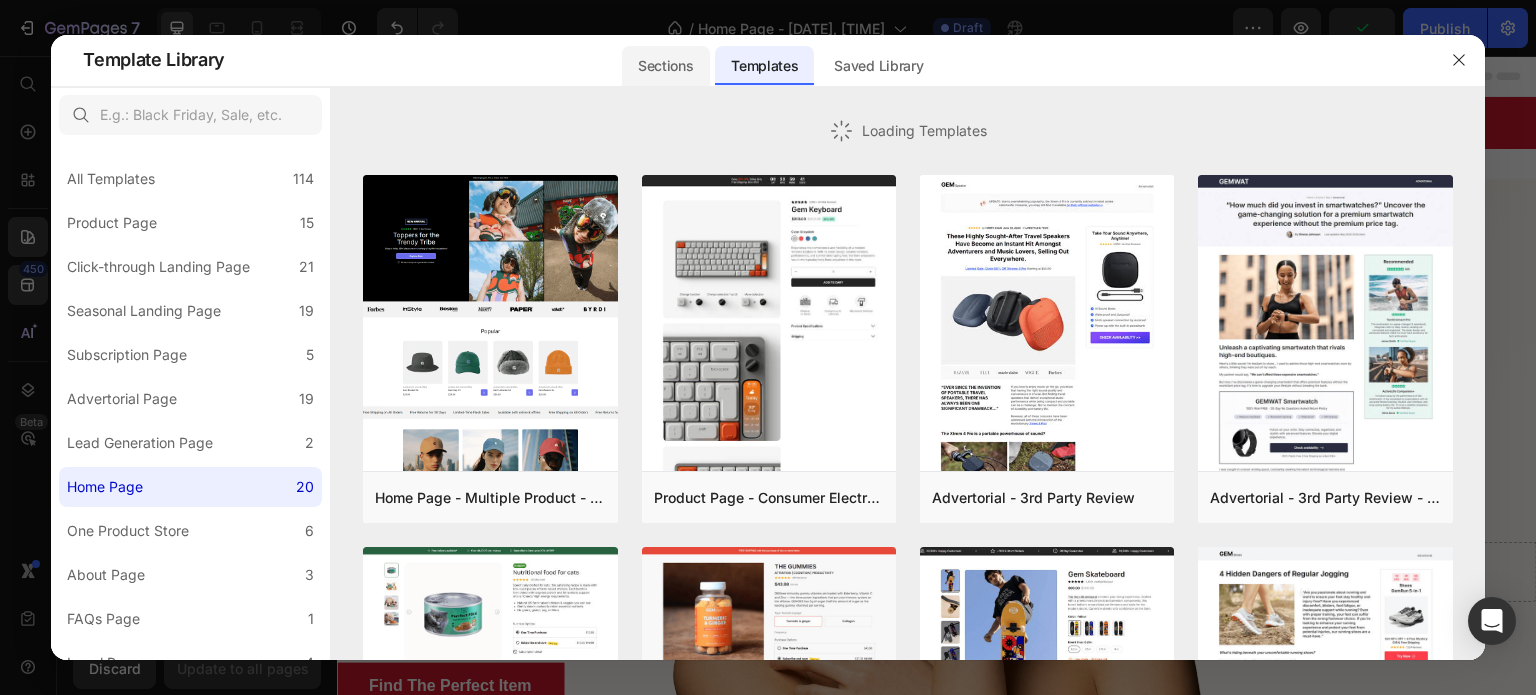 click on "Sections" 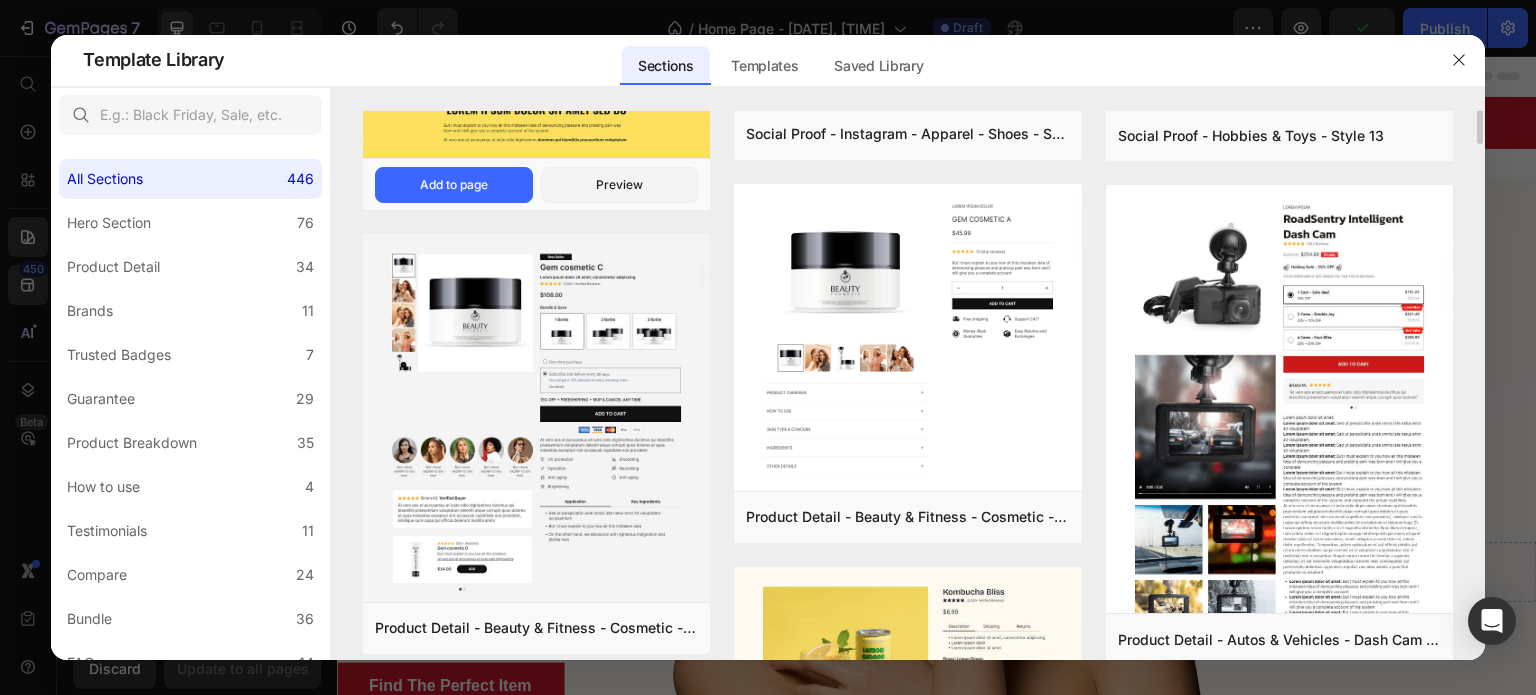 scroll, scrollTop: 191, scrollLeft: 0, axis: vertical 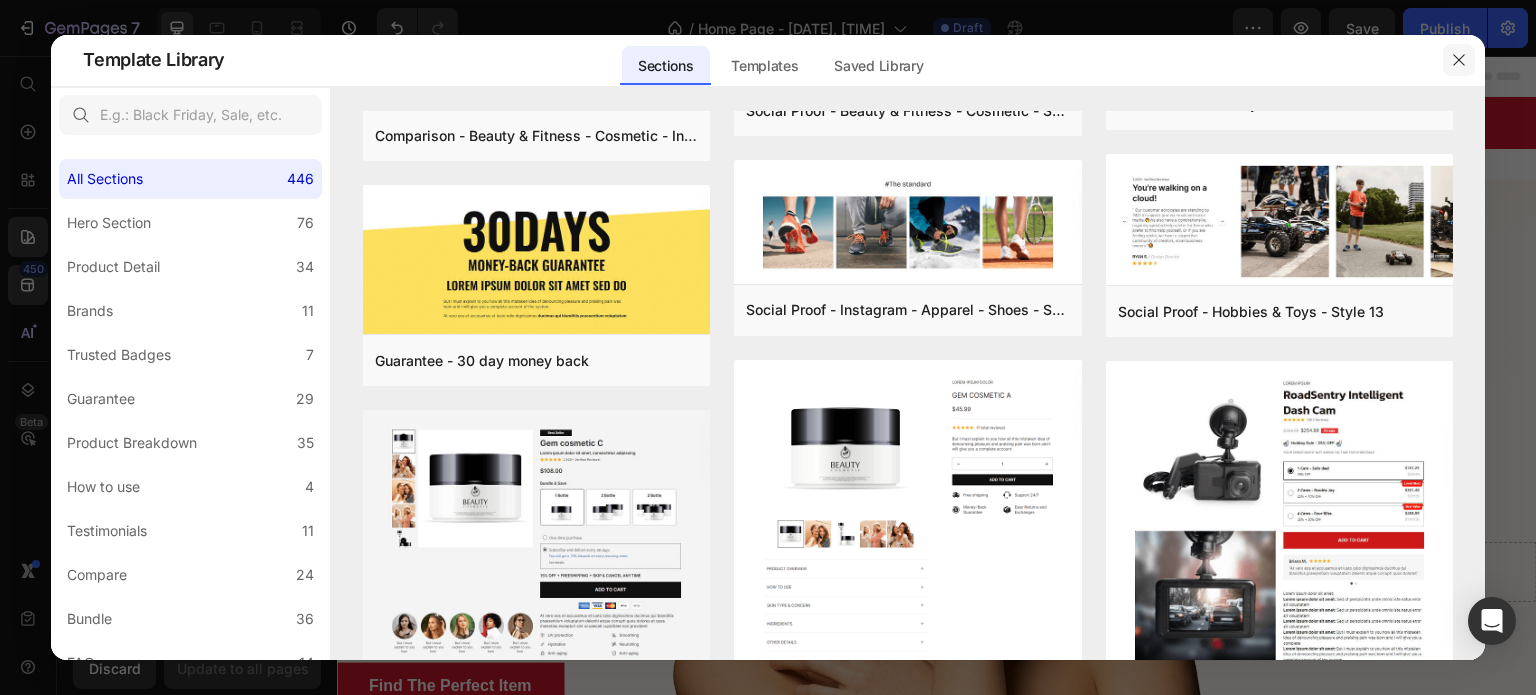 click 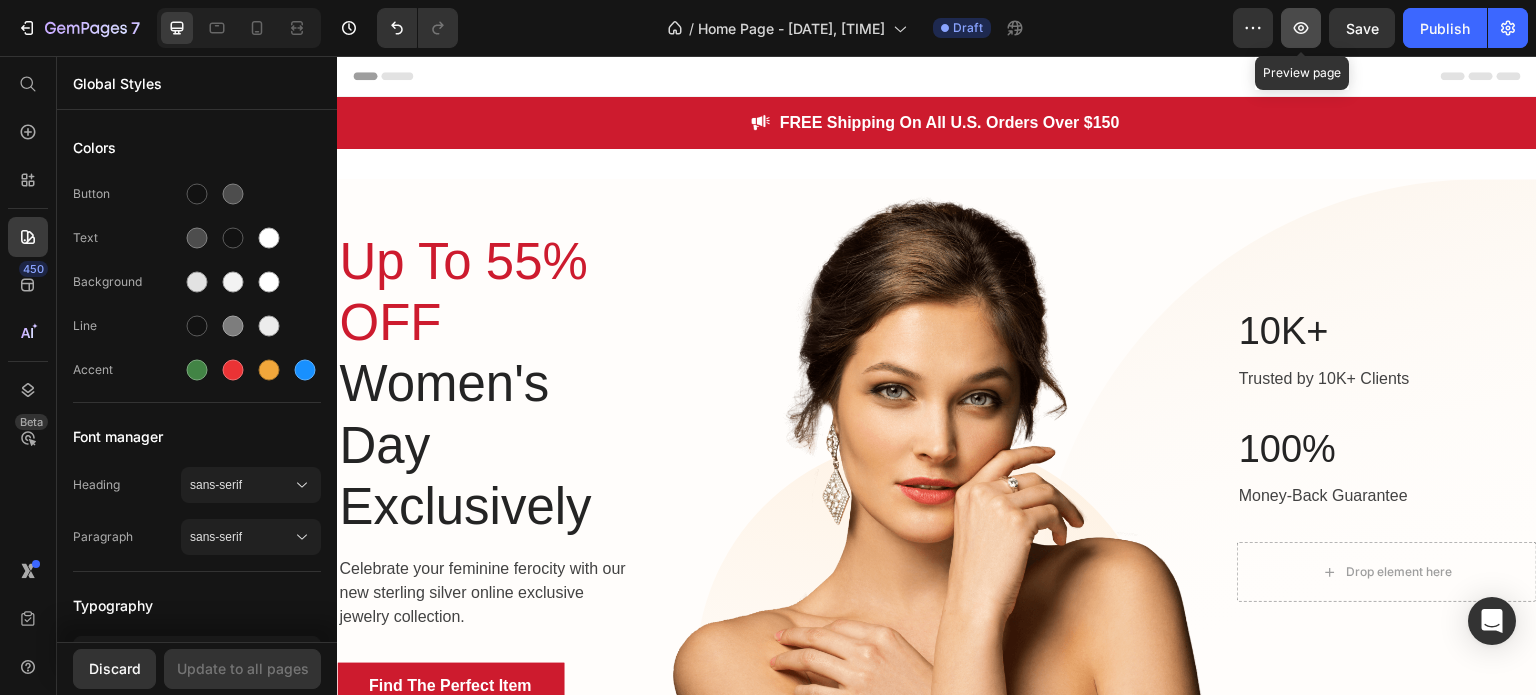 click 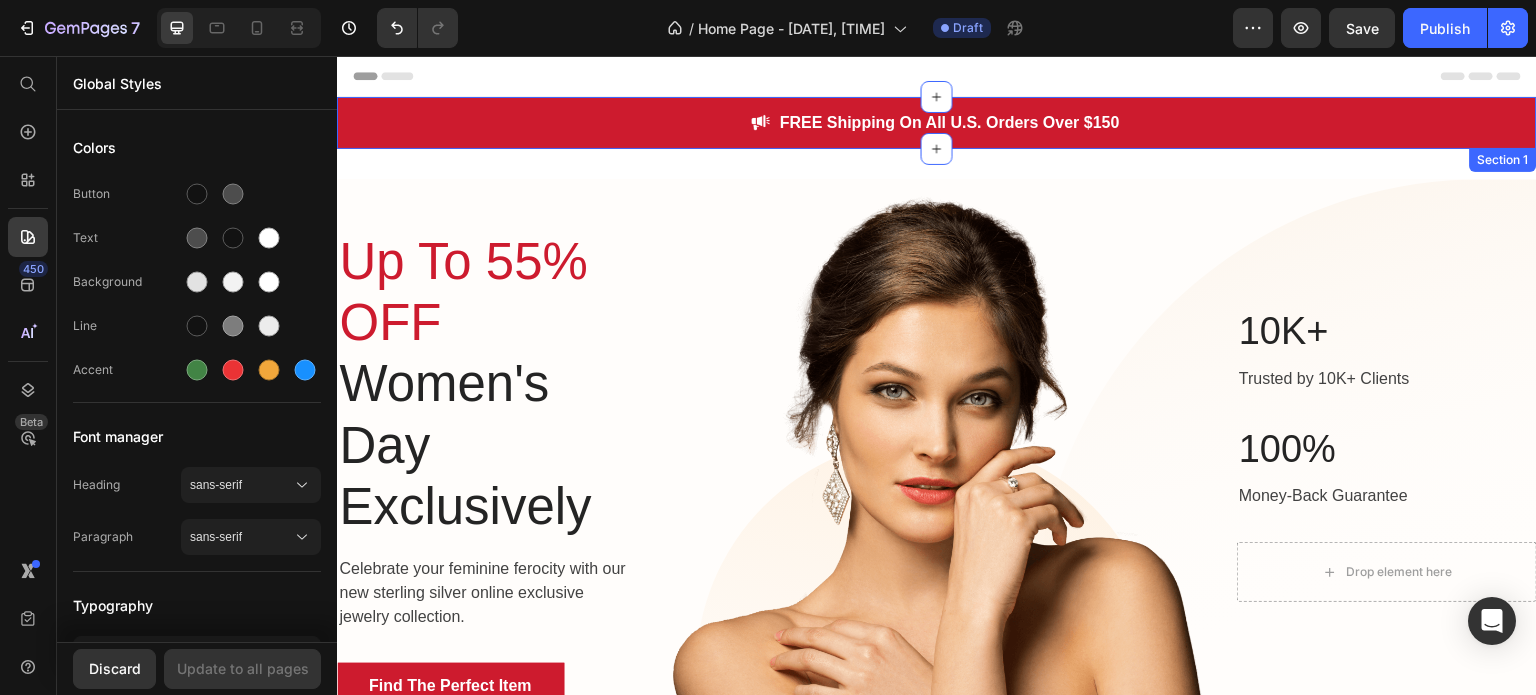 click on "Image FREE Shipping On All U.S. Orders Over $150 Text block Row Section 1" at bounding box center (937, 123) 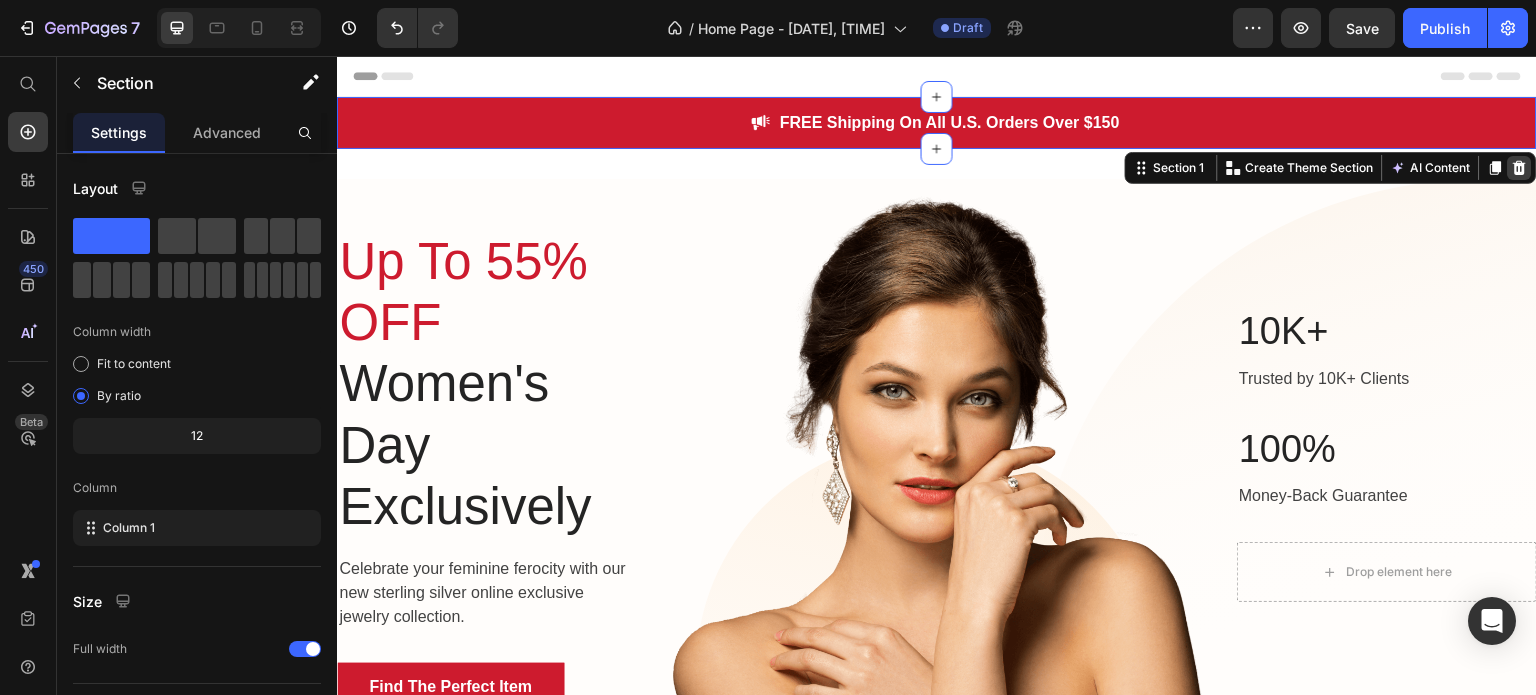 click 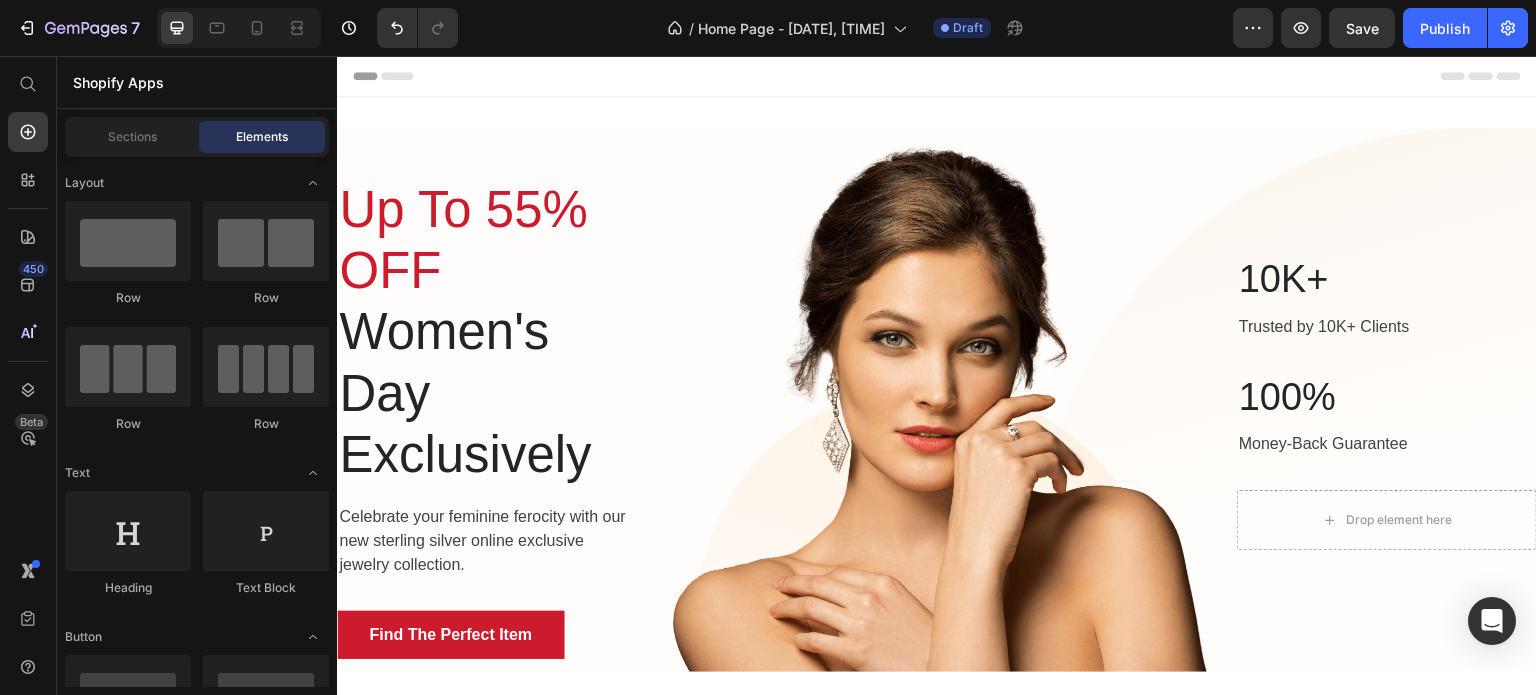 click on "Header" at bounding box center (937, 76) 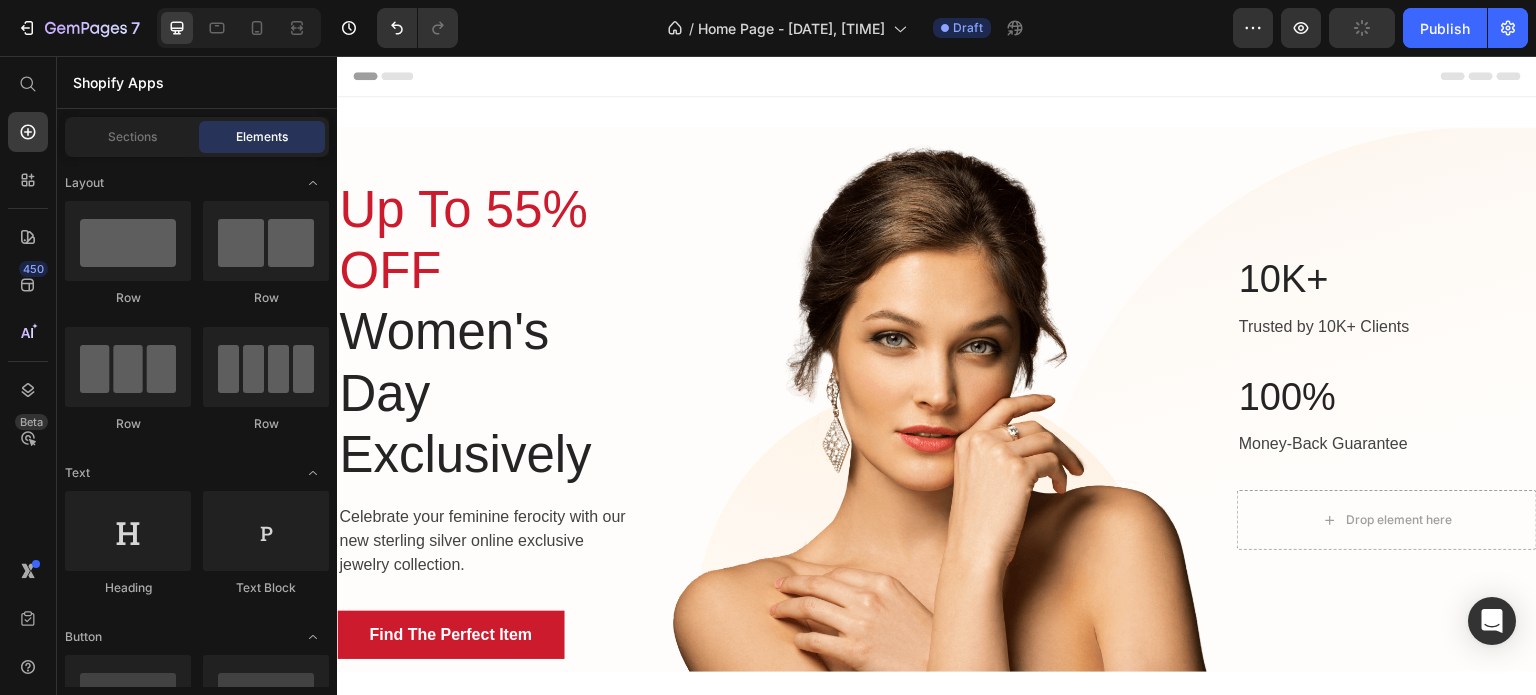 click on "Header" at bounding box center (394, 76) 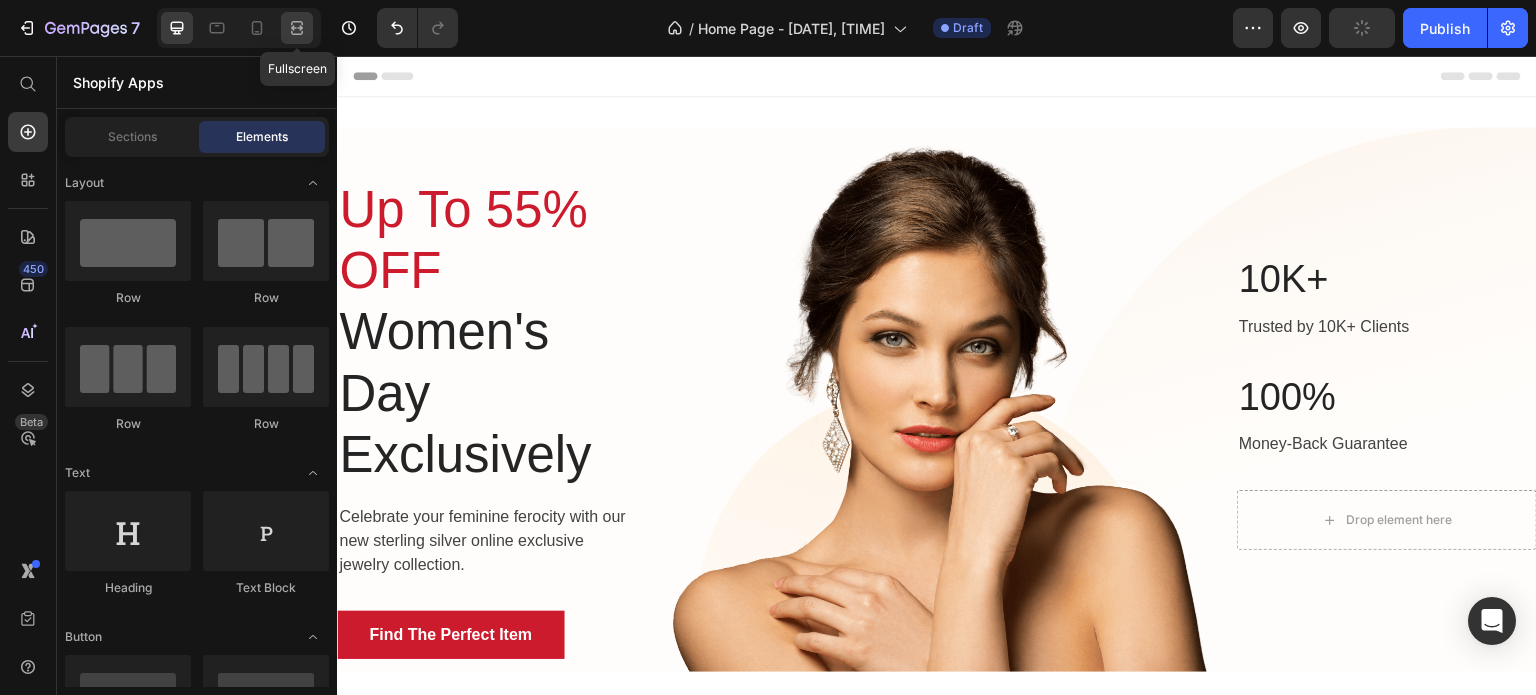 click 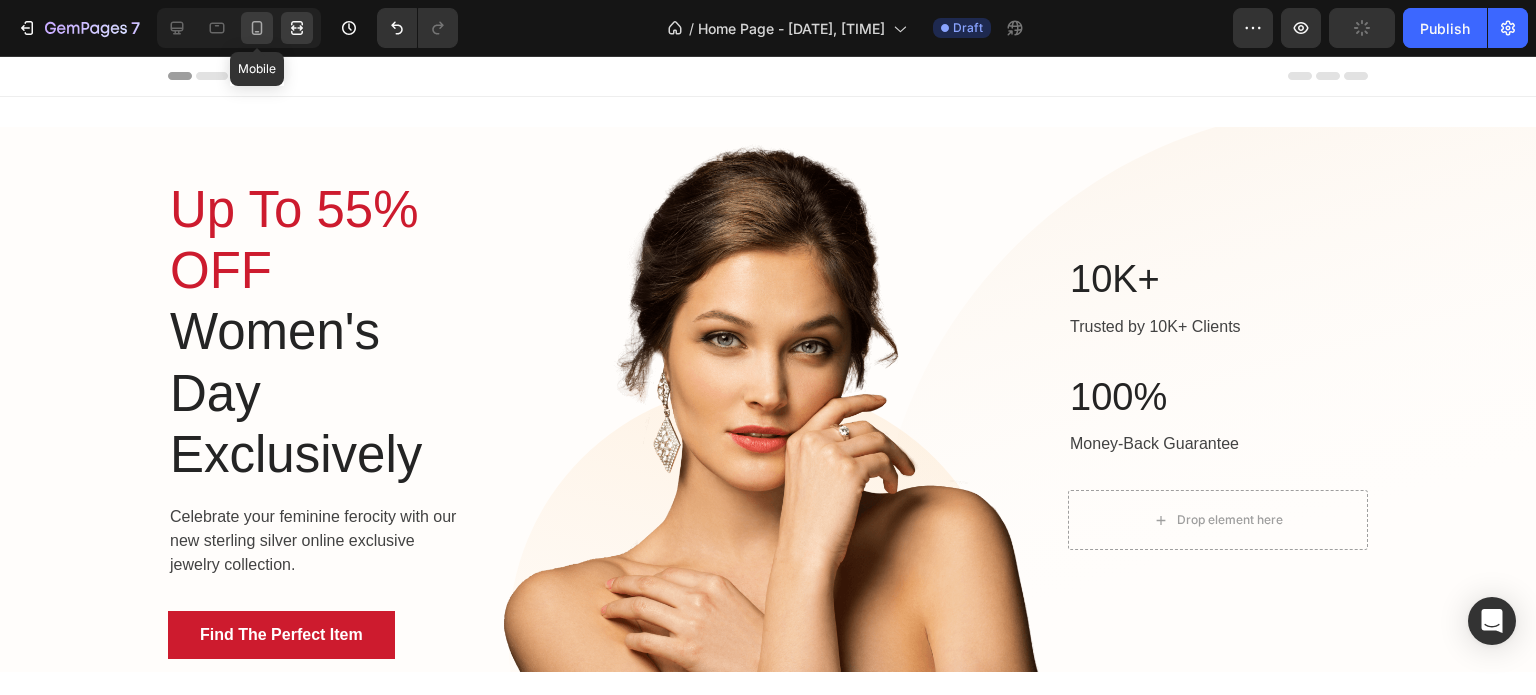 click 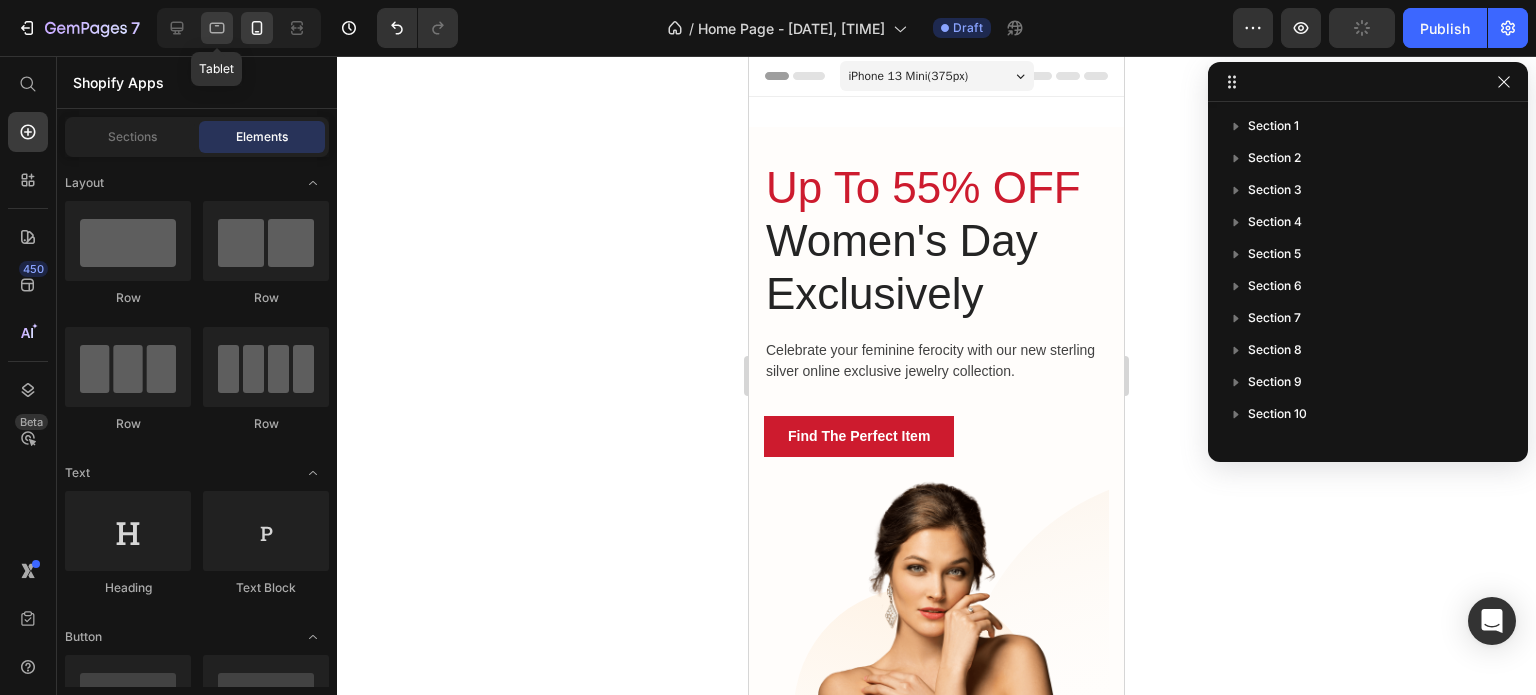 click on "7 Tablet / Home Page - [DATE], [TIME] Draft Preview Publish 450 Beta Shopify Apps Sections Elements Hero Section Product Detail Brands Trusted Badges Guarantee Product Breakdown How to use Testimonials Compare Bundle FAQs Social Proof Brand Story Product List Collection Blog List Contact Sticky Add to Cart Custom Footer Browse Library 450 Layout Row Row Row Row Text Heading Text Block Button Button Button Sticky Back to top Media Image Image" at bounding box center [768, 87] 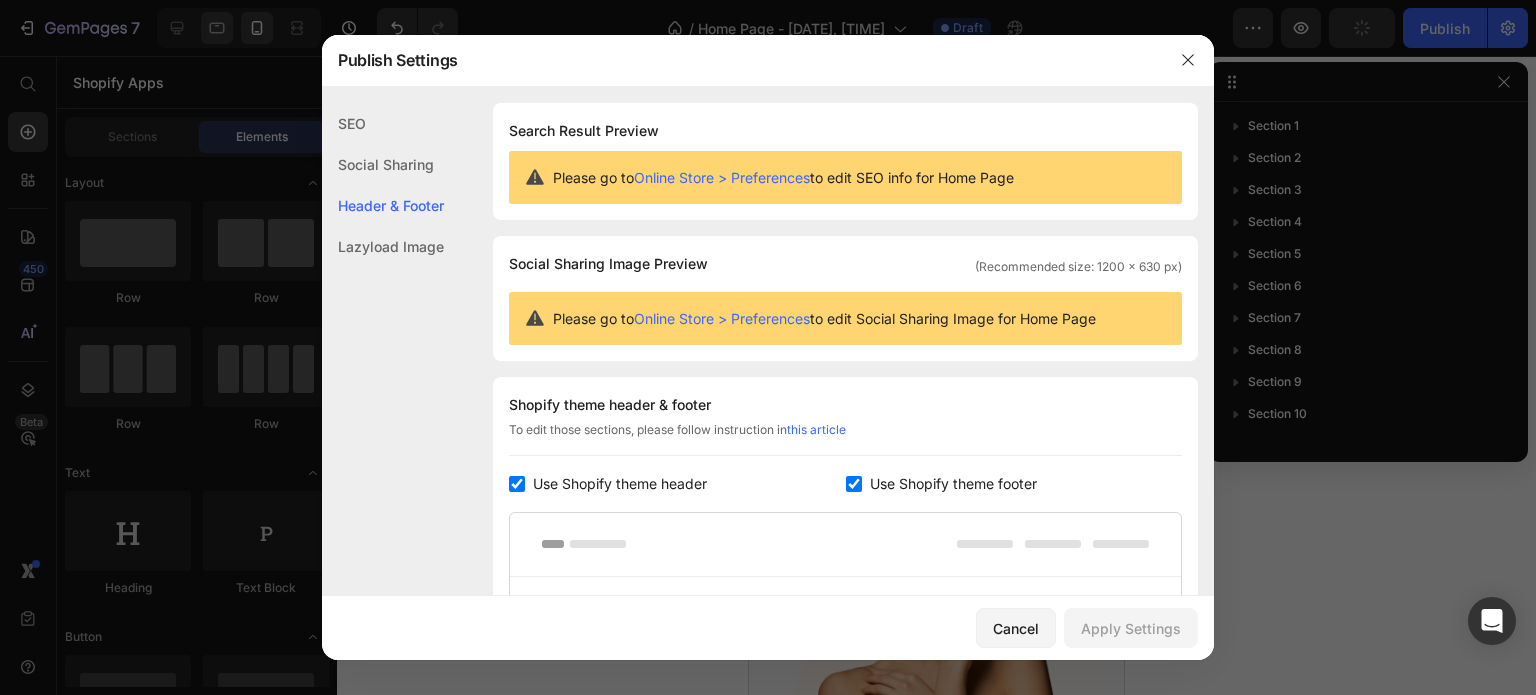 scroll, scrollTop: 270, scrollLeft: 0, axis: vertical 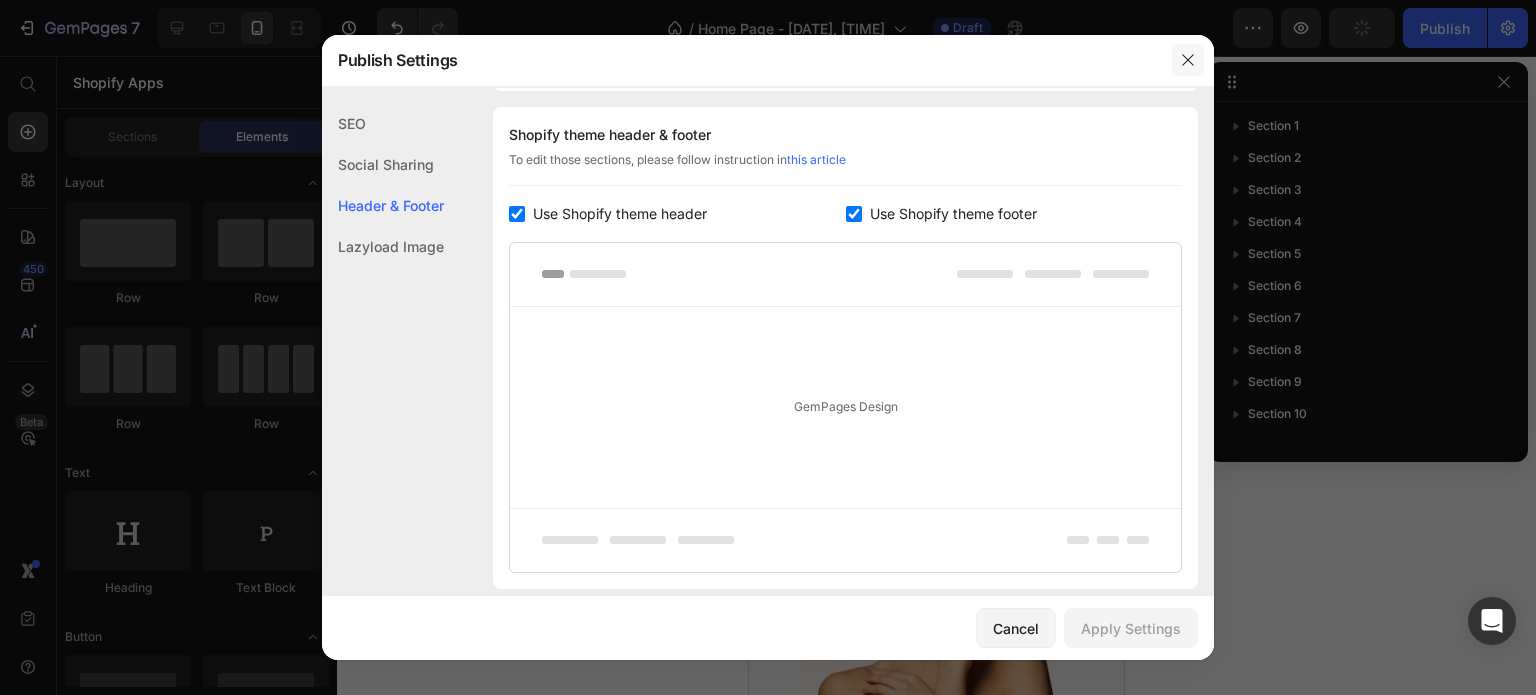 click 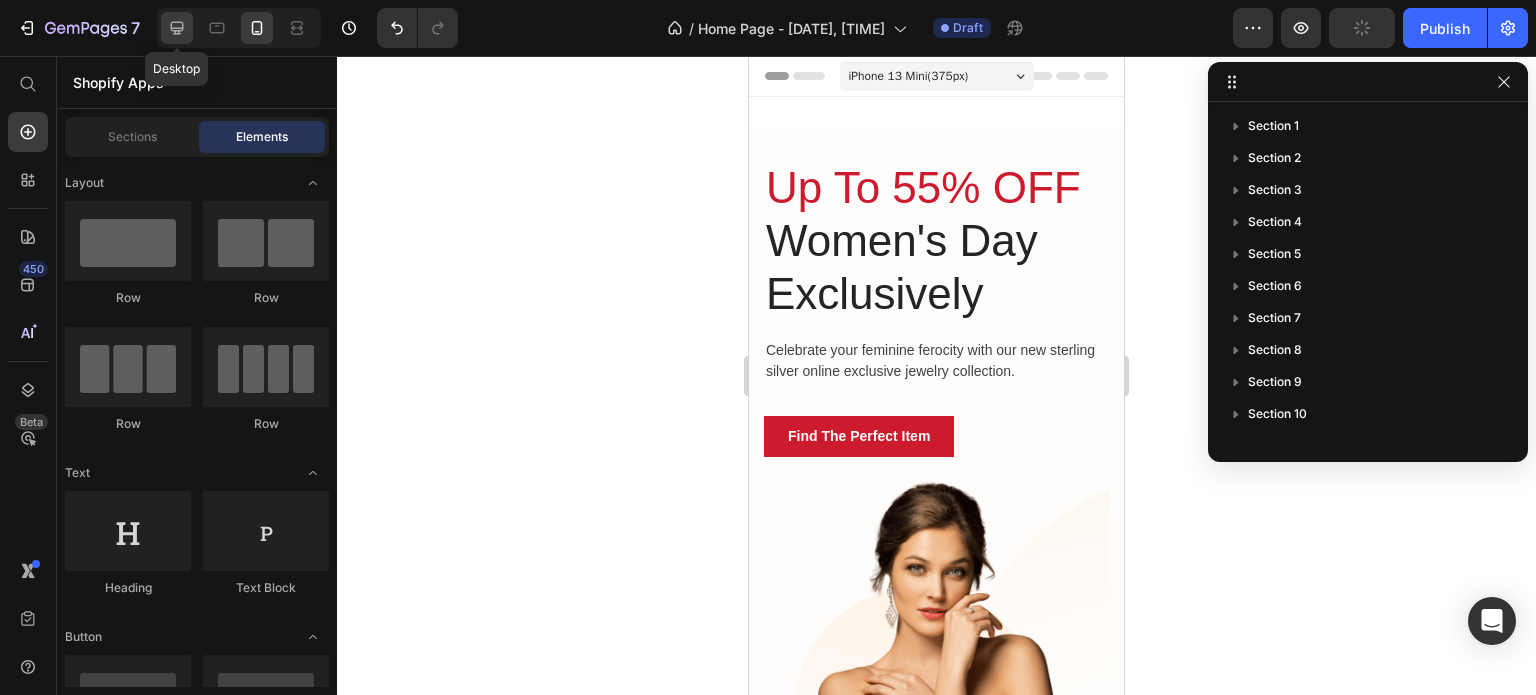 click 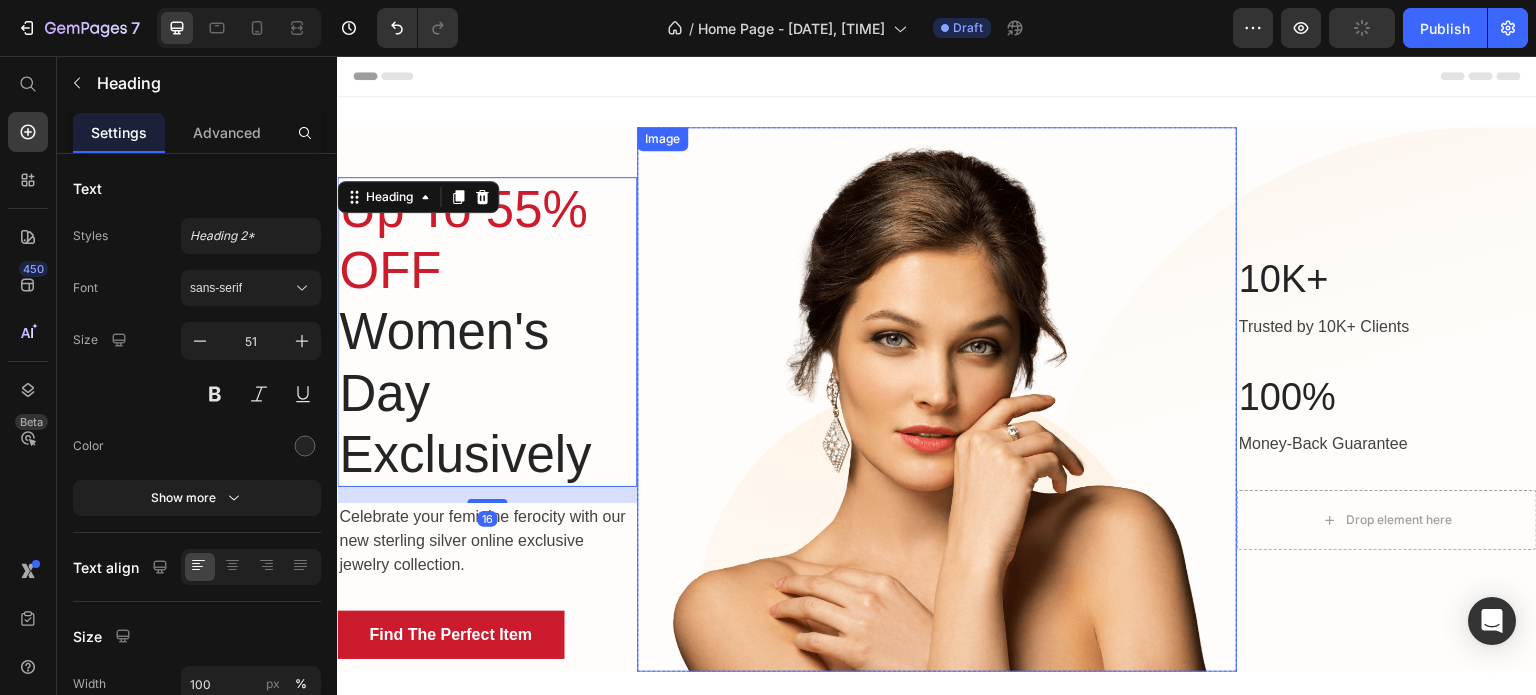 click at bounding box center [937, 399] 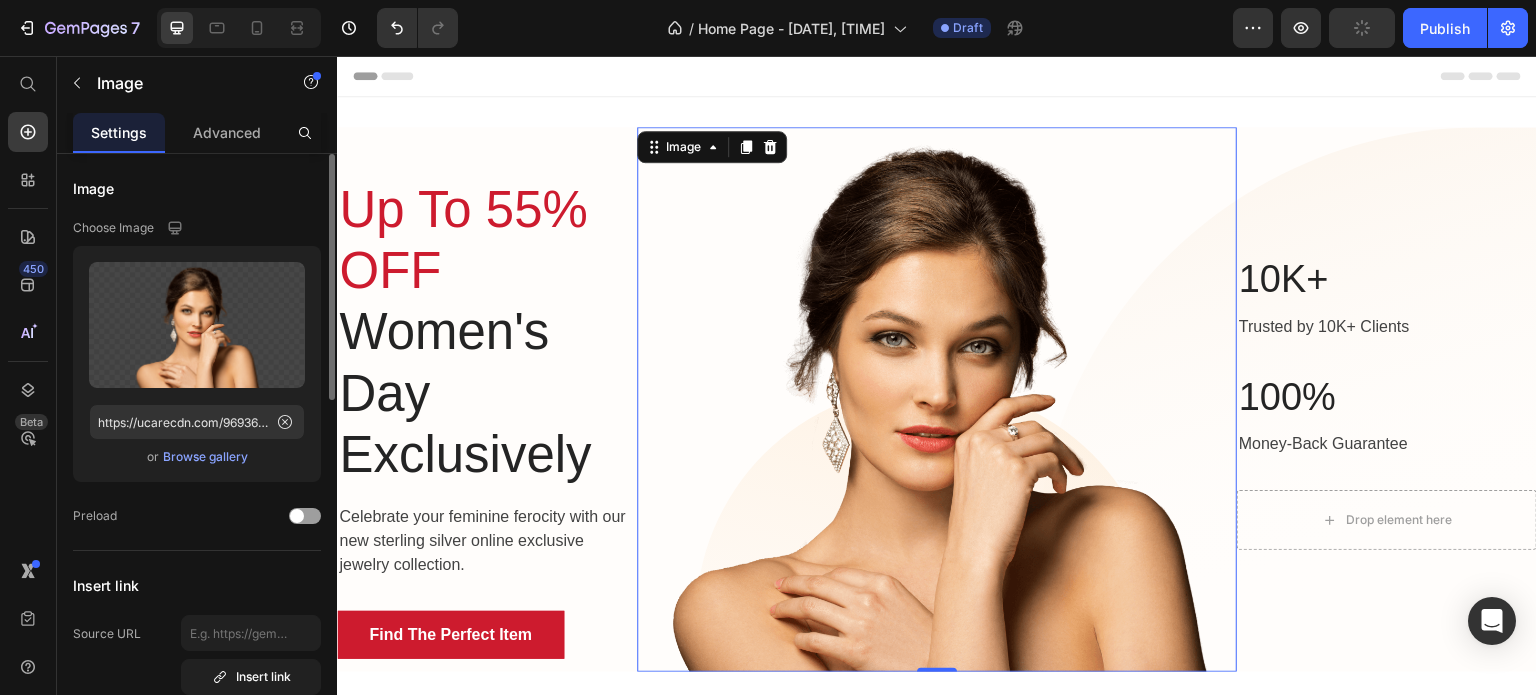 click on "Browse gallery" at bounding box center [205, 457] 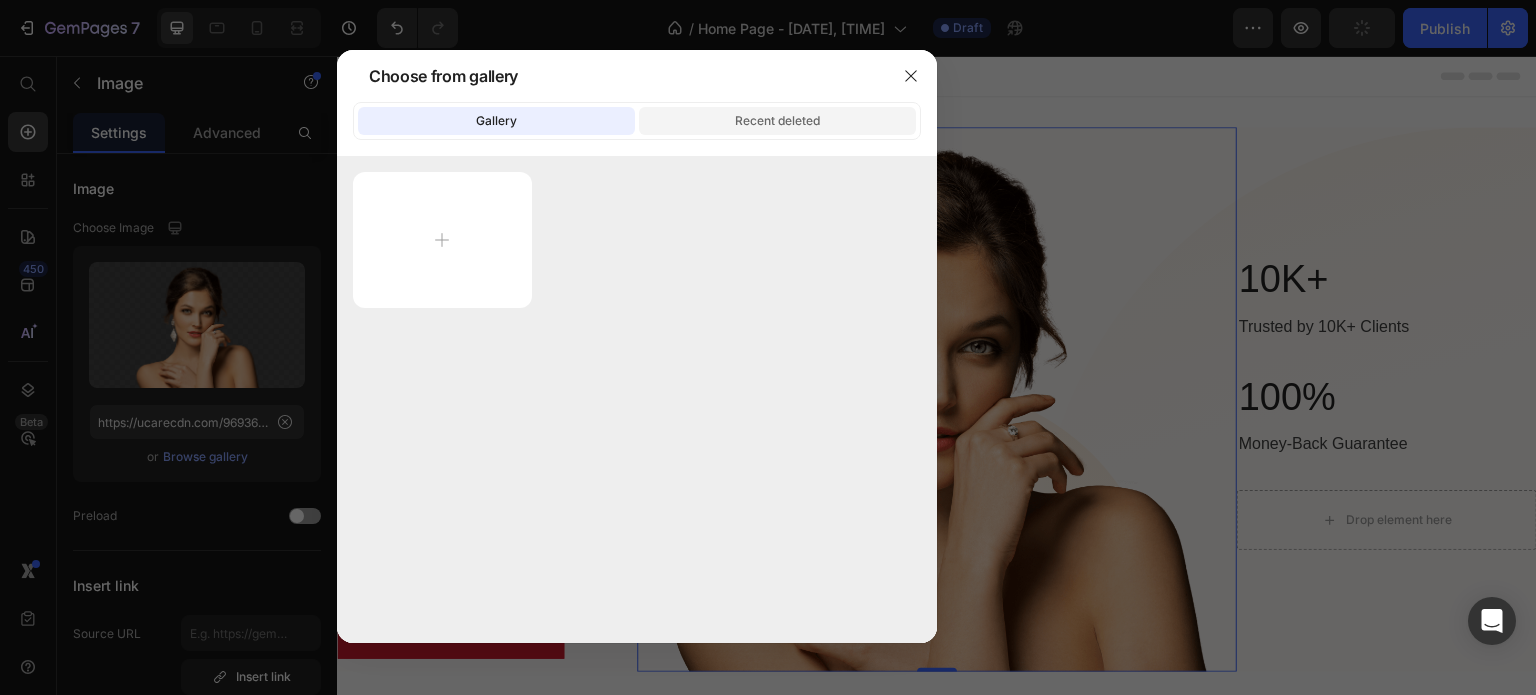 click on "Recent deleted" 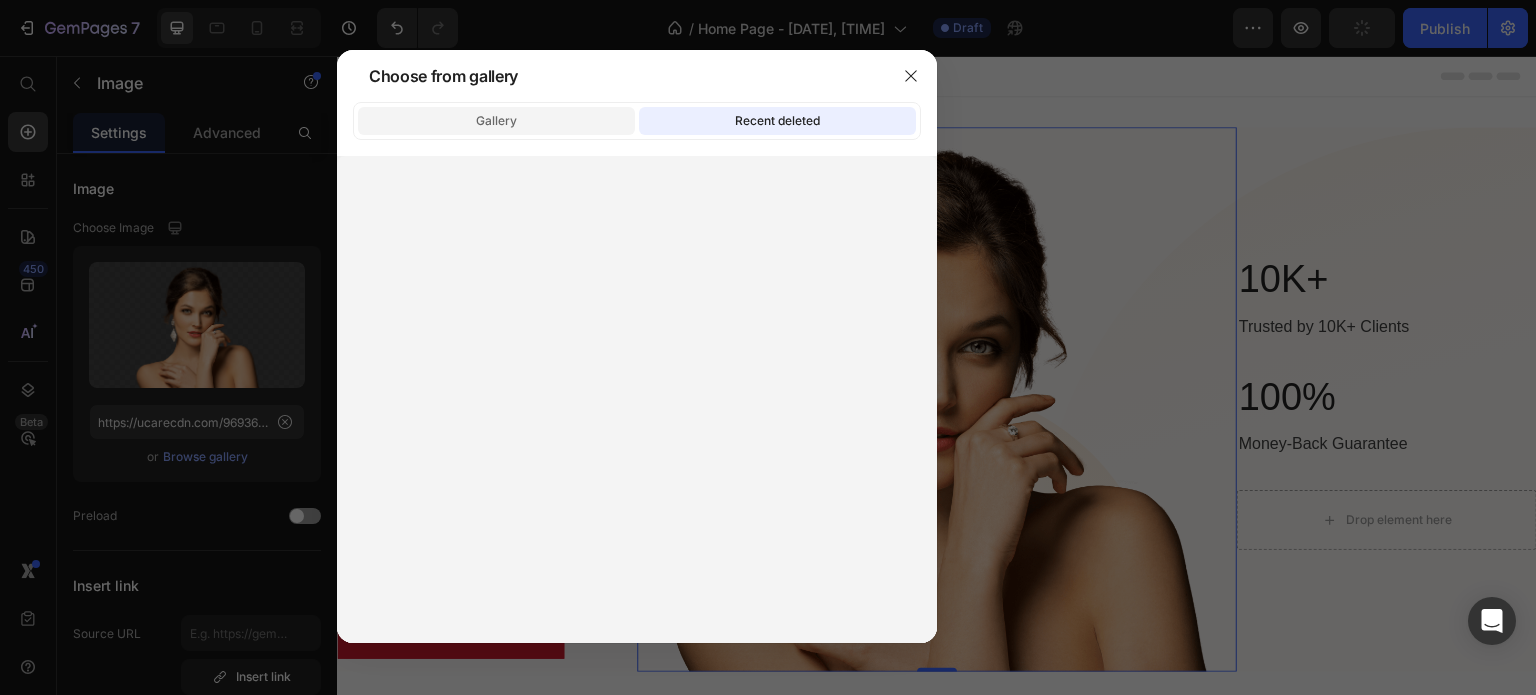 click on "Gallery" 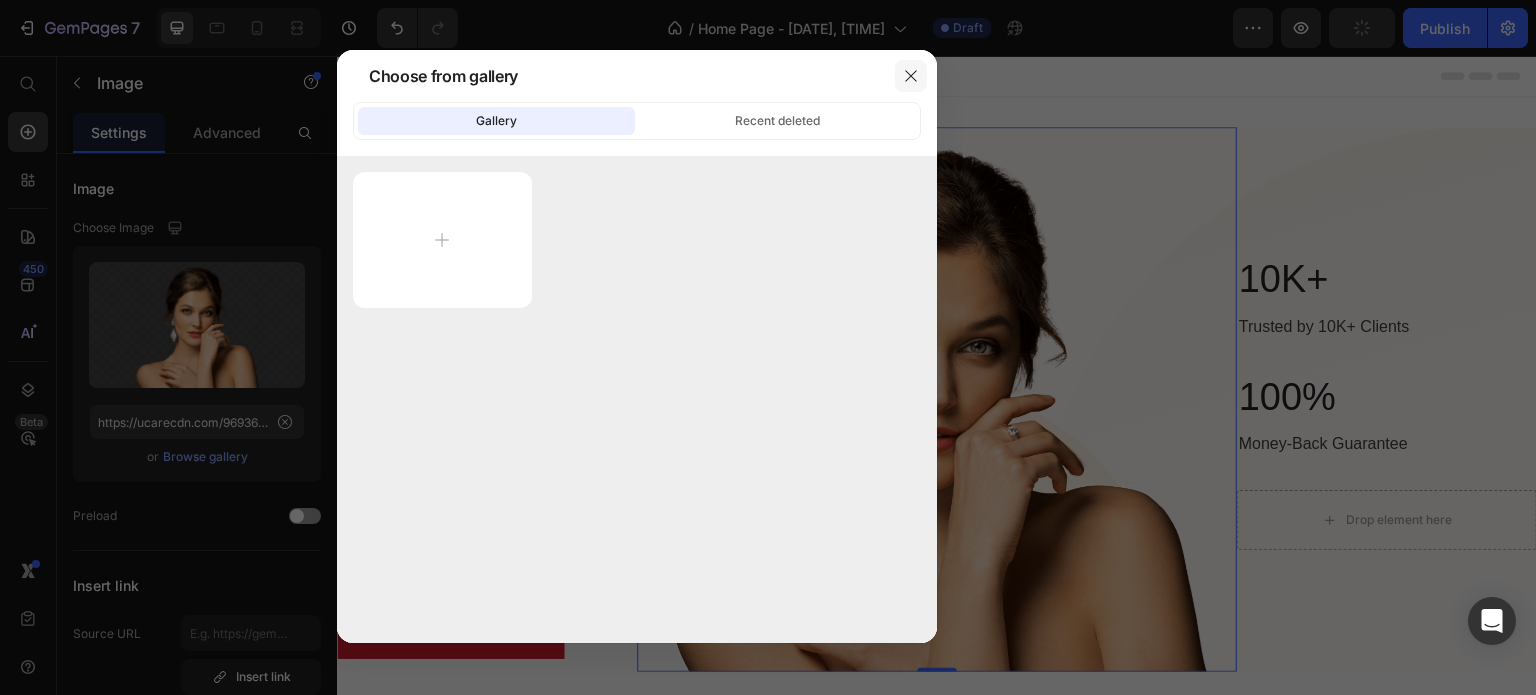 click at bounding box center [911, 76] 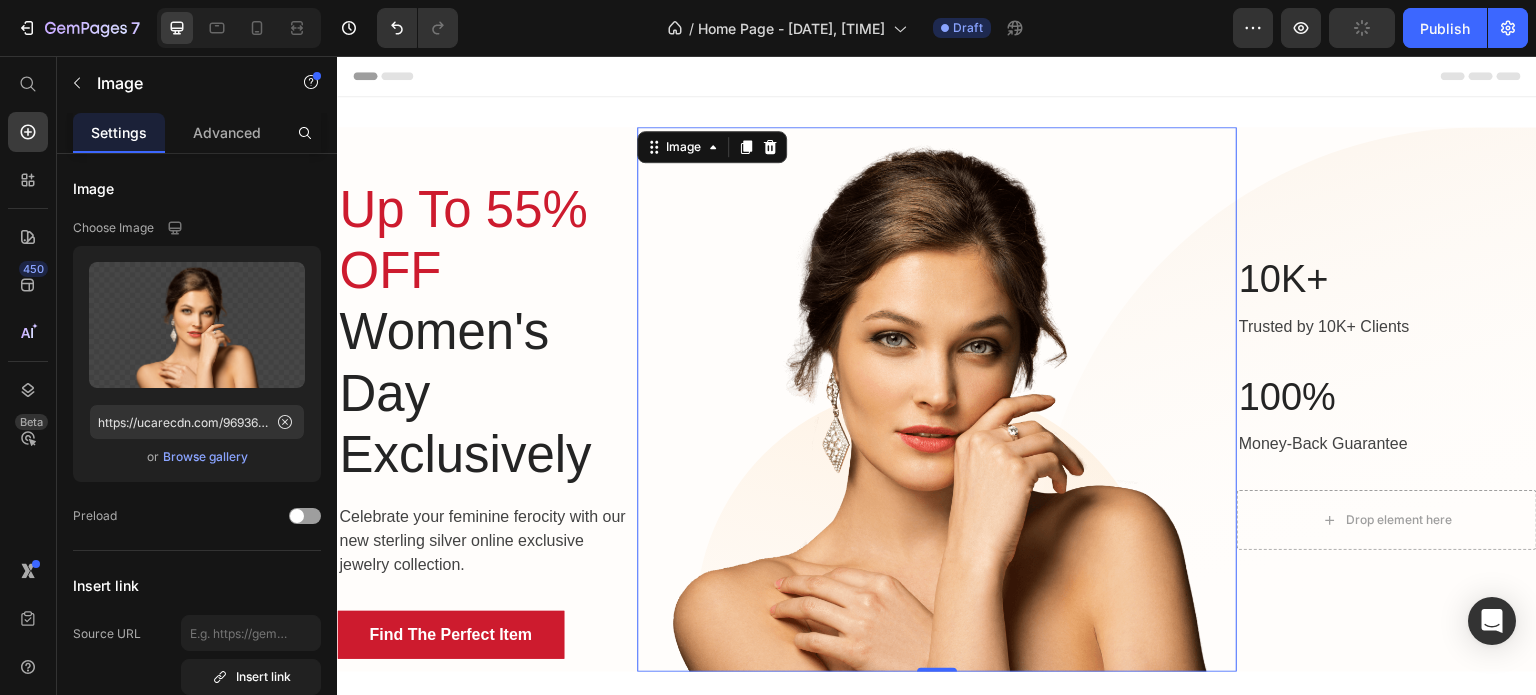 click on "Upload Image https://ucarecdn.com/96936b63-bb3e-401f-b70a-0fea200f6c1c/-/format/auto/-/preview/3000x3000/-/quality/lighter/girl.png  or   Browse gallery" 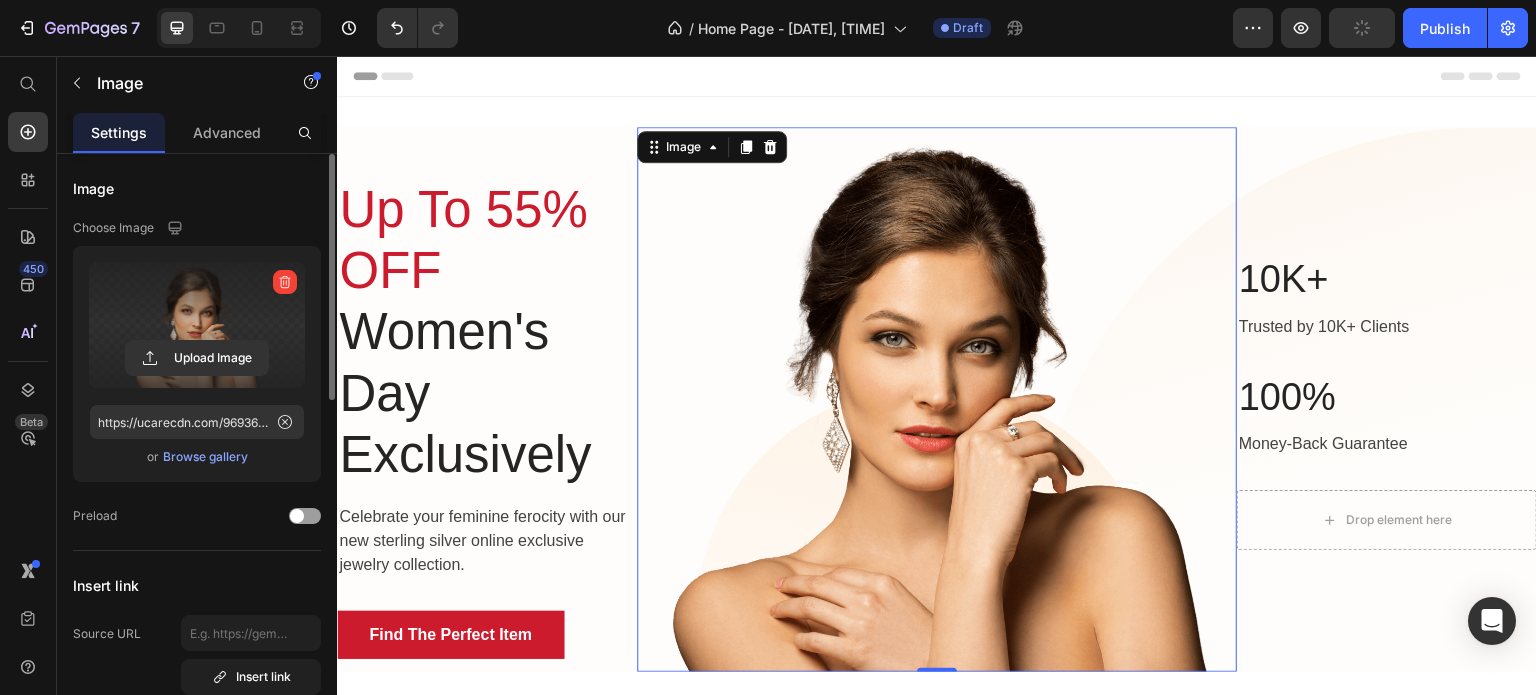 click at bounding box center [197, 325] 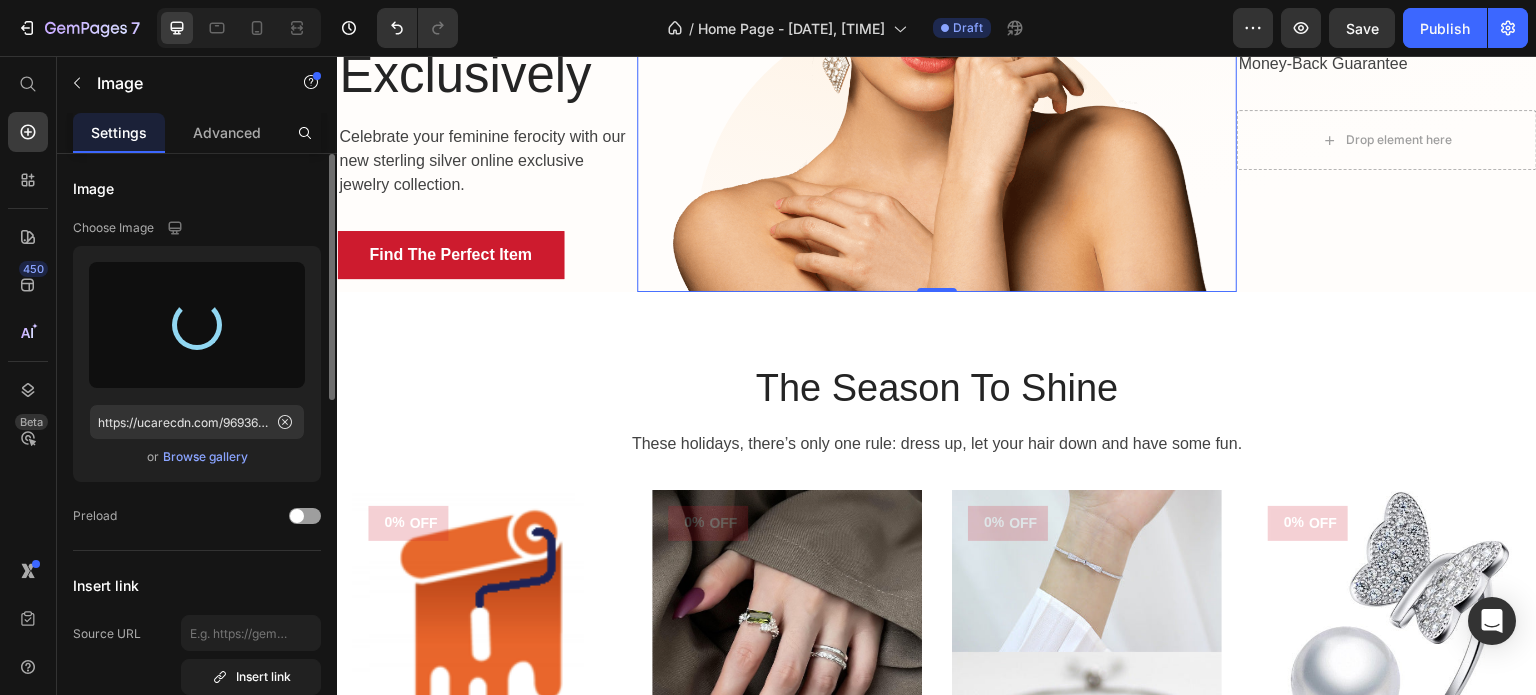 scroll, scrollTop: 384, scrollLeft: 0, axis: vertical 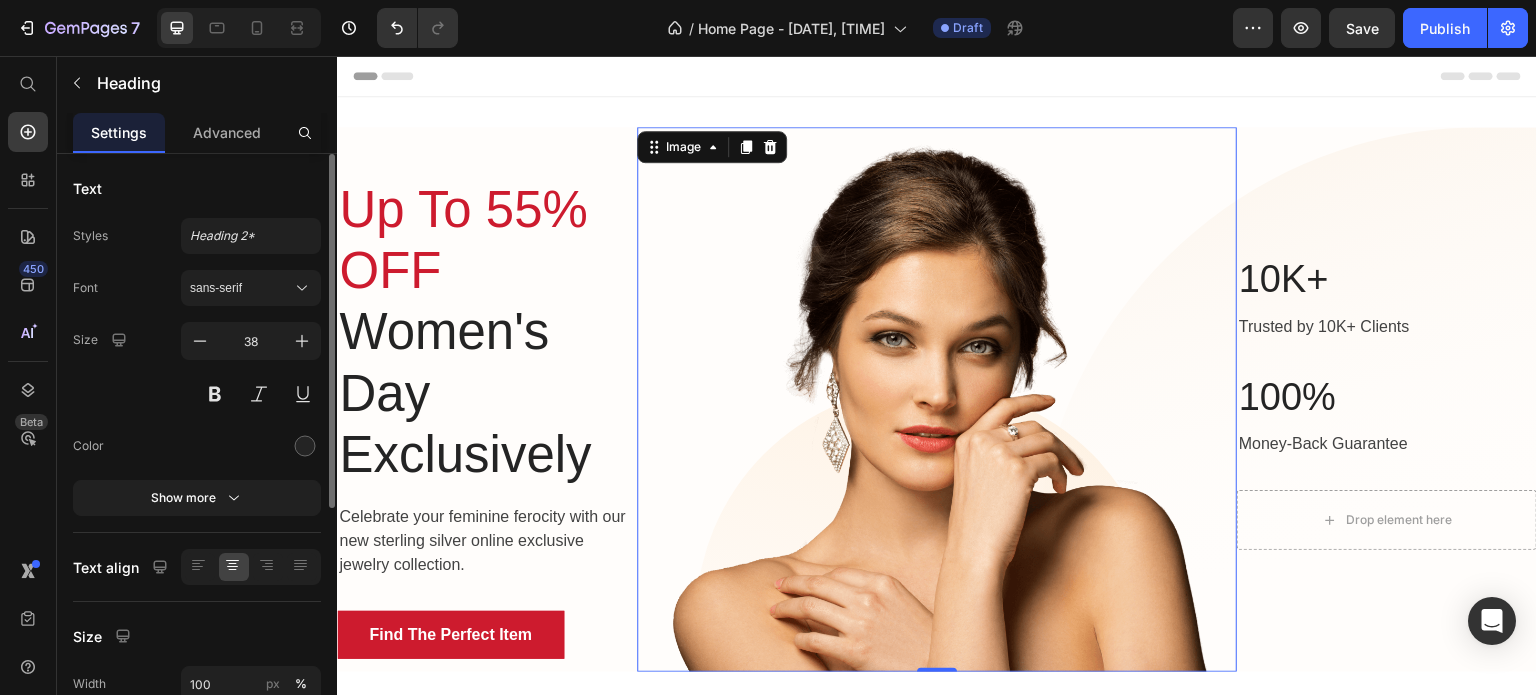 click at bounding box center (937, 399) 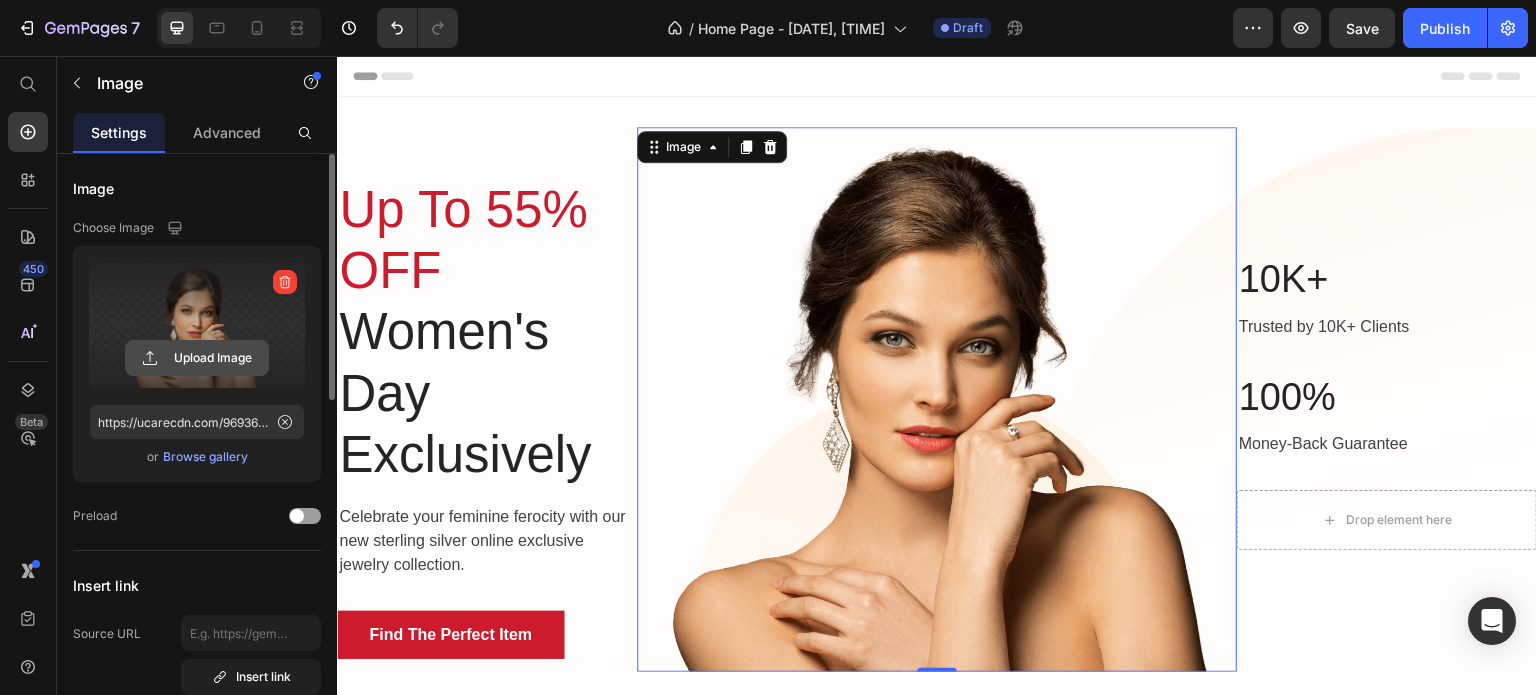 click 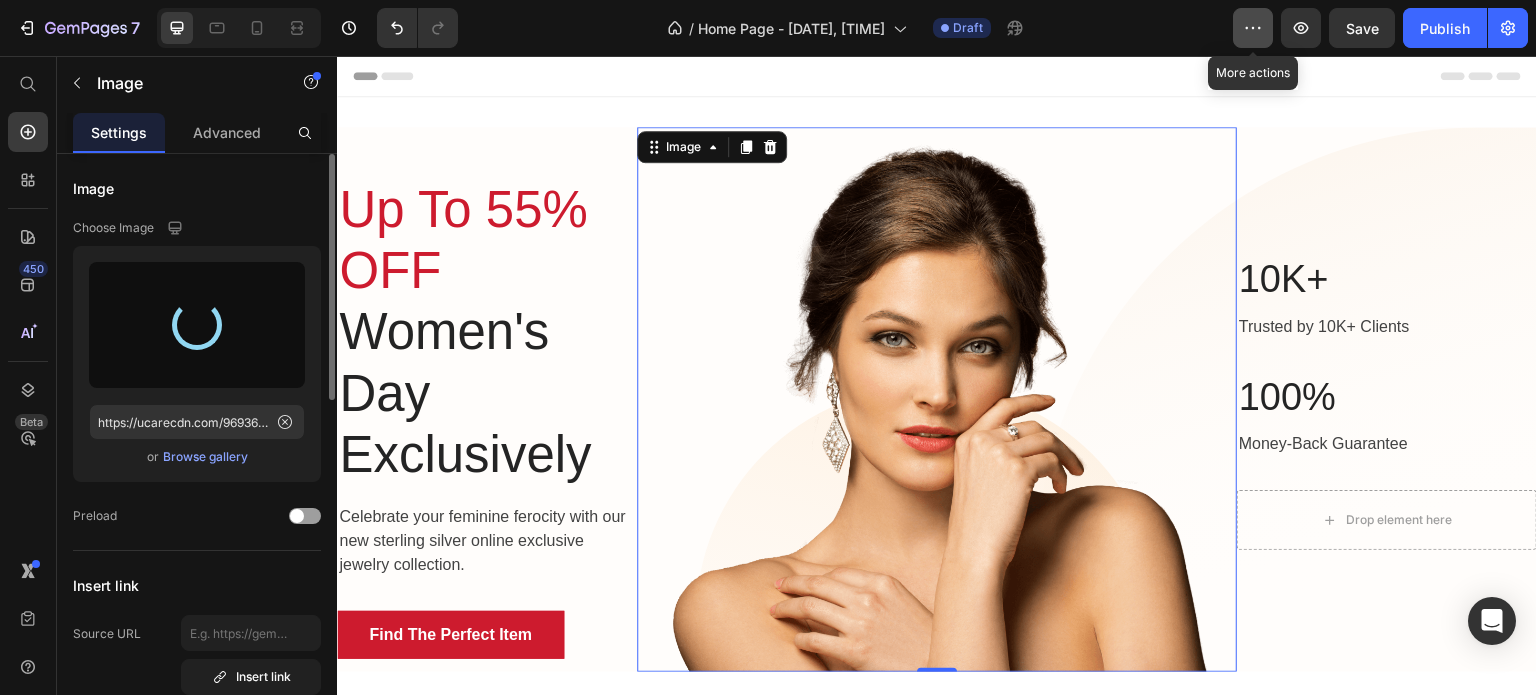 click 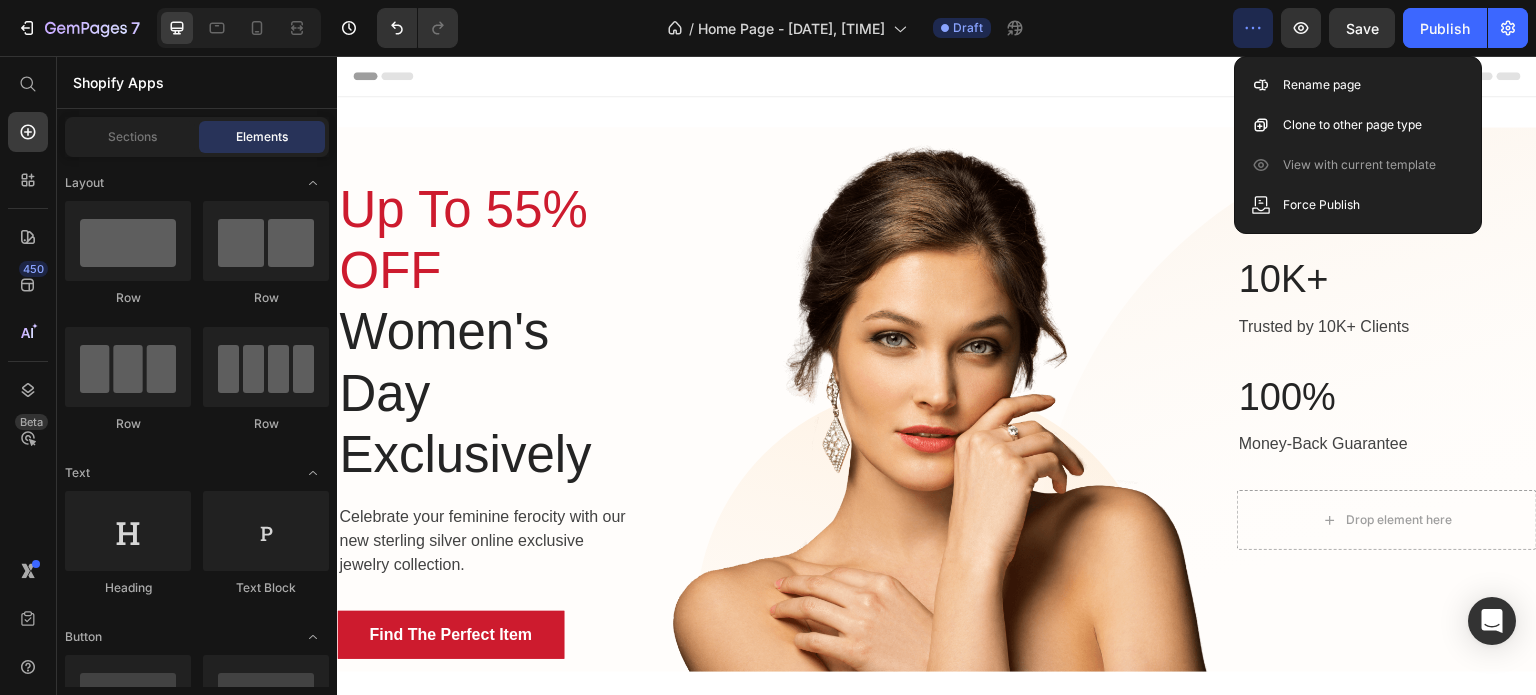 click on "Header" at bounding box center (937, 76) 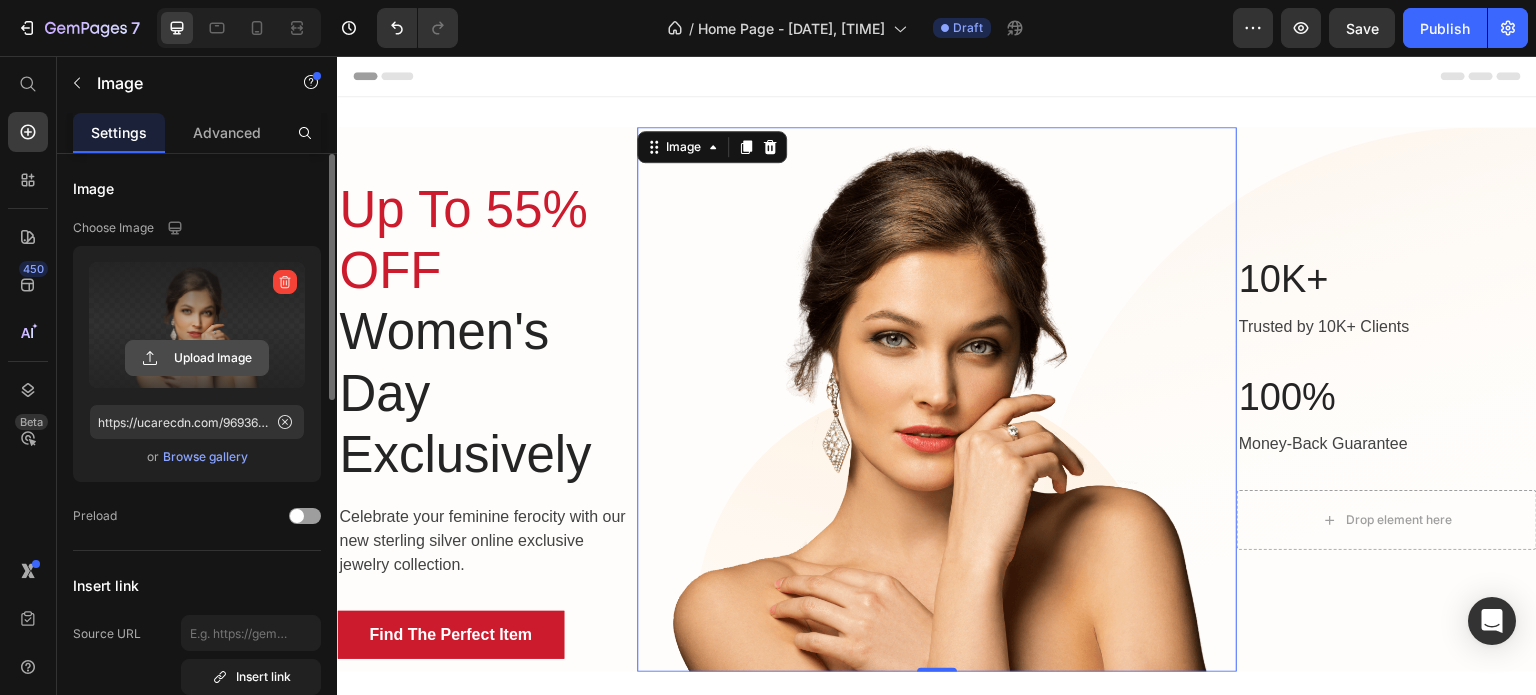 click 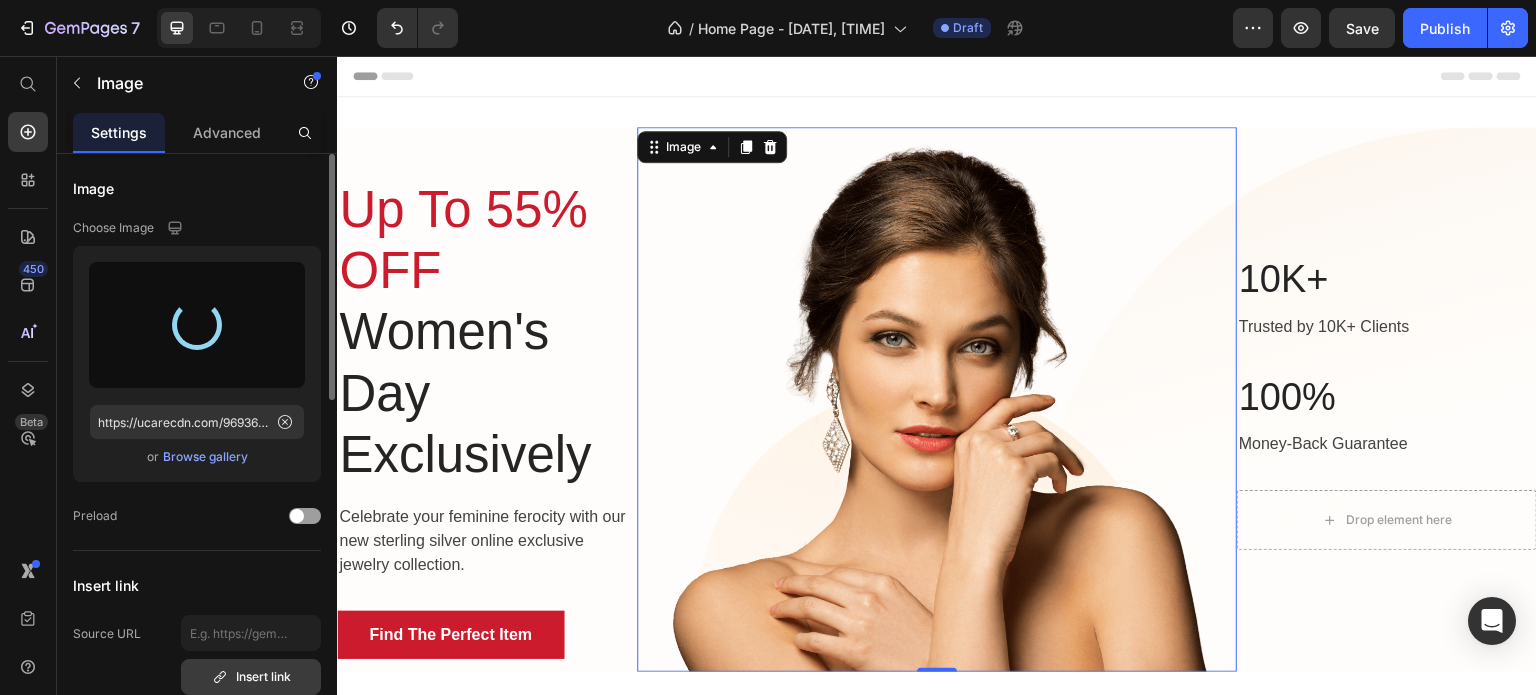 type on "https://cdn.shopify.com/s/files/1/0711/9375/5886/files/gempages_574928007760708452-bbdf7341-38d9-476f-a815-6d9bf4ddd0c5.png" 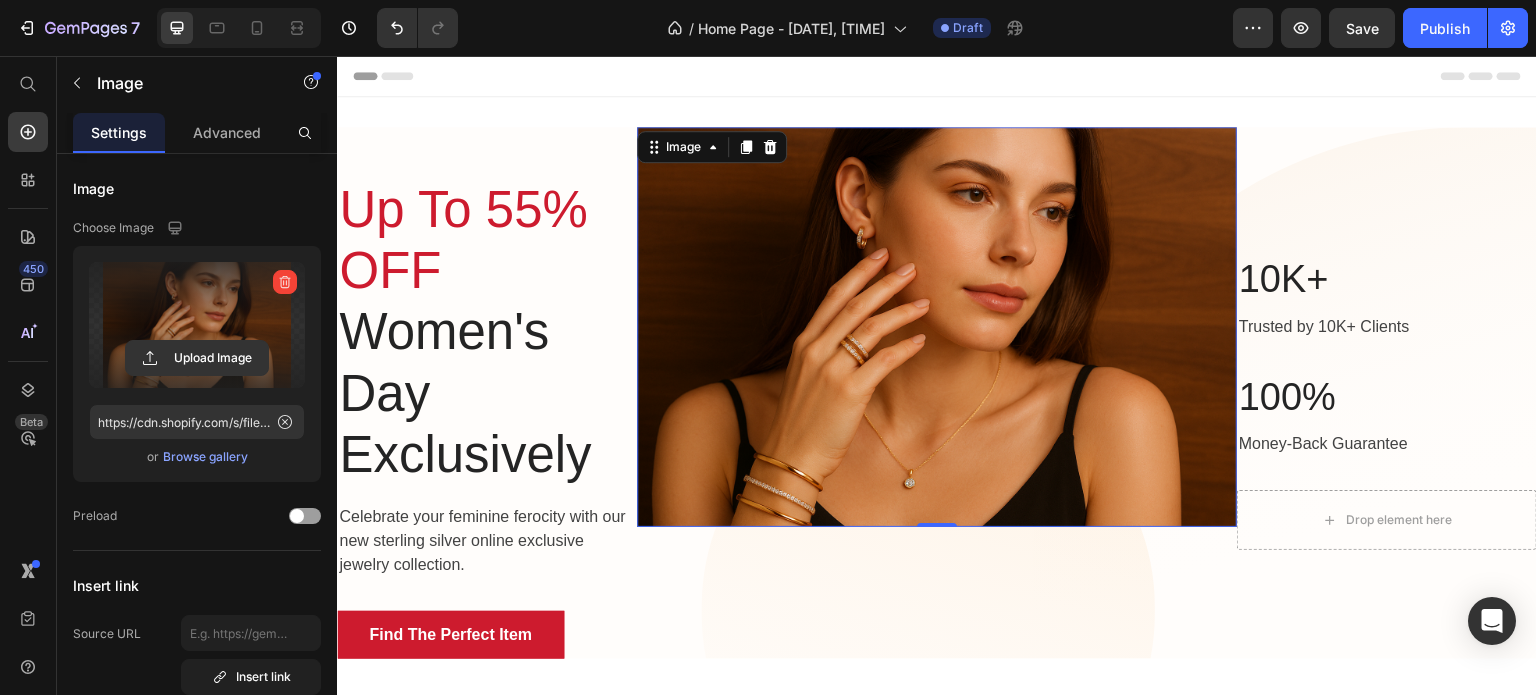 click on "Image" at bounding box center [712, 147] 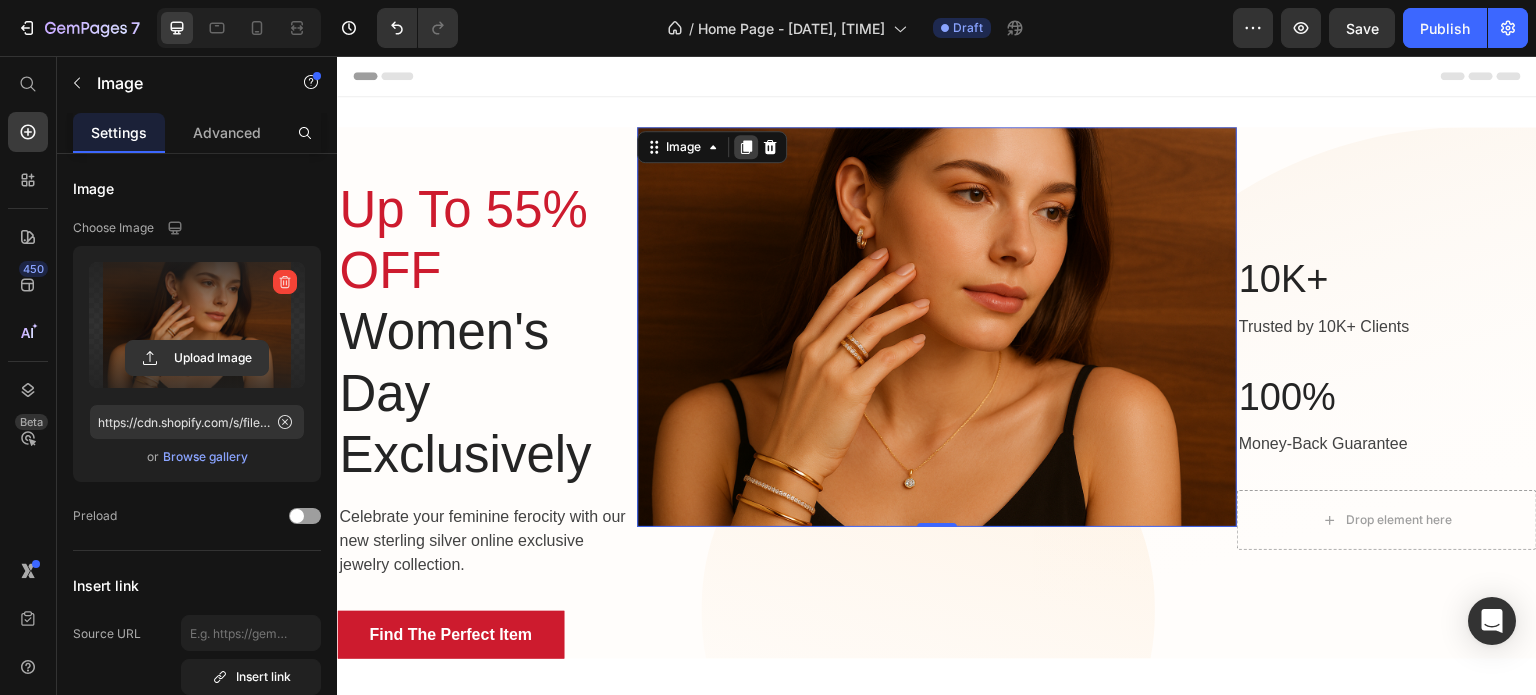 click 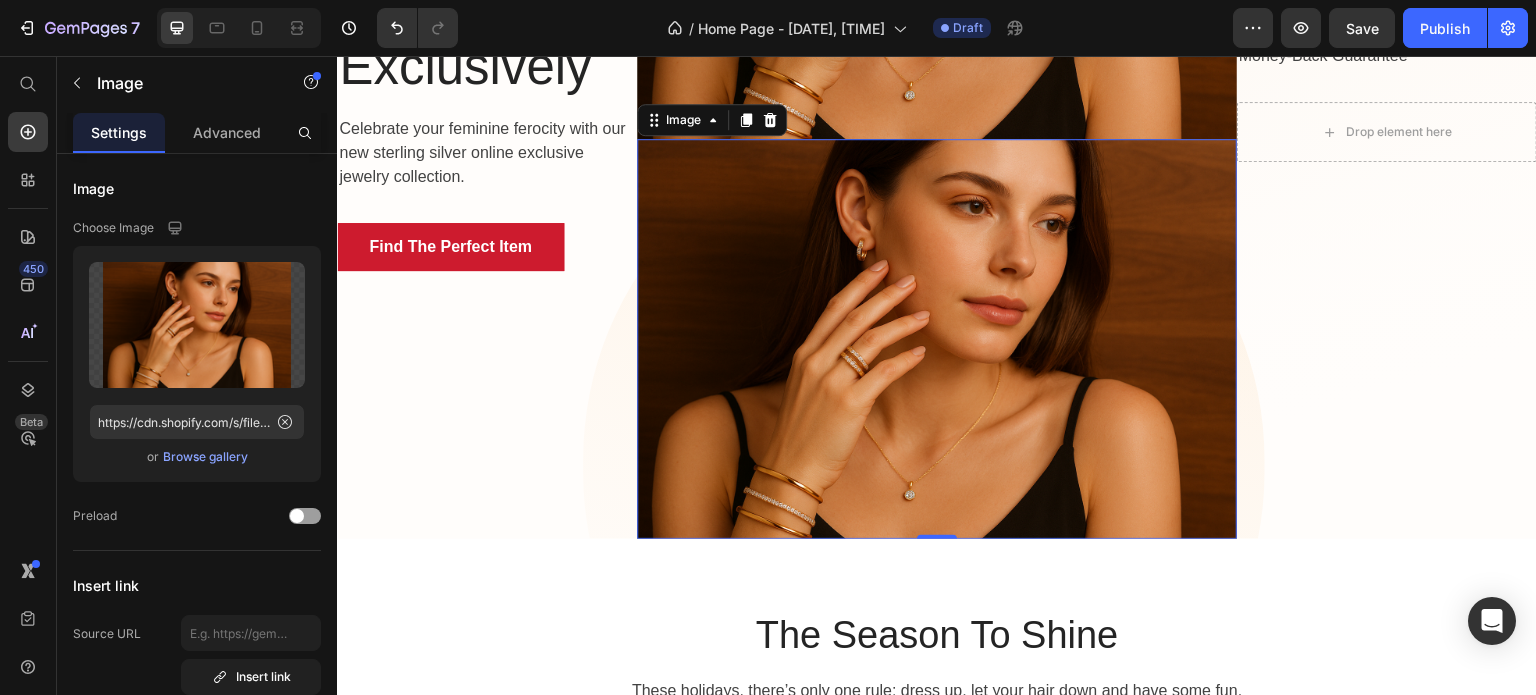 scroll, scrollTop: 396, scrollLeft: 0, axis: vertical 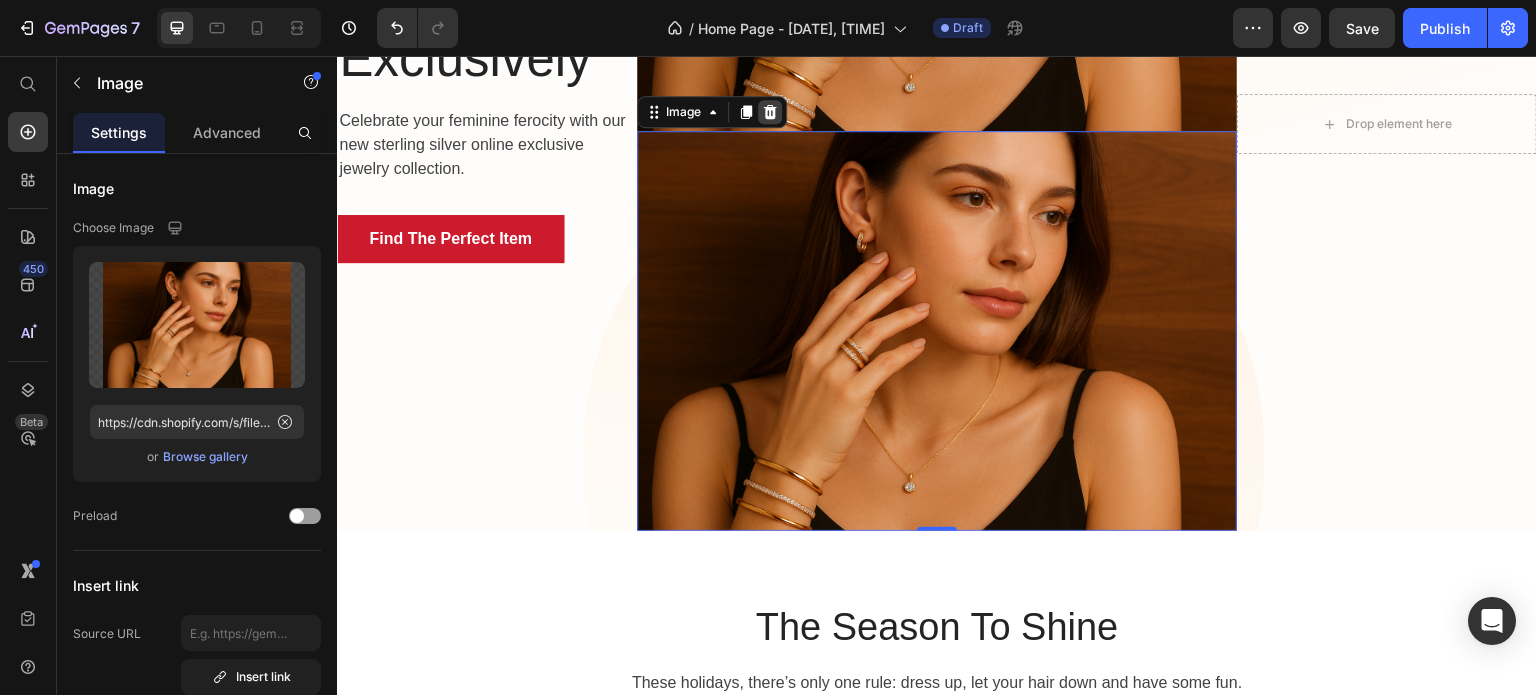click 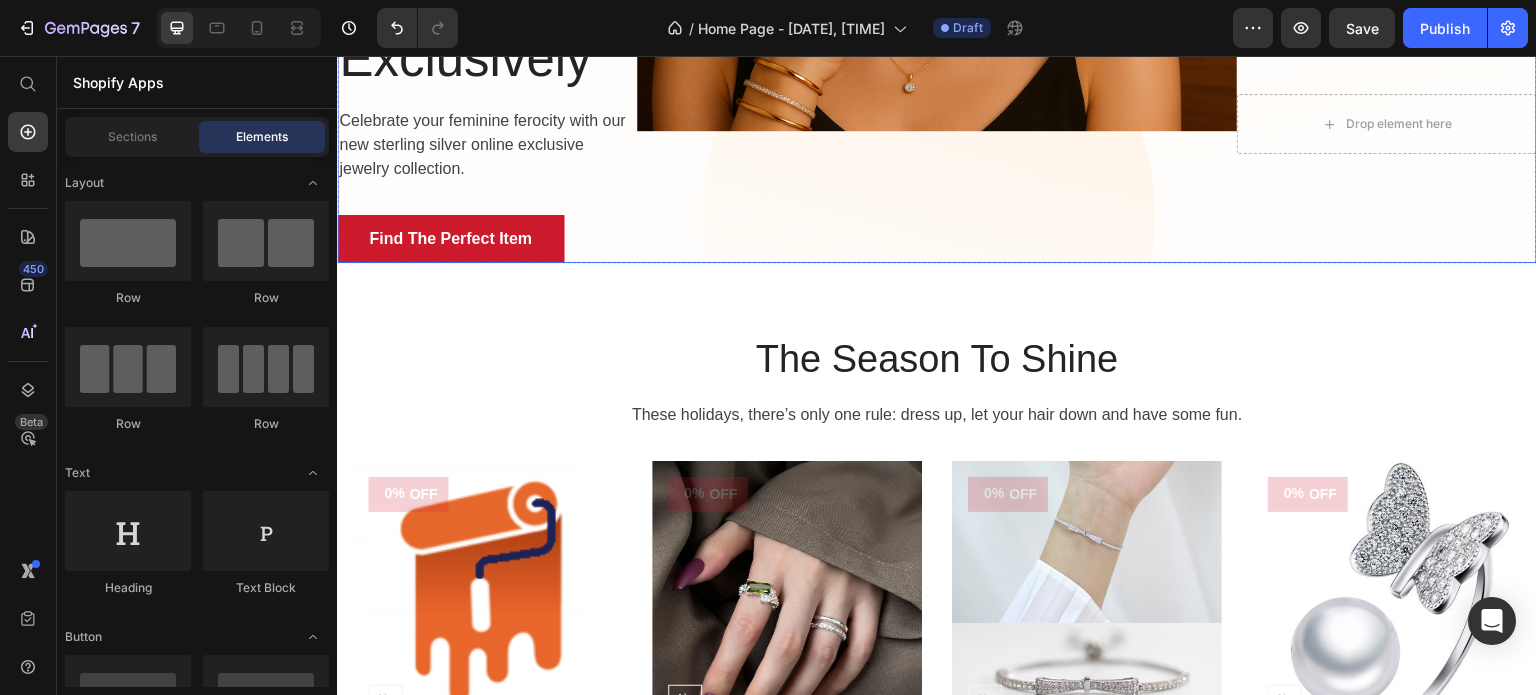 scroll, scrollTop: 0, scrollLeft: 0, axis: both 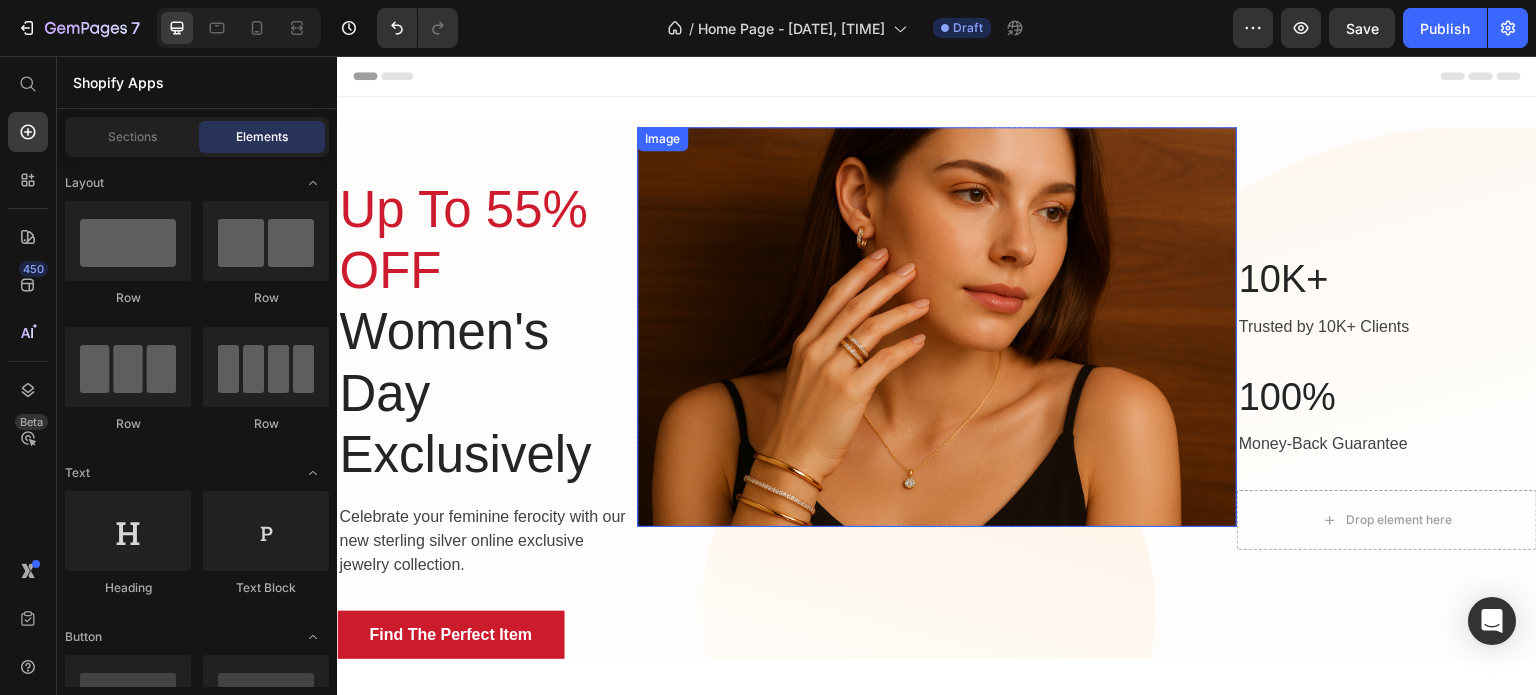 click at bounding box center (937, 327) 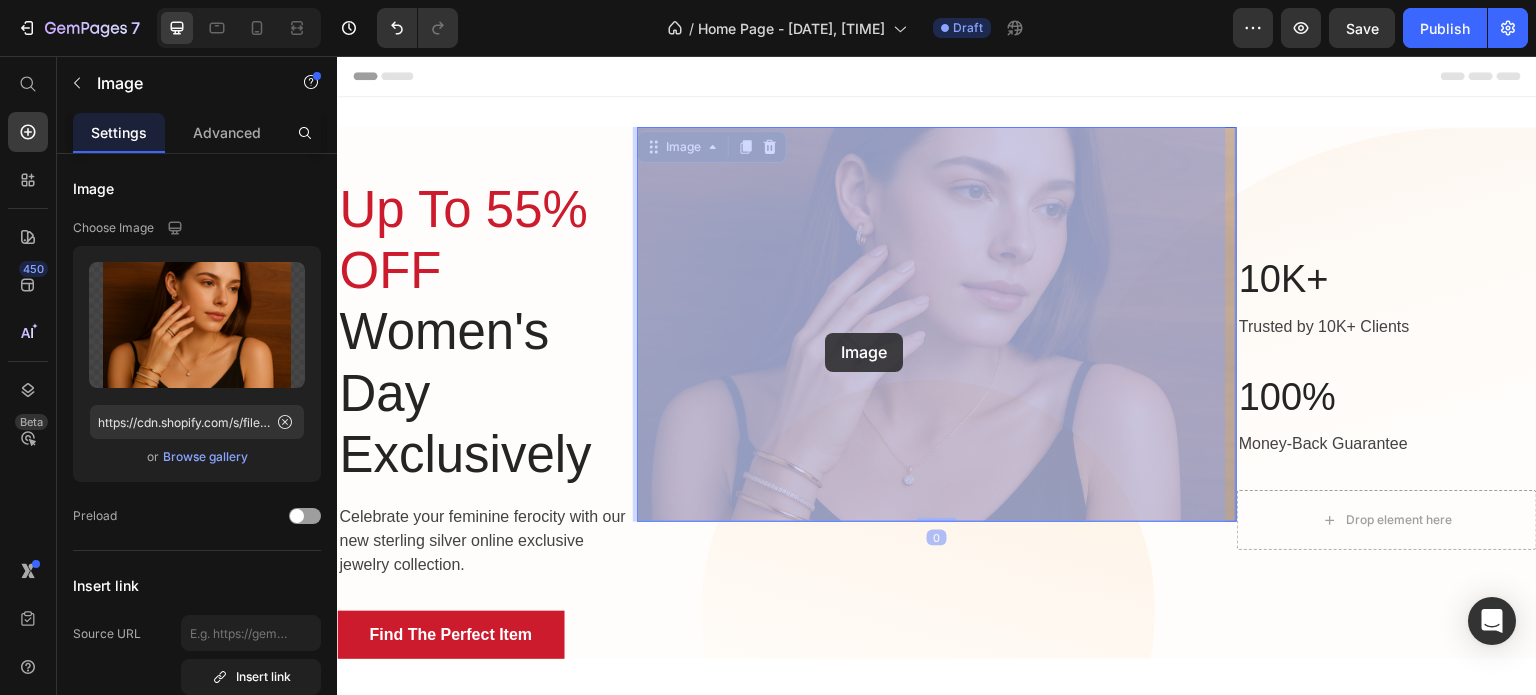drag, startPoint x: 1181, startPoint y: 316, endPoint x: 818, endPoint y: 333, distance: 363.39786 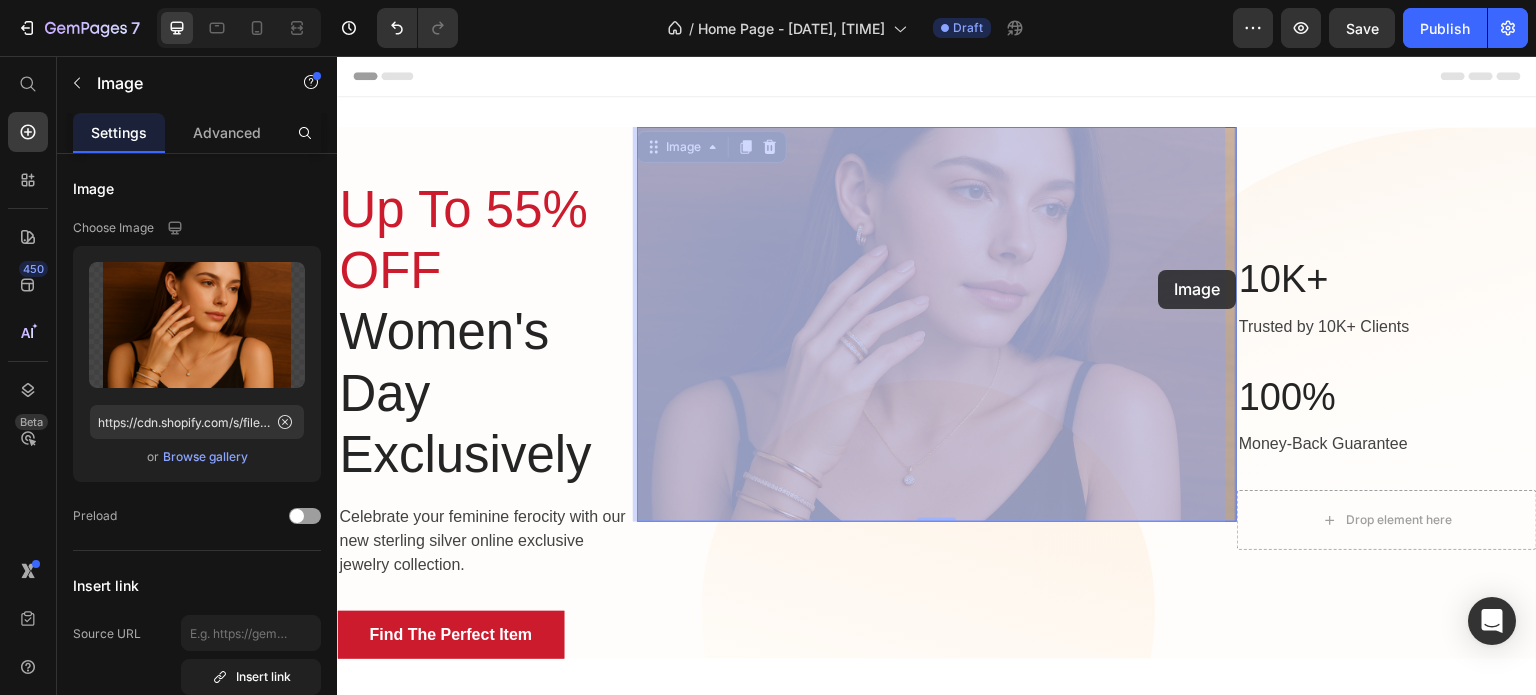 drag, startPoint x: 826, startPoint y: 329, endPoint x: 1159, endPoint y: 270, distance: 338.18634 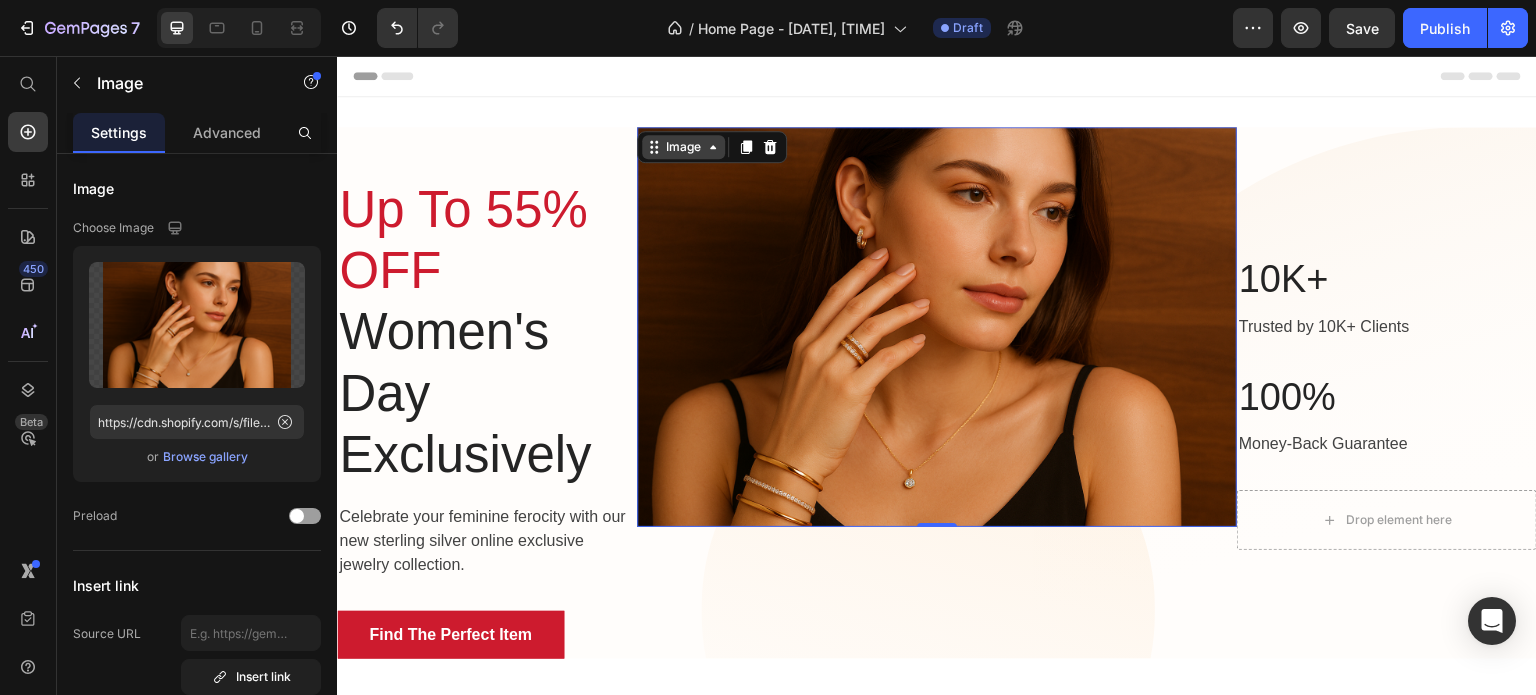 click on "Image" at bounding box center [683, 147] 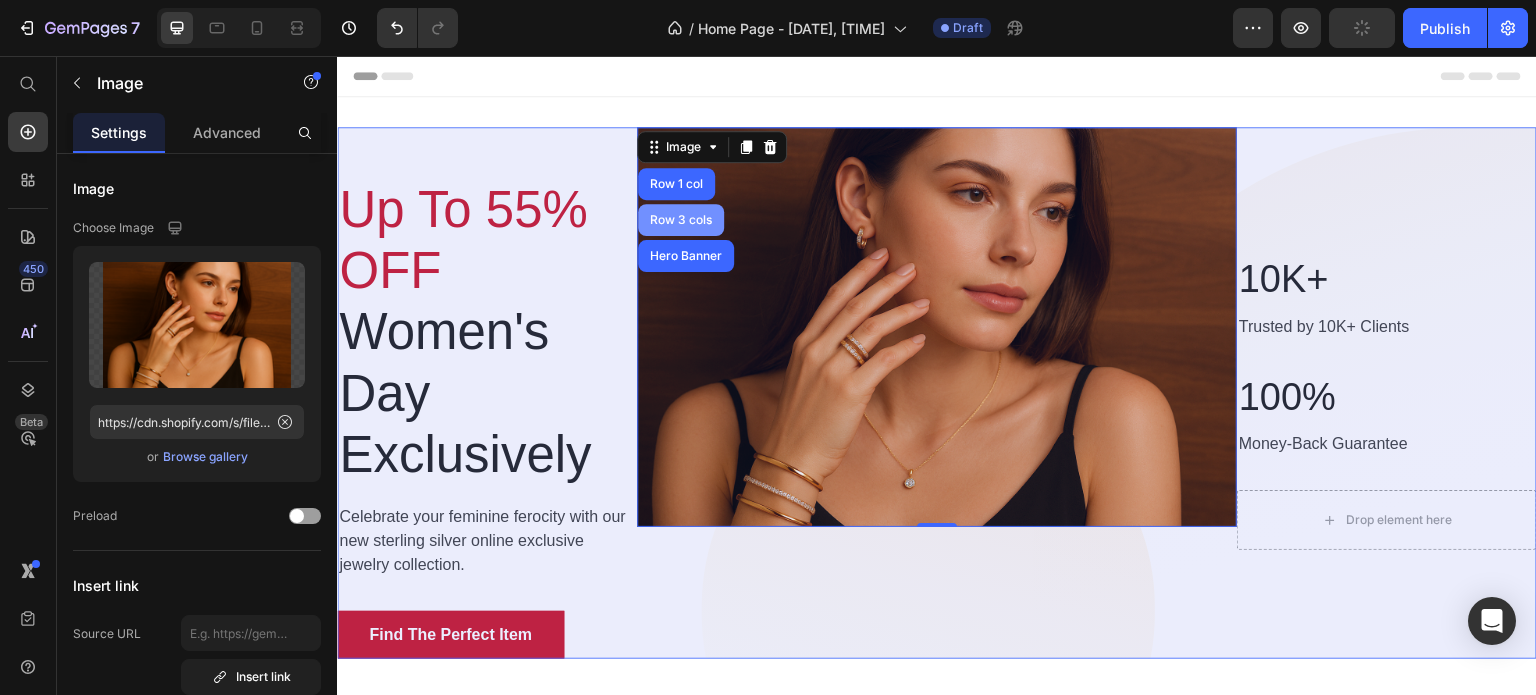 click on "Row 3 cols" at bounding box center [681, 220] 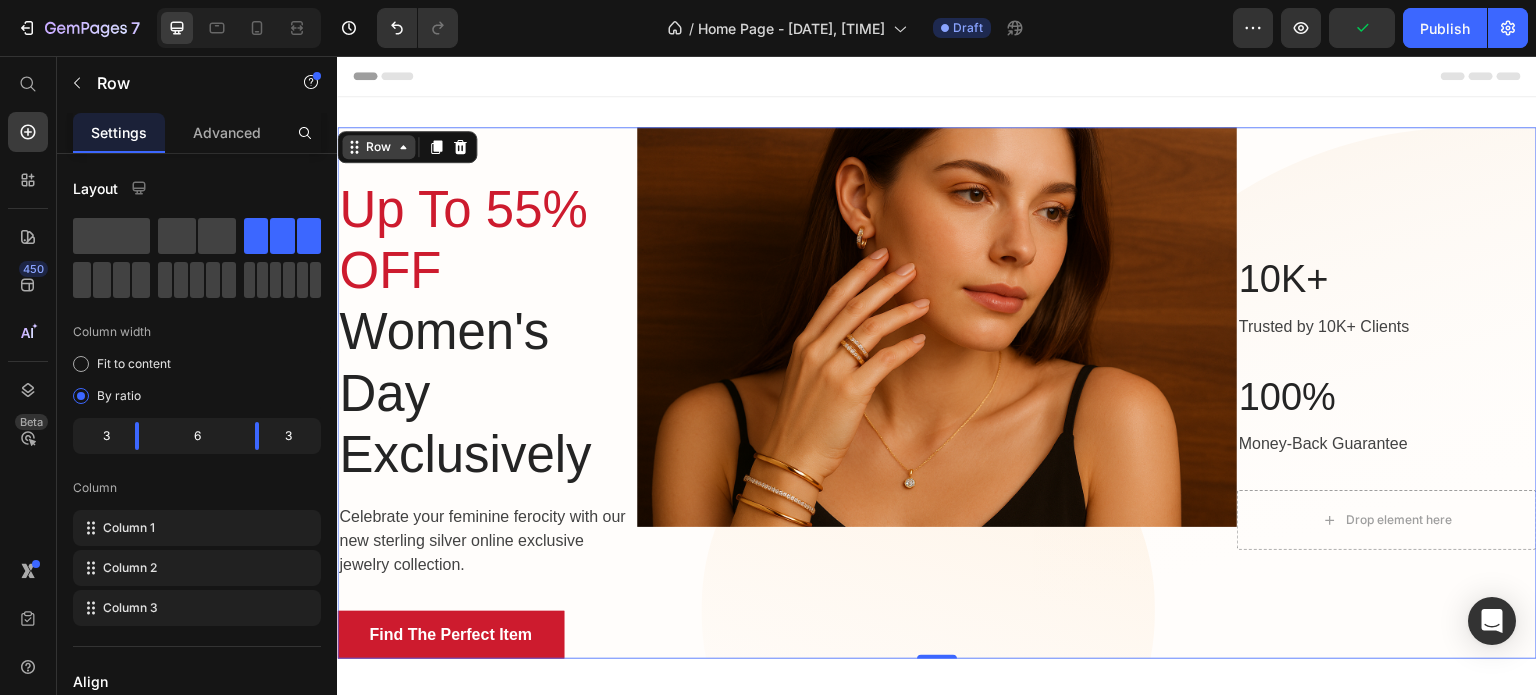 click on "Row" at bounding box center (378, 147) 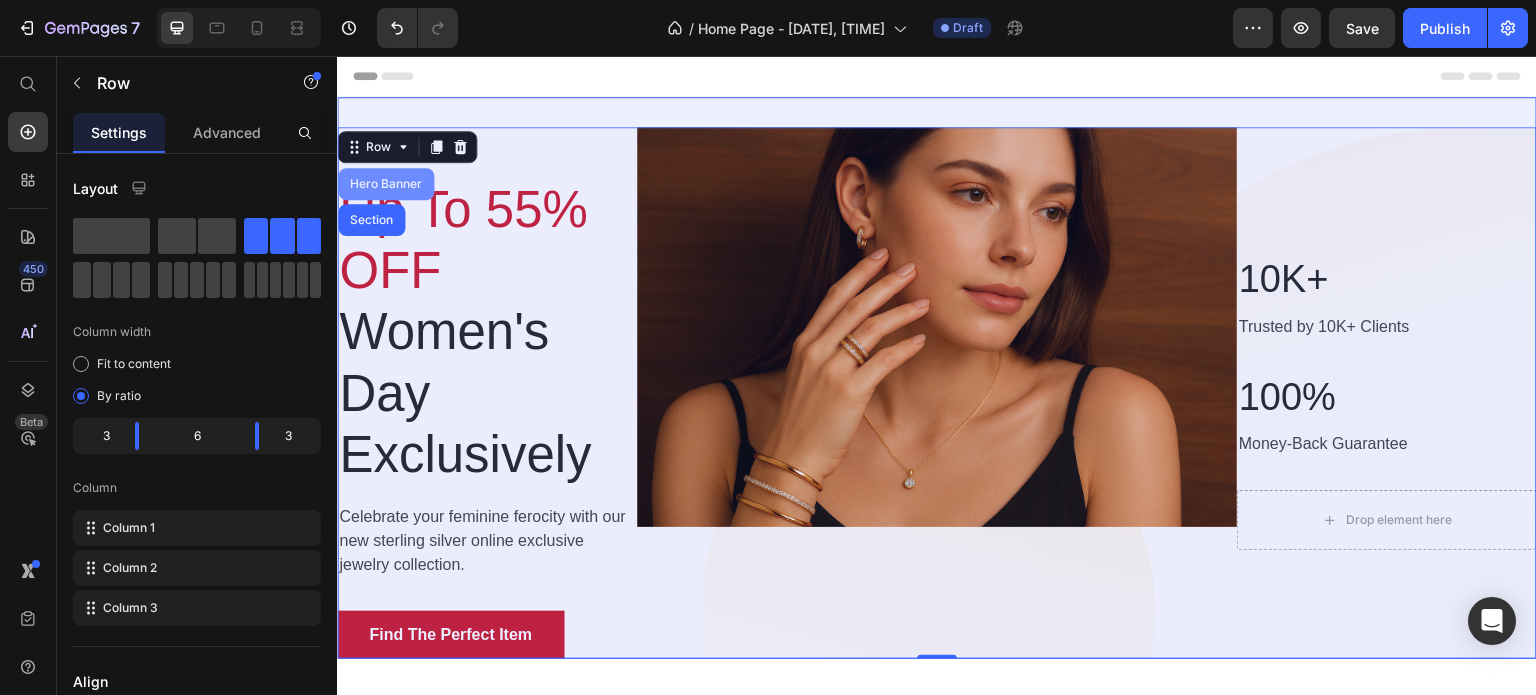 click on "Hero Banner" at bounding box center [386, 184] 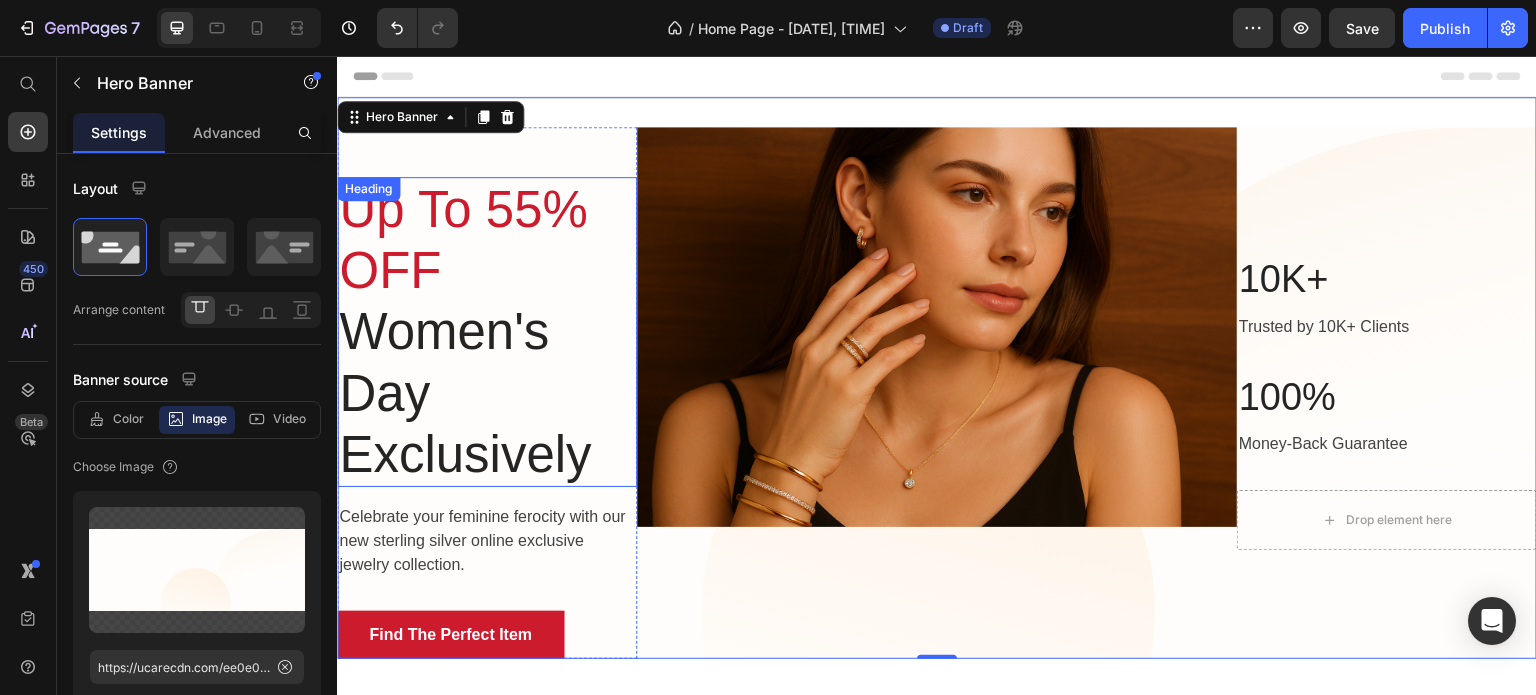 click at bounding box center [937, 327] 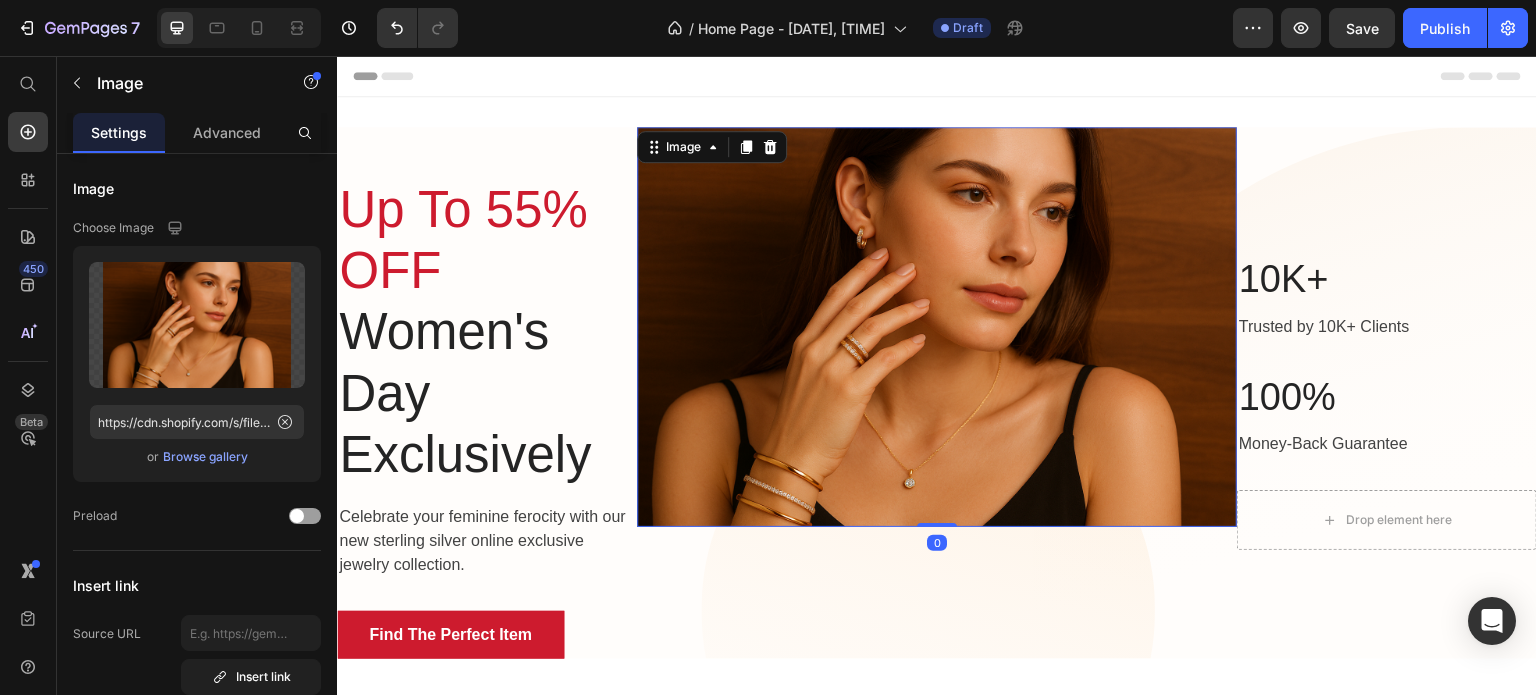 click at bounding box center (937, 327) 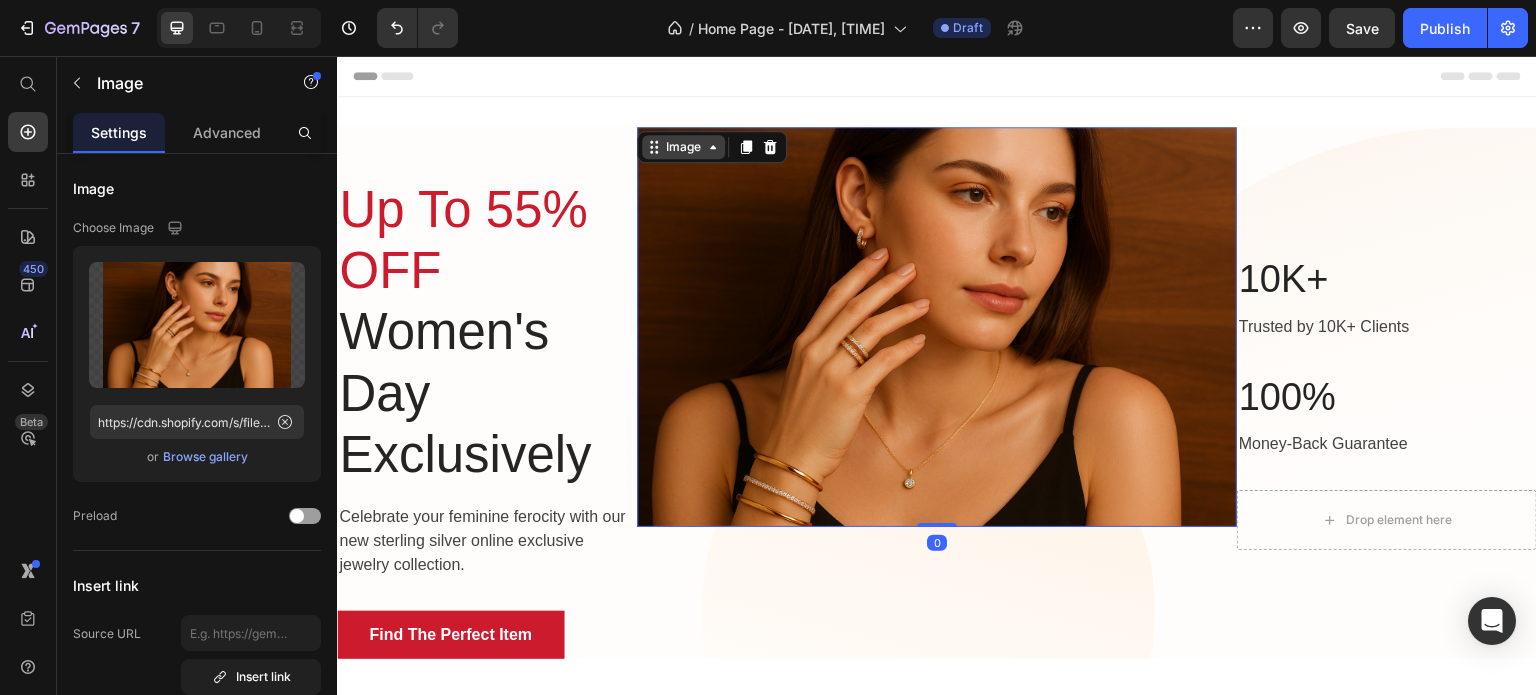 click on "Image" at bounding box center (683, 147) 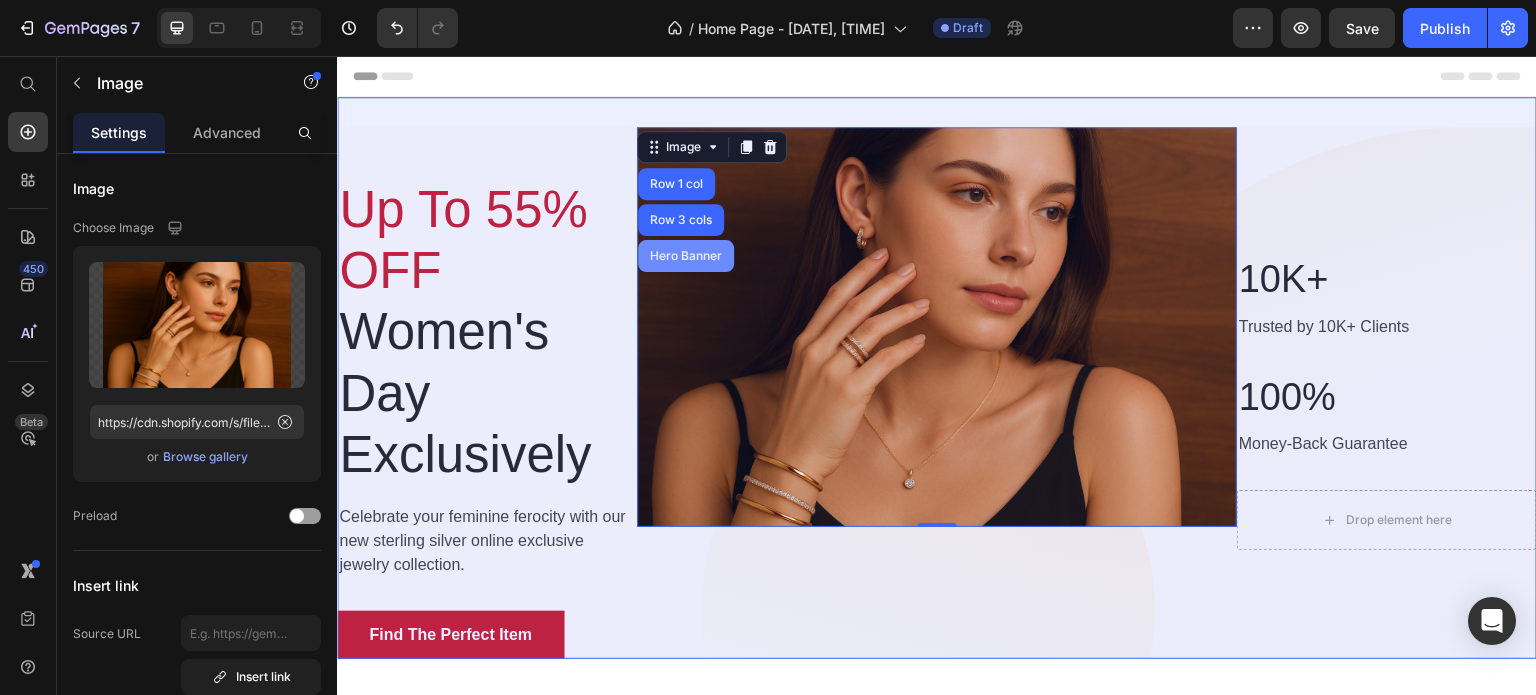 click on "Hero Banner" at bounding box center (686, 256) 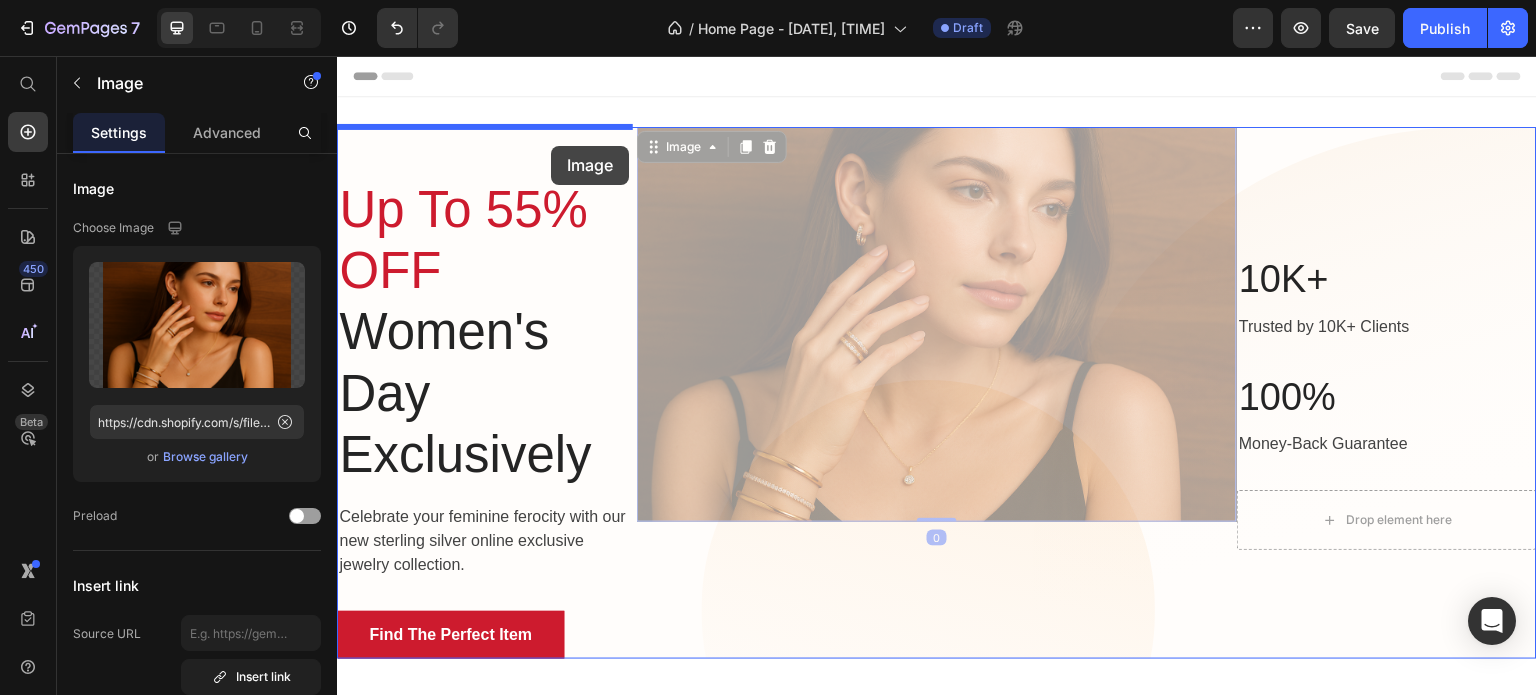 drag, startPoint x: 759, startPoint y: 251, endPoint x: 548, endPoint y: 146, distance: 235.68199 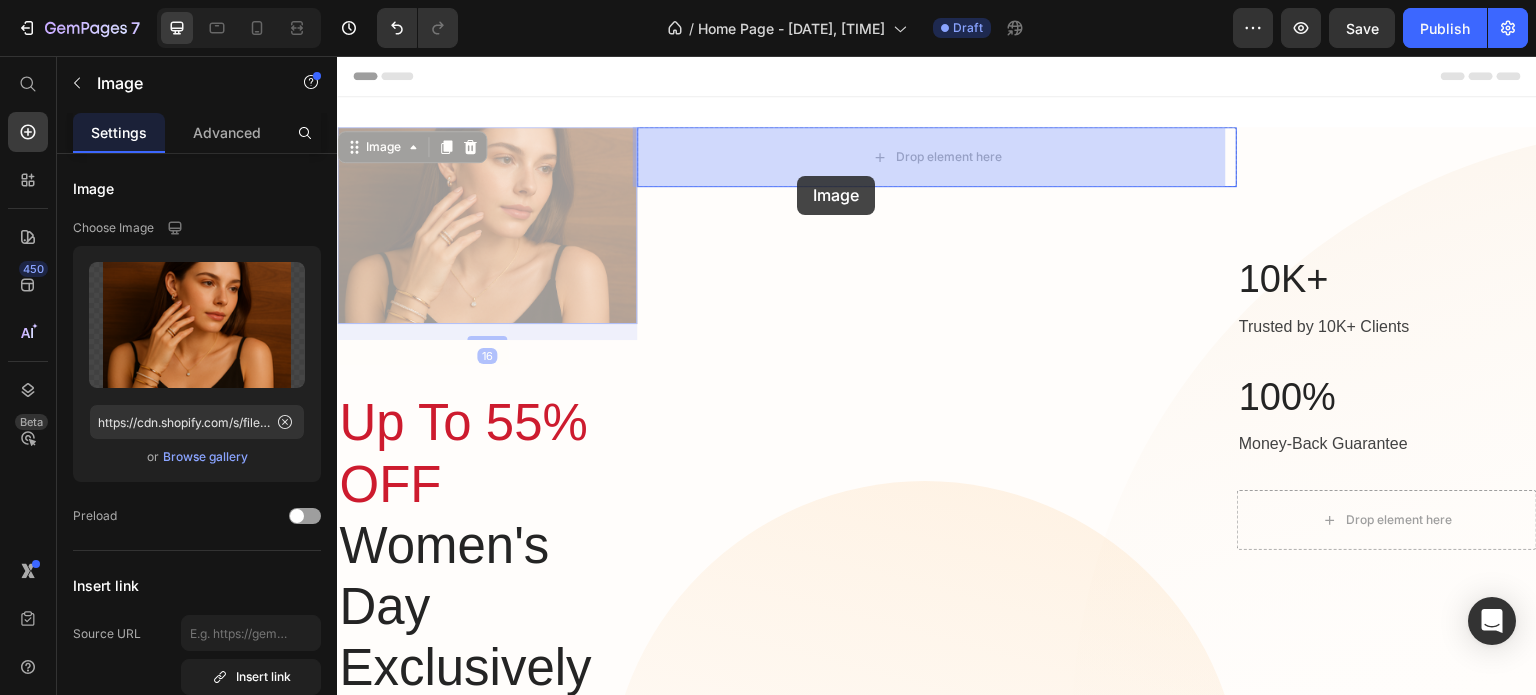 drag, startPoint x: 555, startPoint y: 208, endPoint x: 797, endPoint y: 175, distance: 244.23964 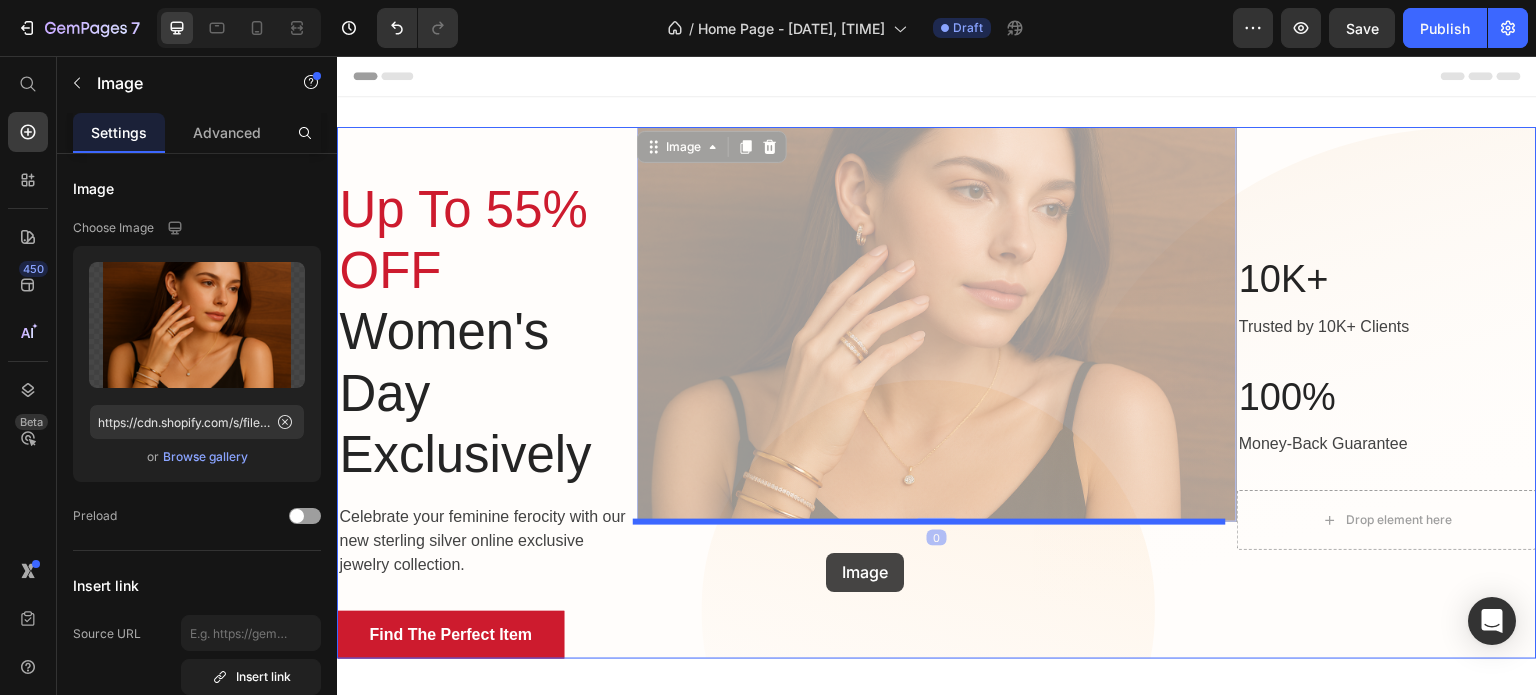 drag, startPoint x: 840, startPoint y: 255, endPoint x: 825, endPoint y: 557, distance: 302.37228 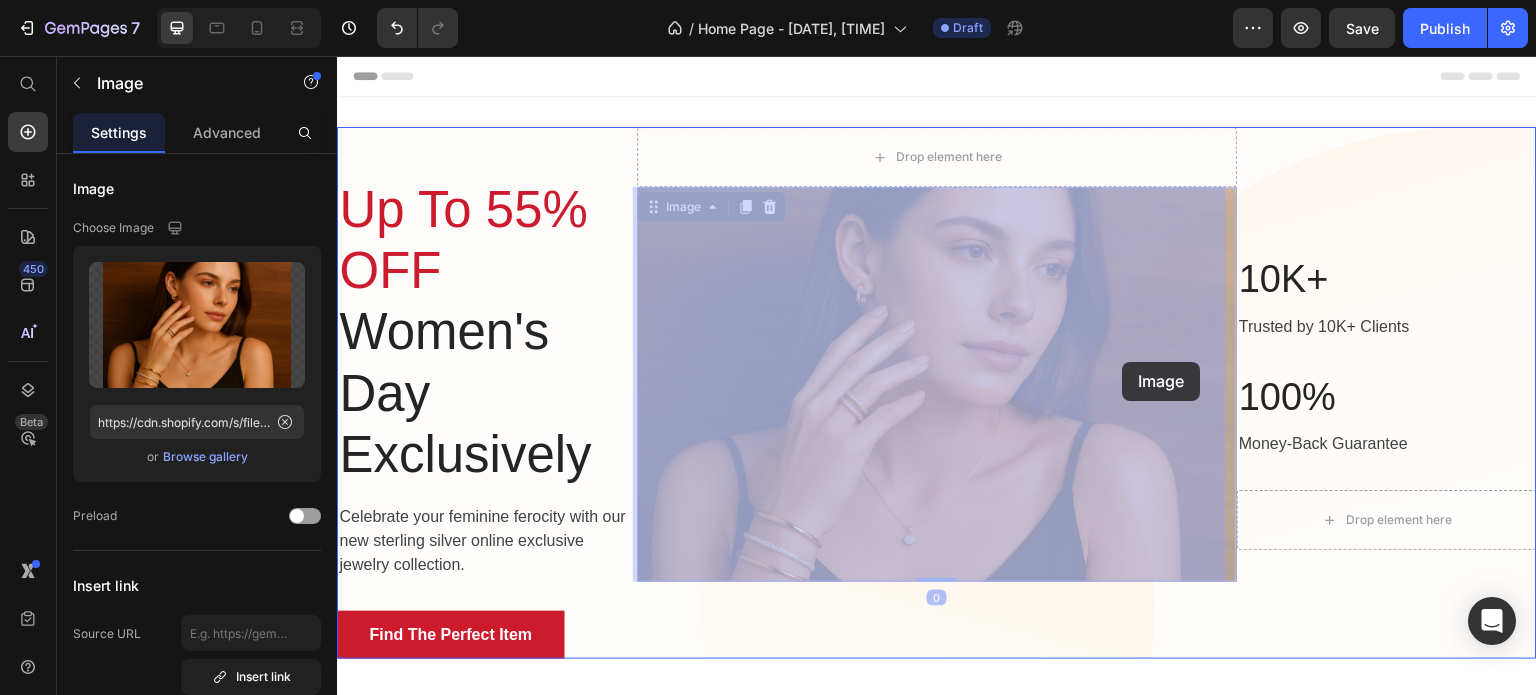 drag, startPoint x: 873, startPoint y: 353, endPoint x: 1123, endPoint y: 362, distance: 250.16194 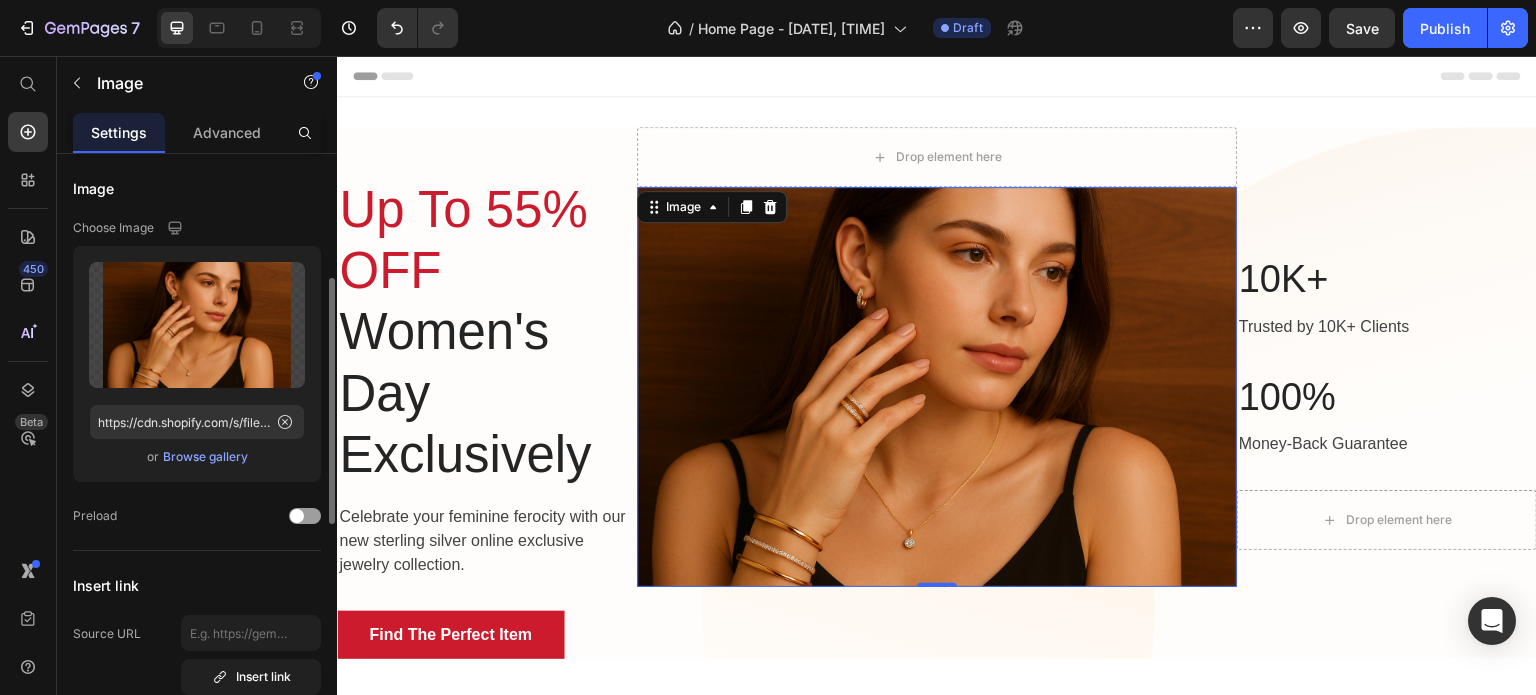 scroll, scrollTop: 121, scrollLeft: 0, axis: vertical 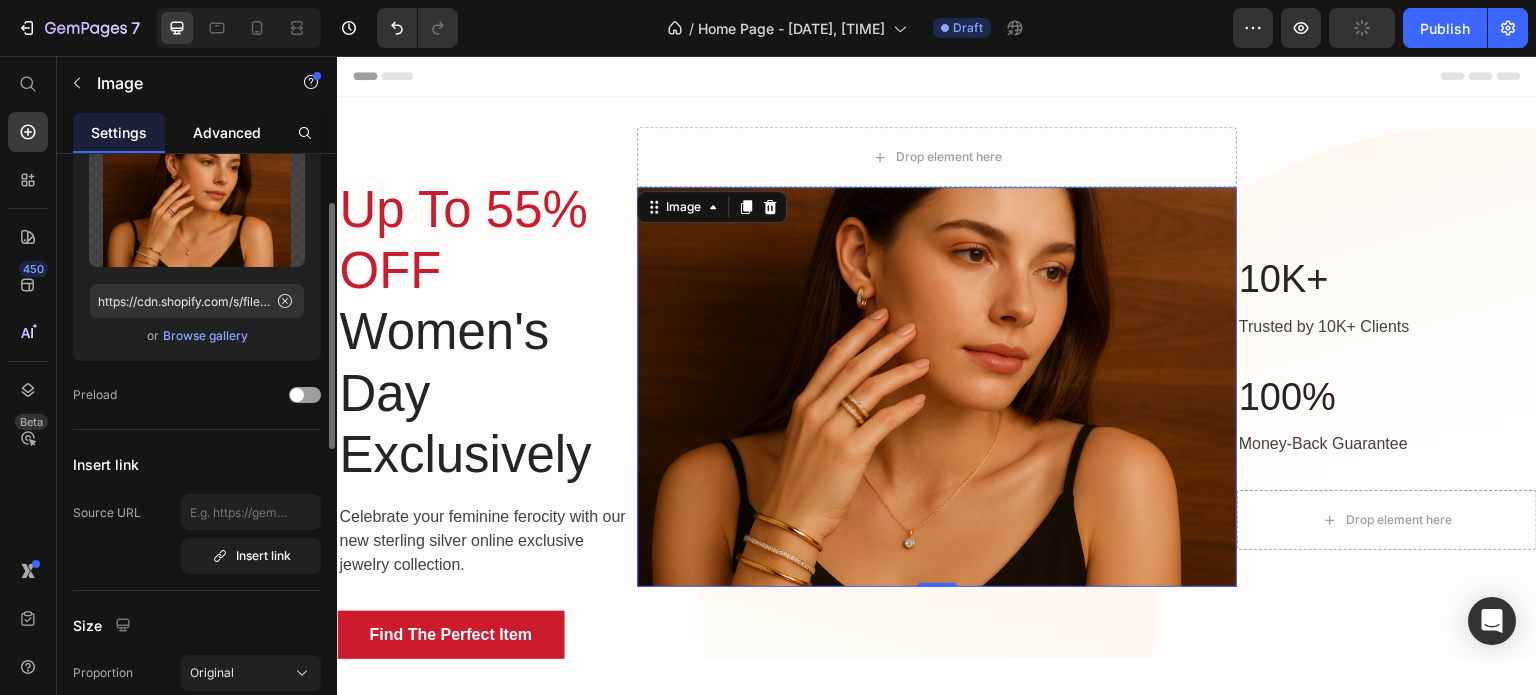 click on "Advanced" at bounding box center [227, 132] 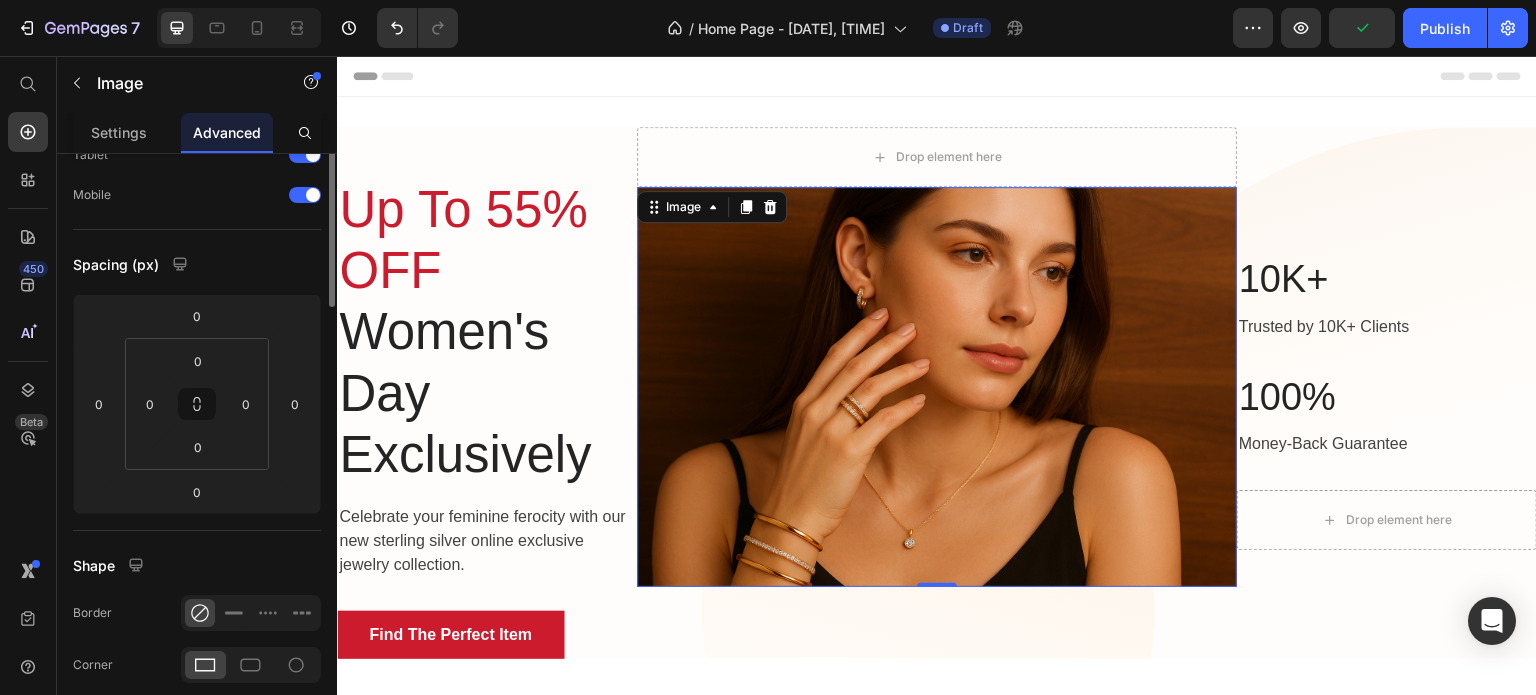 scroll, scrollTop: 0, scrollLeft: 0, axis: both 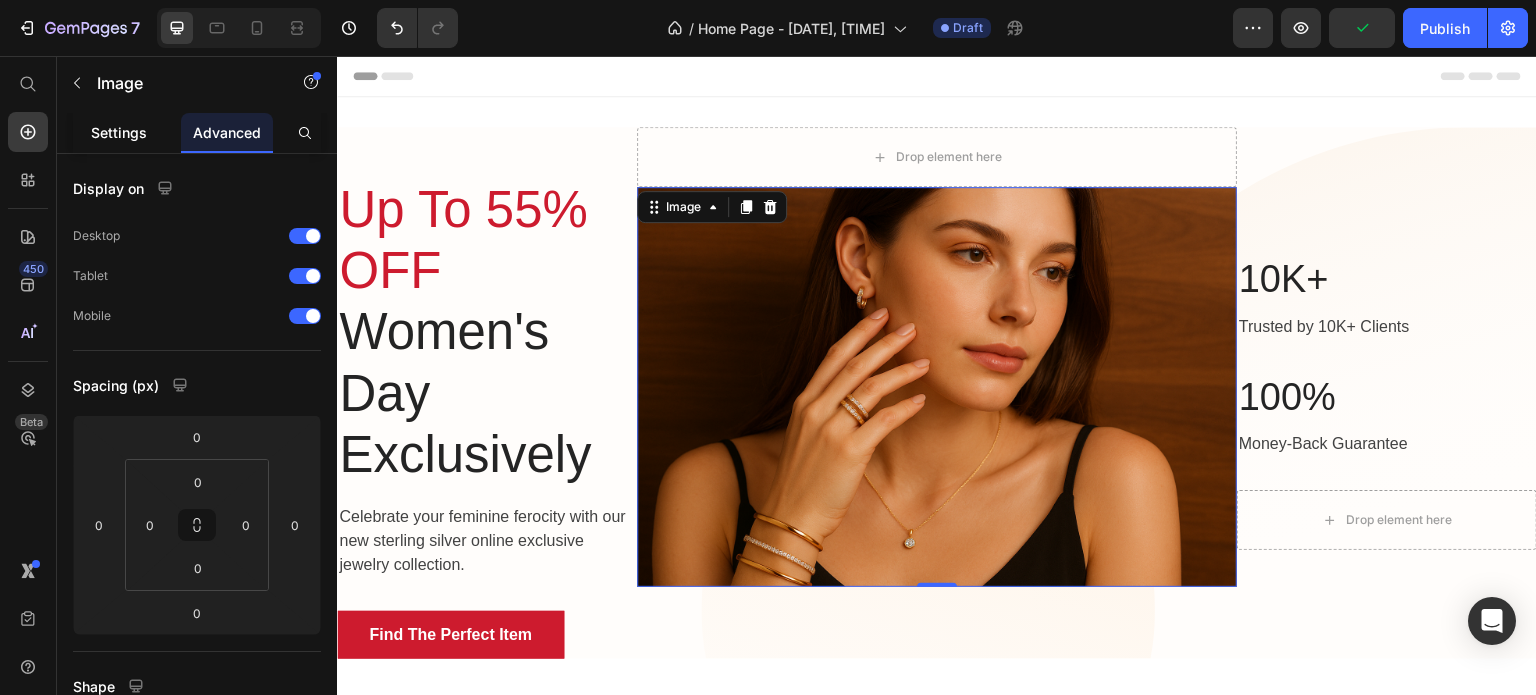 click on "Settings" at bounding box center [119, 132] 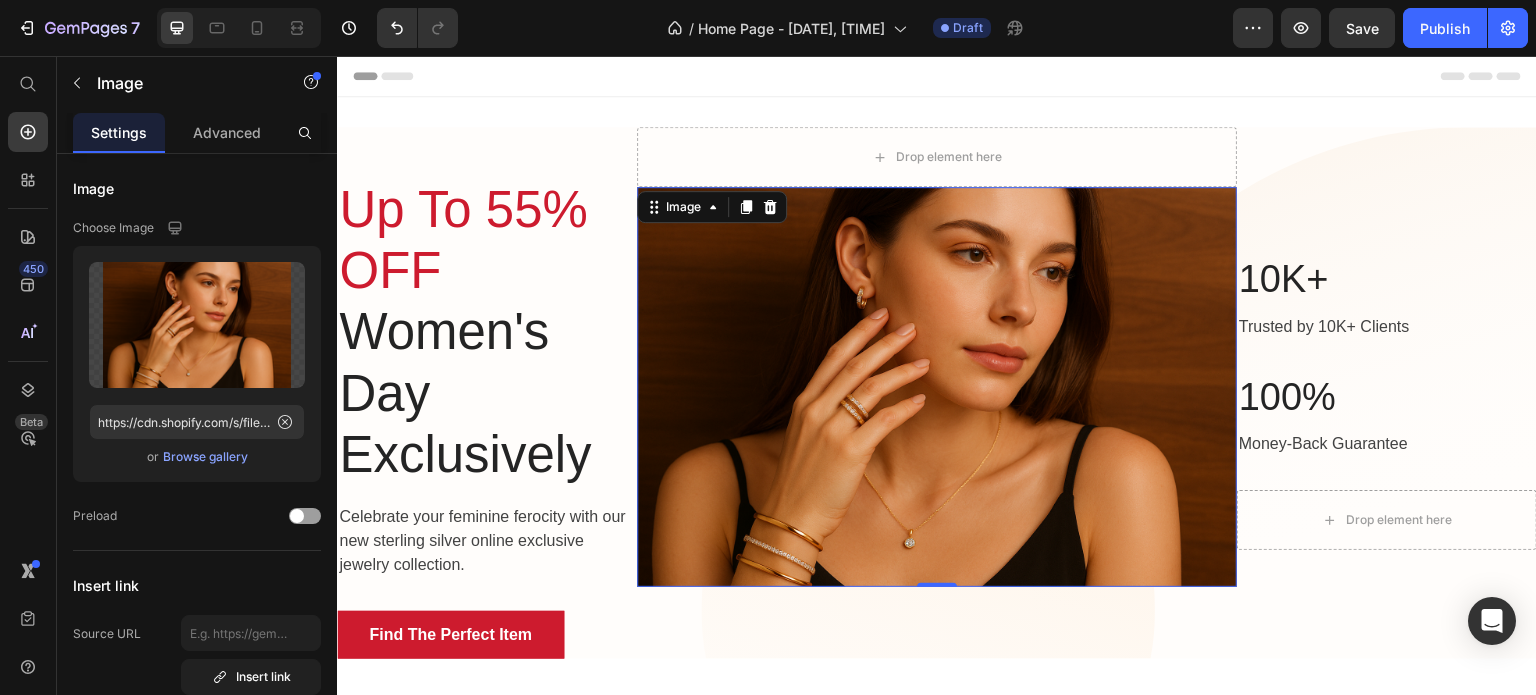 click at bounding box center [937, 387] 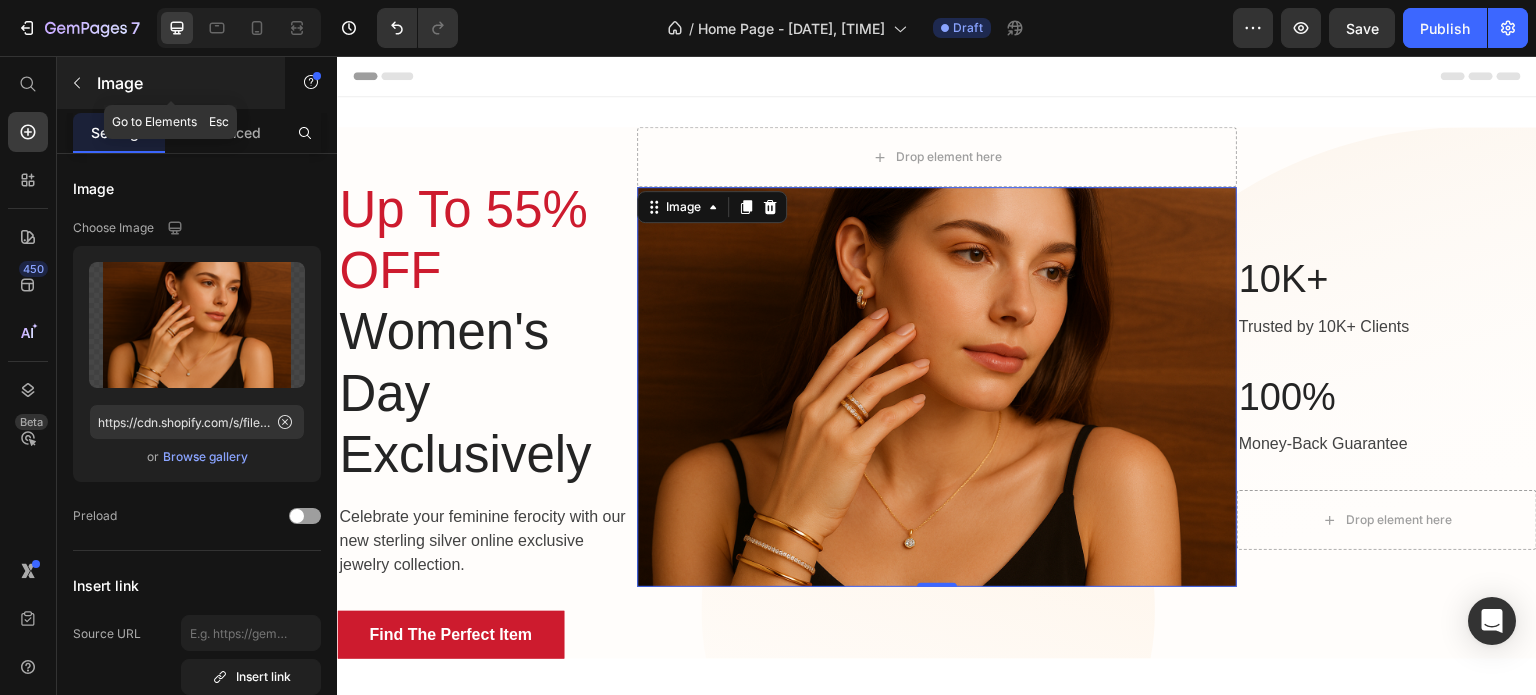click at bounding box center [77, 83] 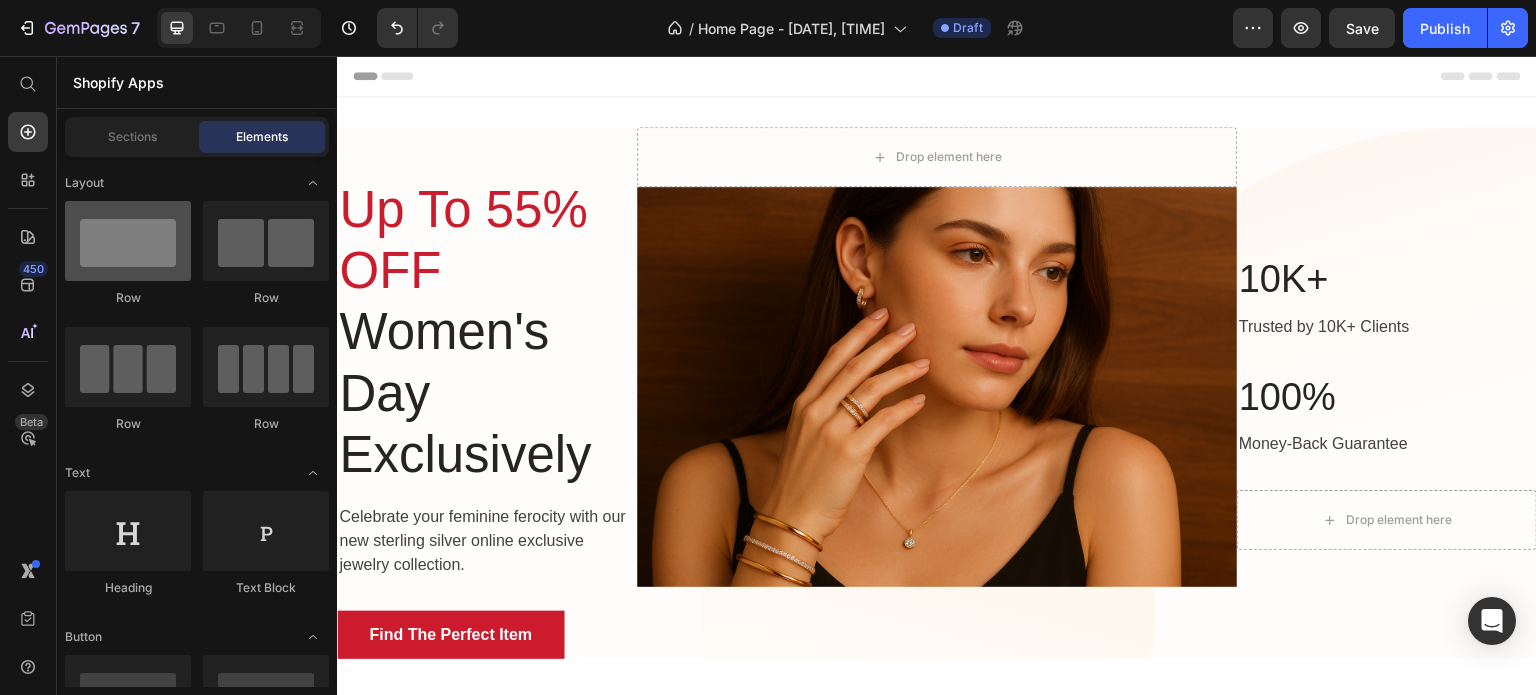 click at bounding box center [128, 241] 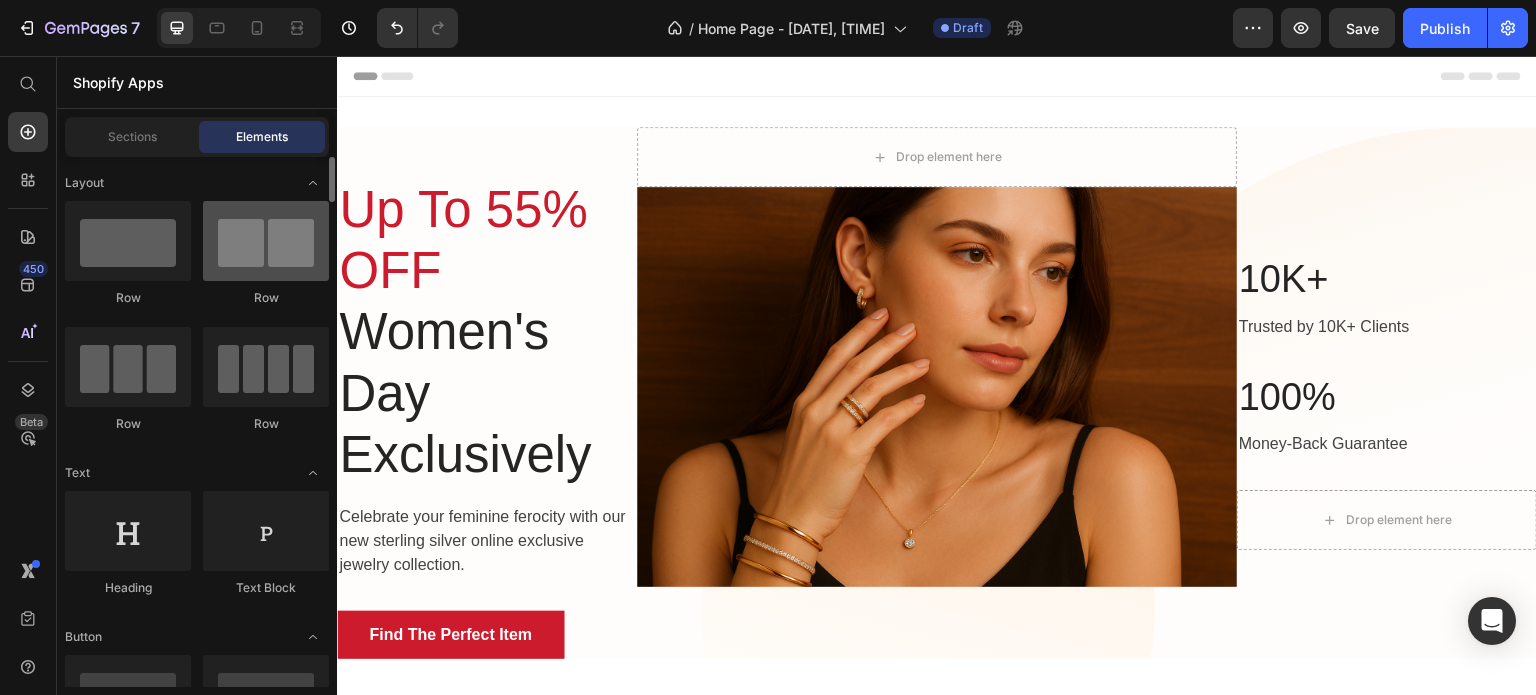 click at bounding box center [266, 241] 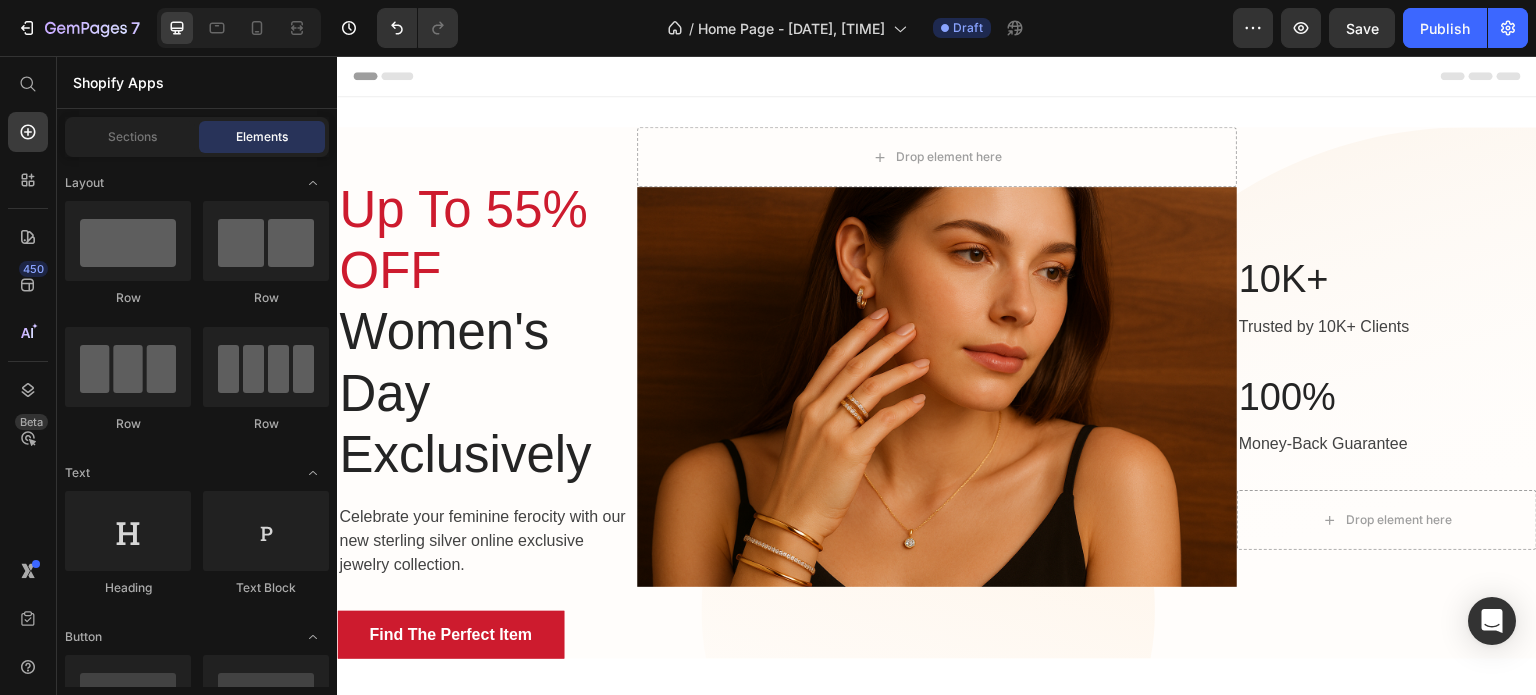 click at bounding box center [937, 387] 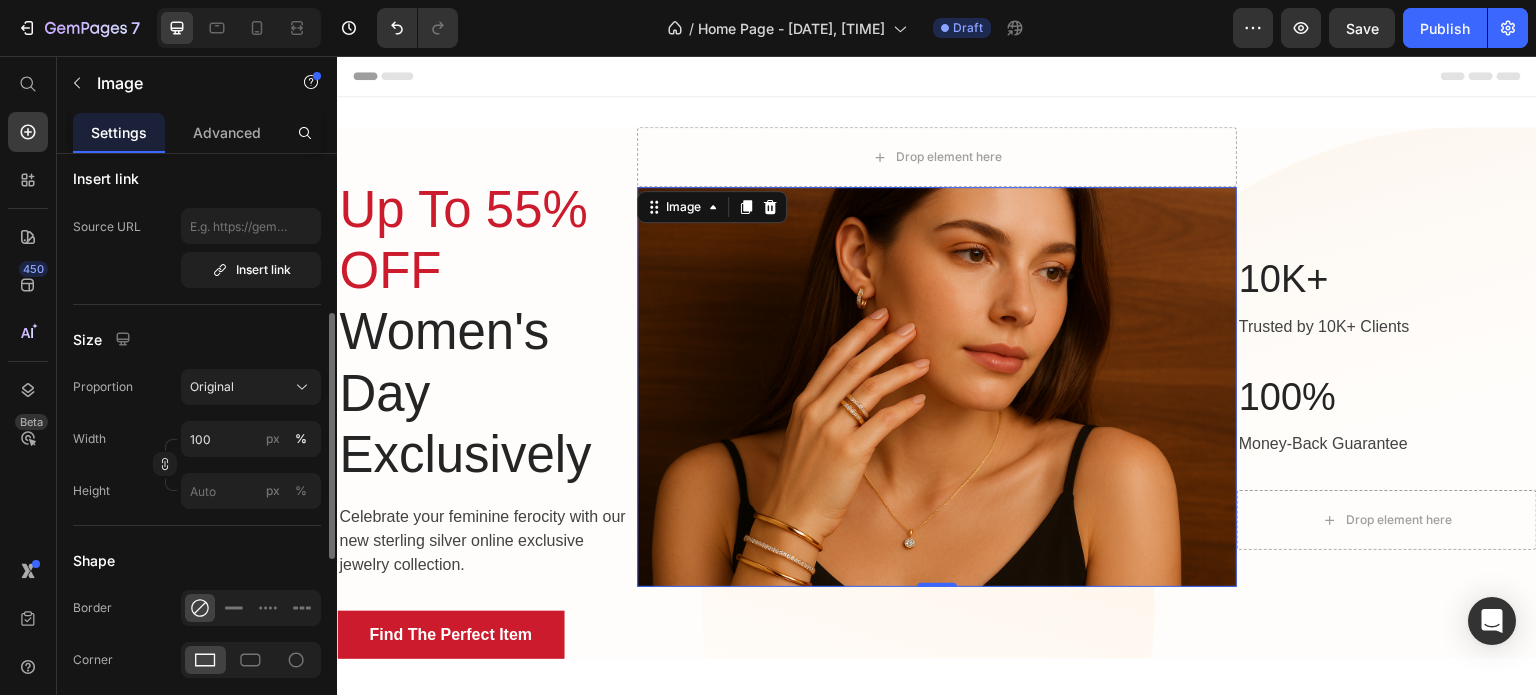 scroll, scrollTop: 400, scrollLeft: 0, axis: vertical 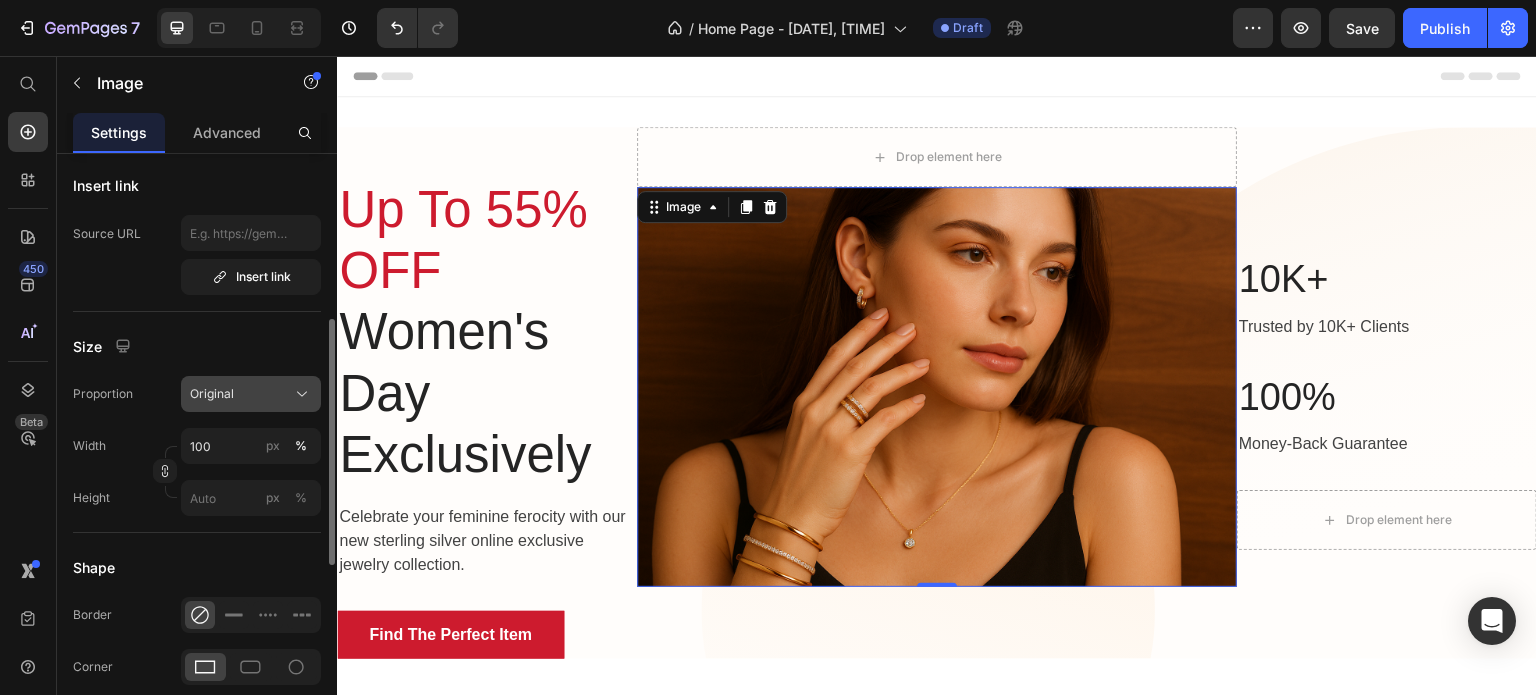 click on "Original" at bounding box center (212, 394) 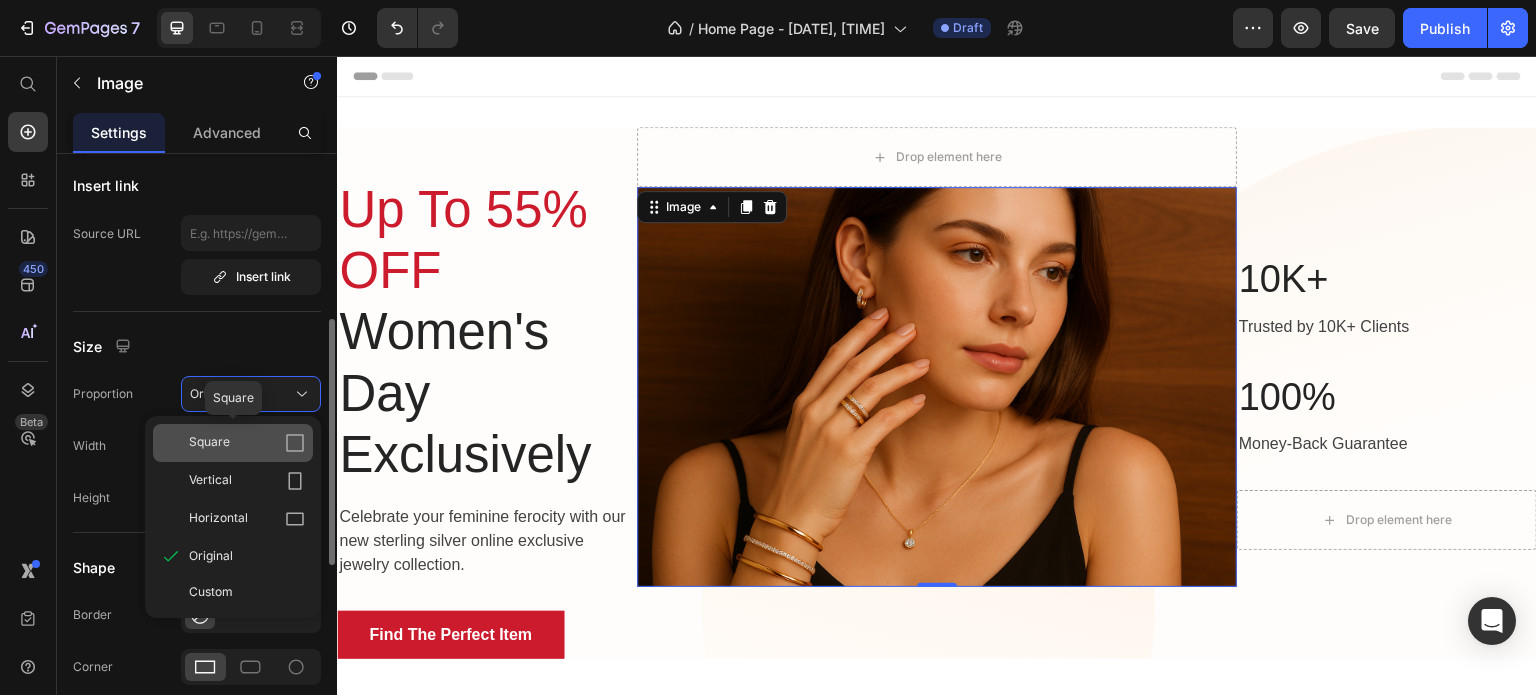 click on "Square" at bounding box center [247, 443] 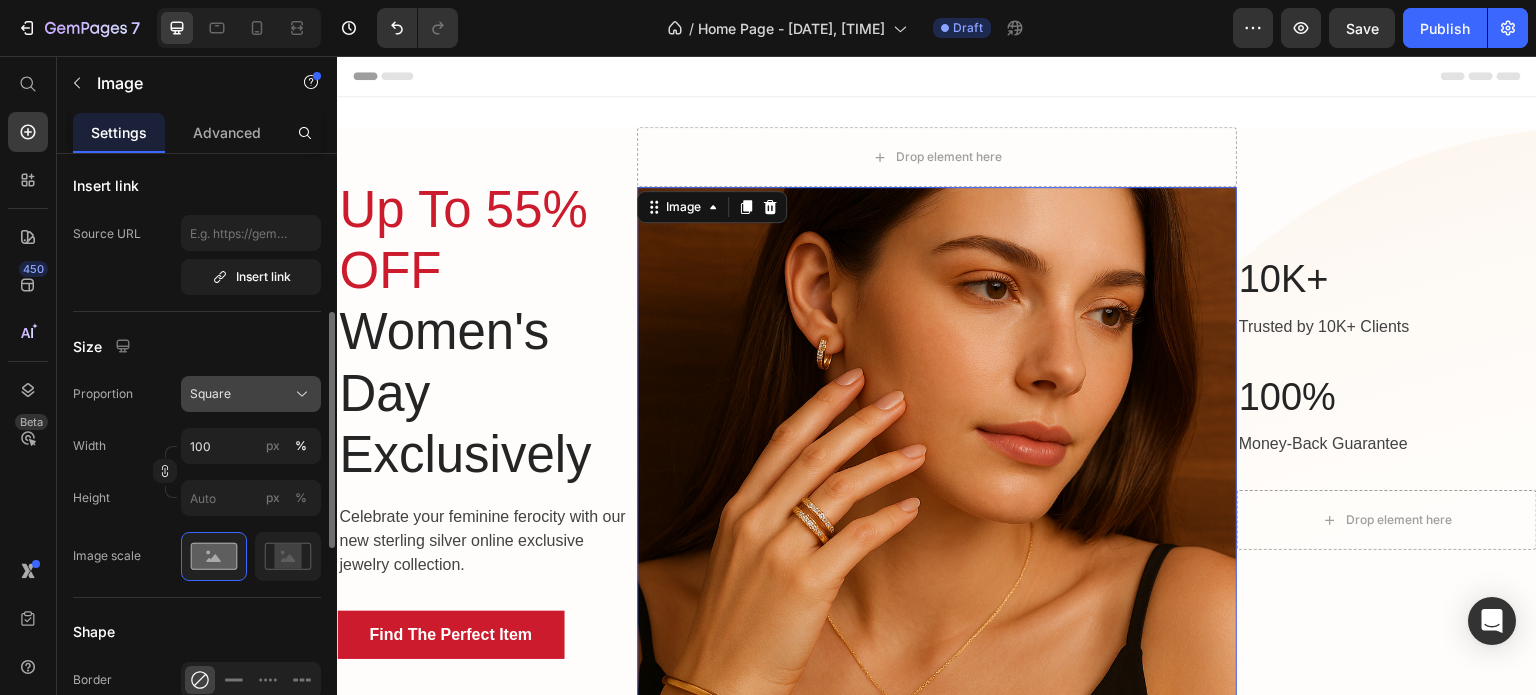 click on "Square" 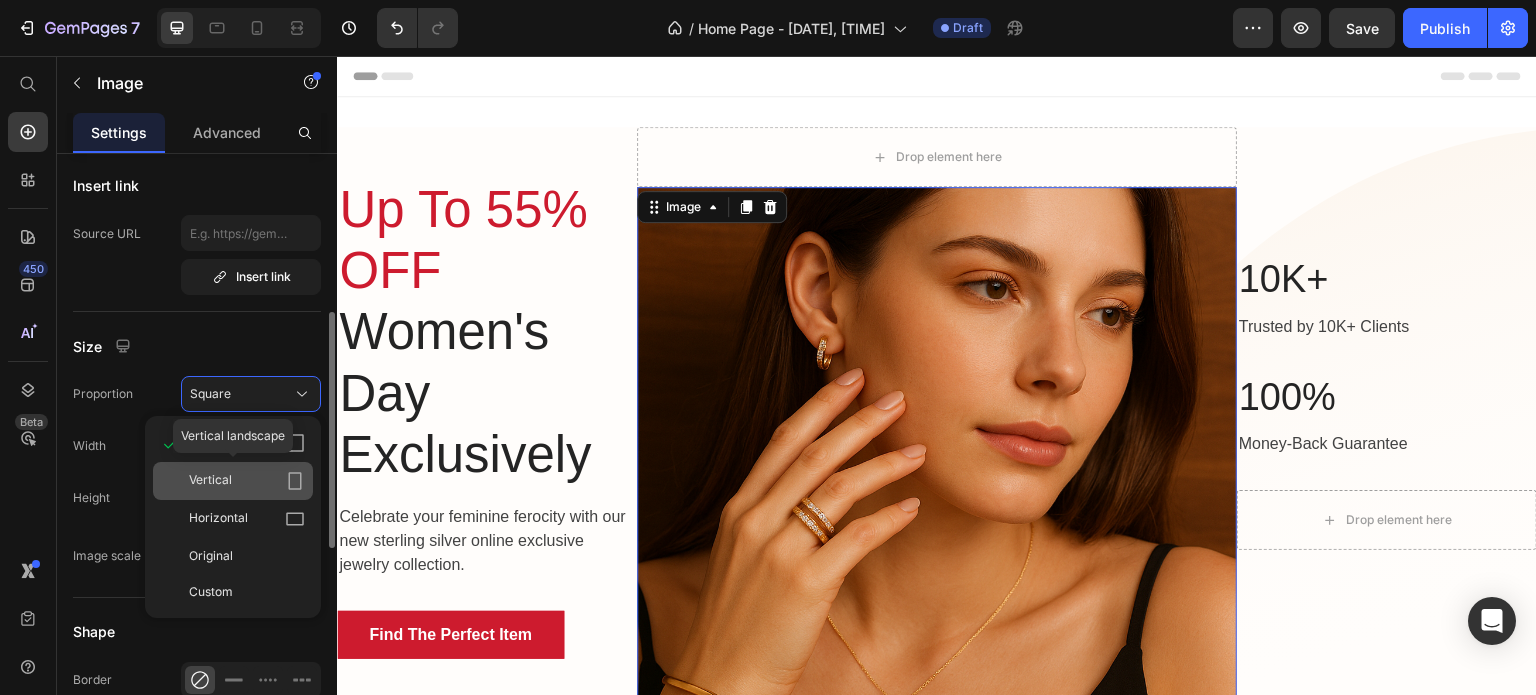 click on "Vertical" 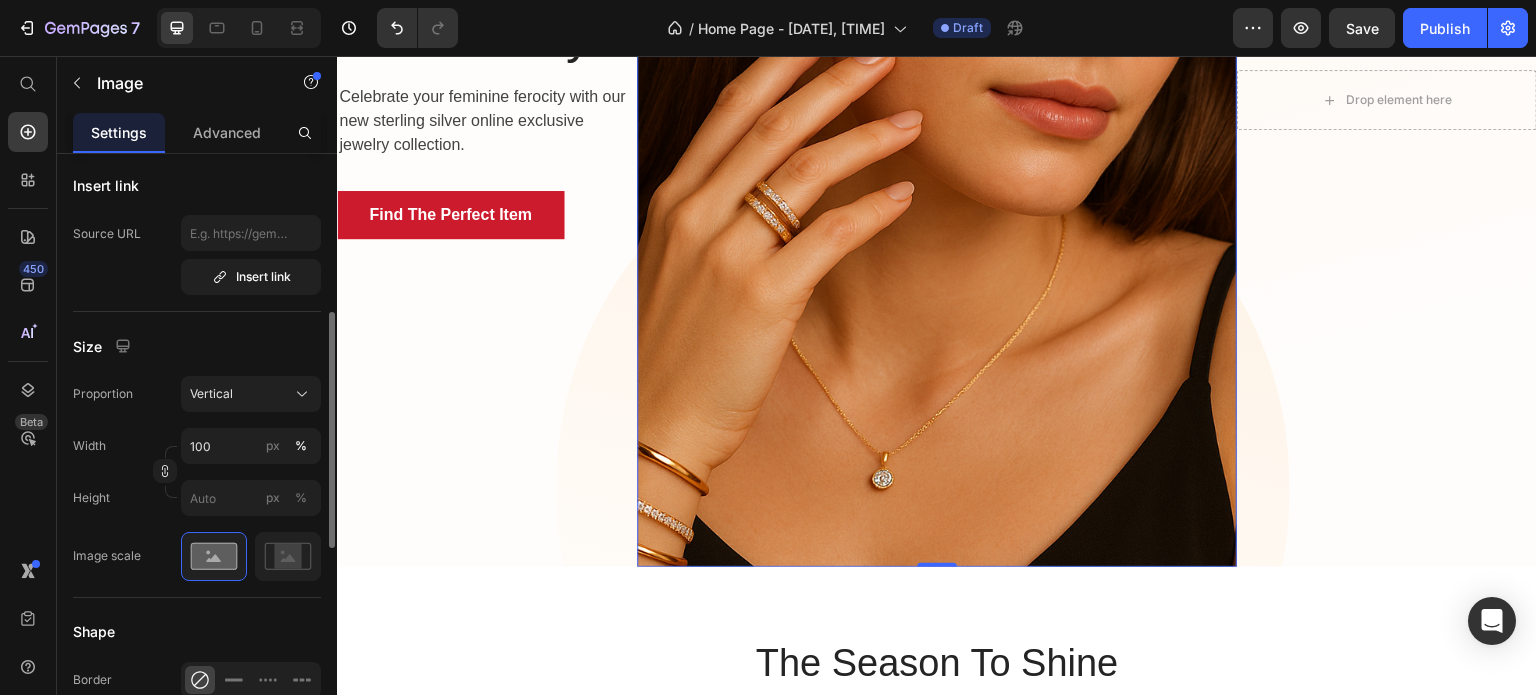 scroll, scrollTop: 283, scrollLeft: 0, axis: vertical 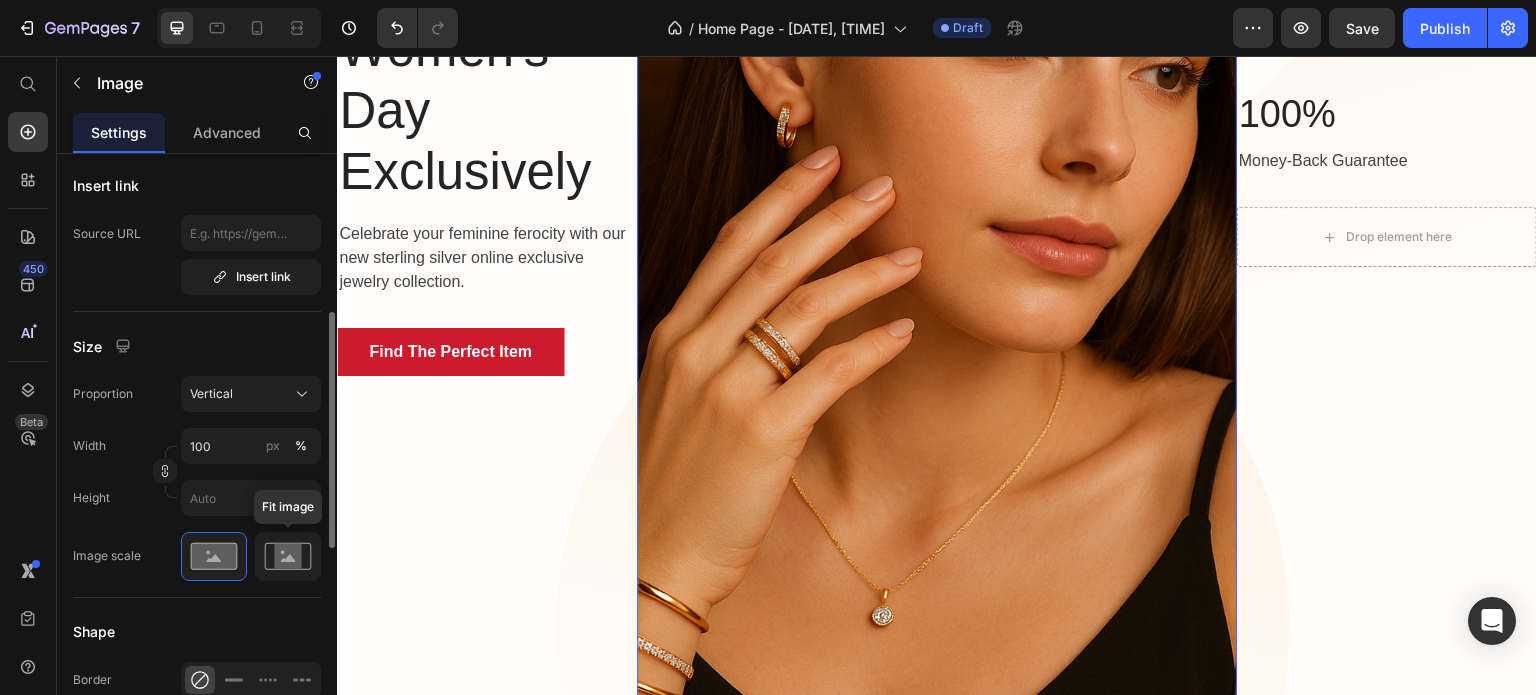 click 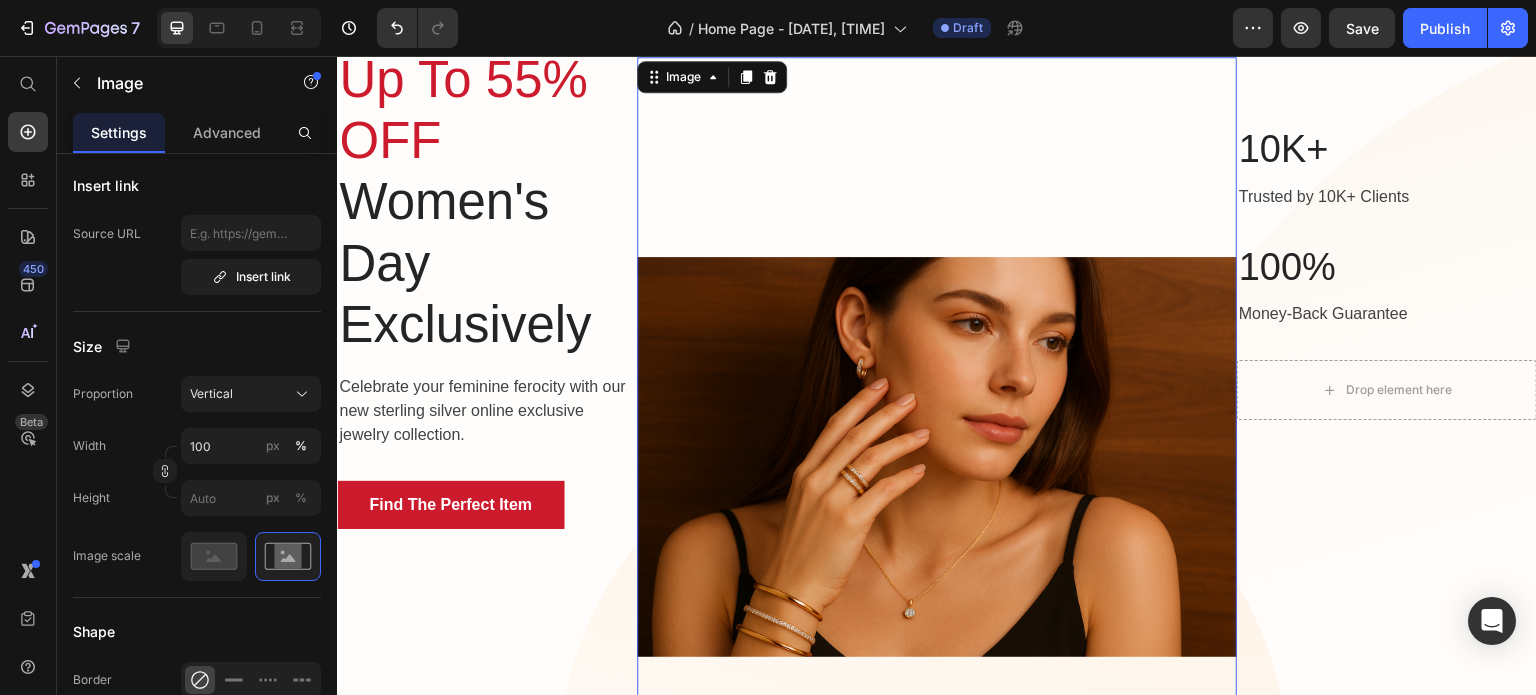 scroll, scrollTop: 127, scrollLeft: 0, axis: vertical 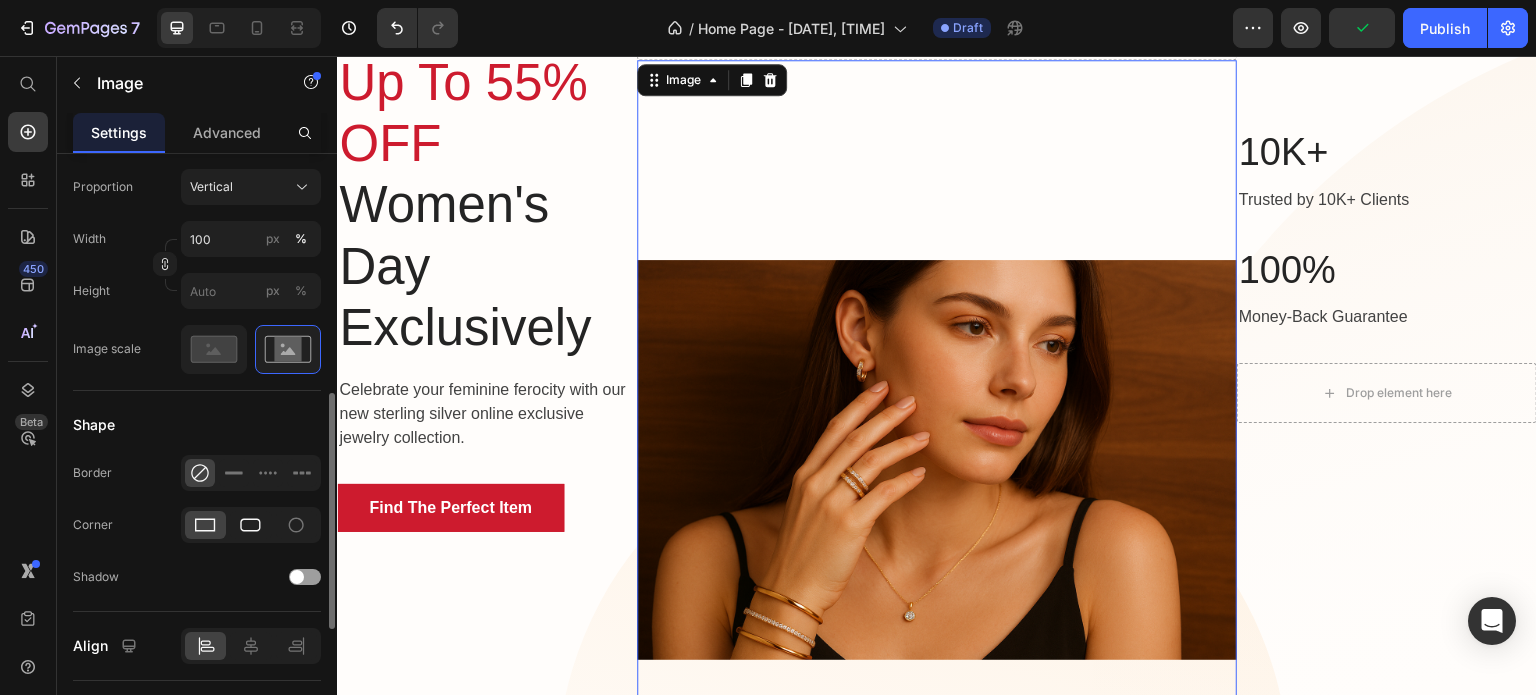 click 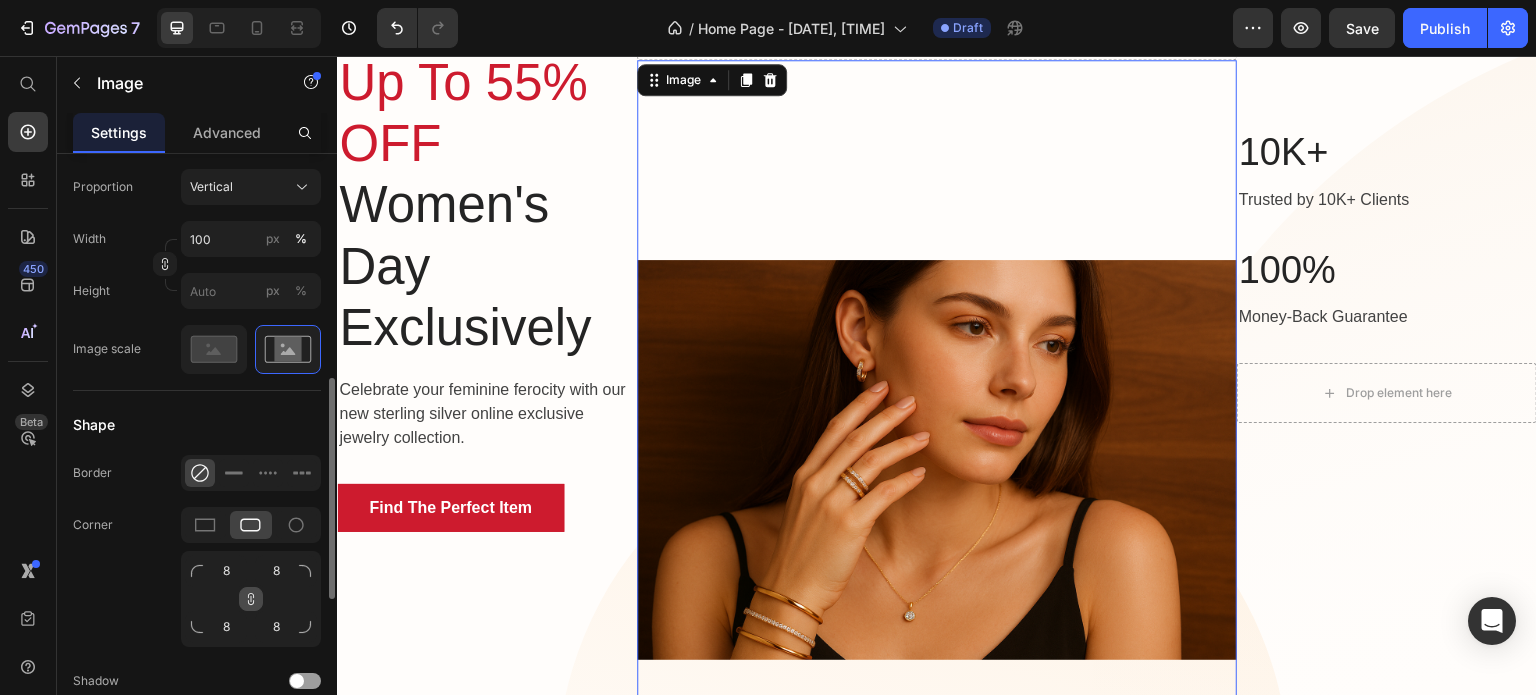 click 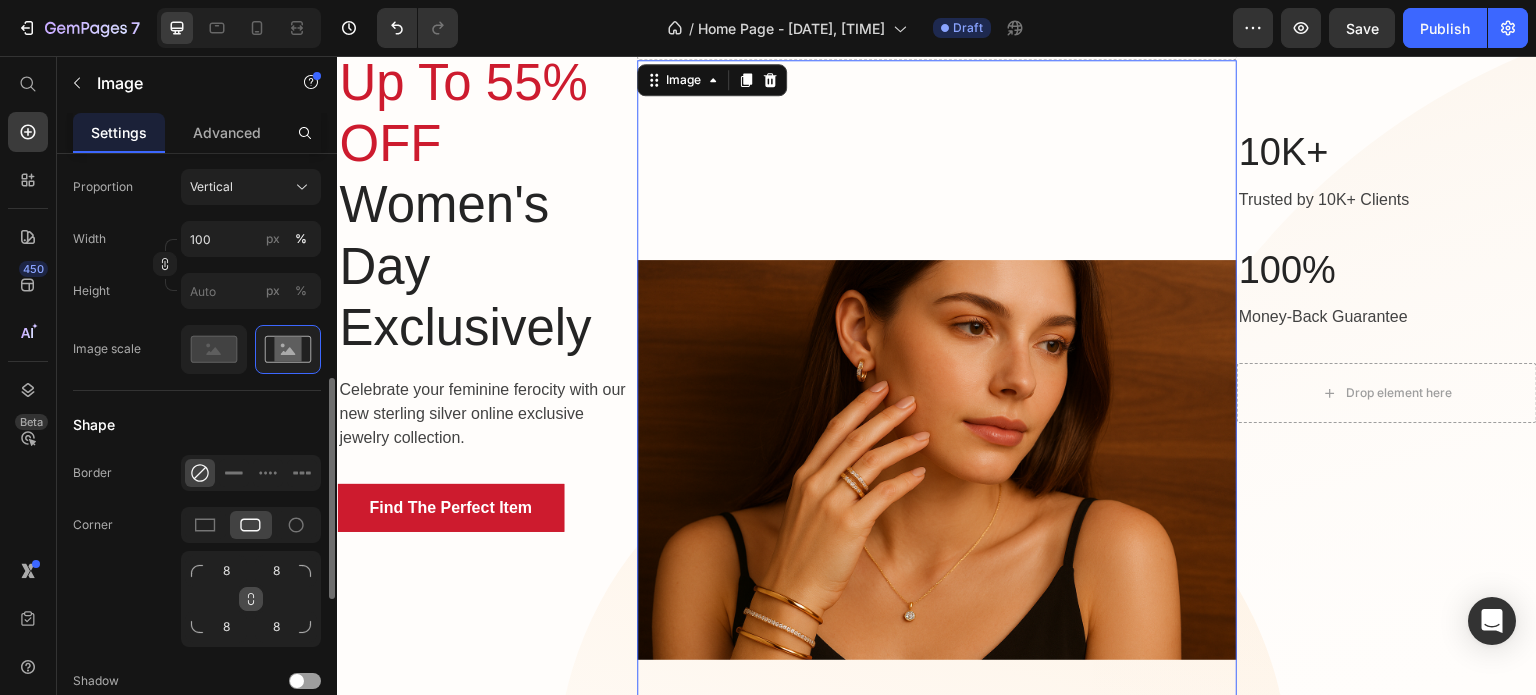 click at bounding box center (251, 599) 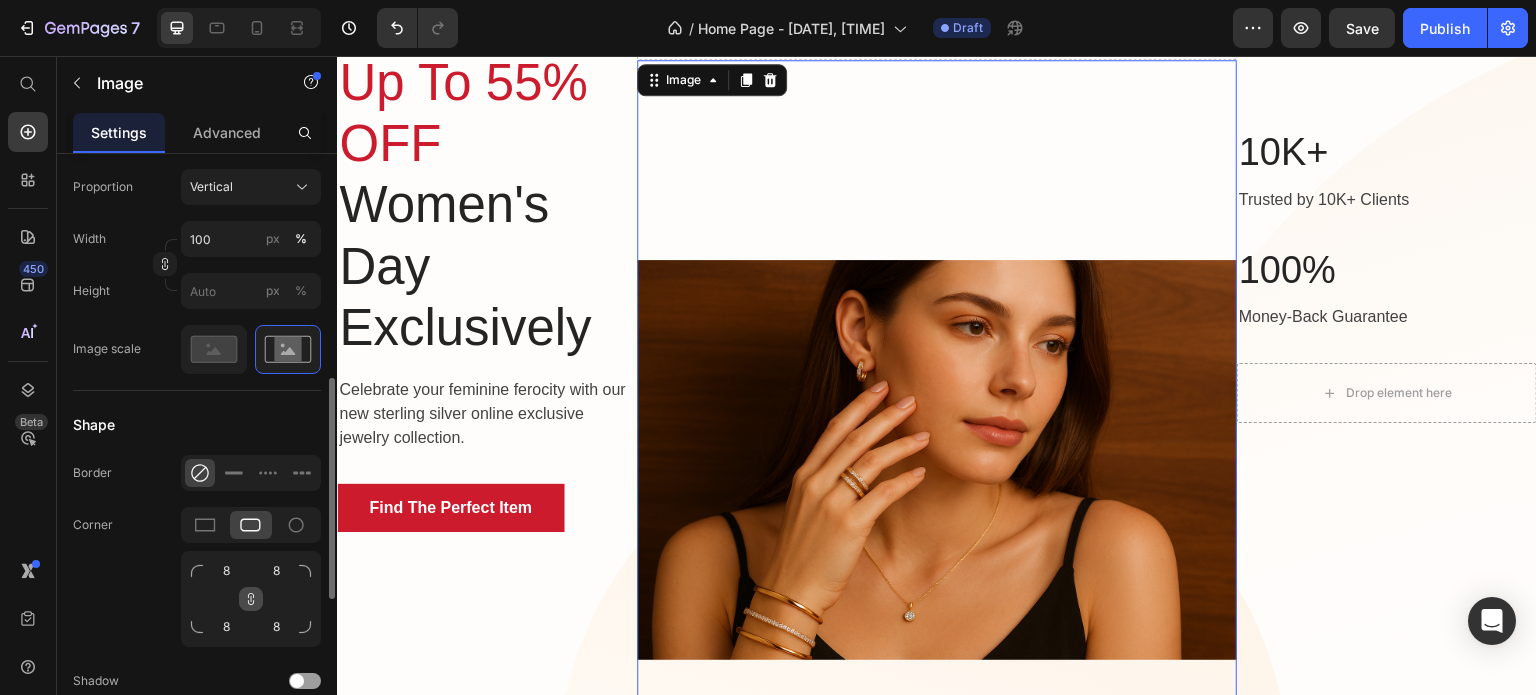 click at bounding box center [251, 599] 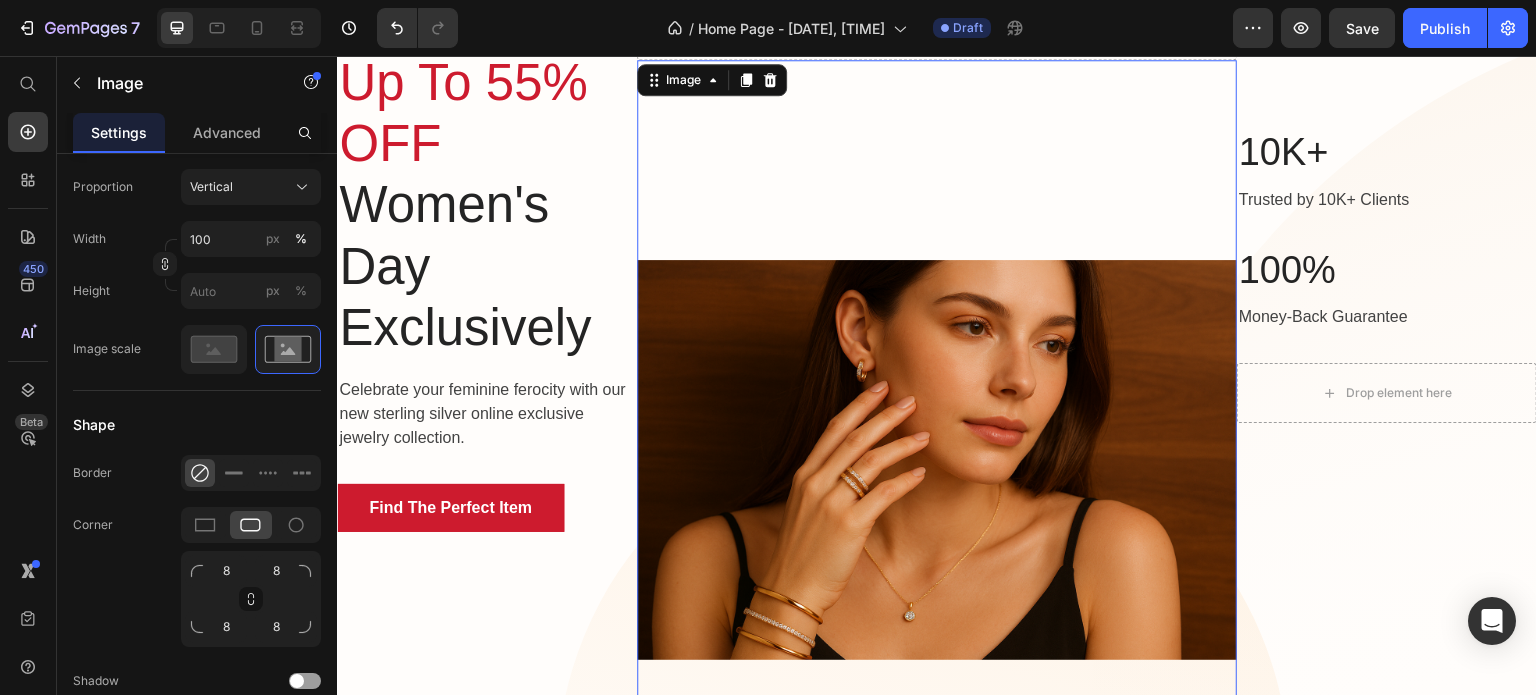 click at bounding box center (937, 460) 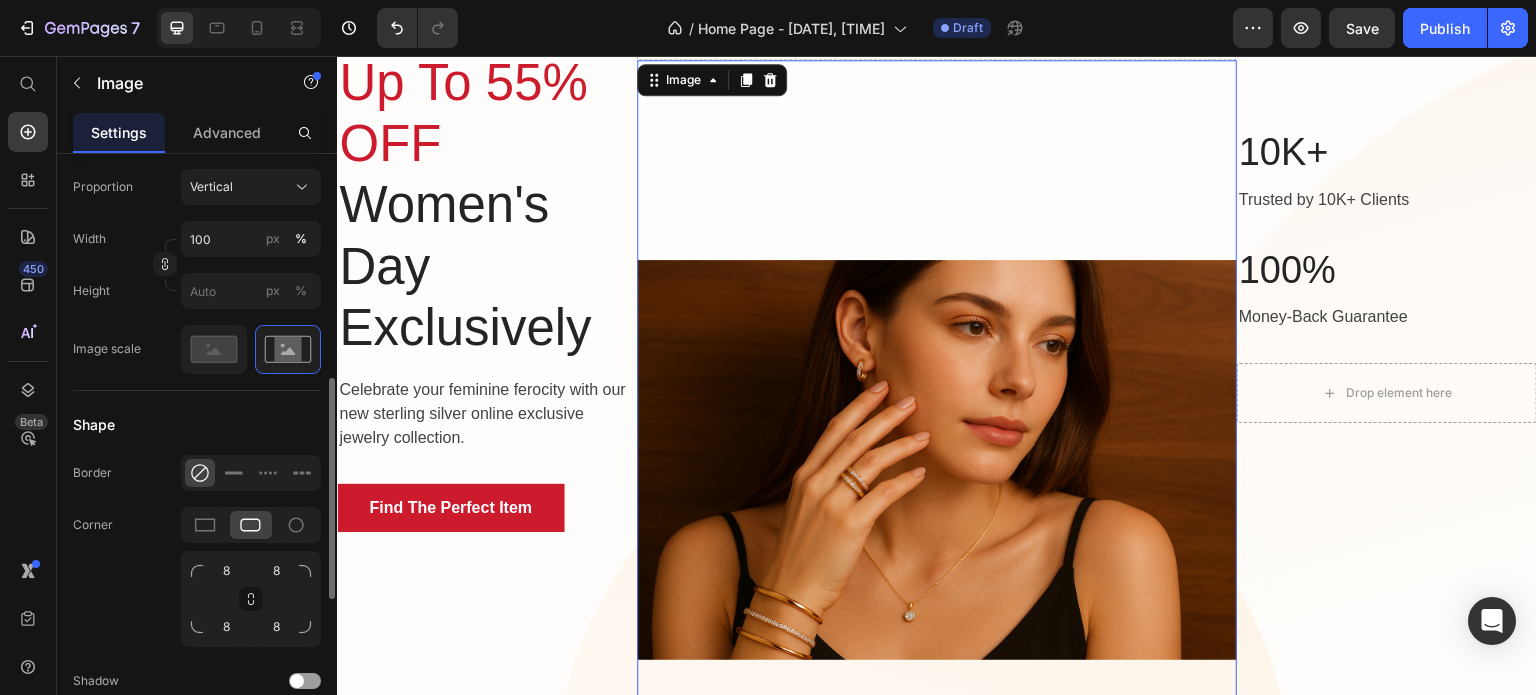 click 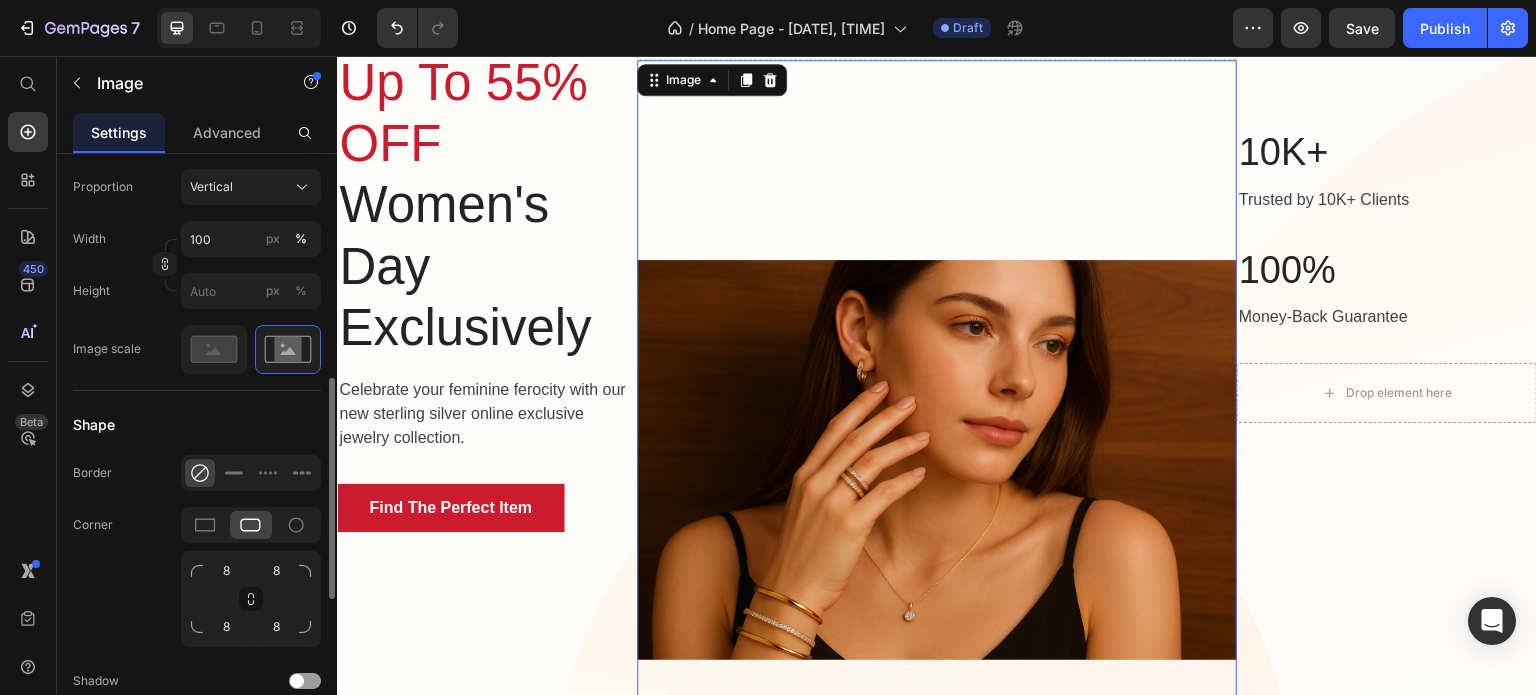 click on "Corner 8 8 8 8" 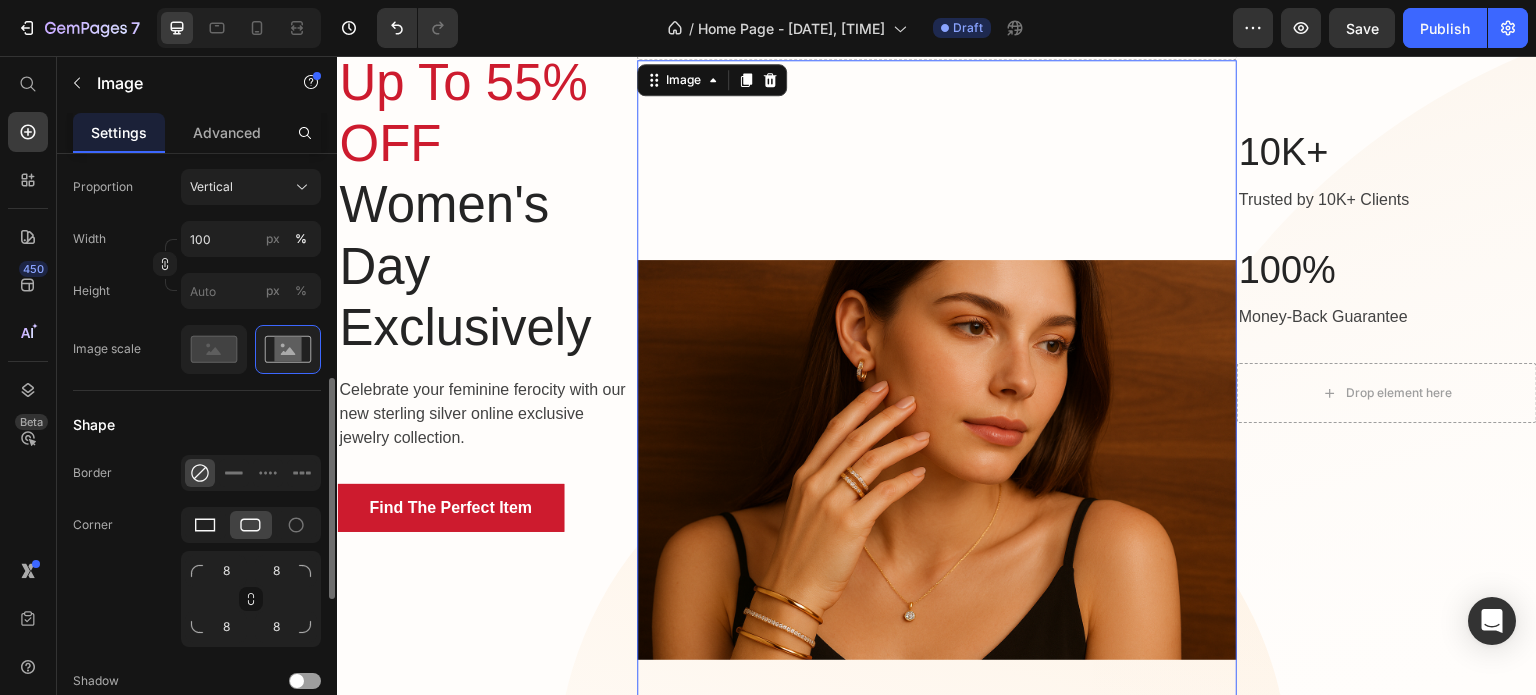 click 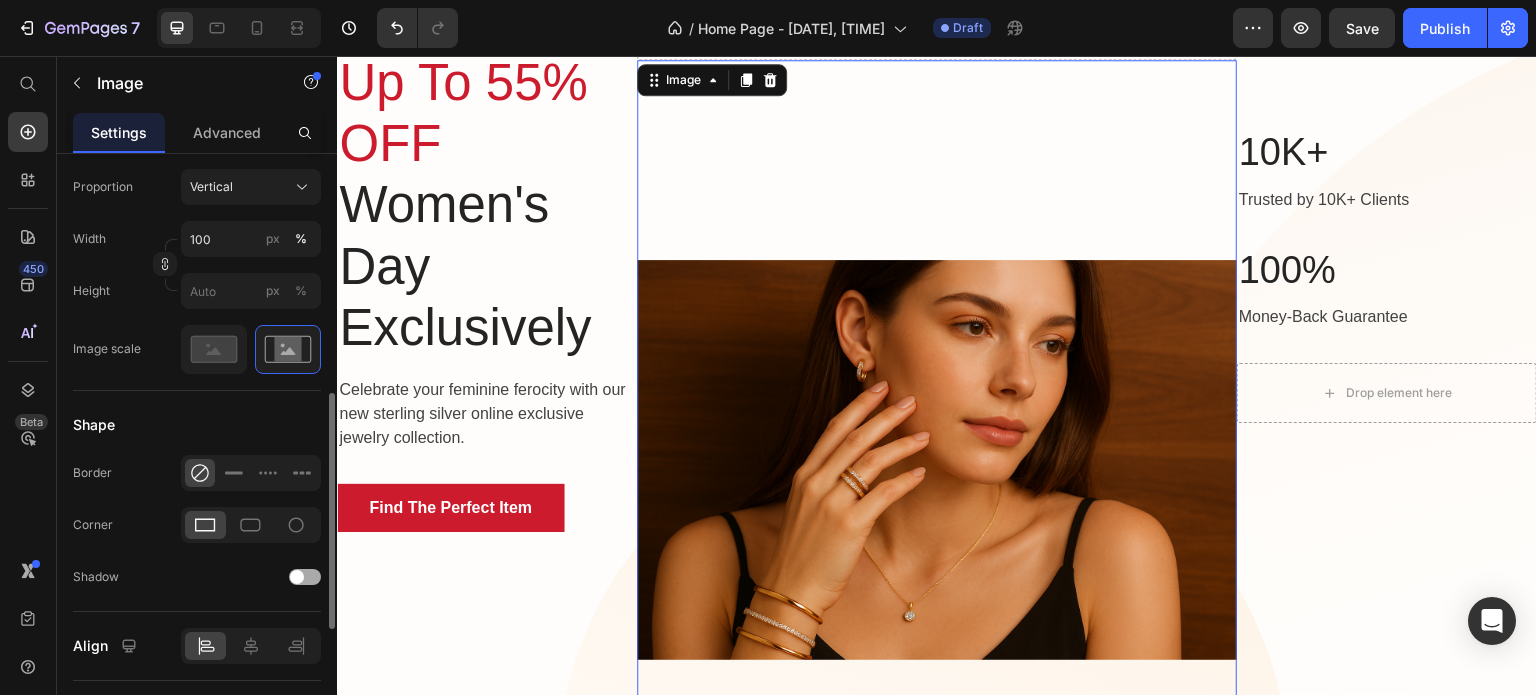 click on "Shadow" 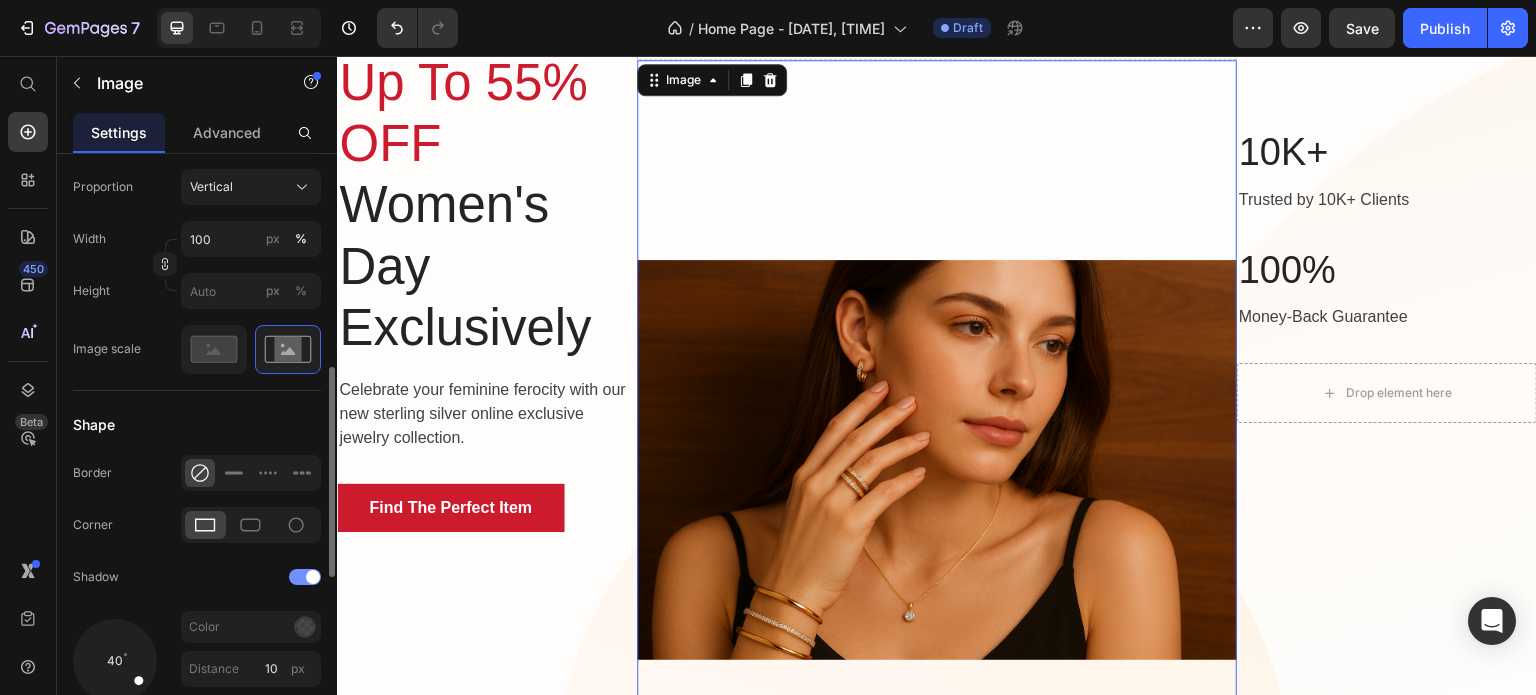 click at bounding box center (313, 577) 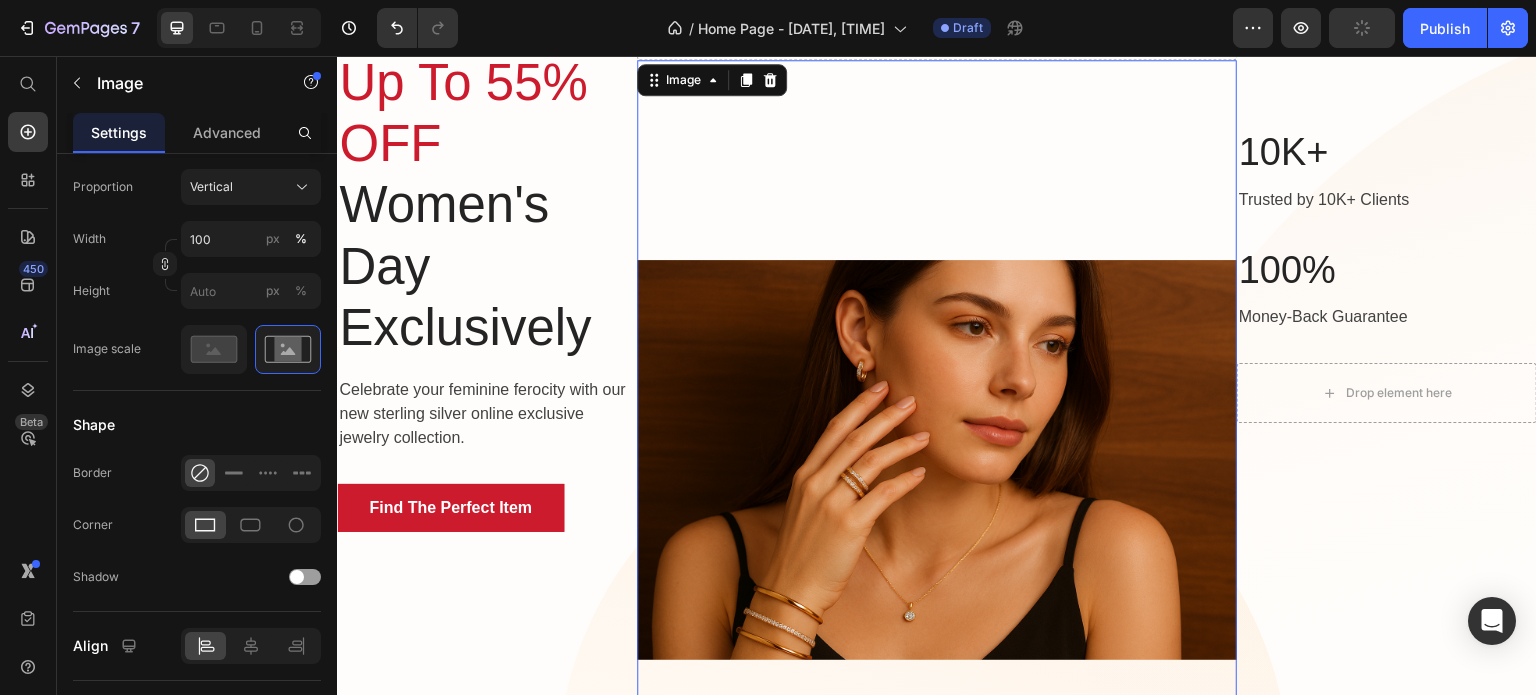 click at bounding box center (937, 460) 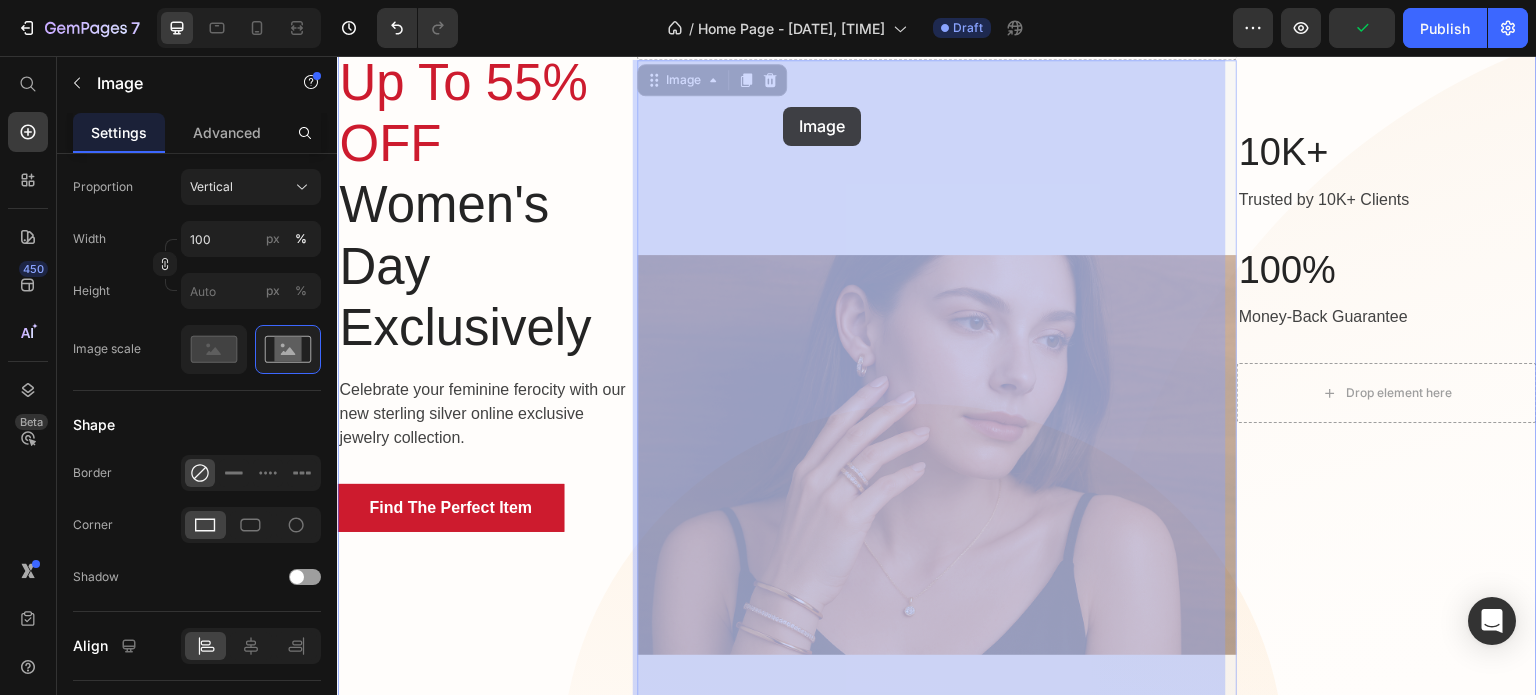 drag, startPoint x: 766, startPoint y: 312, endPoint x: 783, endPoint y: 112, distance: 200.7212 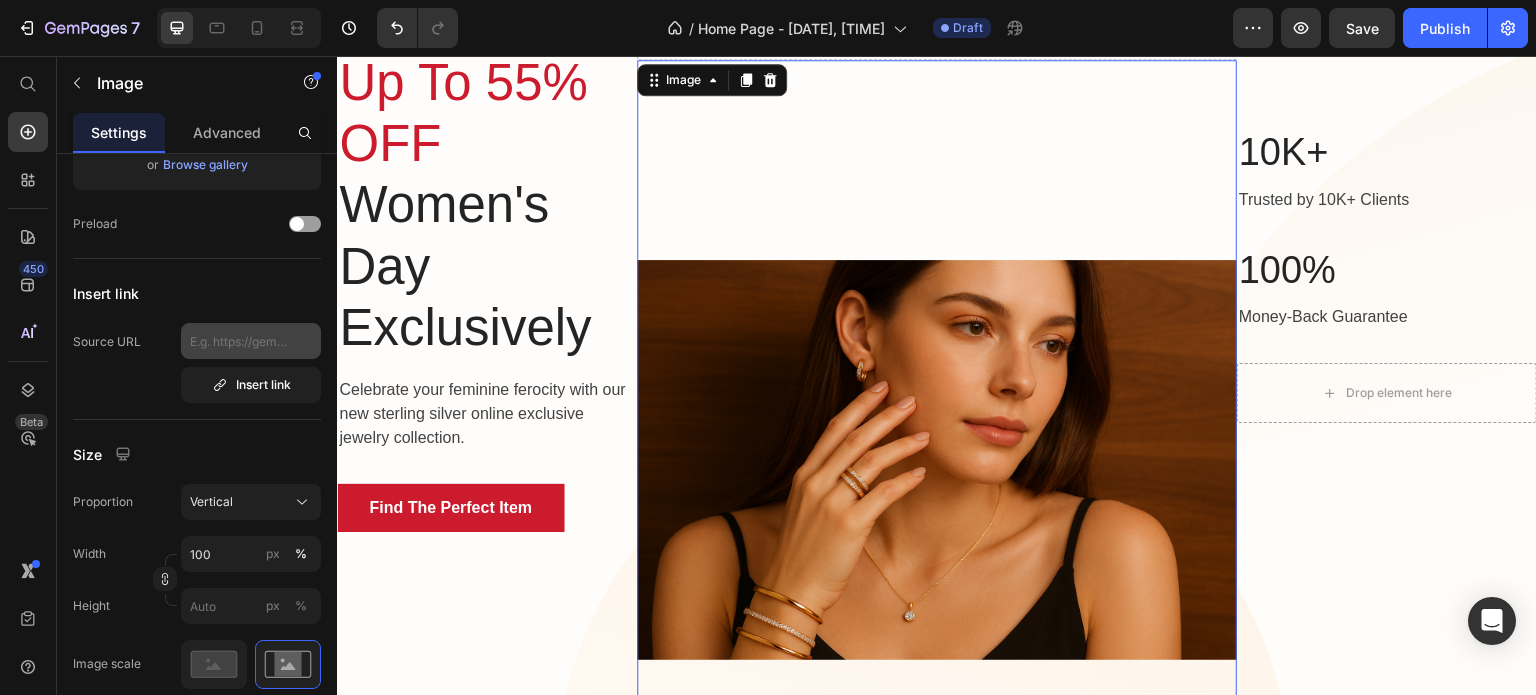scroll, scrollTop: 0, scrollLeft: 0, axis: both 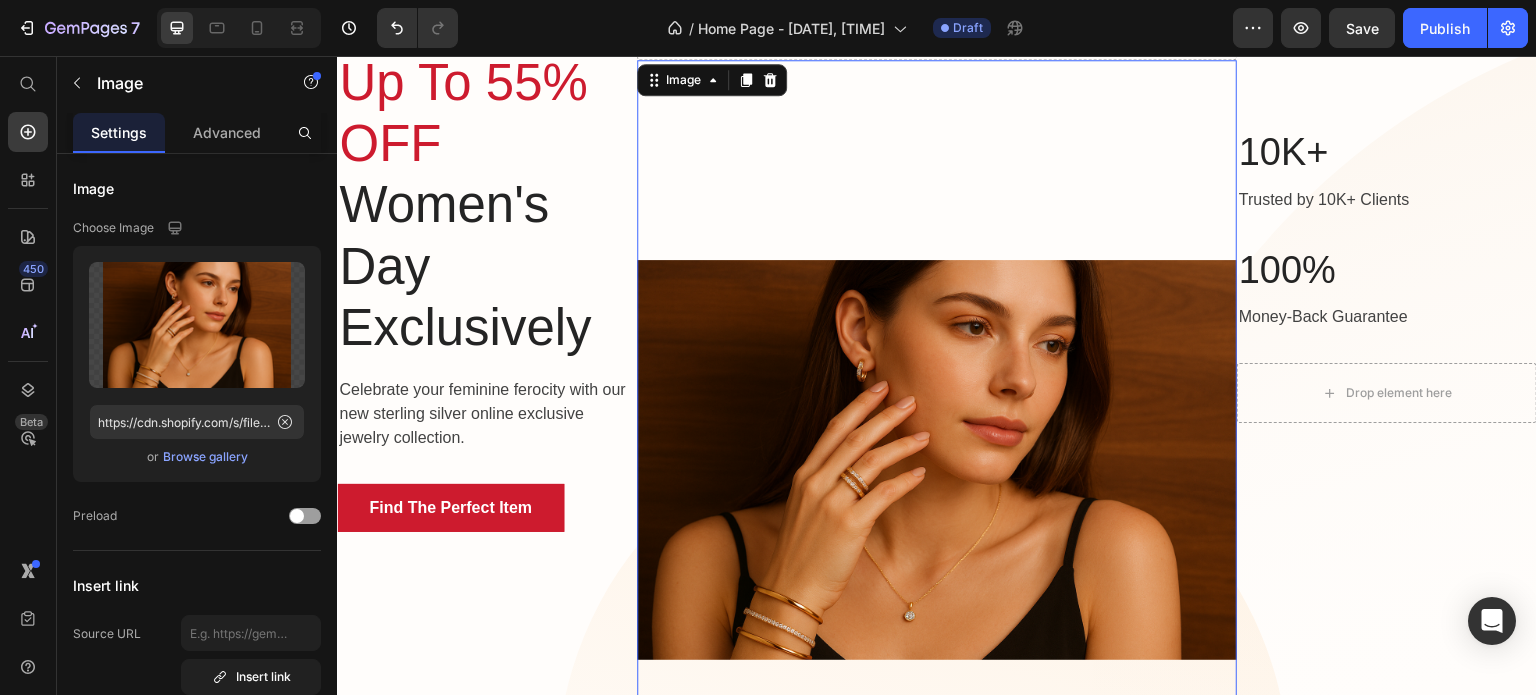 click at bounding box center [937, 460] 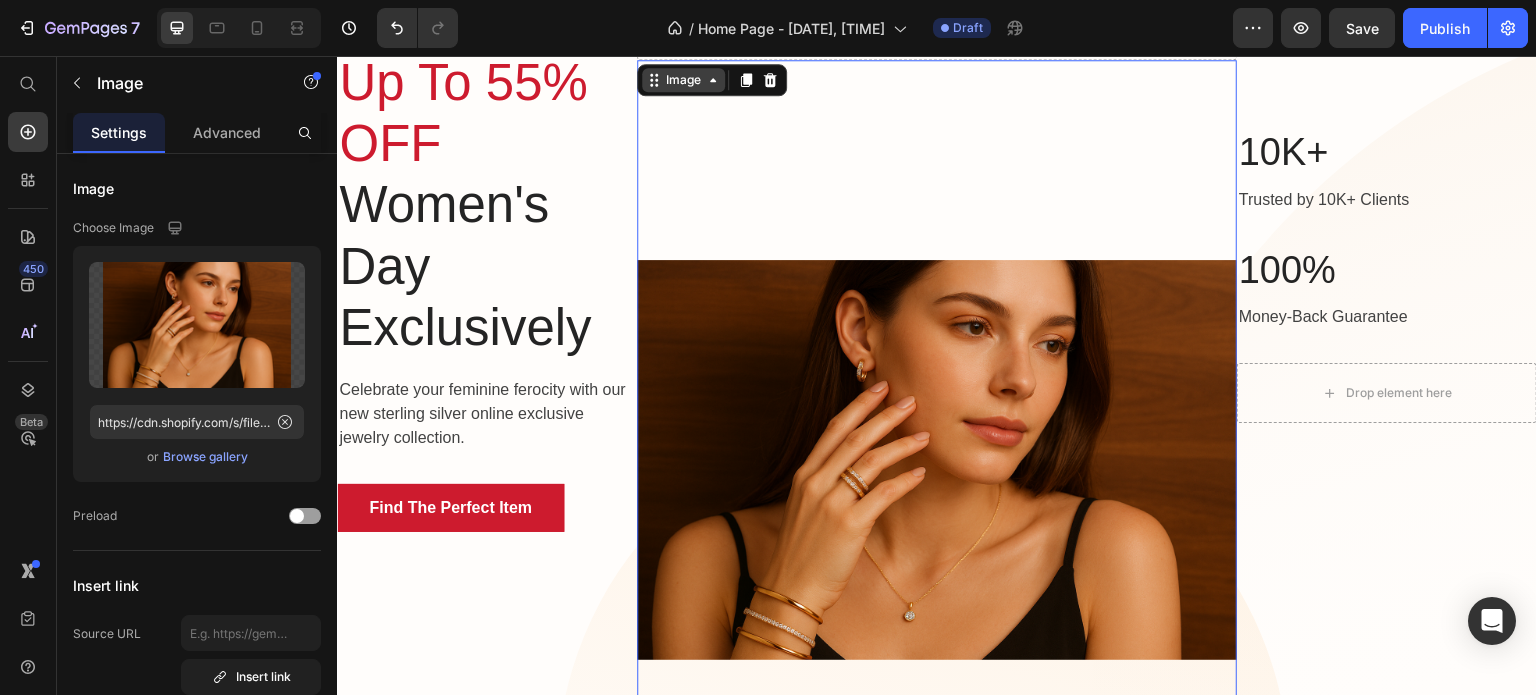 click 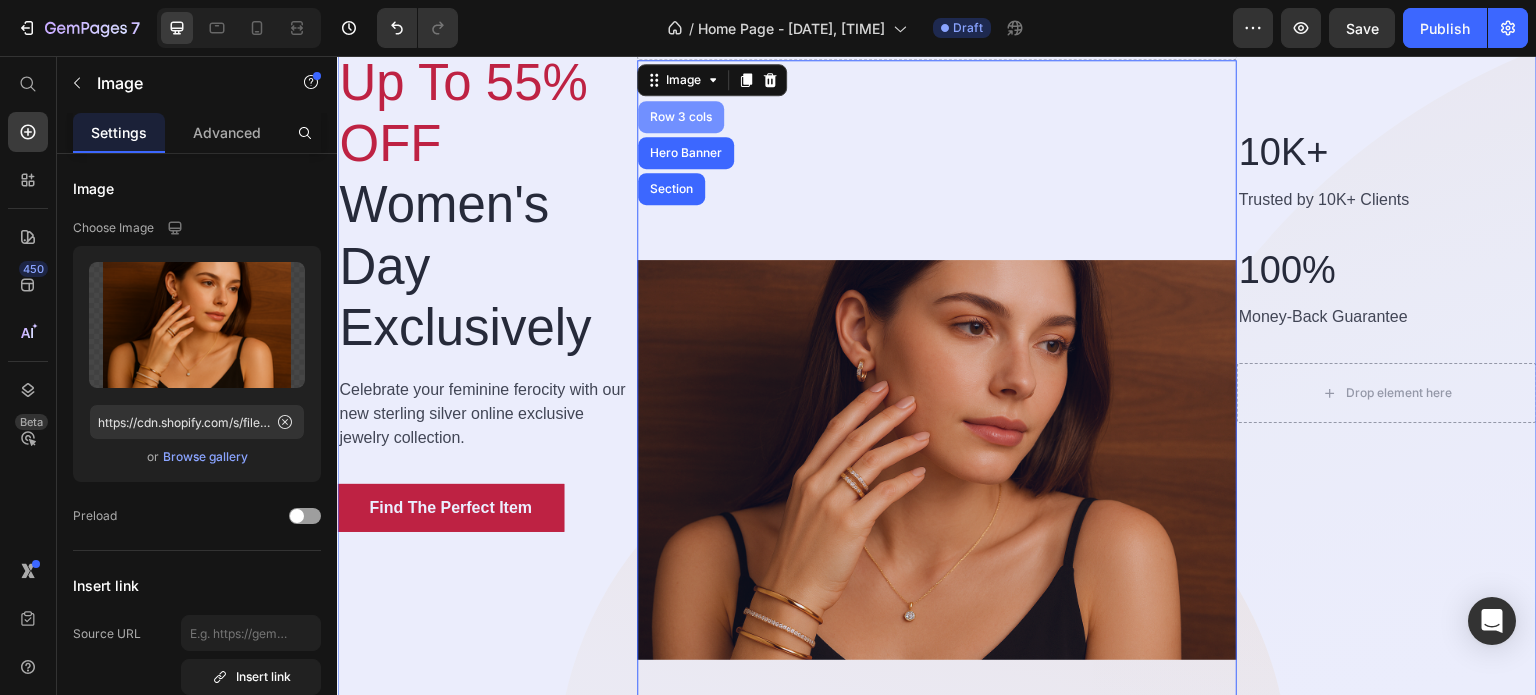 click on "Row 3 cols" at bounding box center (681, 117) 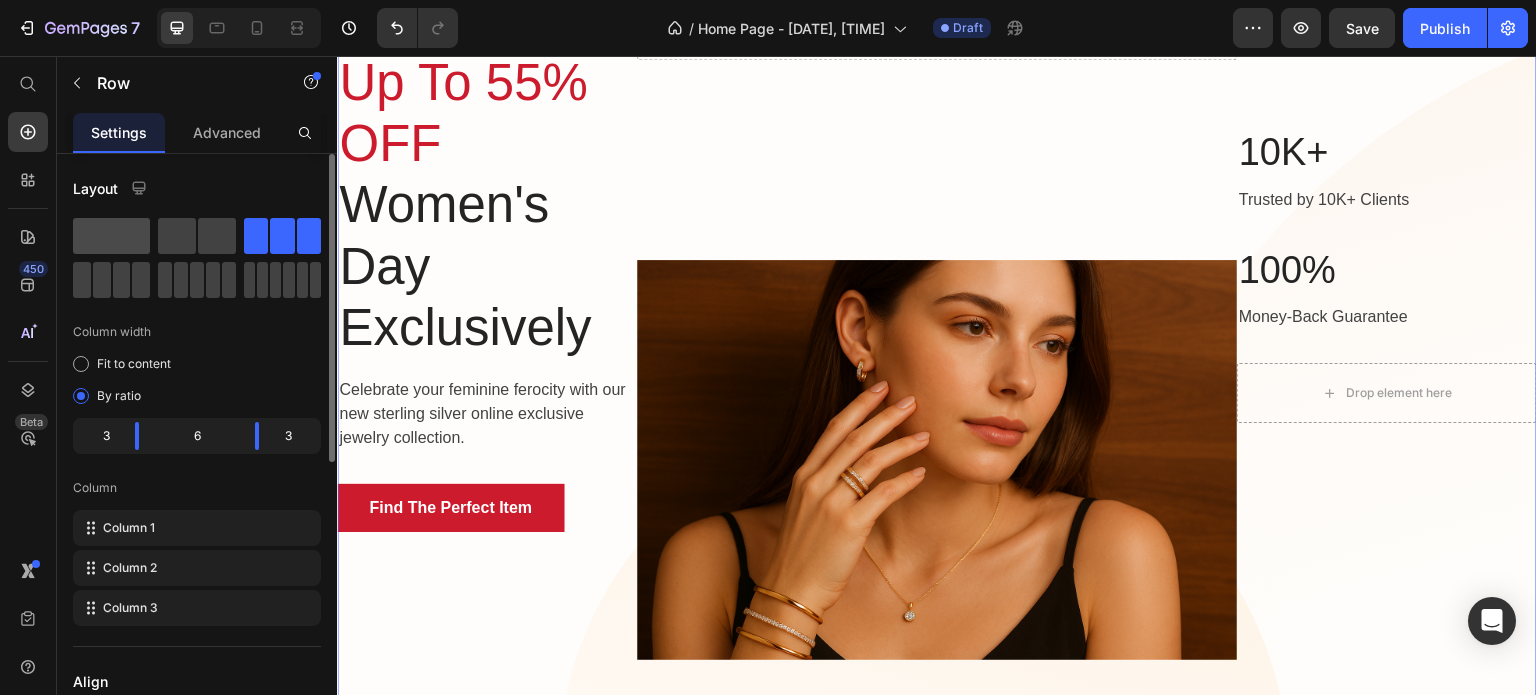 click 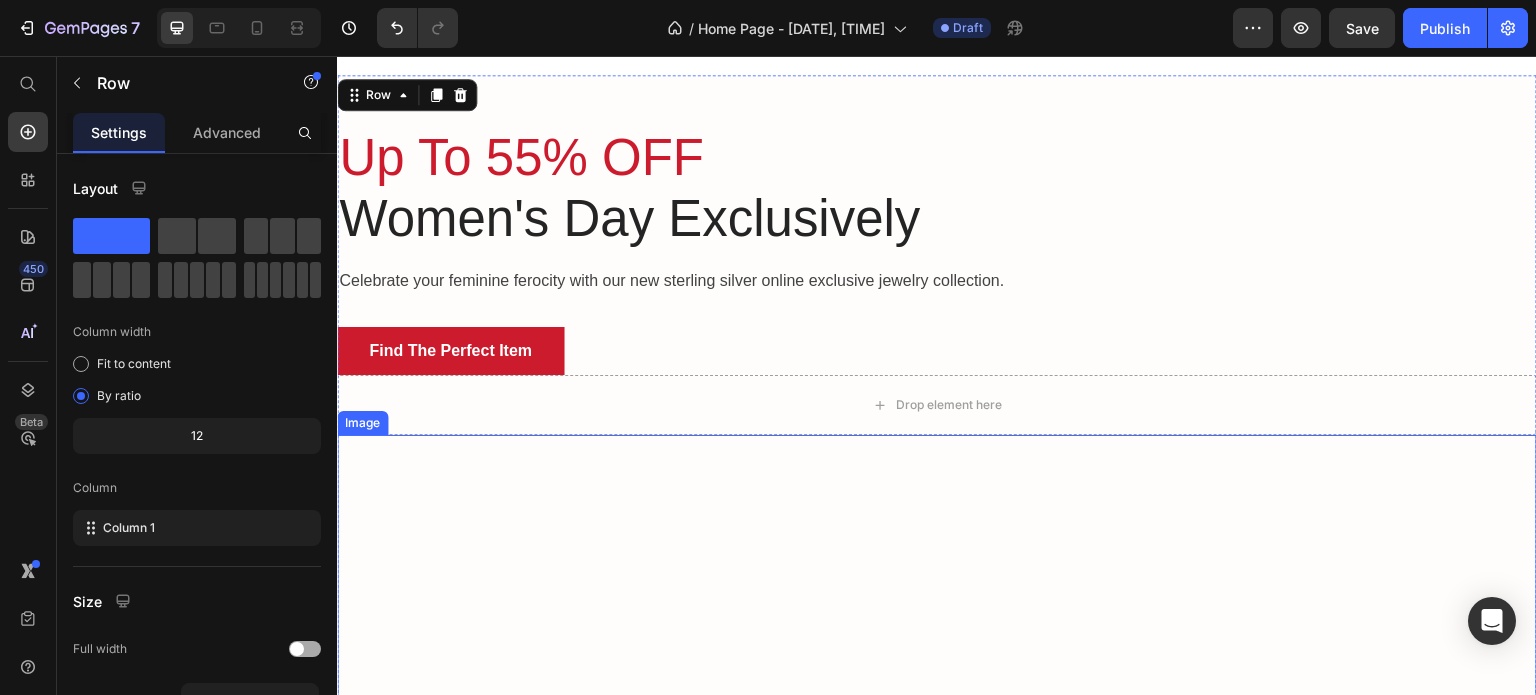 scroll, scrollTop: 51, scrollLeft: 0, axis: vertical 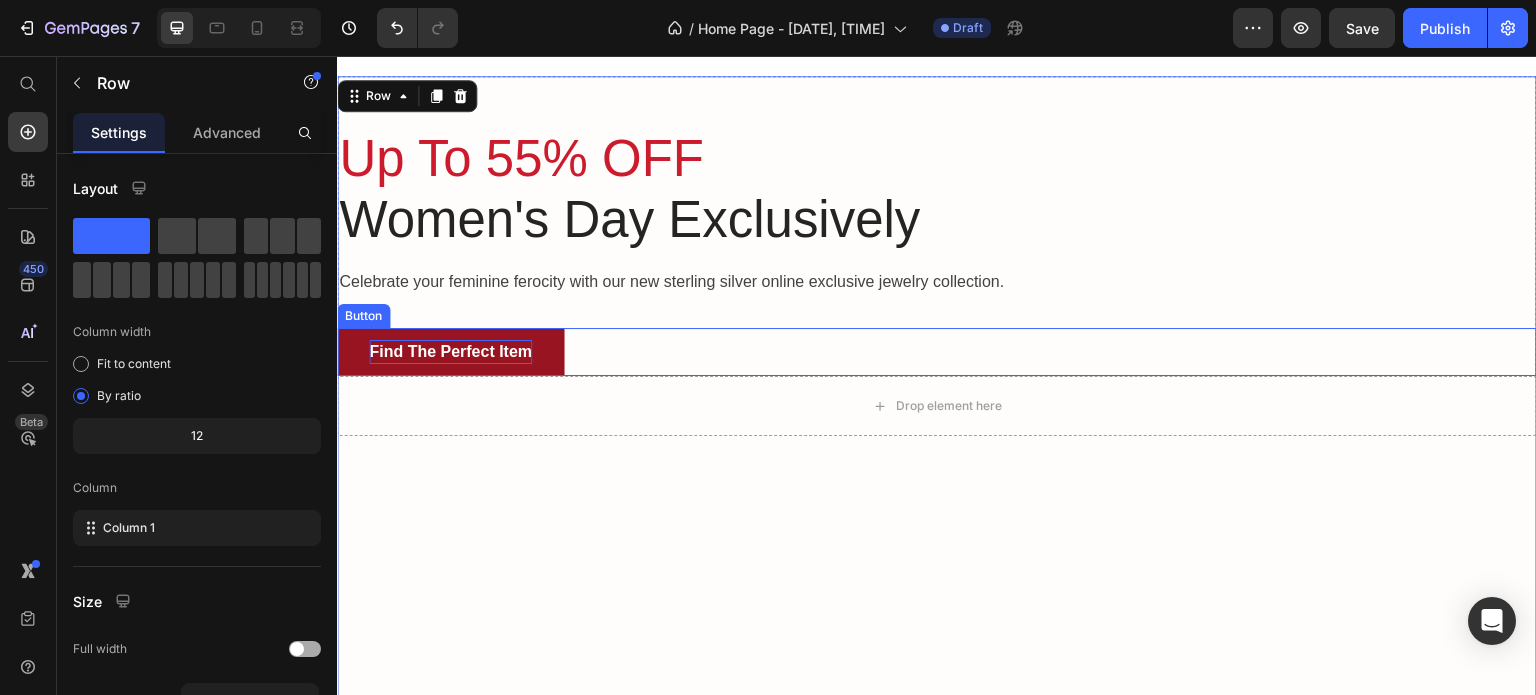 click on "Find The Perfect Item" at bounding box center [450, 352] 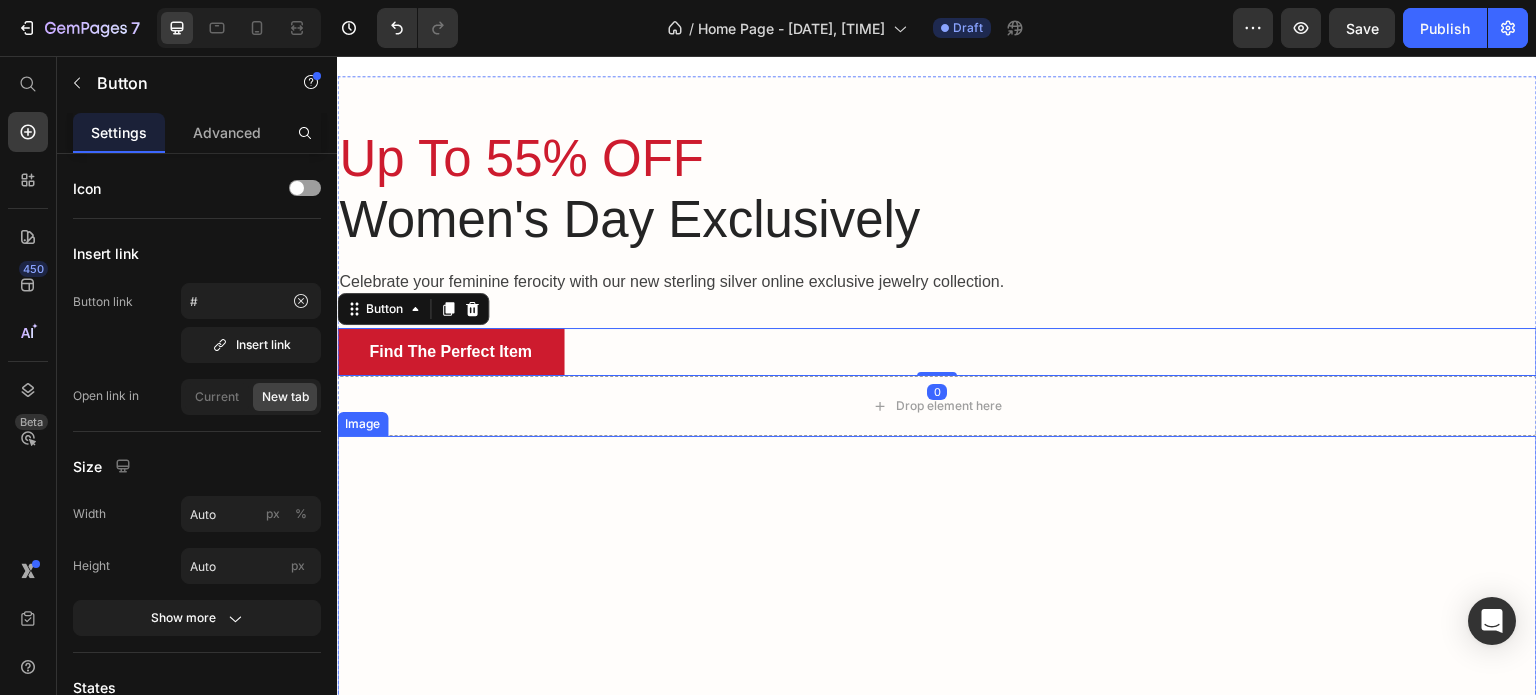 click at bounding box center (937, 1236) 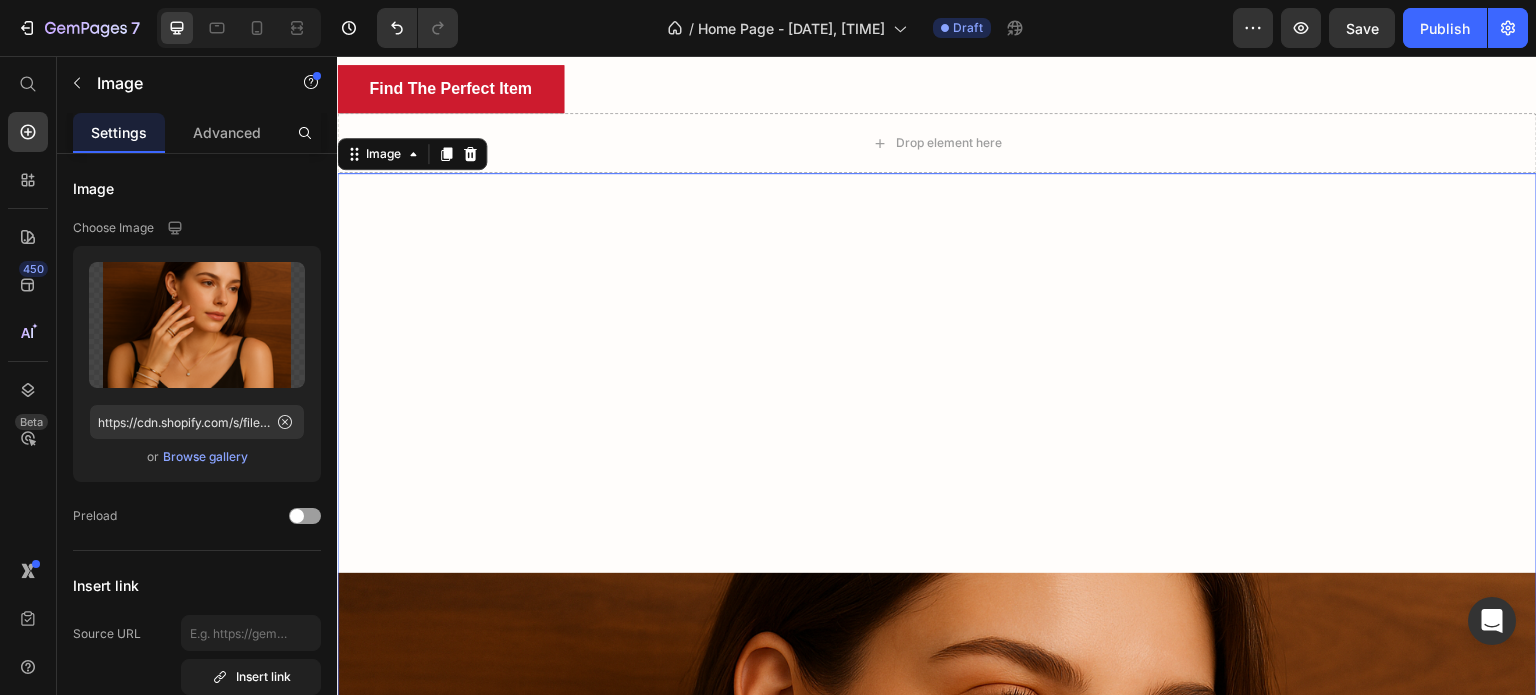 scroll, scrollTop: 315, scrollLeft: 0, axis: vertical 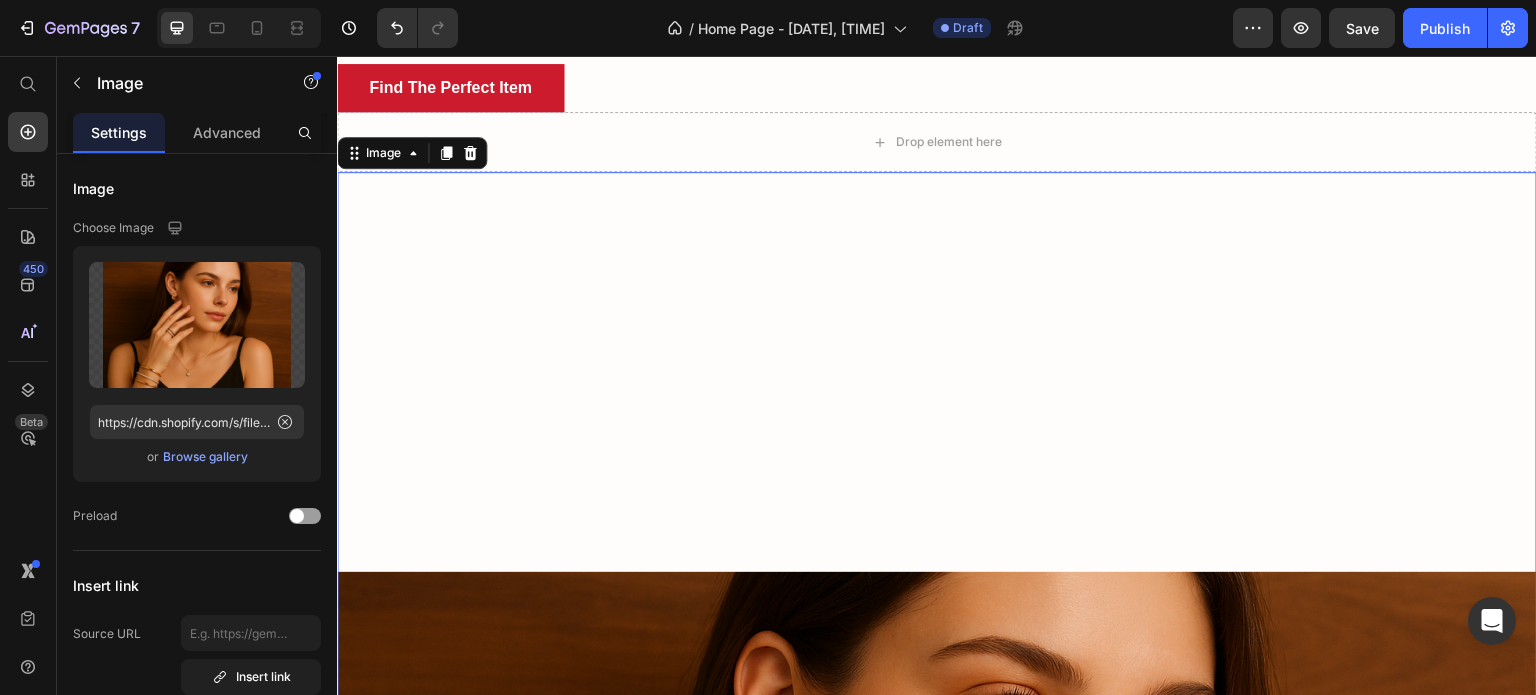 click at bounding box center [937, 972] 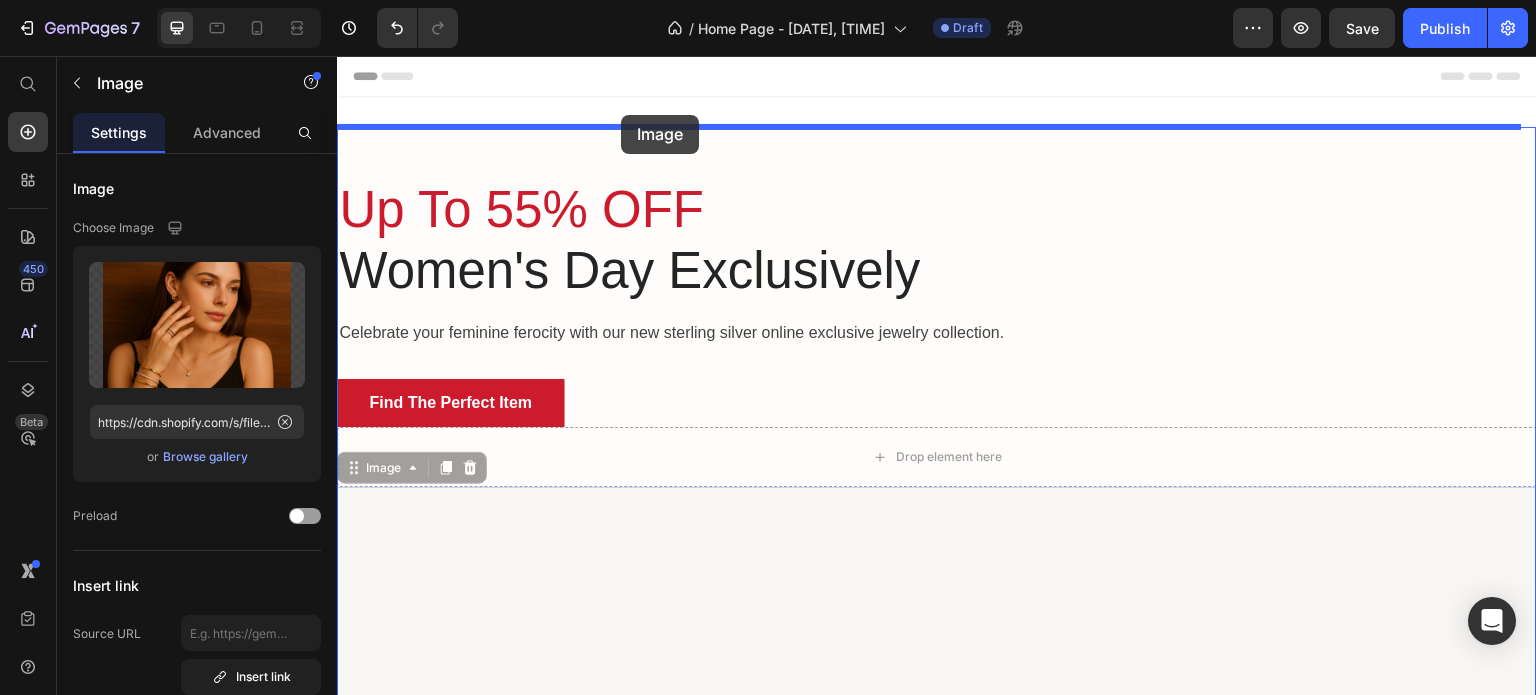 scroll, scrollTop: 0, scrollLeft: 0, axis: both 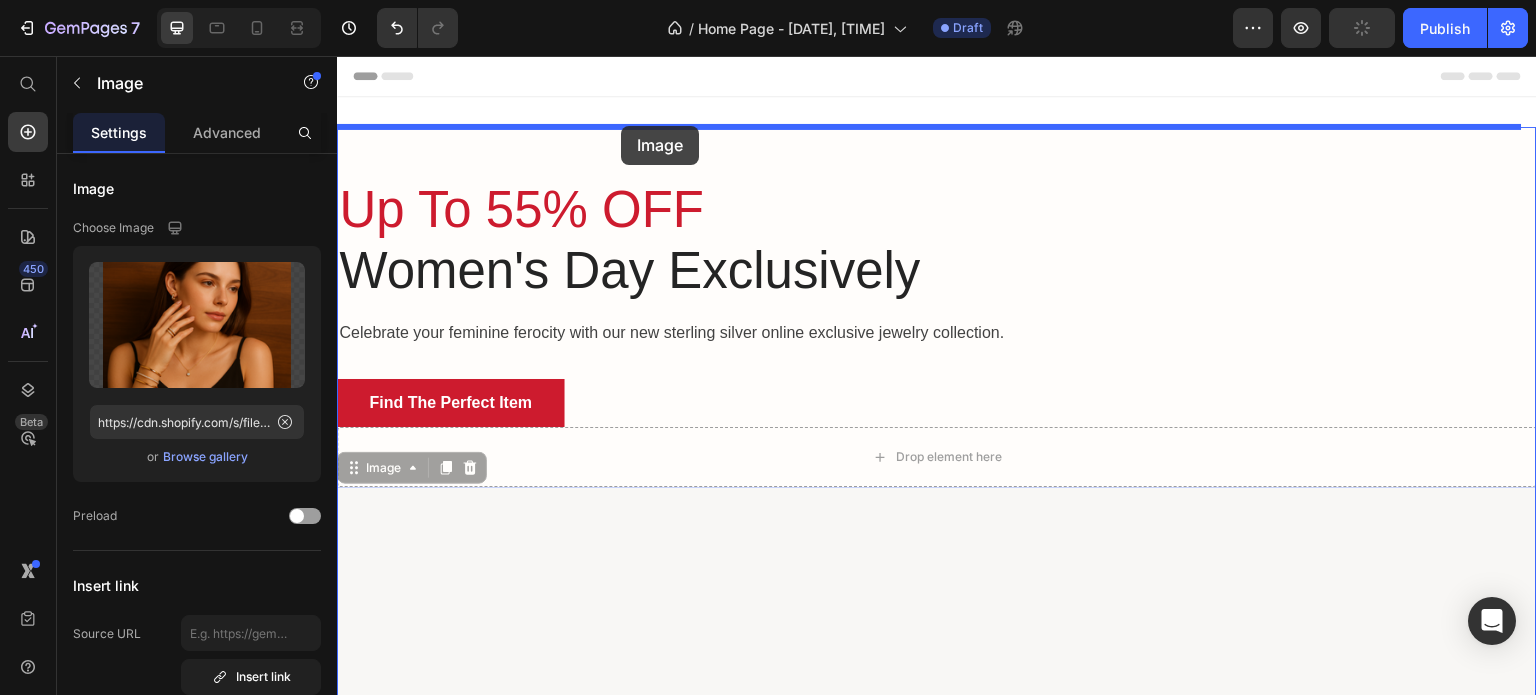 drag, startPoint x: 681, startPoint y: 625, endPoint x: 621, endPoint y: 126, distance: 502.59427 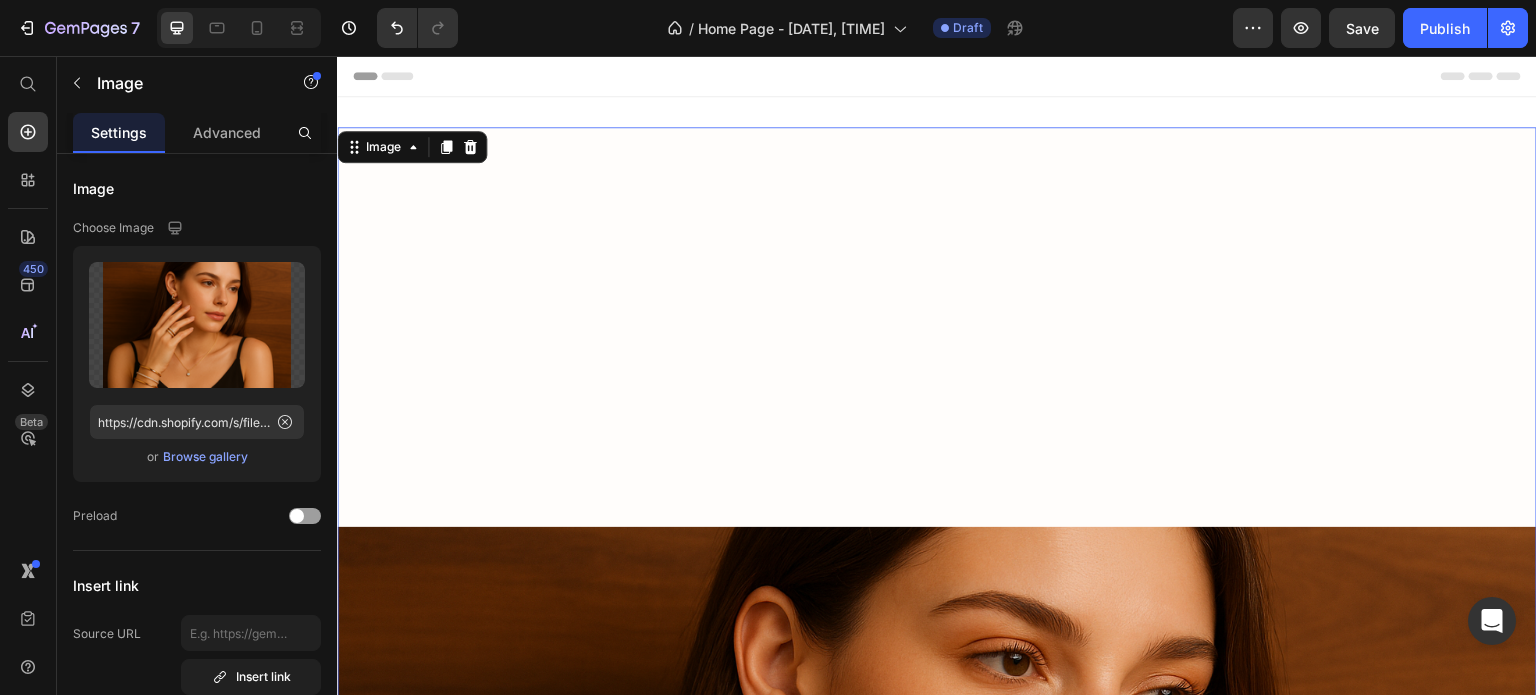 click at bounding box center (937, 927) 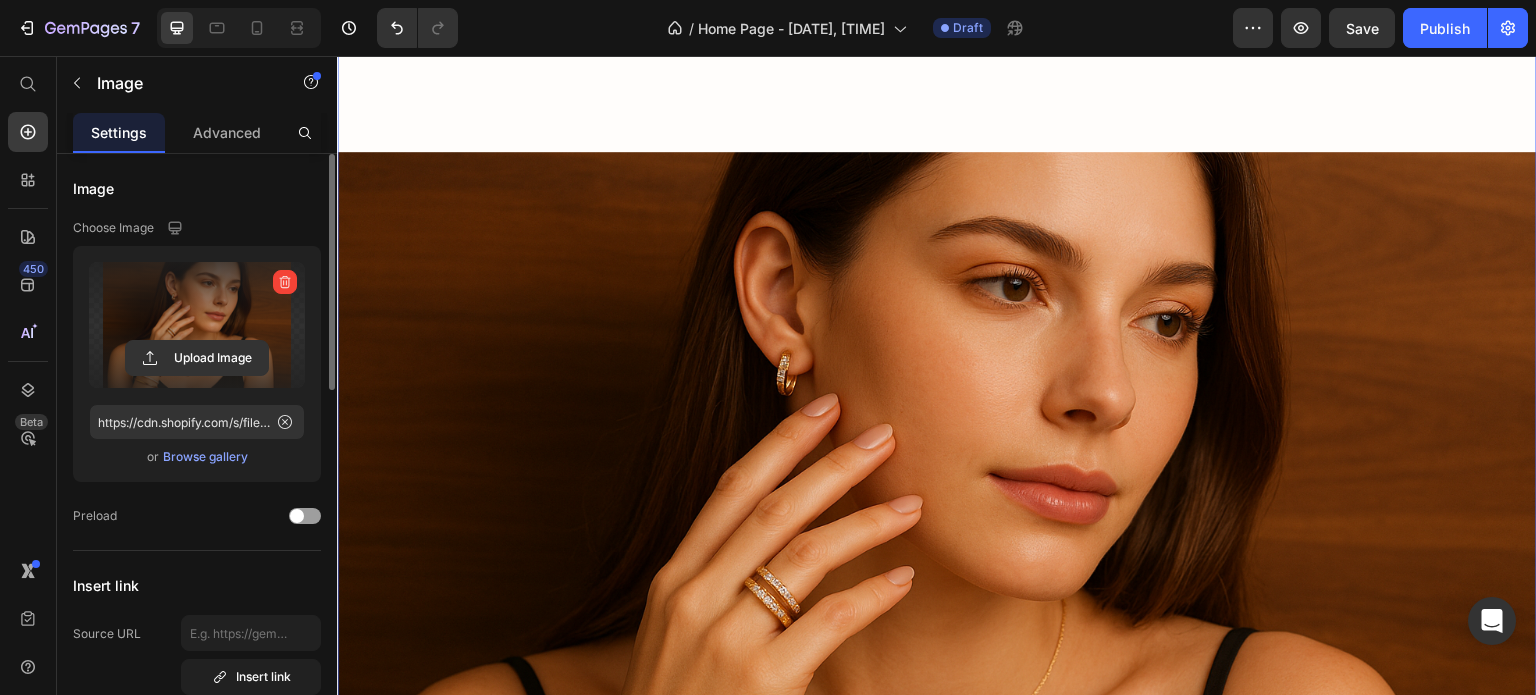 scroll, scrollTop: 376, scrollLeft: 0, axis: vertical 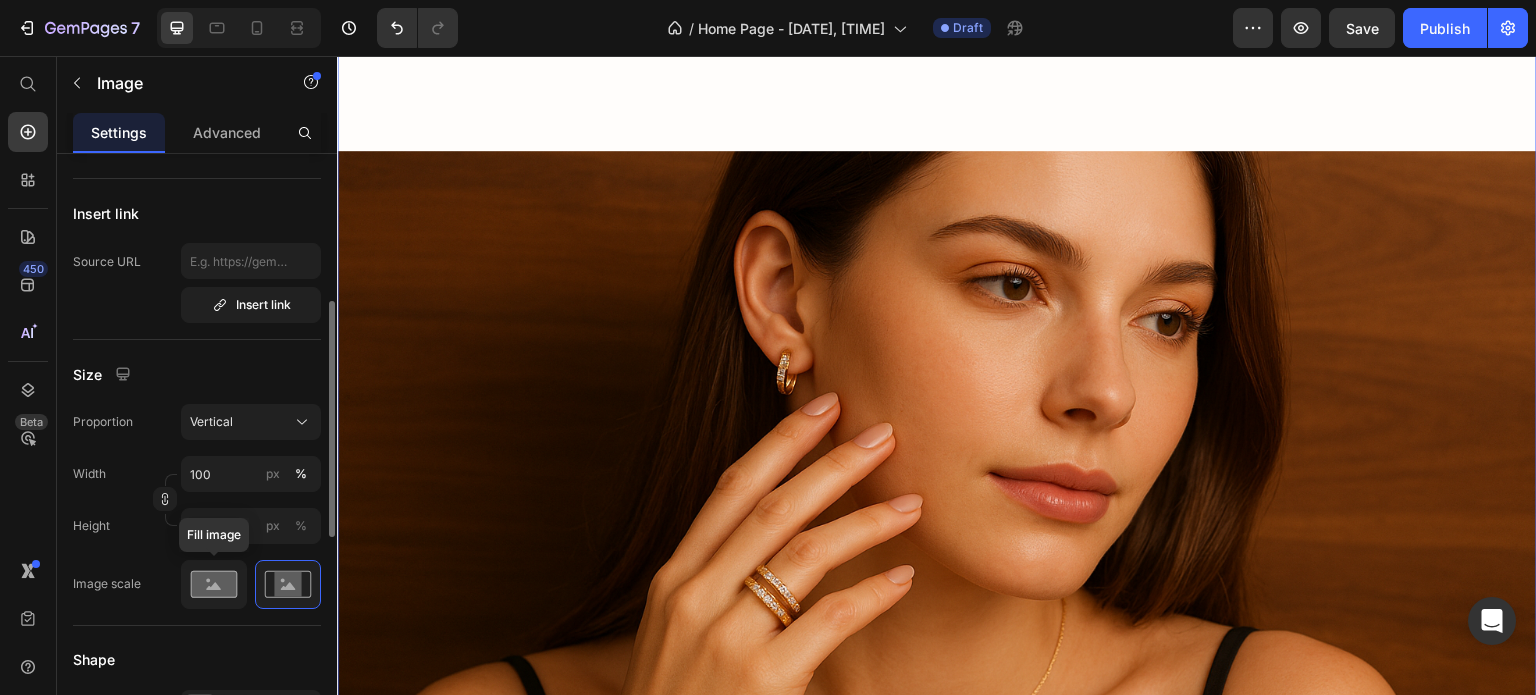 click 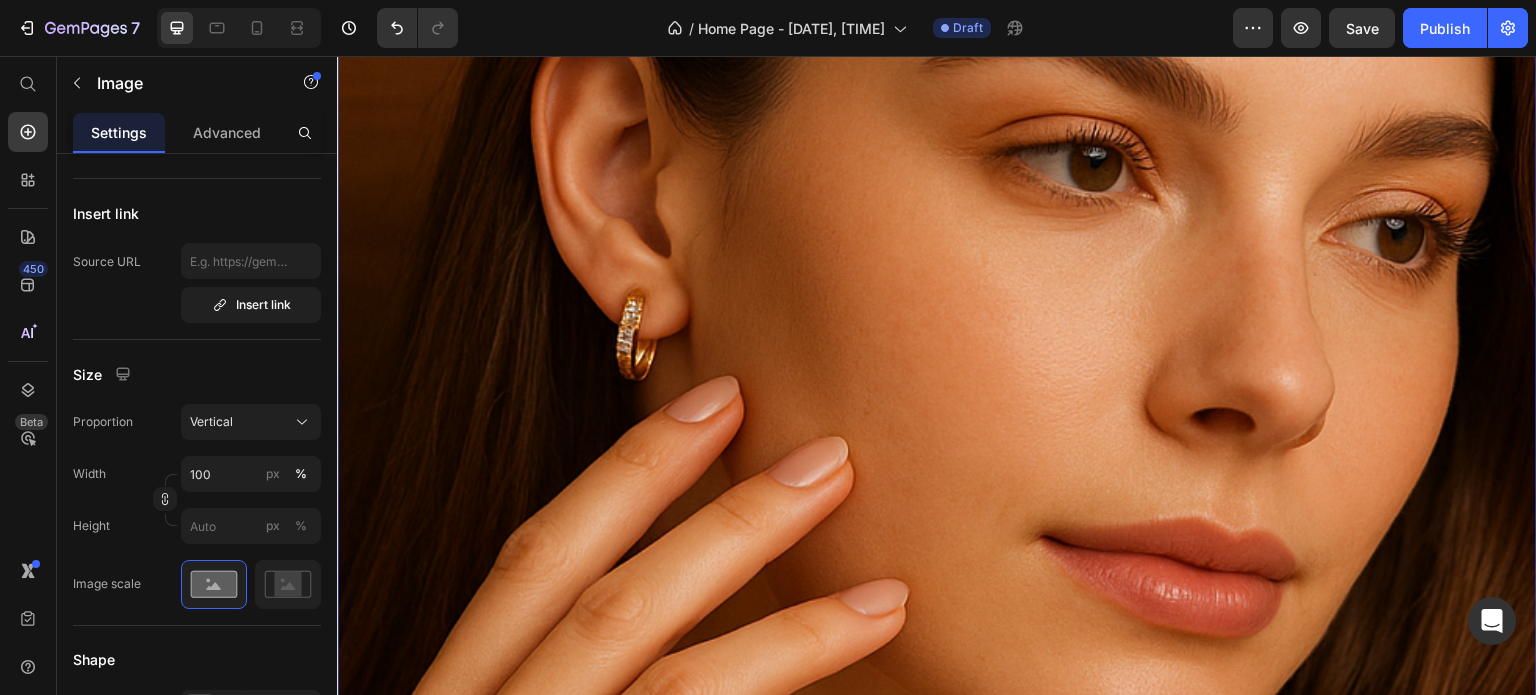 scroll, scrollTop: 0, scrollLeft: 0, axis: both 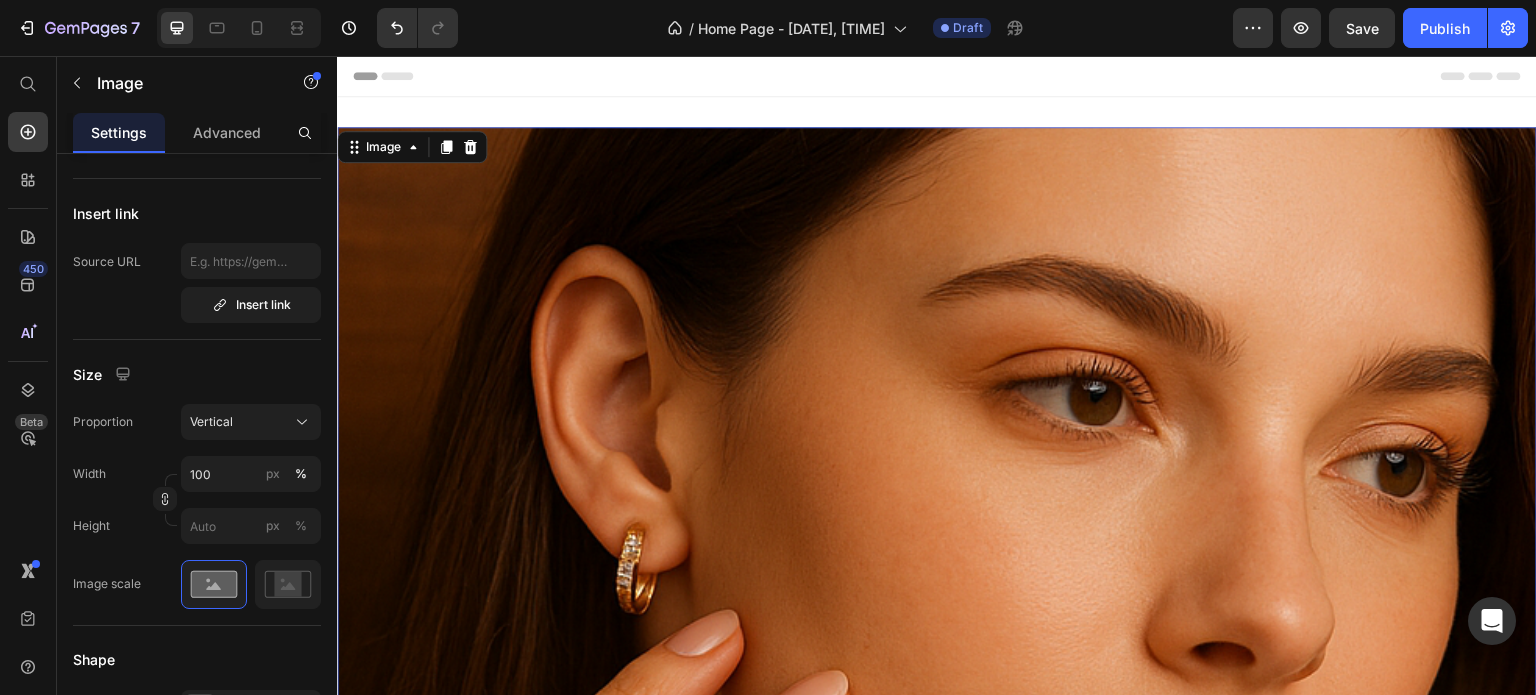 click at bounding box center (937, 927) 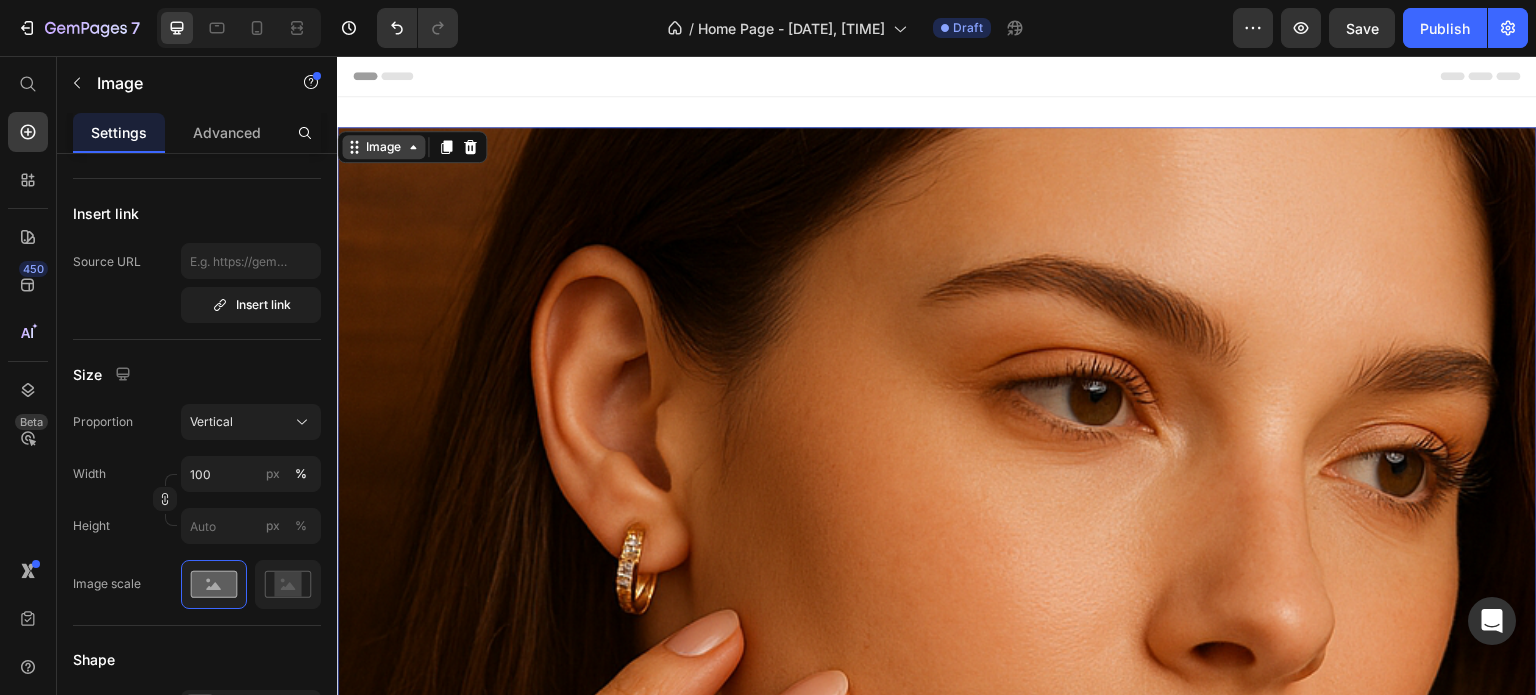 click on "Image" at bounding box center [383, 147] 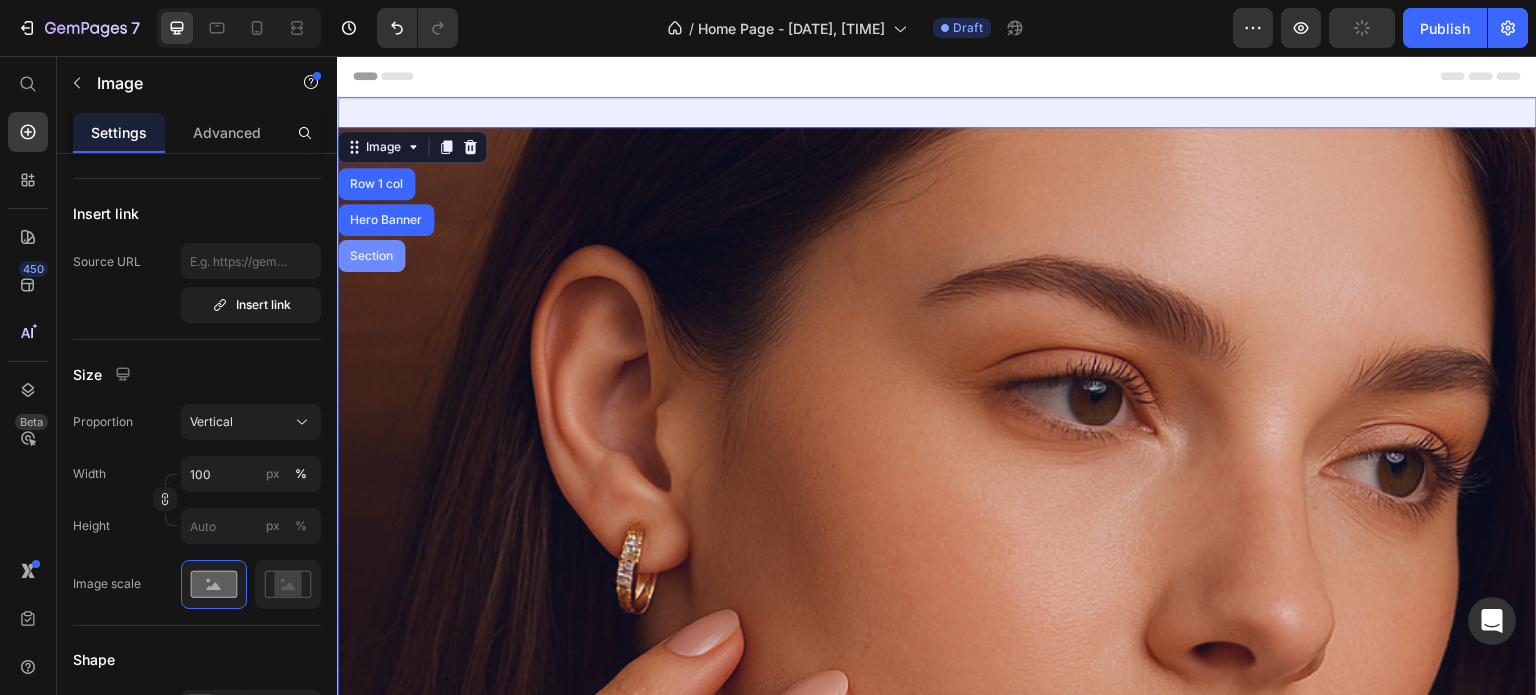 click on "Section" at bounding box center [371, 256] 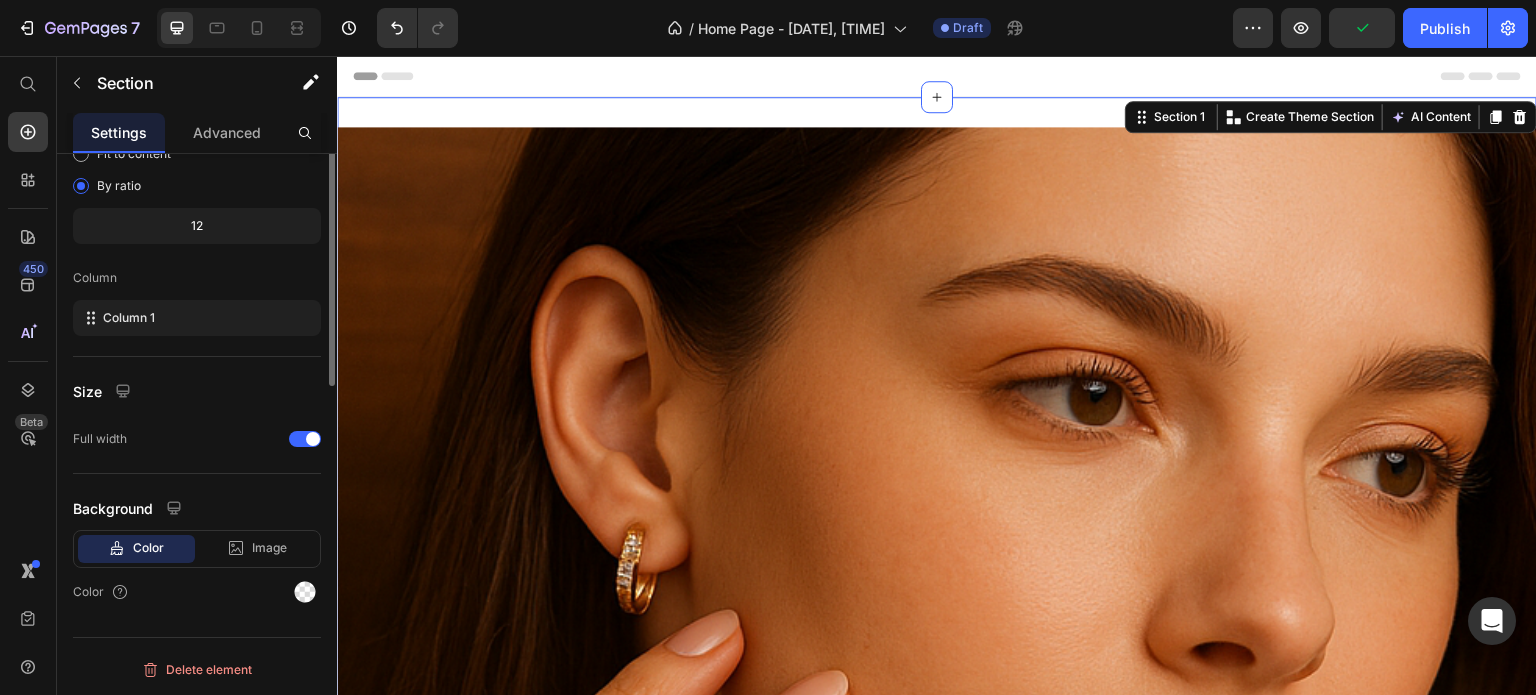 scroll, scrollTop: 0, scrollLeft: 0, axis: both 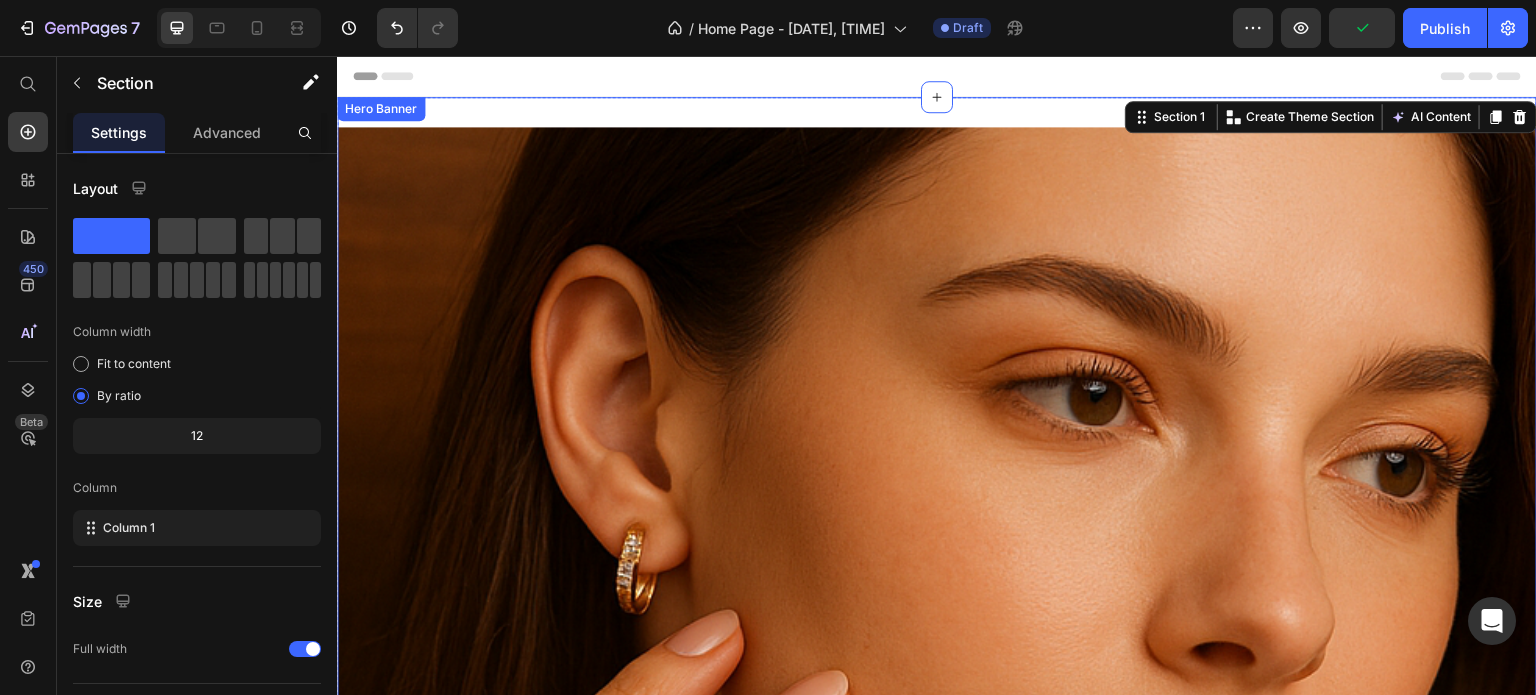 click on "Image Up To 55% OFF Women's Day Exclusively Heading Celebrate your feminine ferocity with our new sterling silver online exclusive jewelry collection. Heading Find The Perfect Item Button Row Drop element here Row 10K+ Heading Trusted by 10K+ Clients Text block 100% Heading Money-Back Guarantee Text block 100% Heading Made in USA Text block Row 10K+ Heading Trusted by 10K+ Clients Text block Row Row 100% Heading Money-Back Guarantee Text block Row Row Hero Banner" at bounding box center [937, 1304] 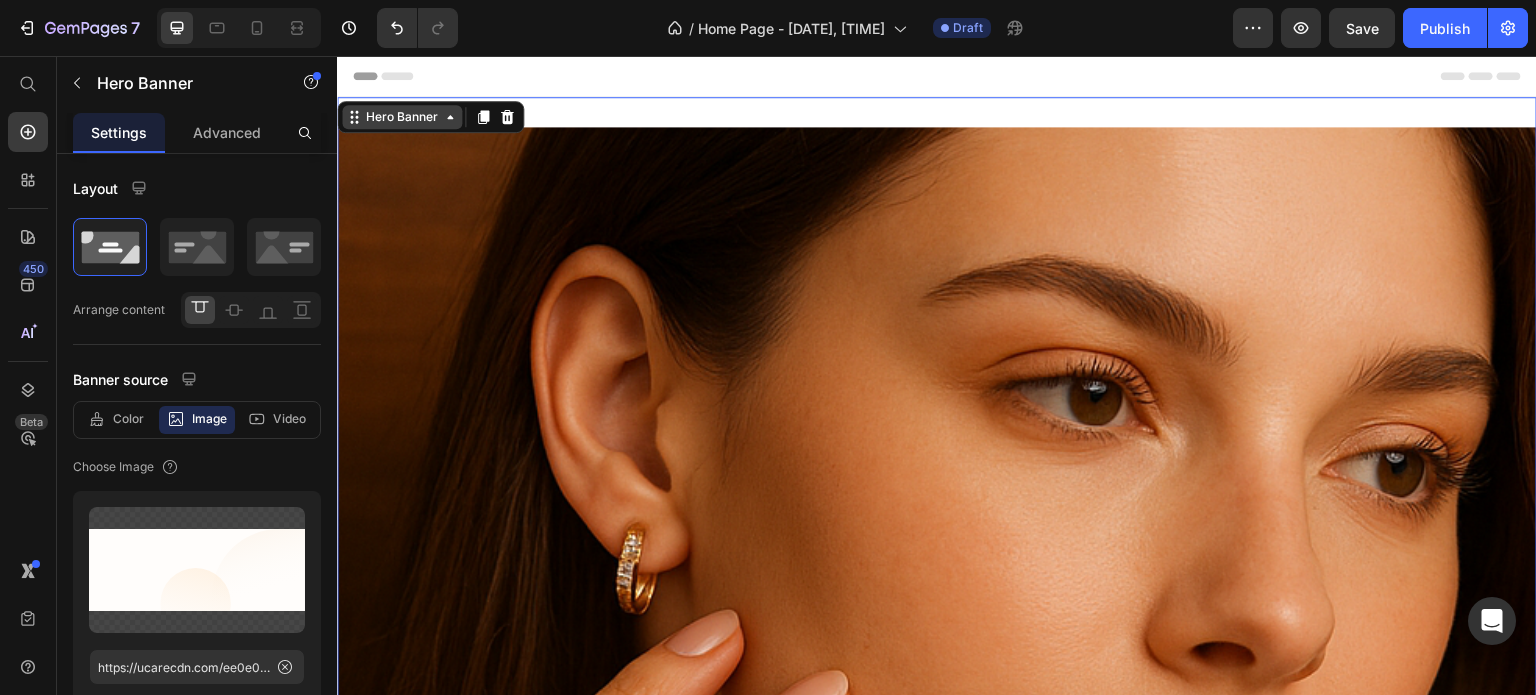 click on "Hero Banner" at bounding box center [402, 117] 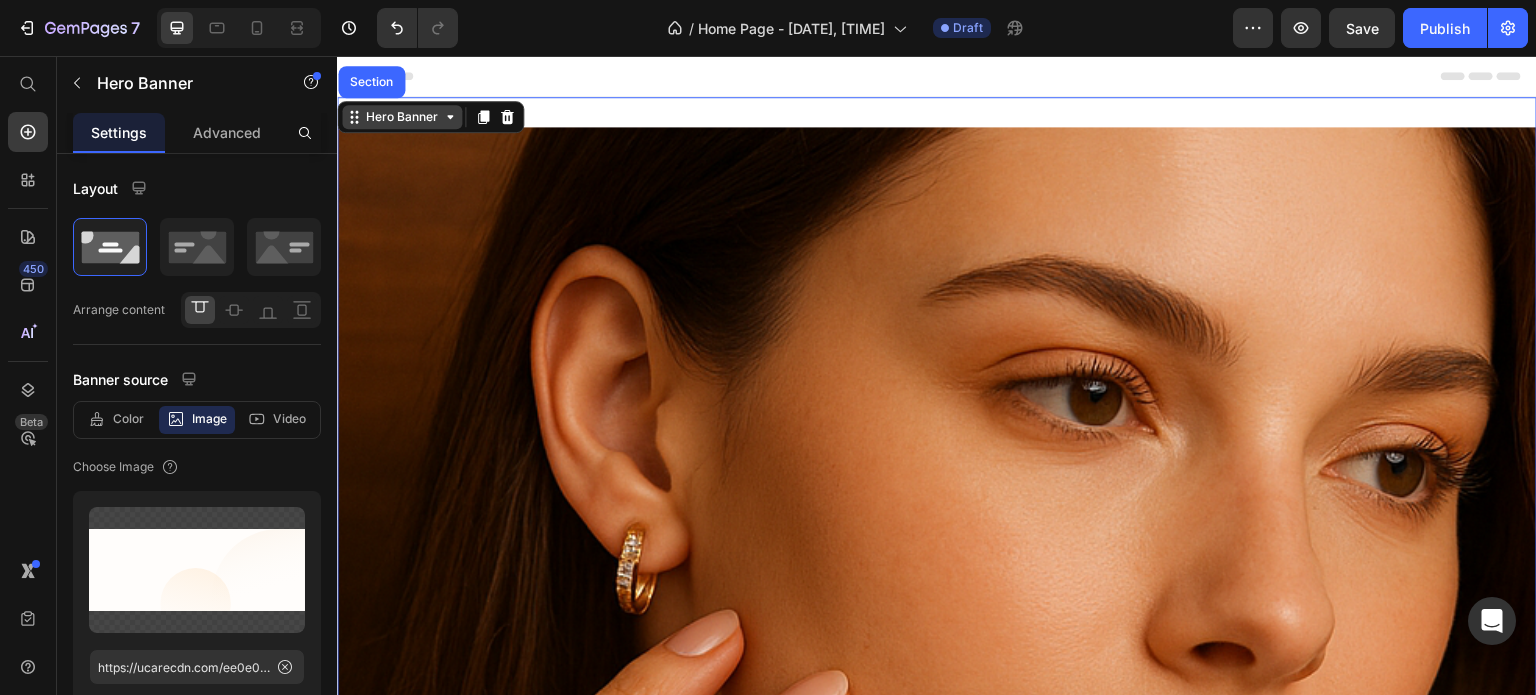 click on "Hero Banner" at bounding box center [402, 117] 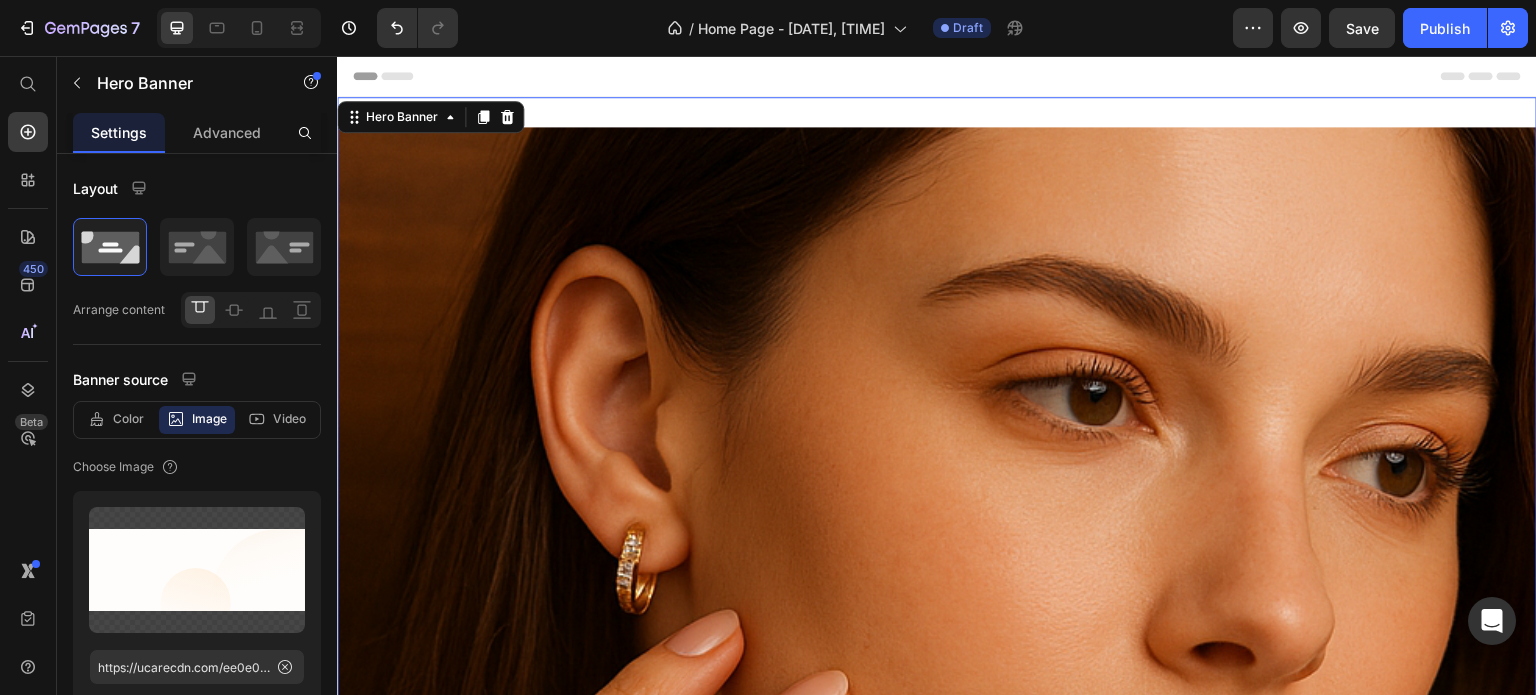 click on "Hero Banner" at bounding box center [430, 117] 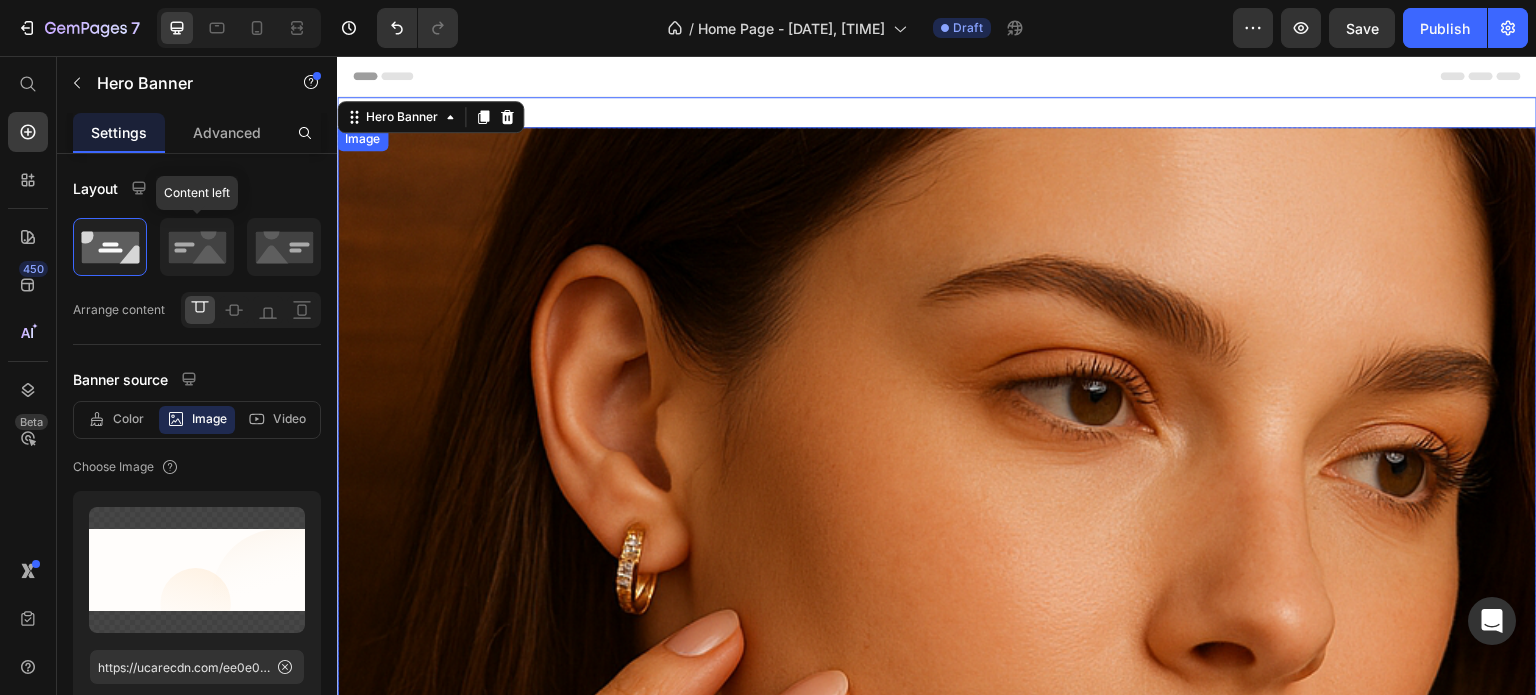 click at bounding box center (937, 927) 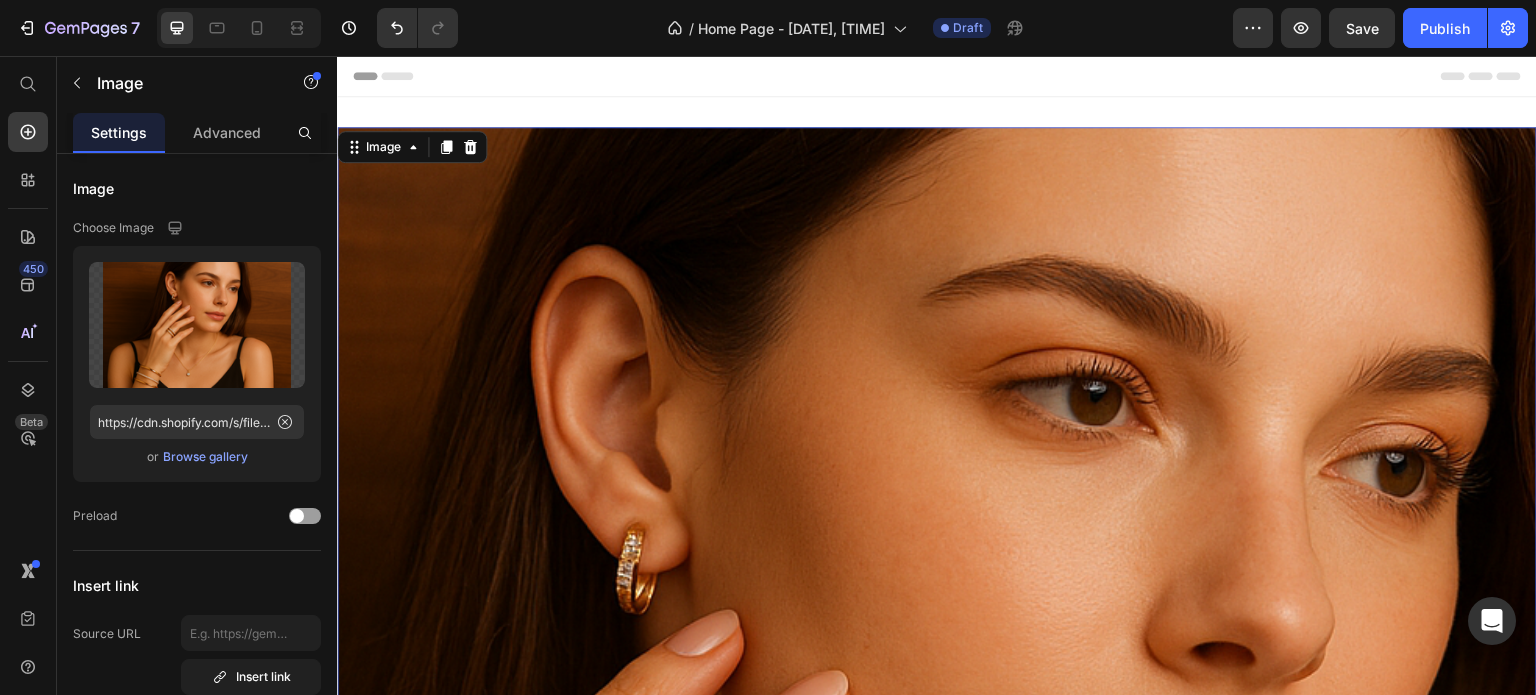 click at bounding box center [937, 927] 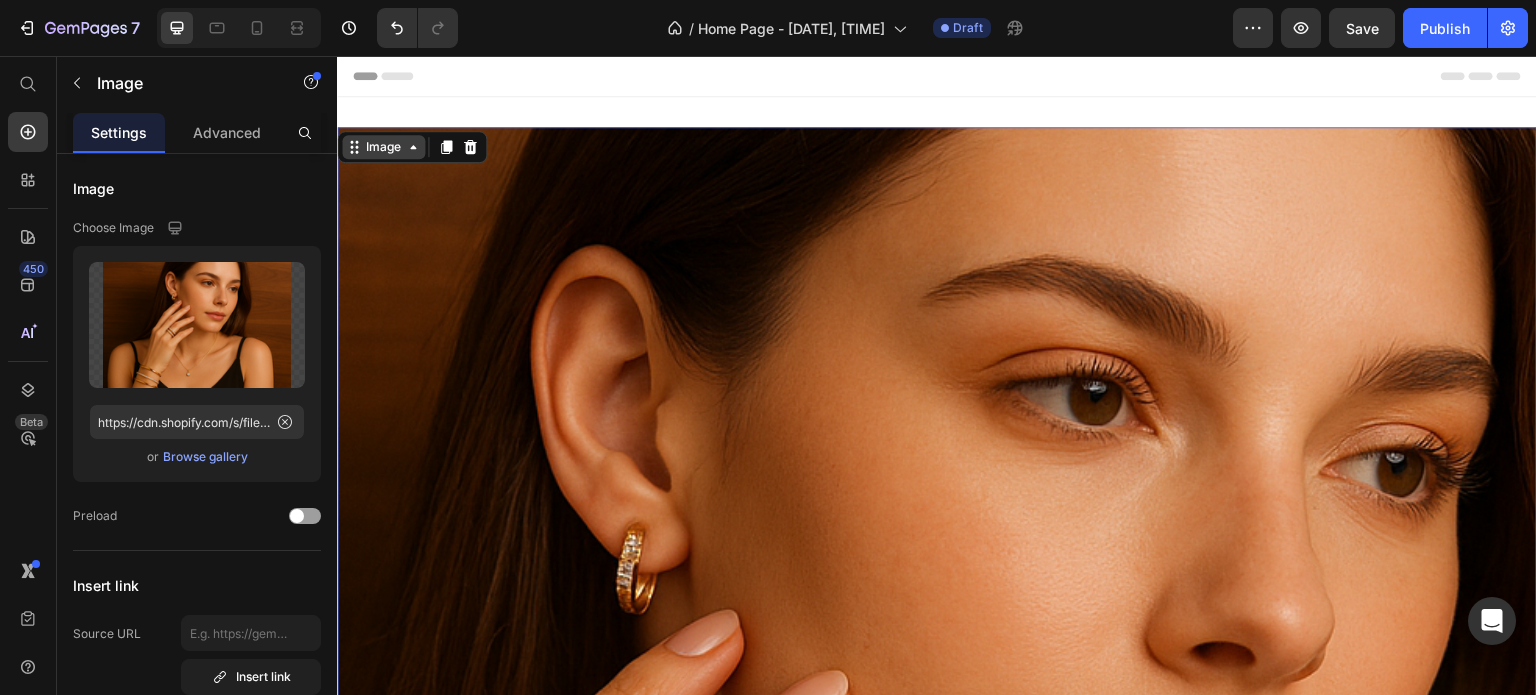 click 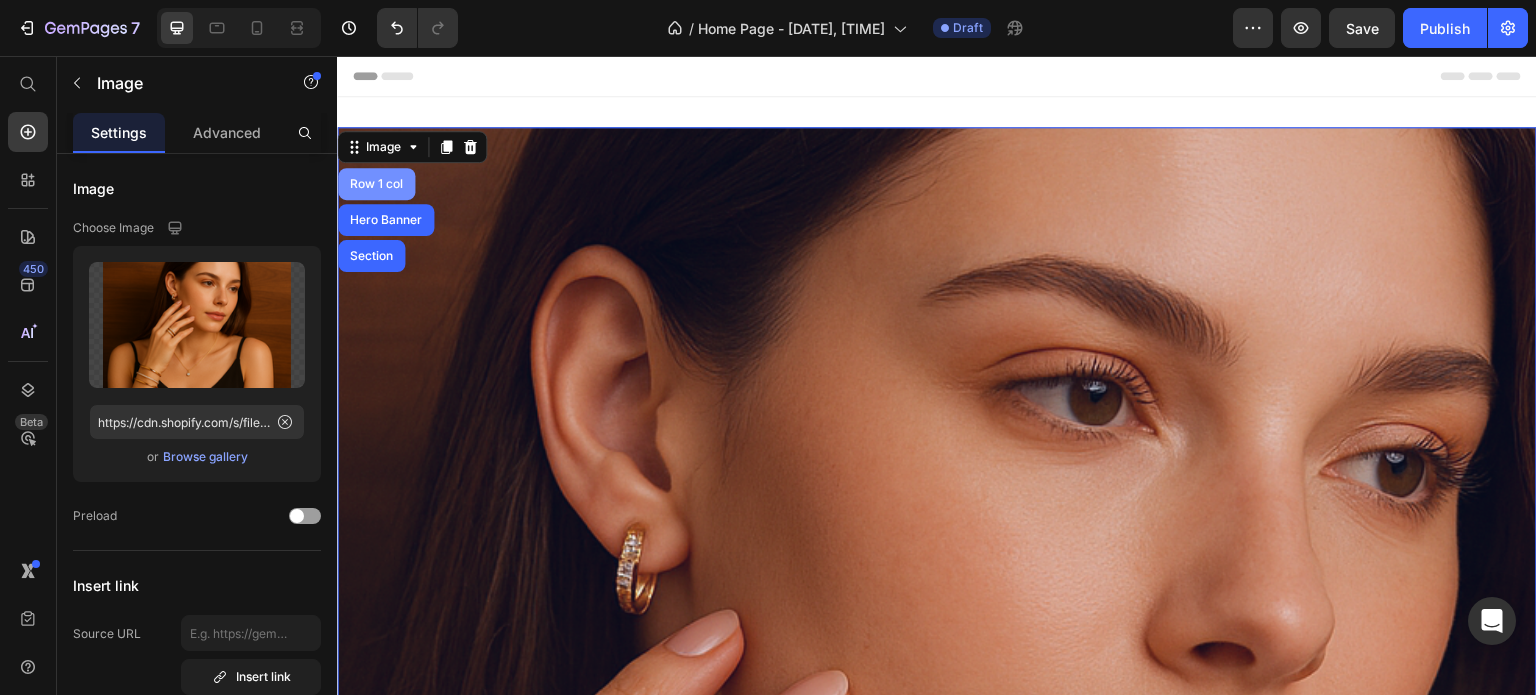 click on "Row 1 col" at bounding box center (376, 184) 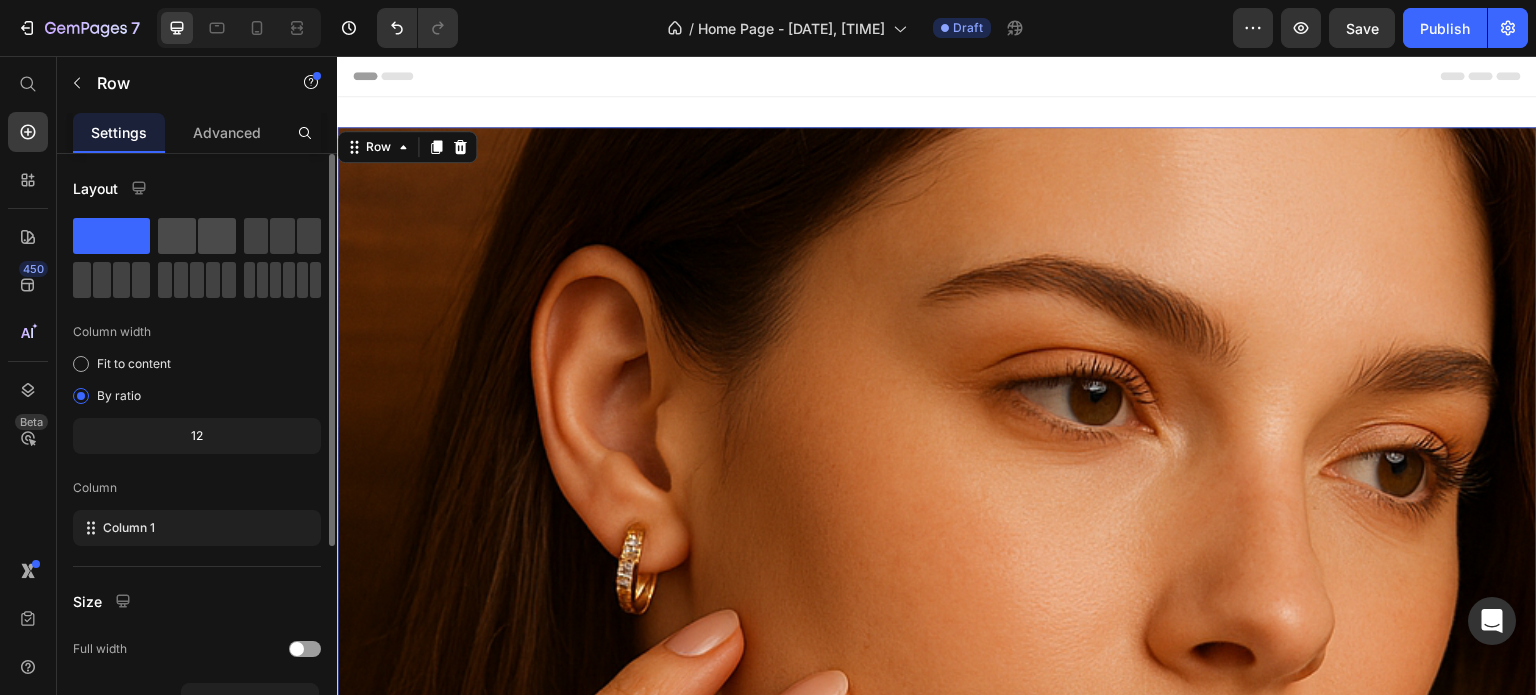 click 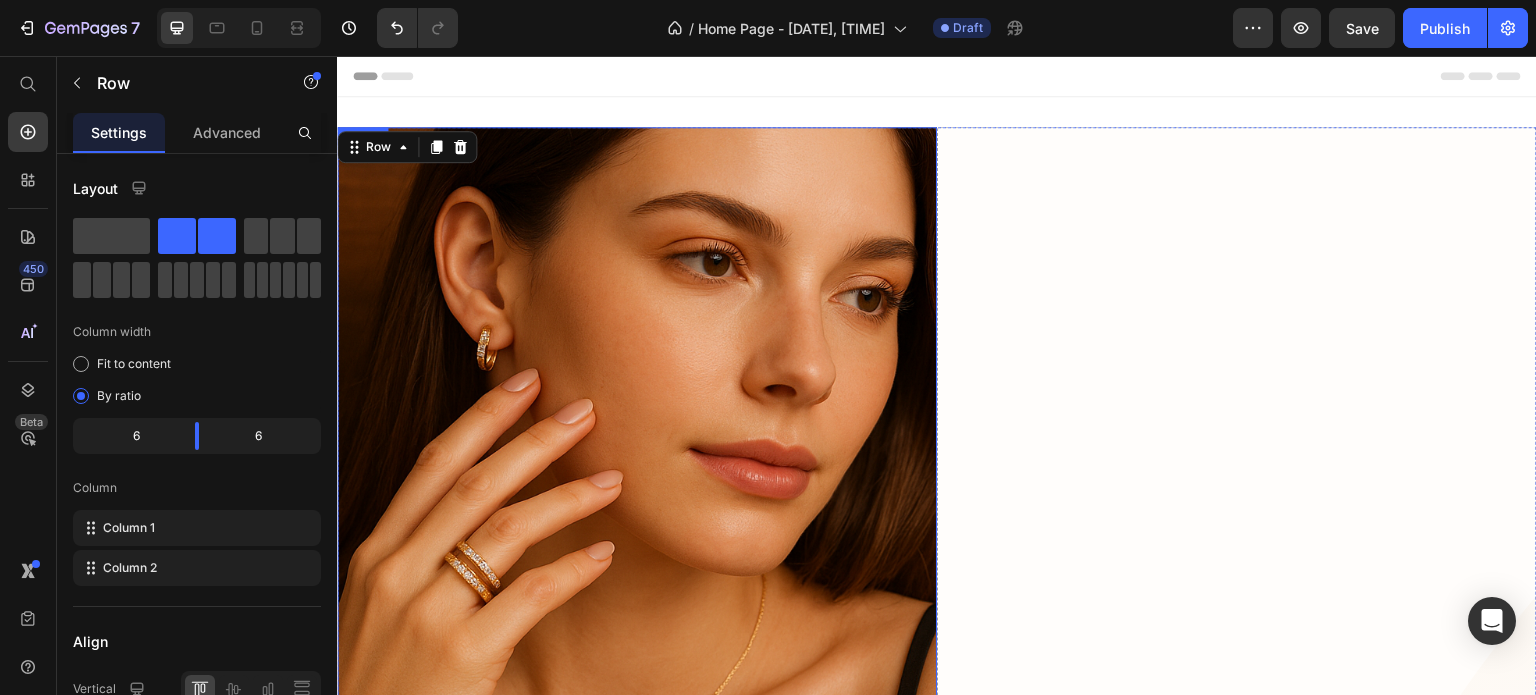 scroll, scrollTop: 338, scrollLeft: 0, axis: vertical 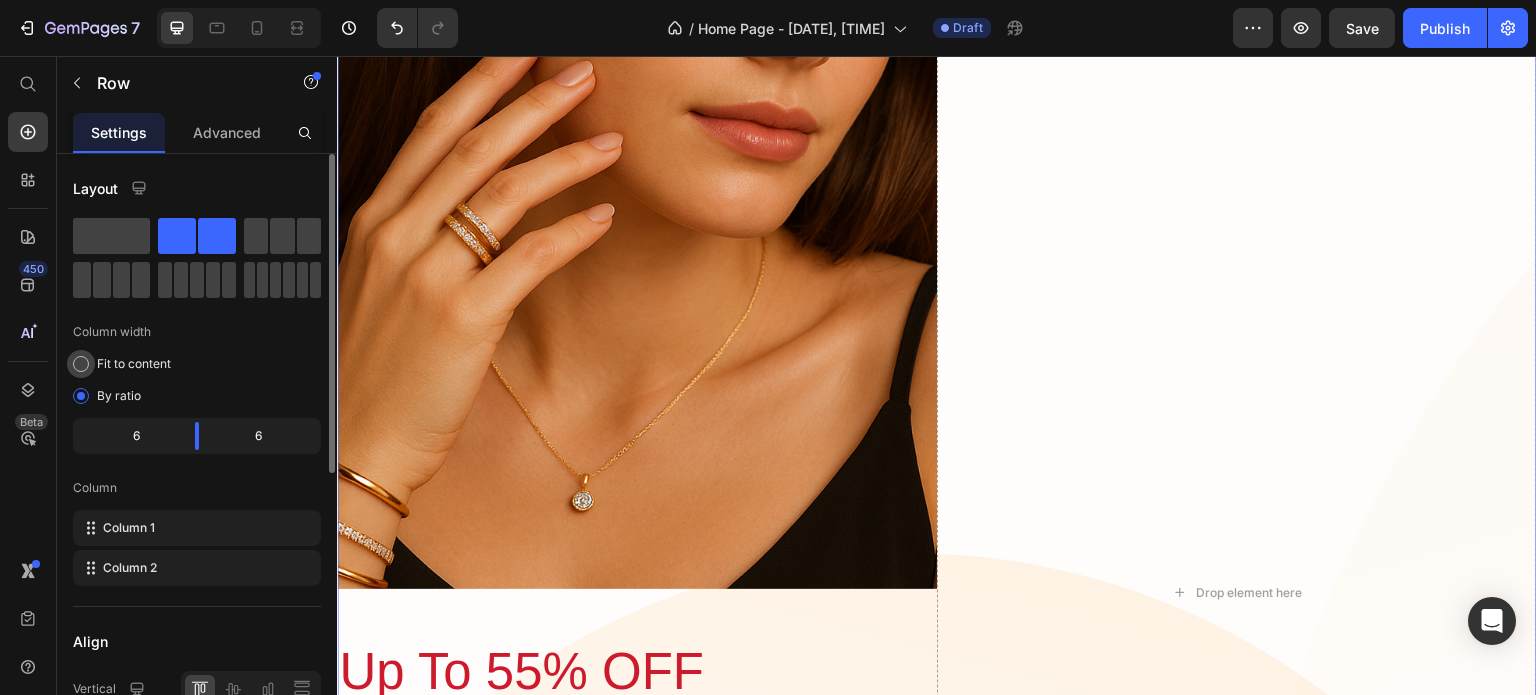 click on "Fit to content" at bounding box center (134, 364) 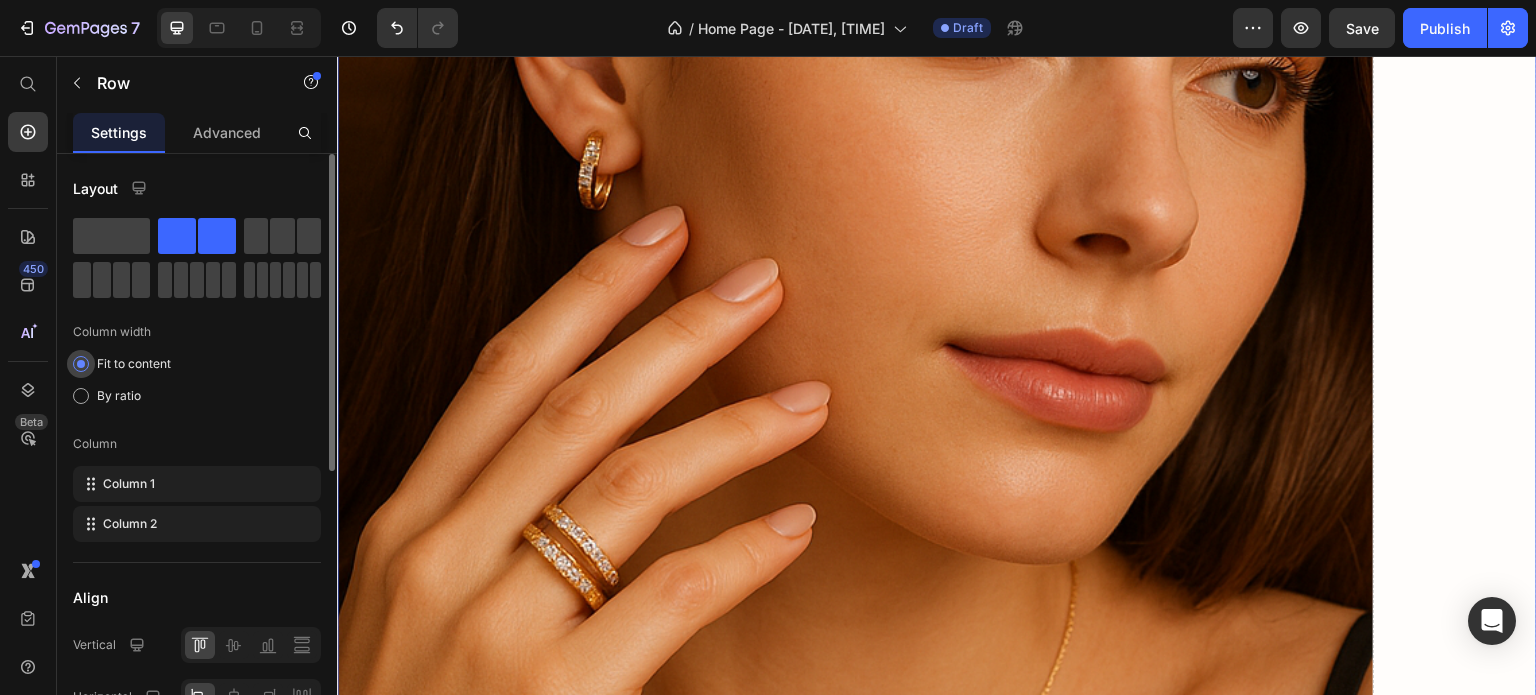 click on "Fit to content" at bounding box center [134, 364] 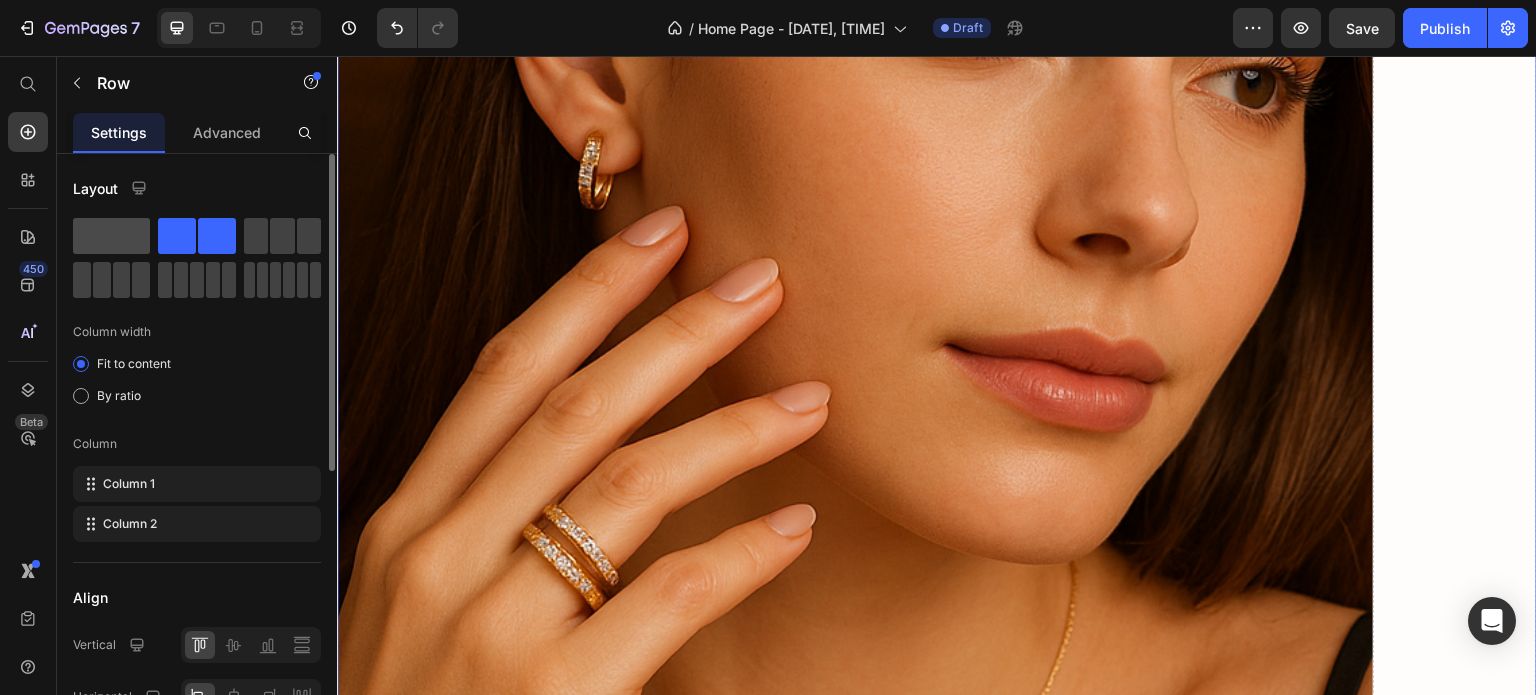 click 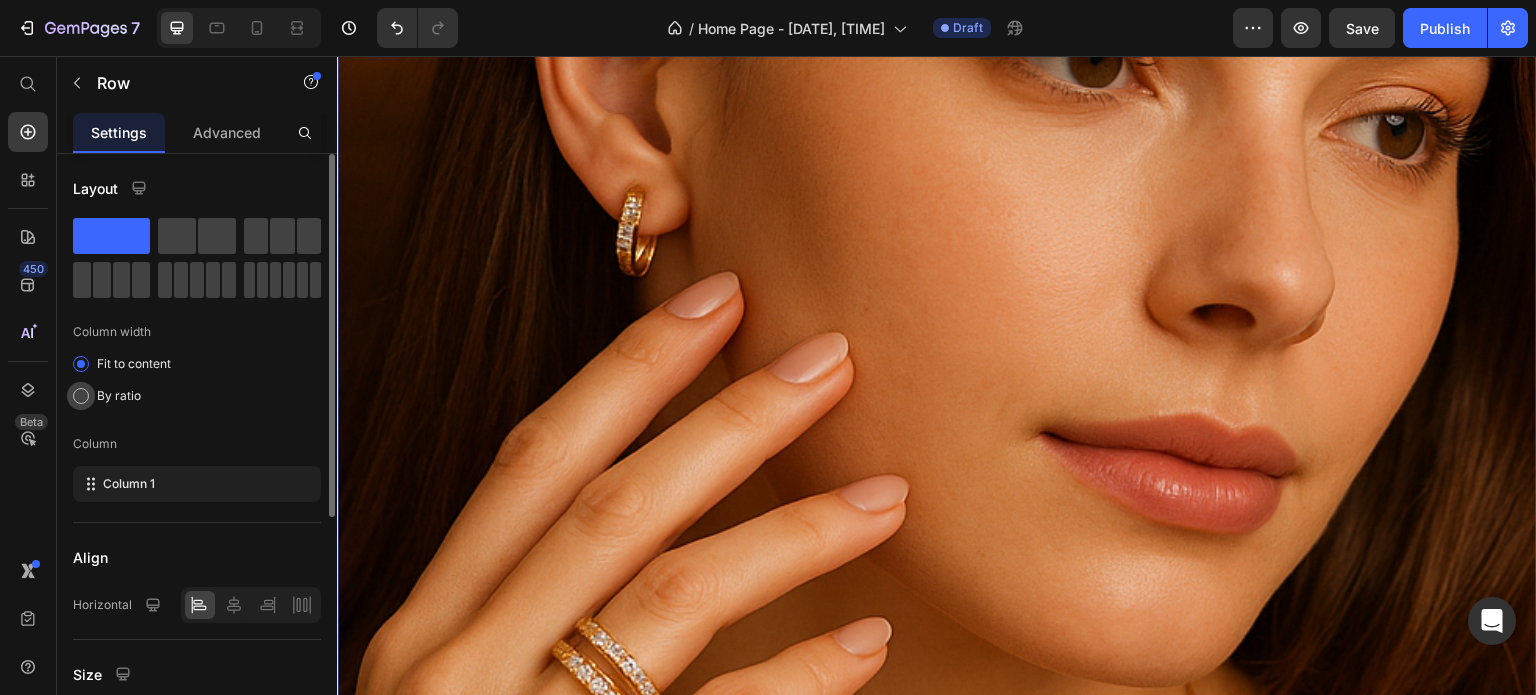 click at bounding box center (81, 396) 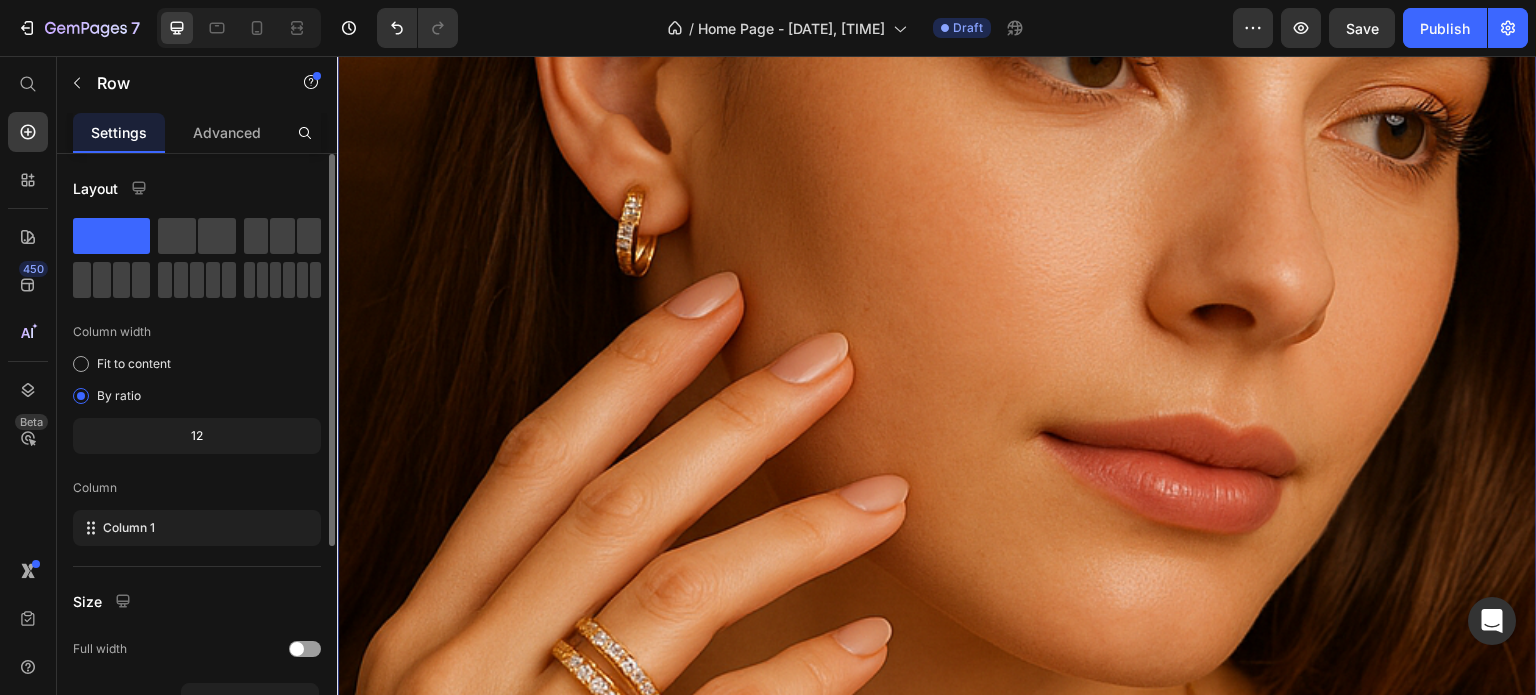 click on "12" 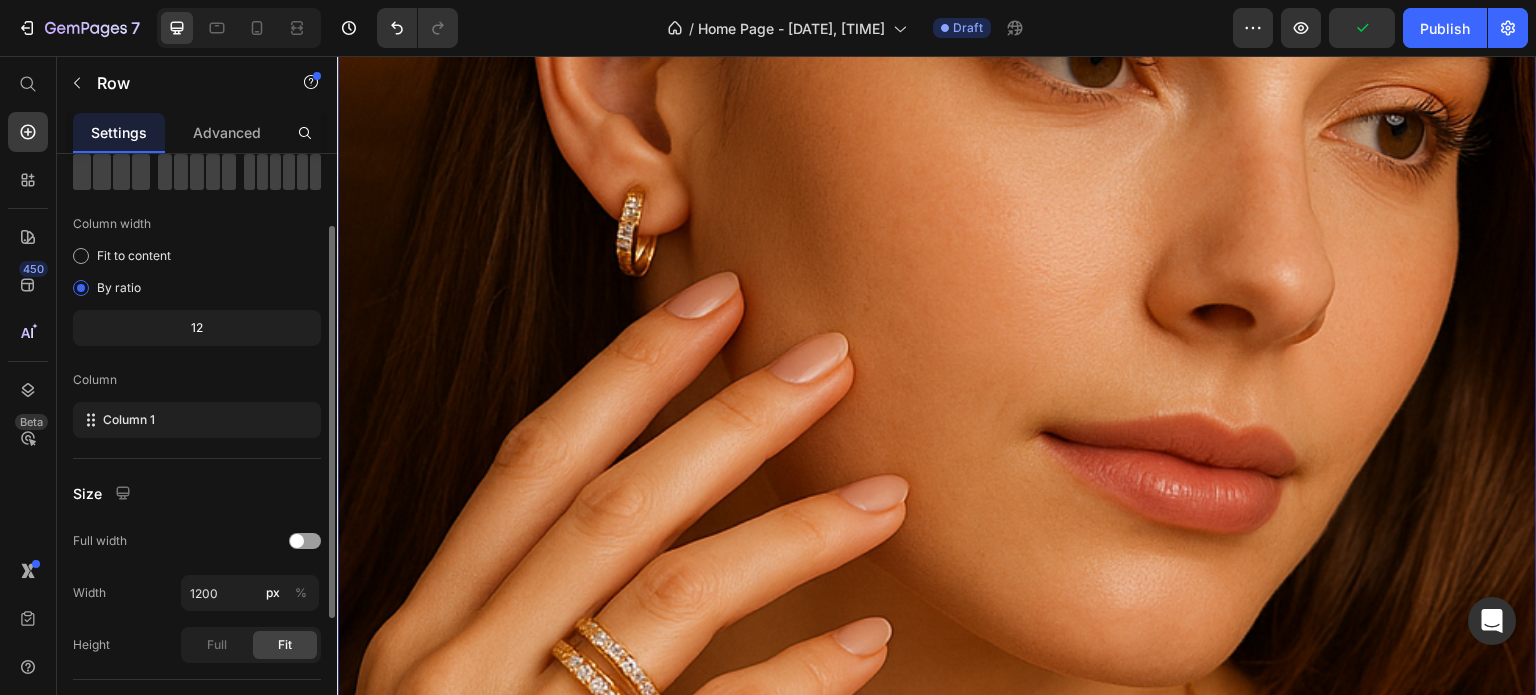 scroll, scrollTop: 109, scrollLeft: 0, axis: vertical 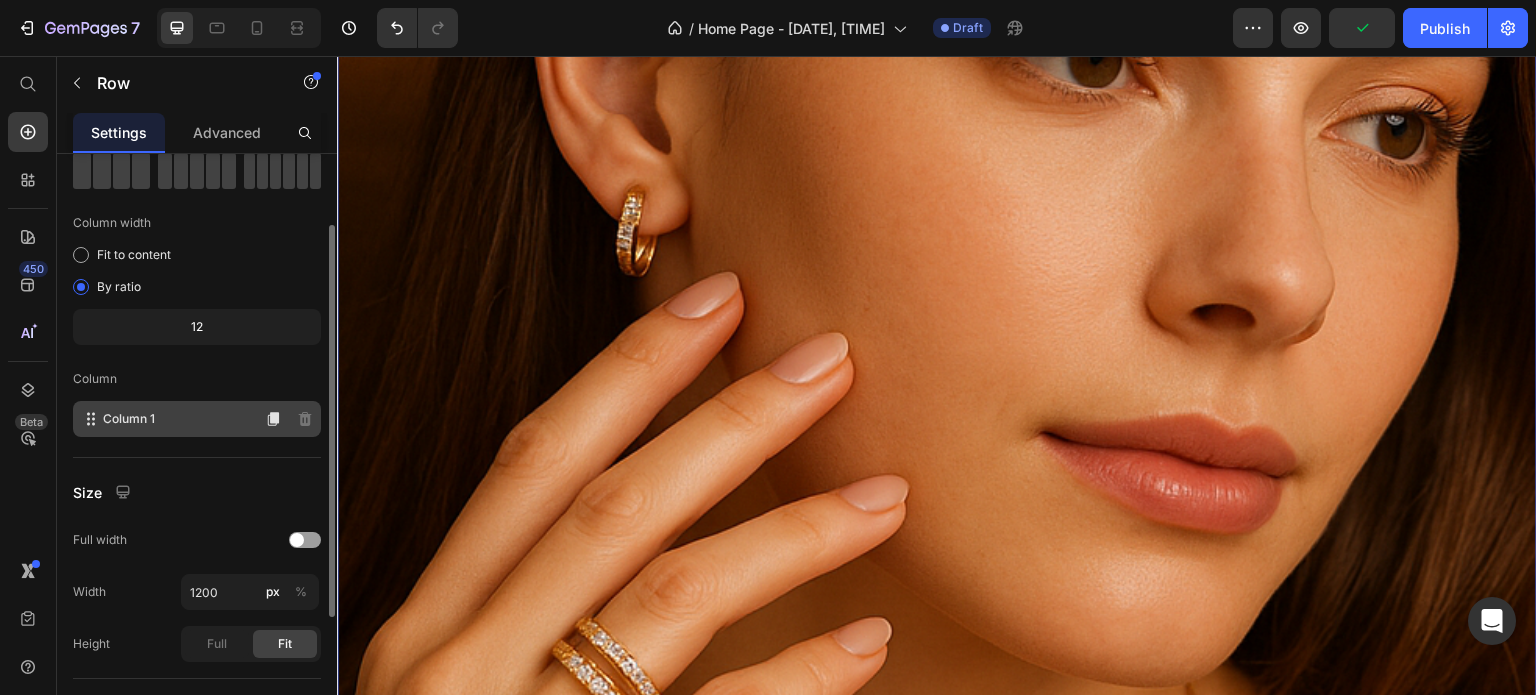 click on "Column 1" 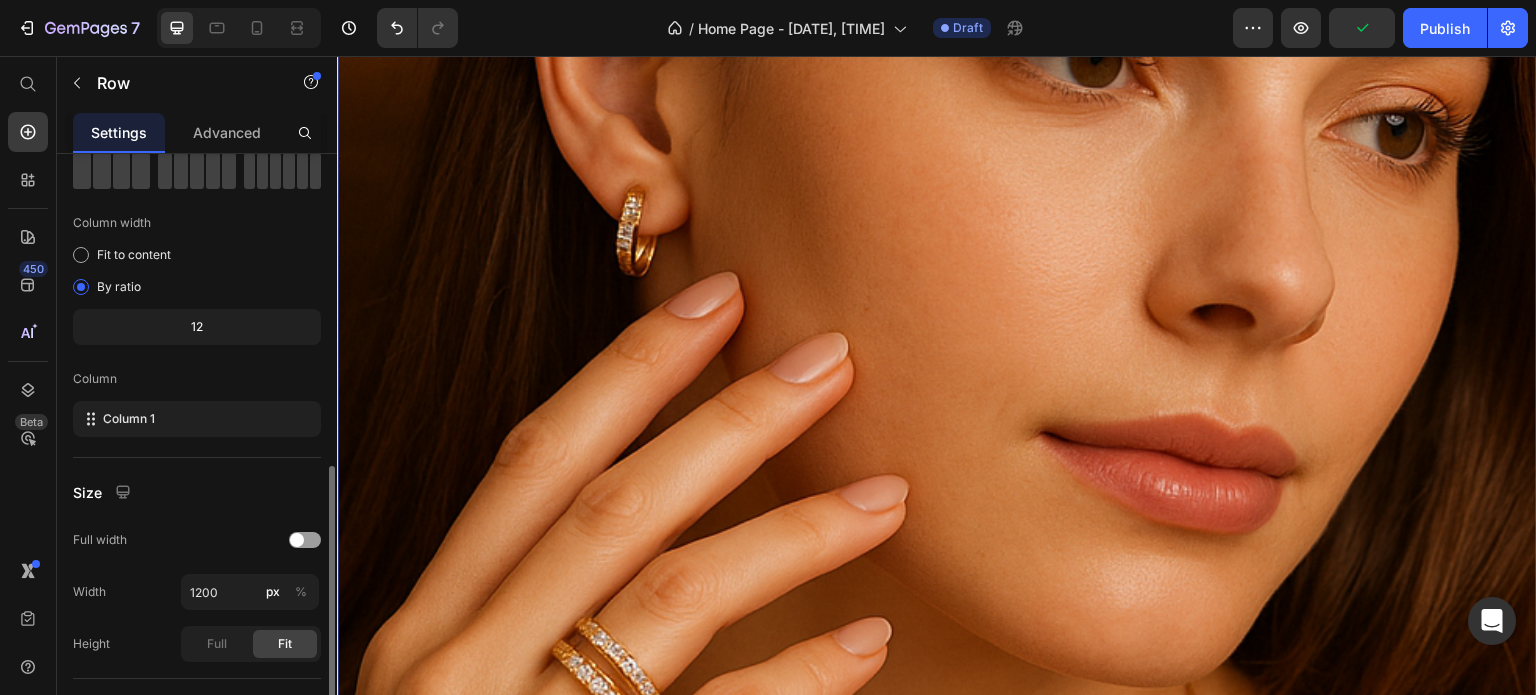 scroll, scrollTop: 260, scrollLeft: 0, axis: vertical 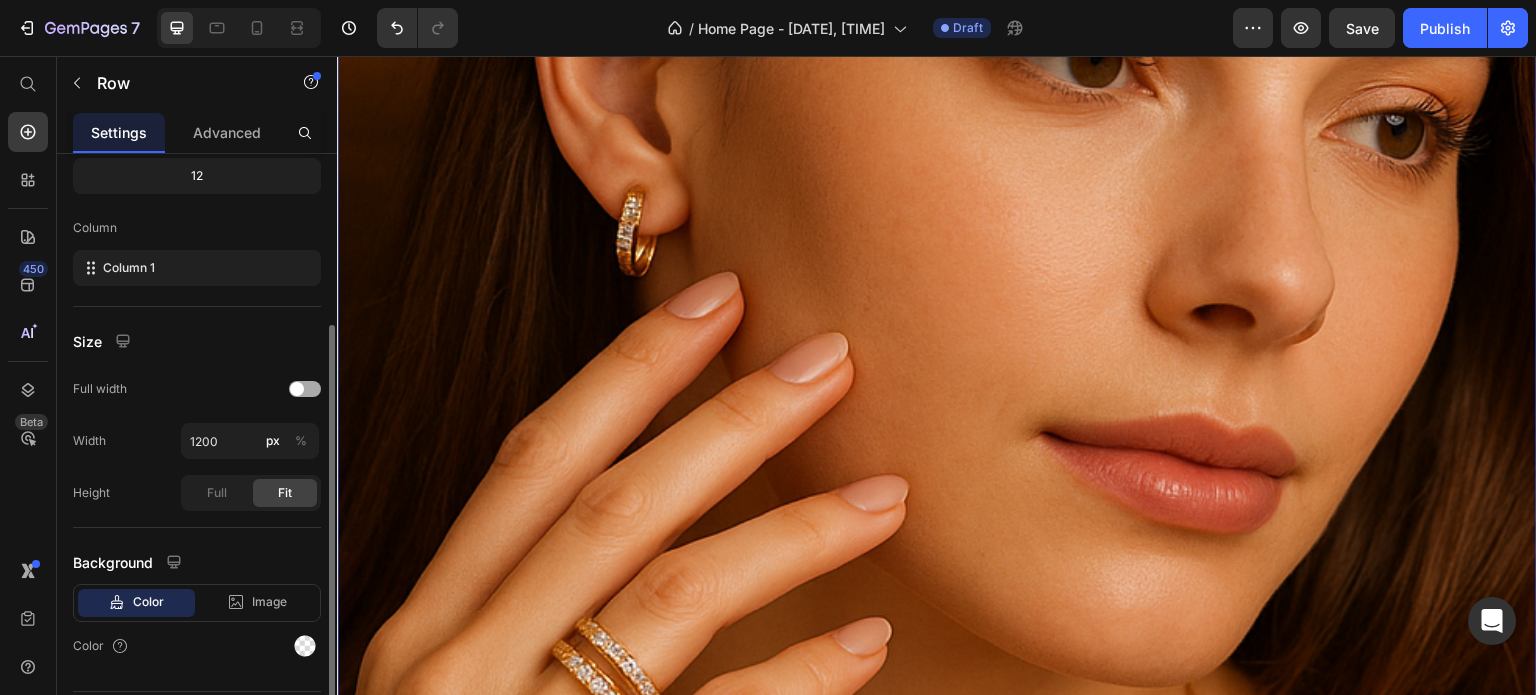 click on "Full width" 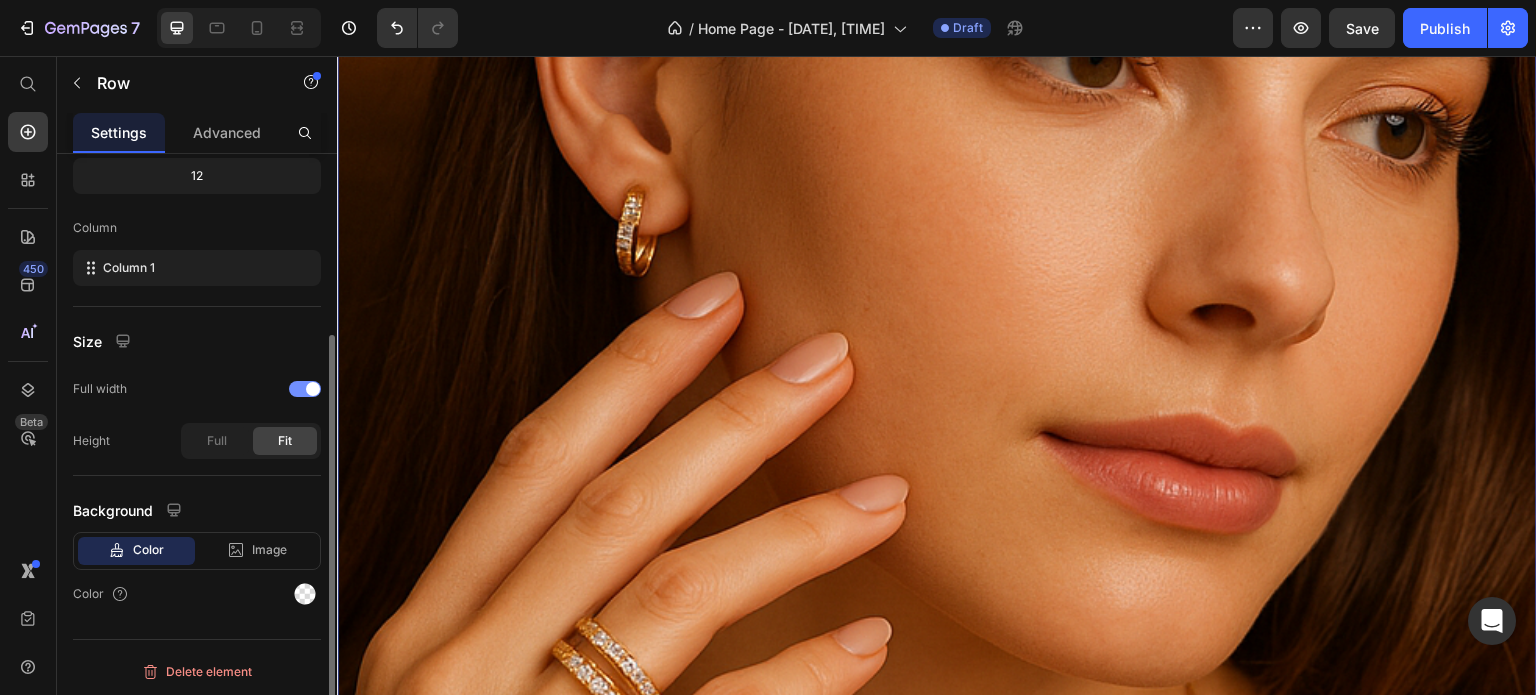 click at bounding box center [313, 389] 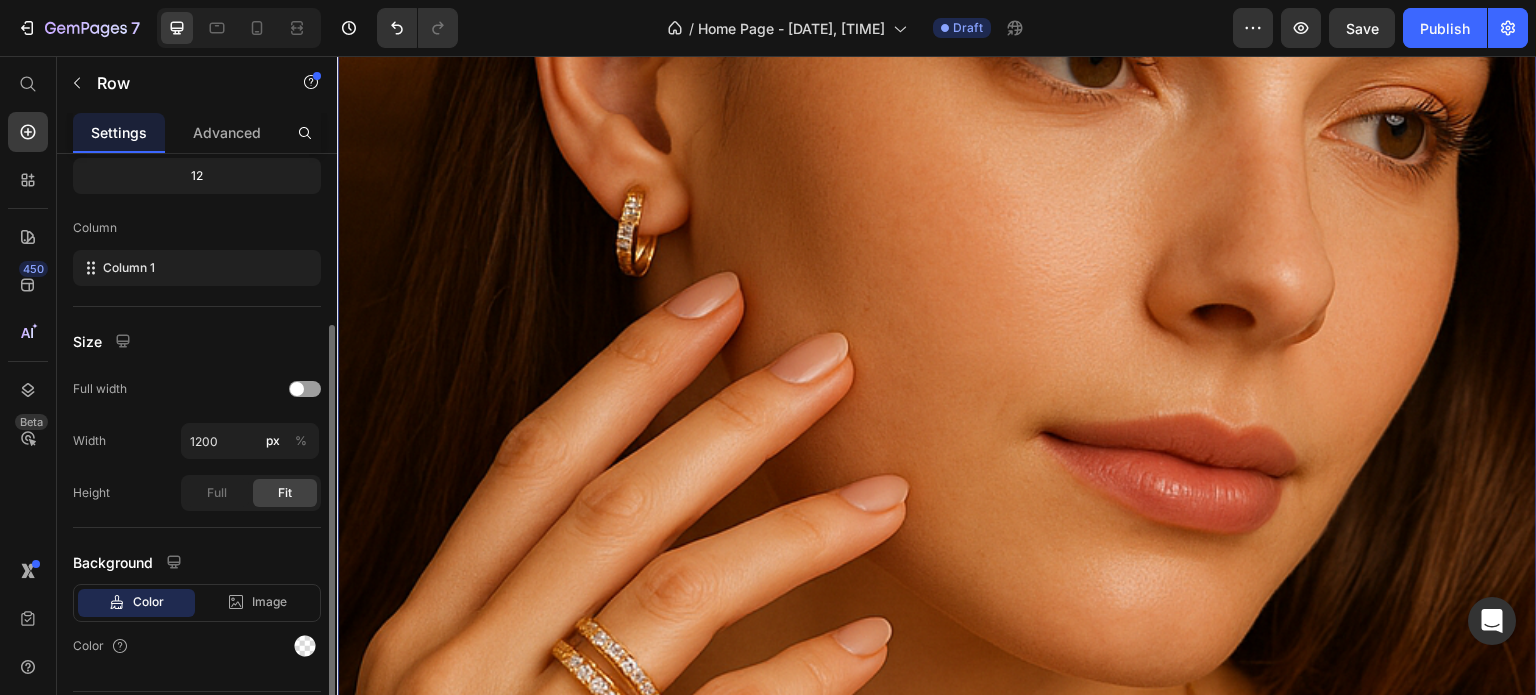 scroll, scrollTop: 312, scrollLeft: 0, axis: vertical 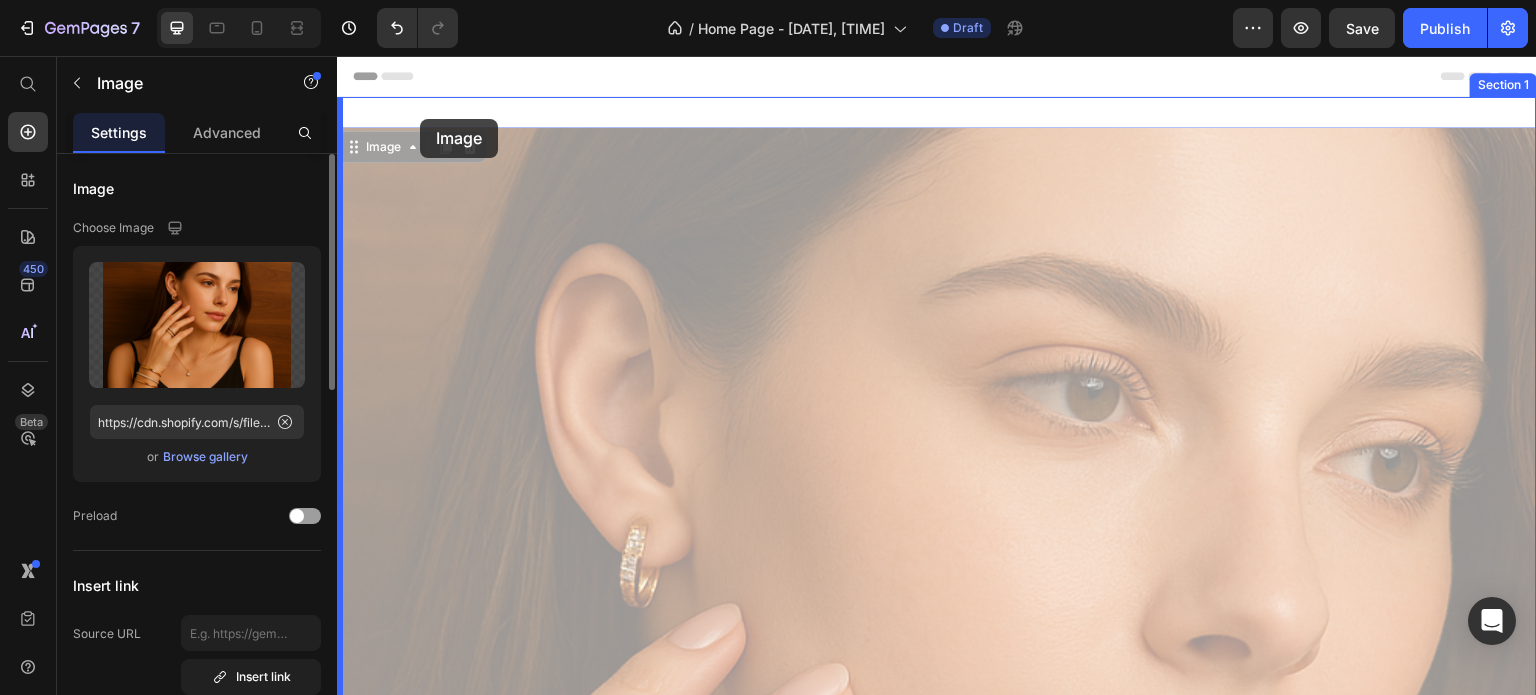 drag, startPoint x: 420, startPoint y: 167, endPoint x: 420, endPoint y: 117, distance: 50 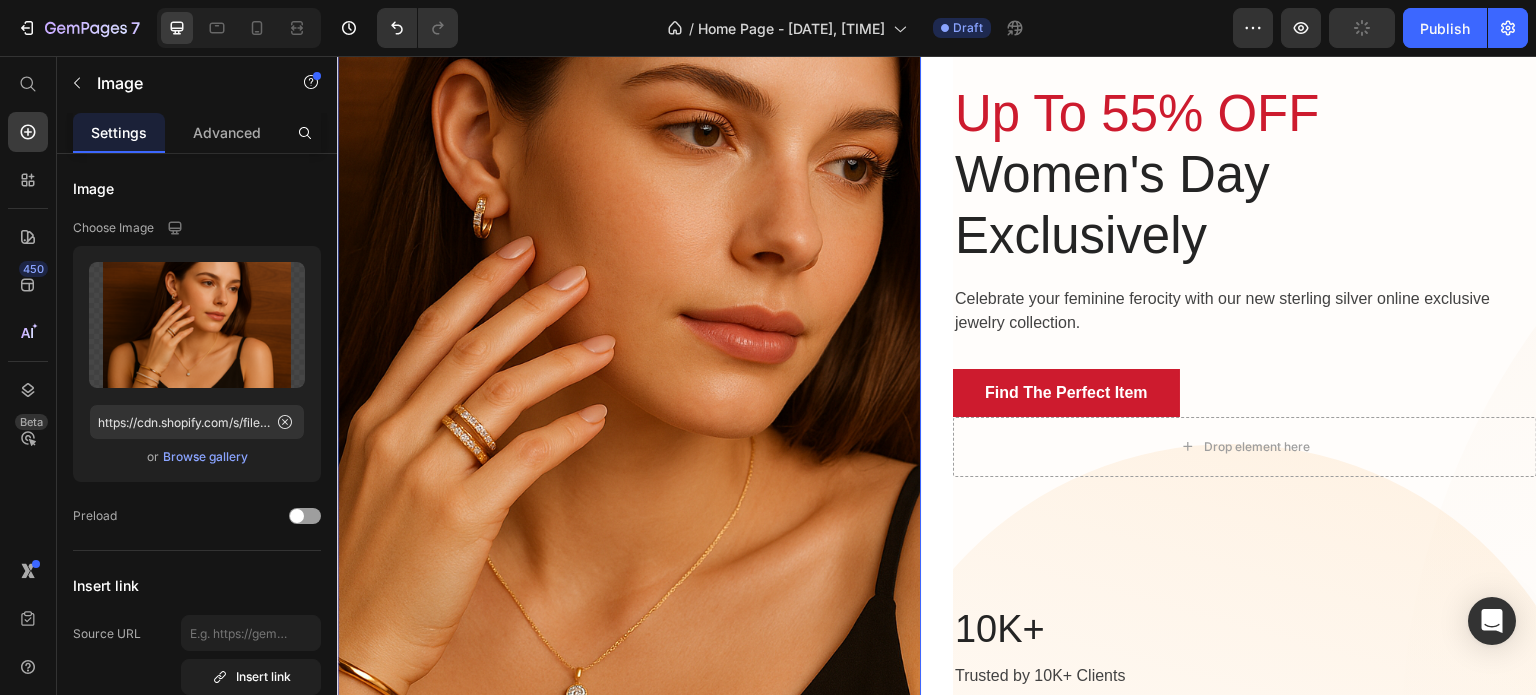 scroll, scrollTop: 0, scrollLeft: 0, axis: both 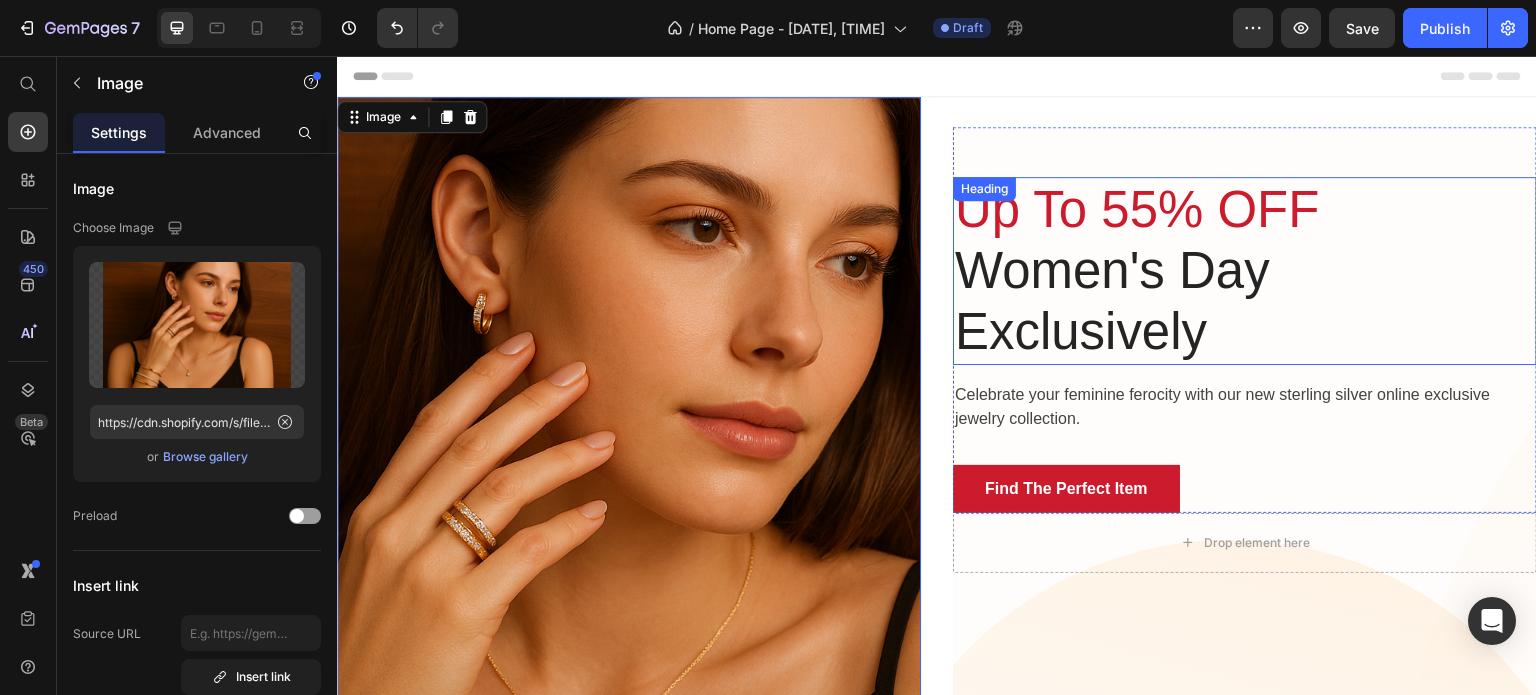 click on "Women's Day Exclusively" at bounding box center (1245, 301) 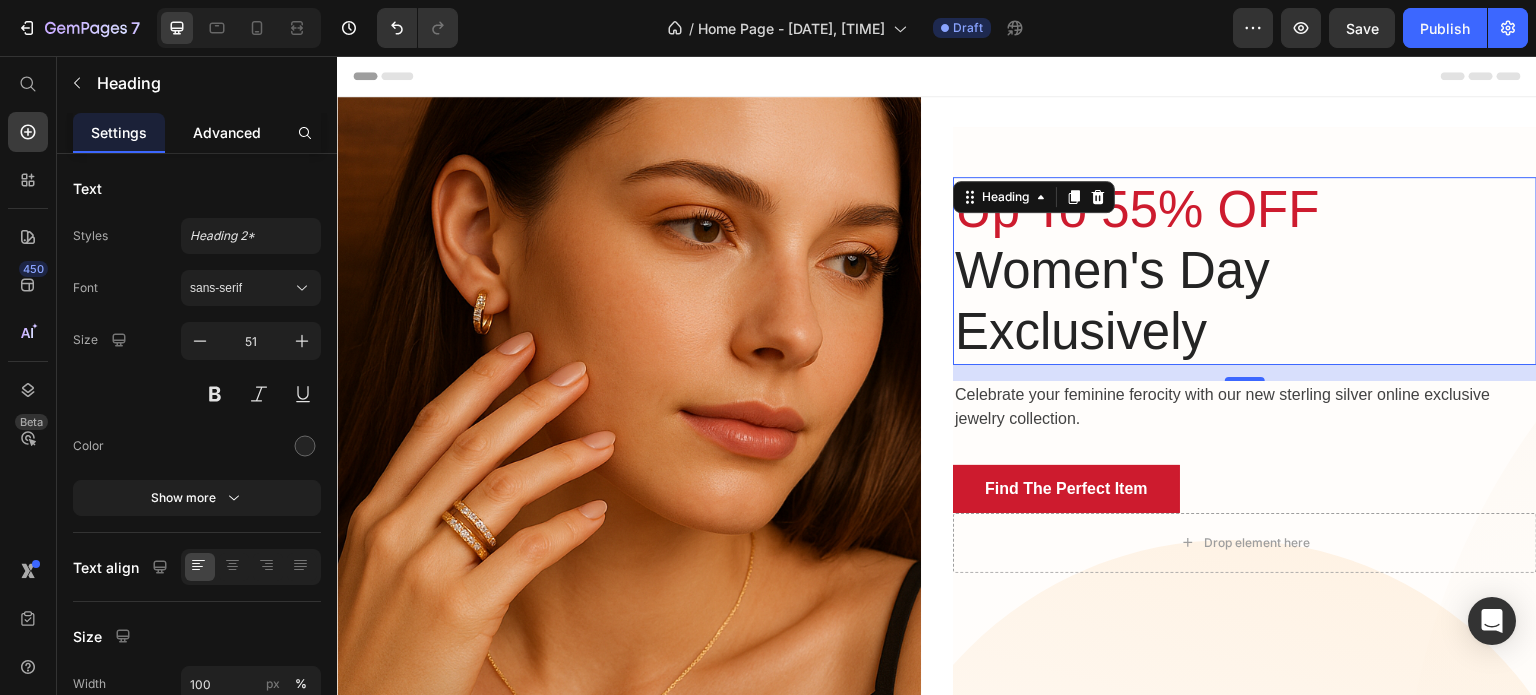 click on "Advanced" 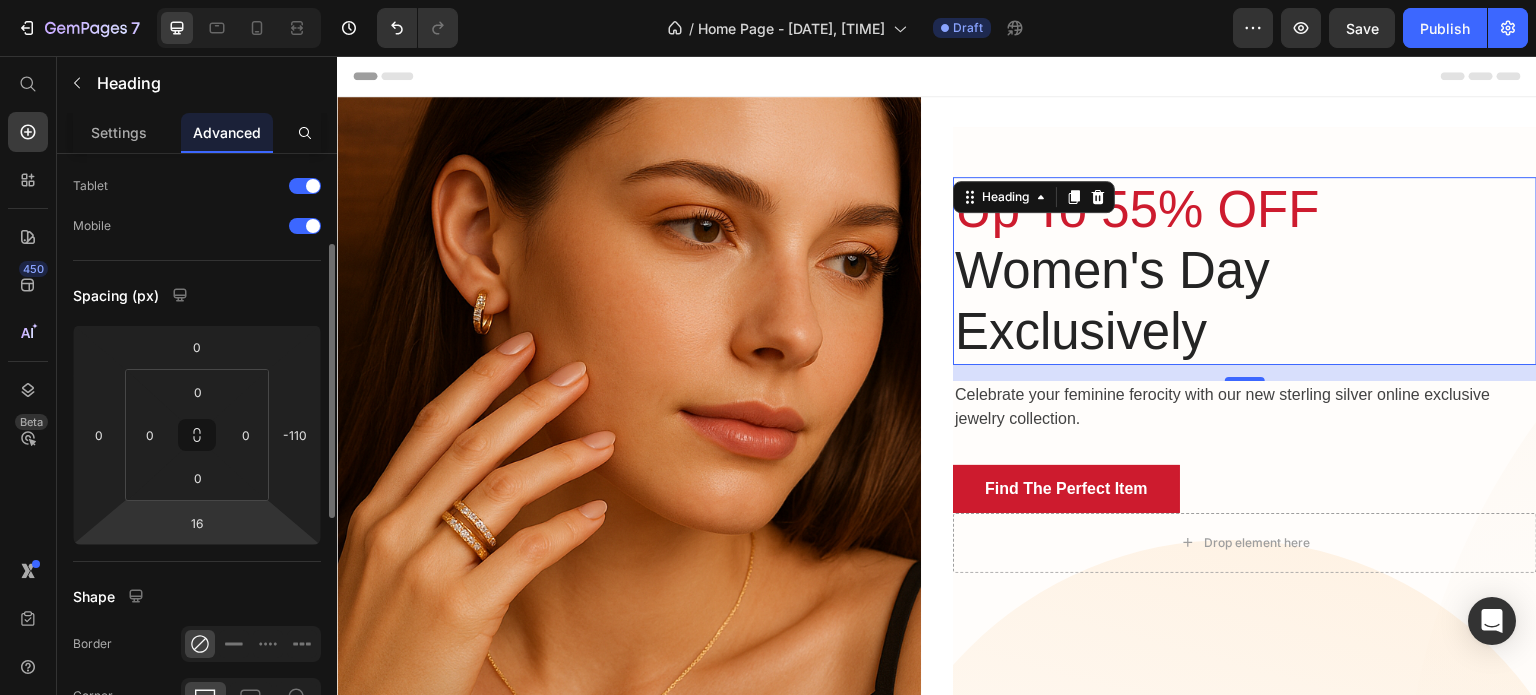 scroll, scrollTop: 331, scrollLeft: 0, axis: vertical 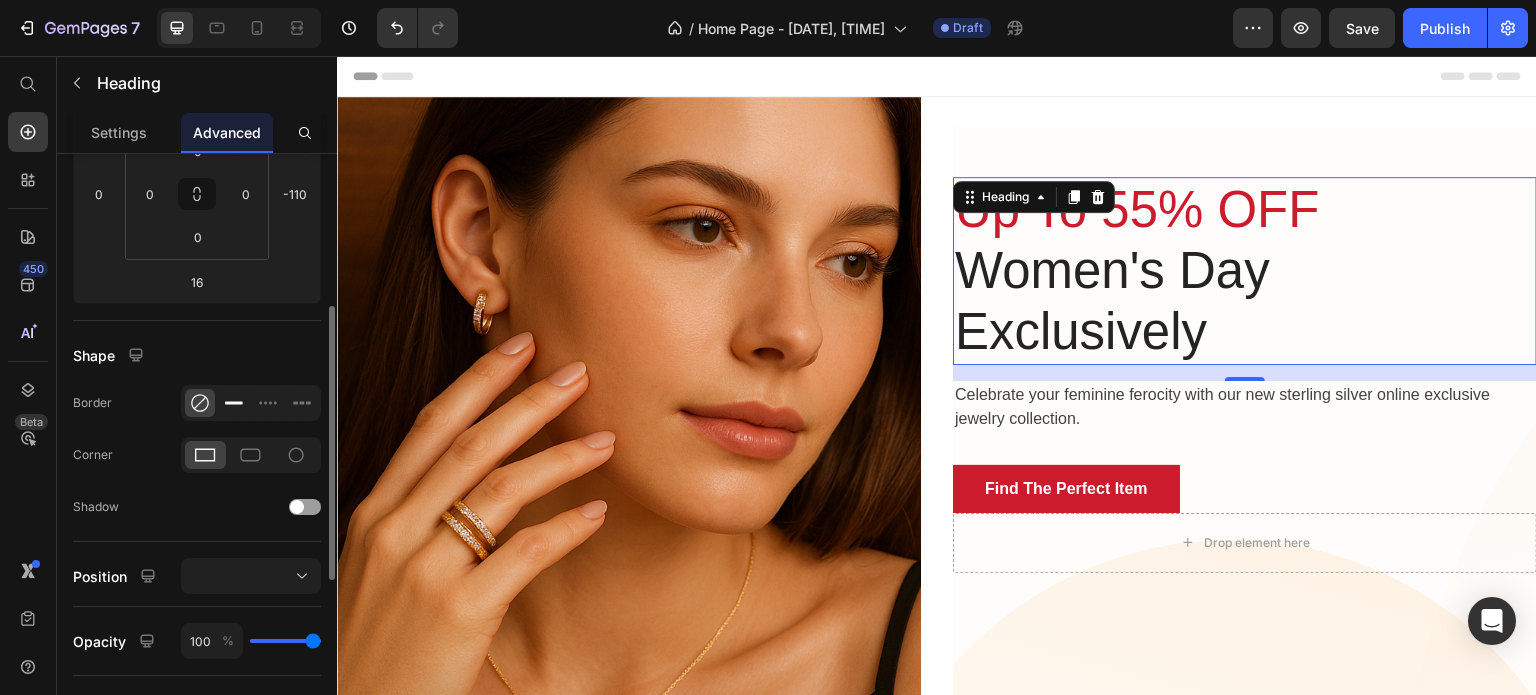 click 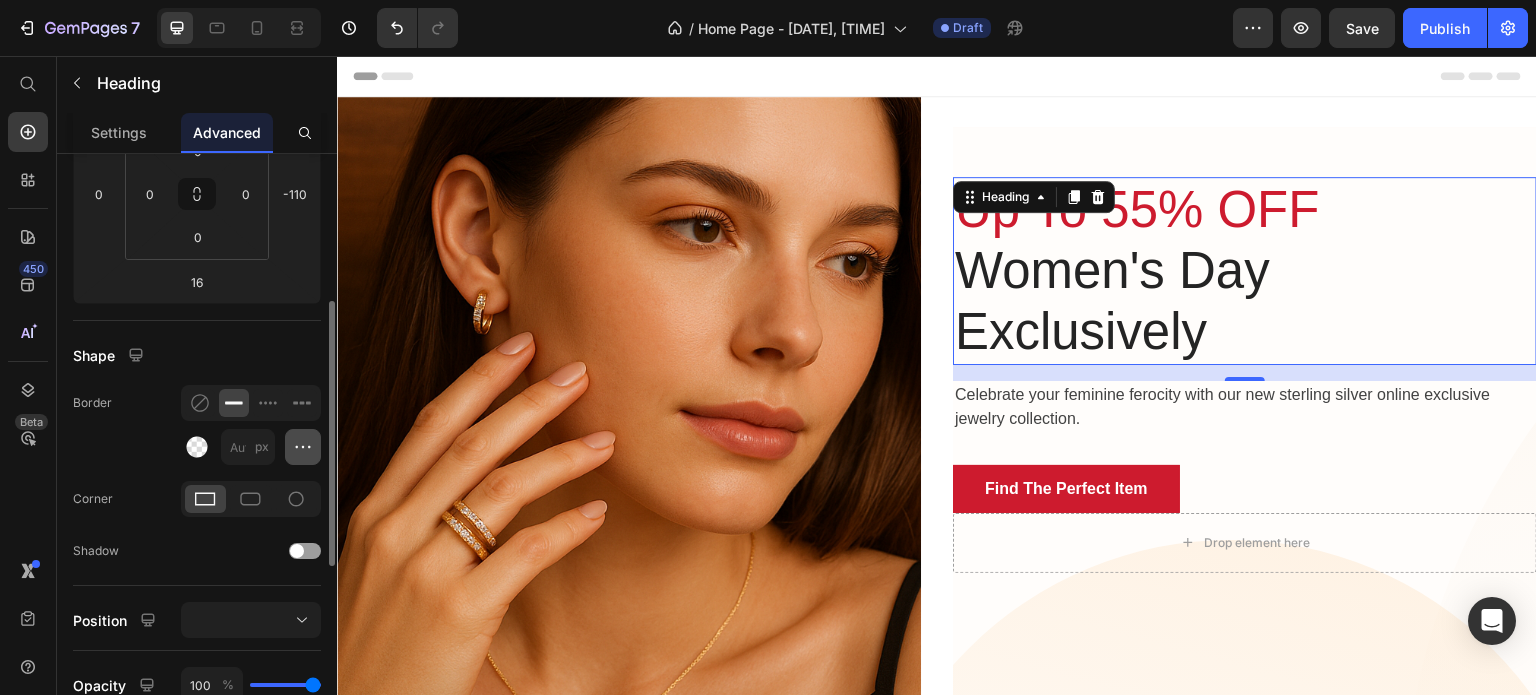 click 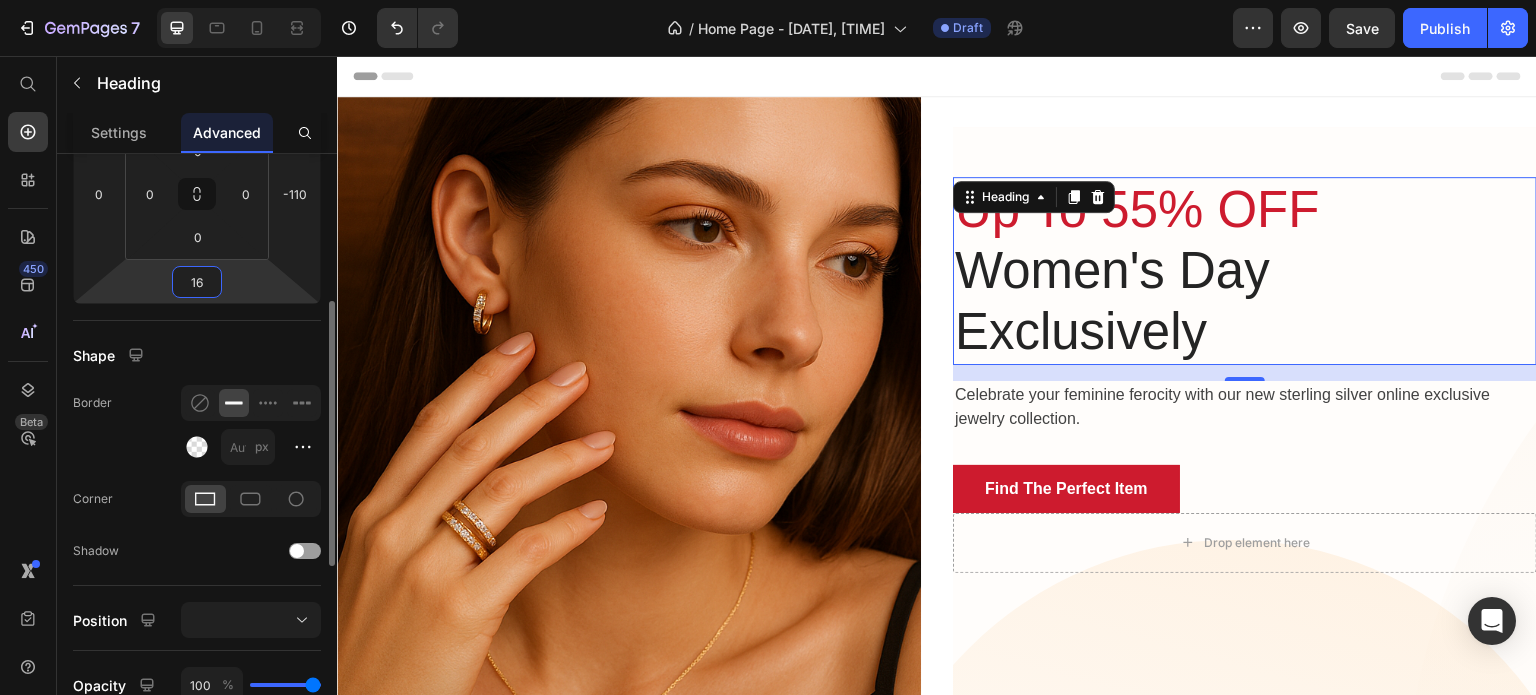 click on "7 / Home Page - [DATE], [TIME] Draft Preview Save Publish 450 Beta Shopify Apps Sections Elements Hero Section Product Detail Brands Trusted Badges Guarantee Product Breakdown How to use Testimonials Compare Bundle FAQs Social Proof Brand Story Product List Collection Blog List Contact Sticky Add to Cart Custom Footer Browse Library 450 Layout Row Row Row Row Text Heading Text Block Button Button Button Sticky Back to top Media Image" at bounding box center (768, 99) 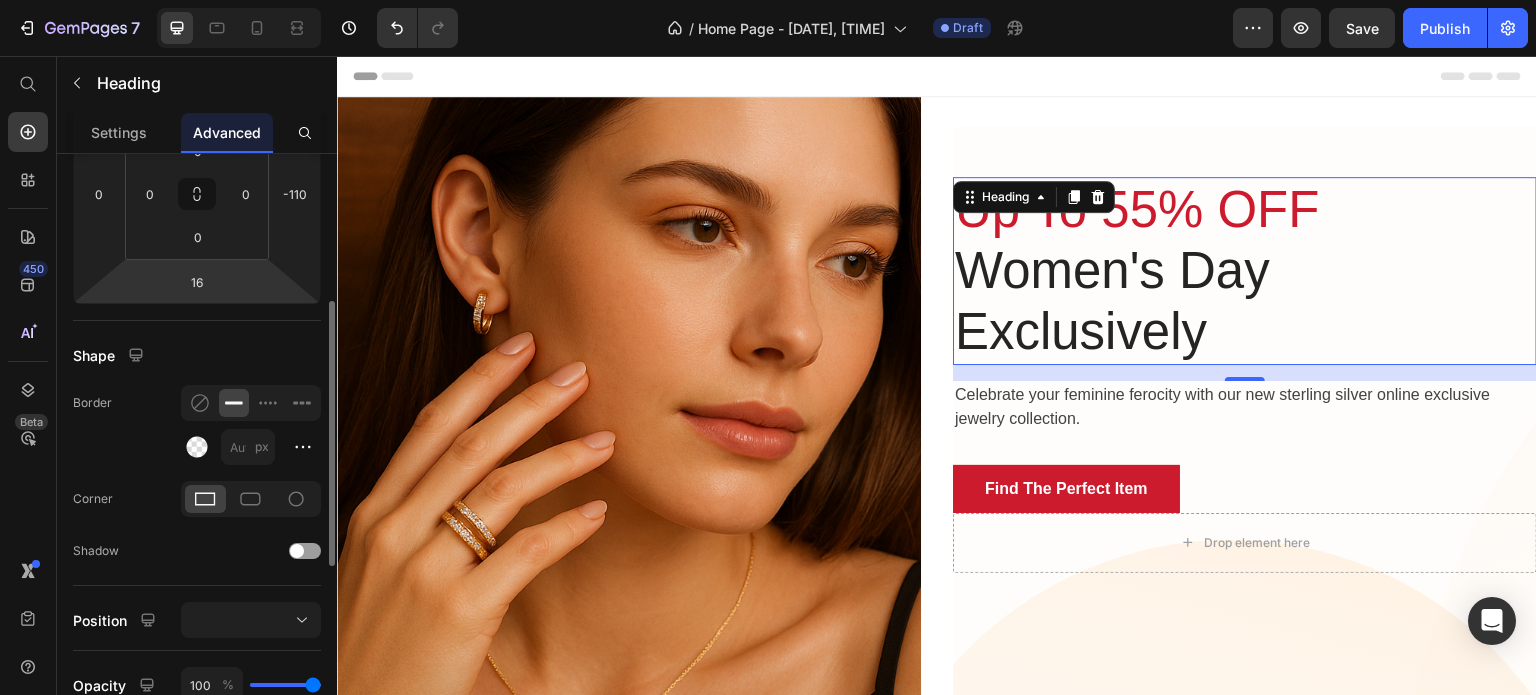 click on "Corner" 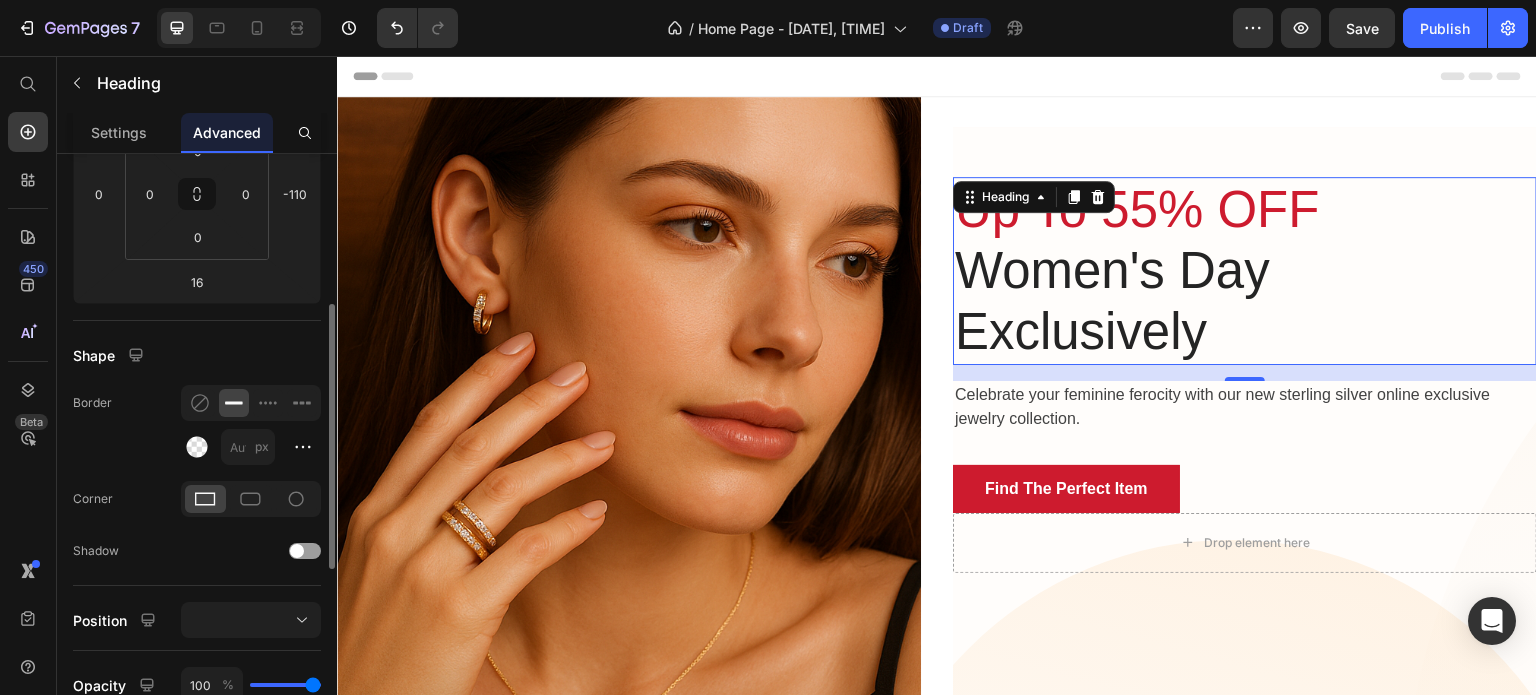 scroll, scrollTop: 419, scrollLeft: 0, axis: vertical 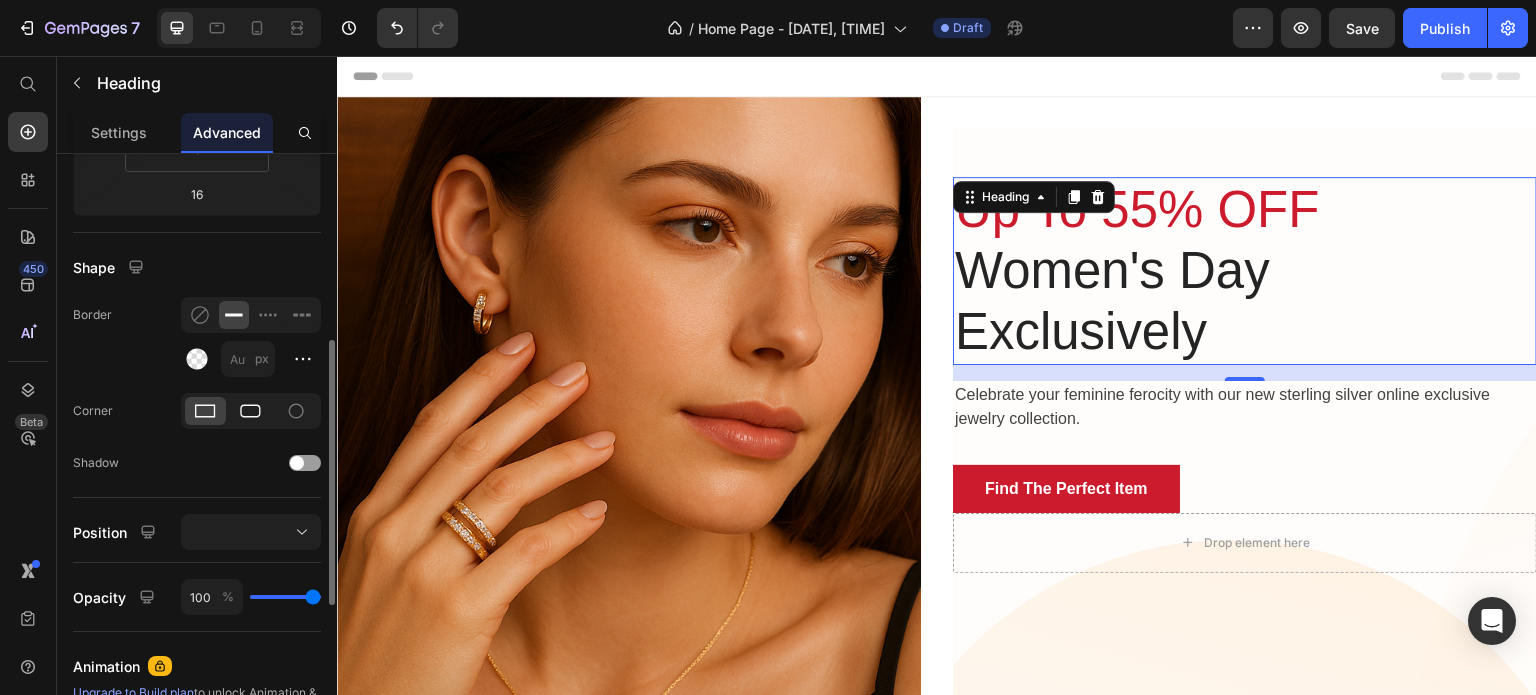 click 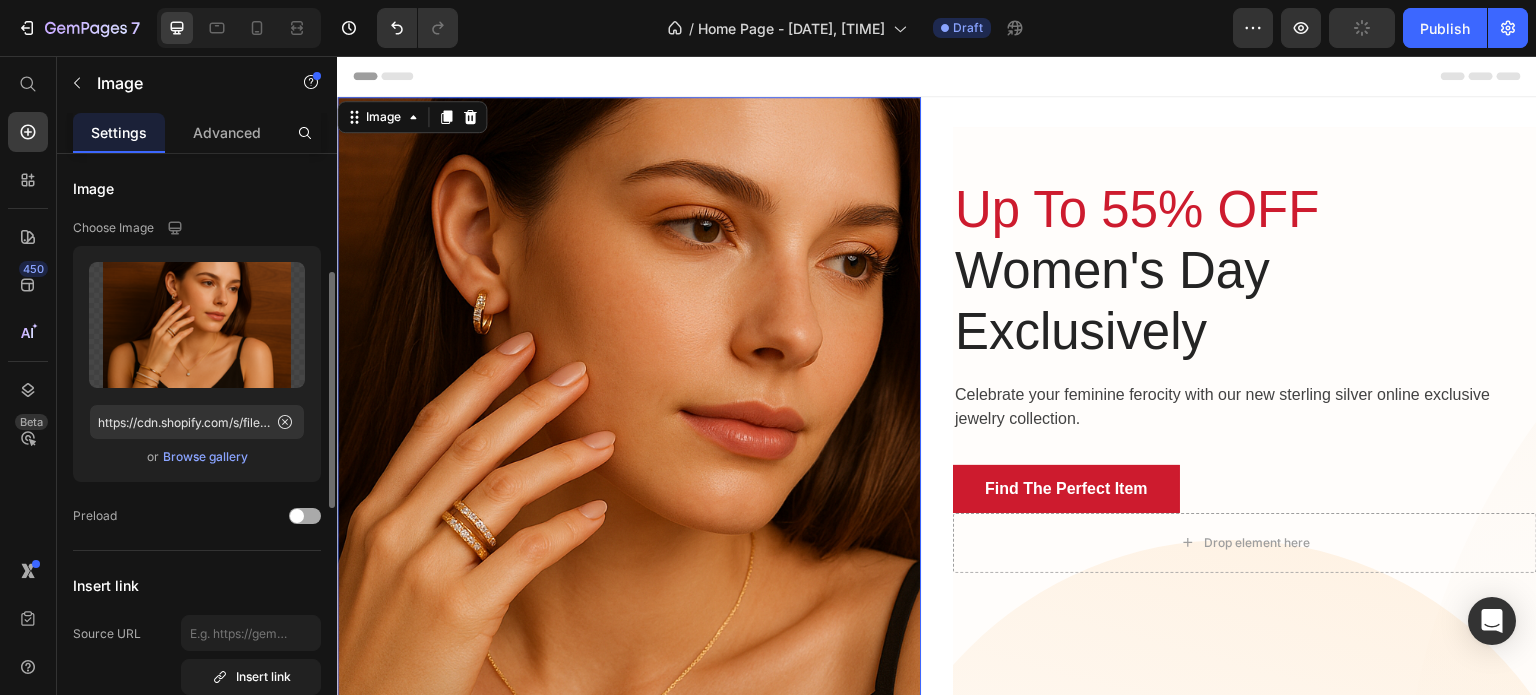 scroll, scrollTop: 182, scrollLeft: 0, axis: vertical 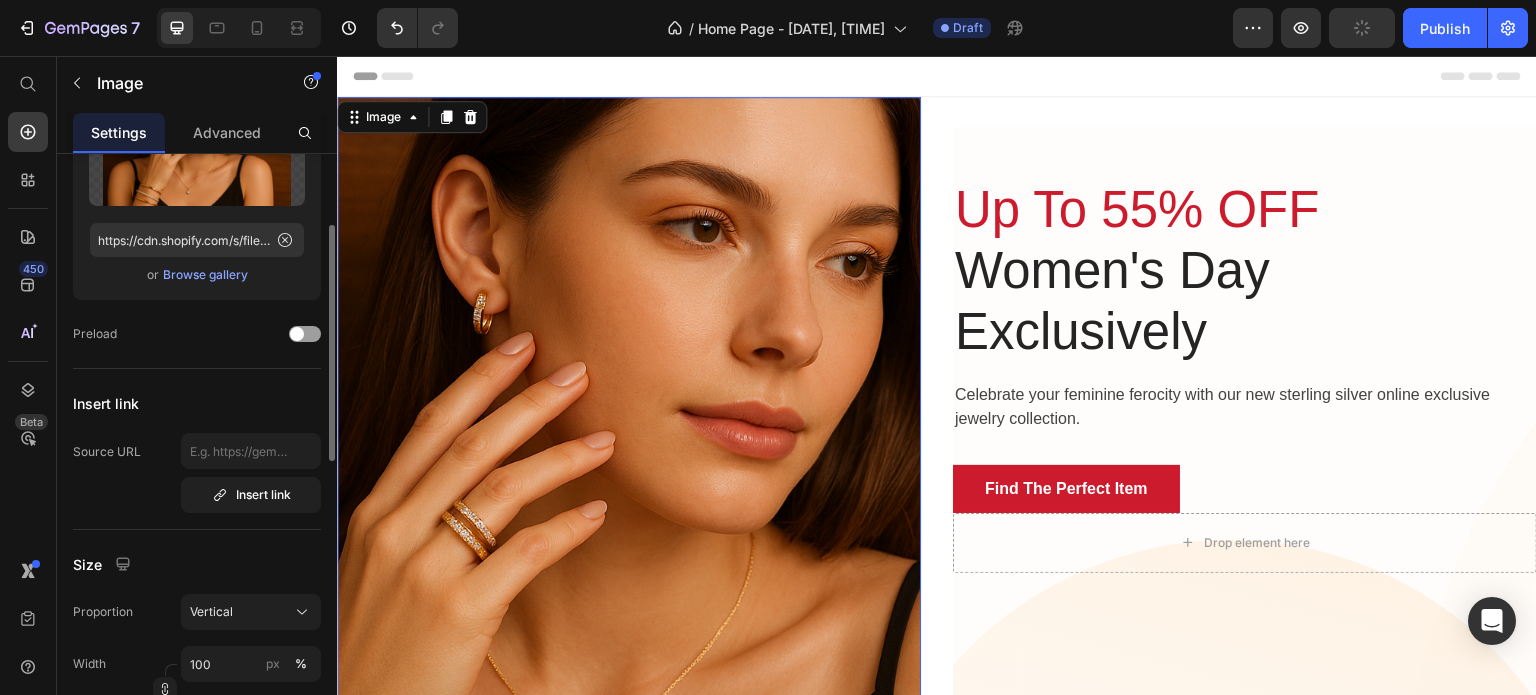 click at bounding box center (629, 486) 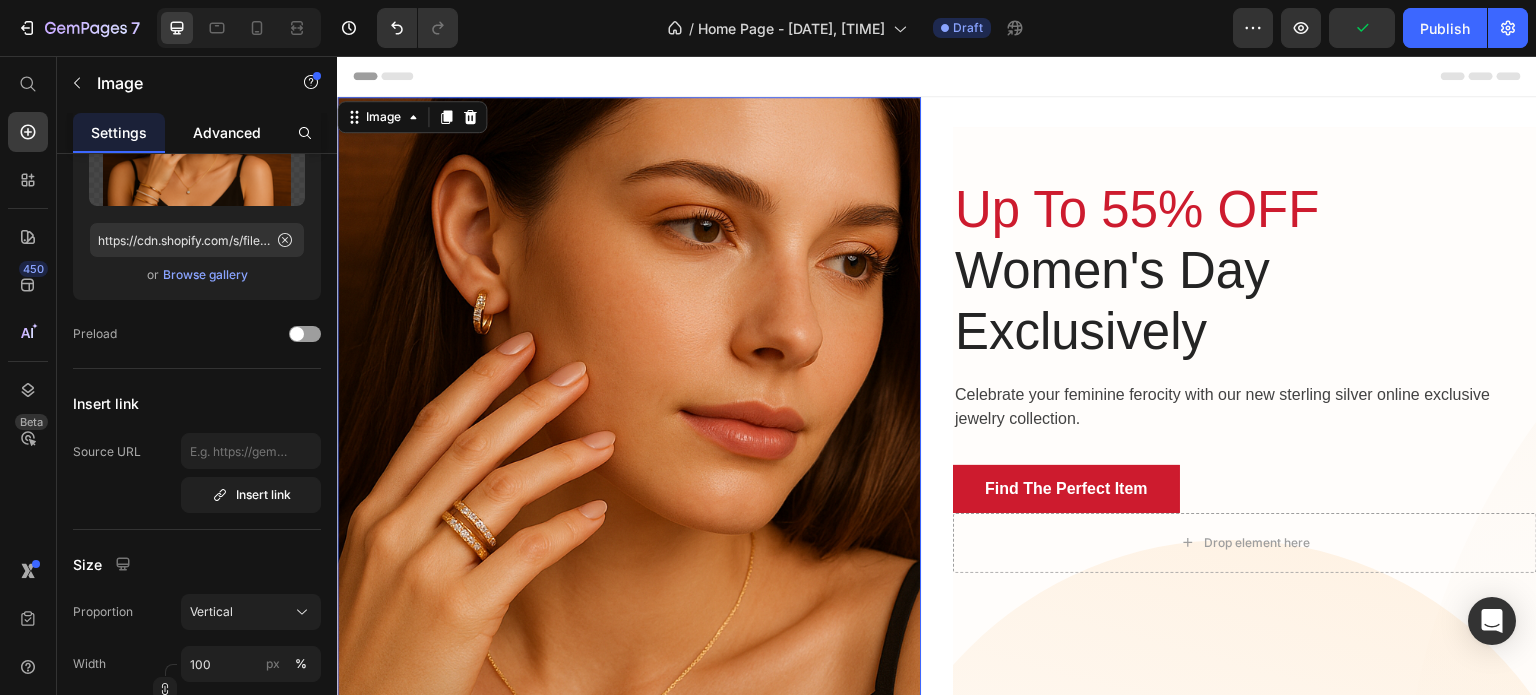 click on "Advanced" at bounding box center [227, 132] 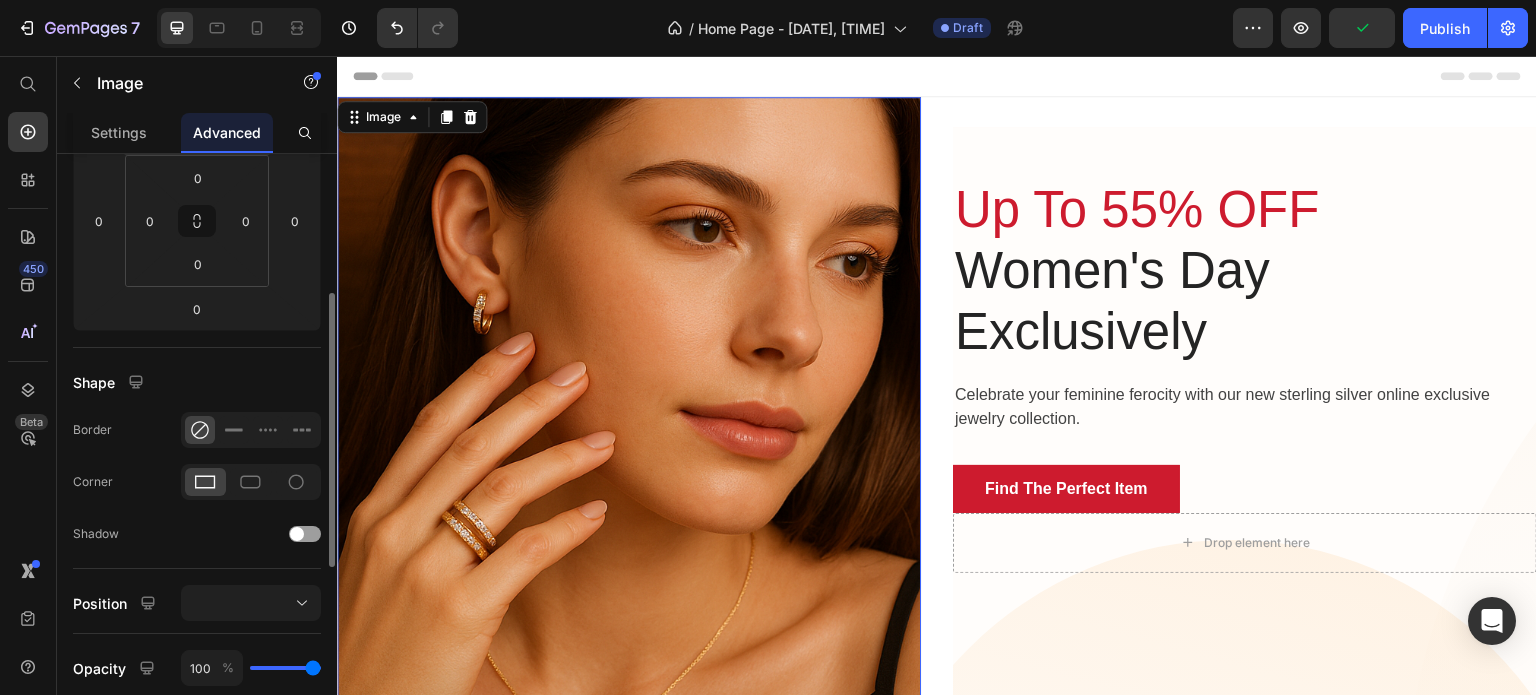 scroll, scrollTop: 307, scrollLeft: 0, axis: vertical 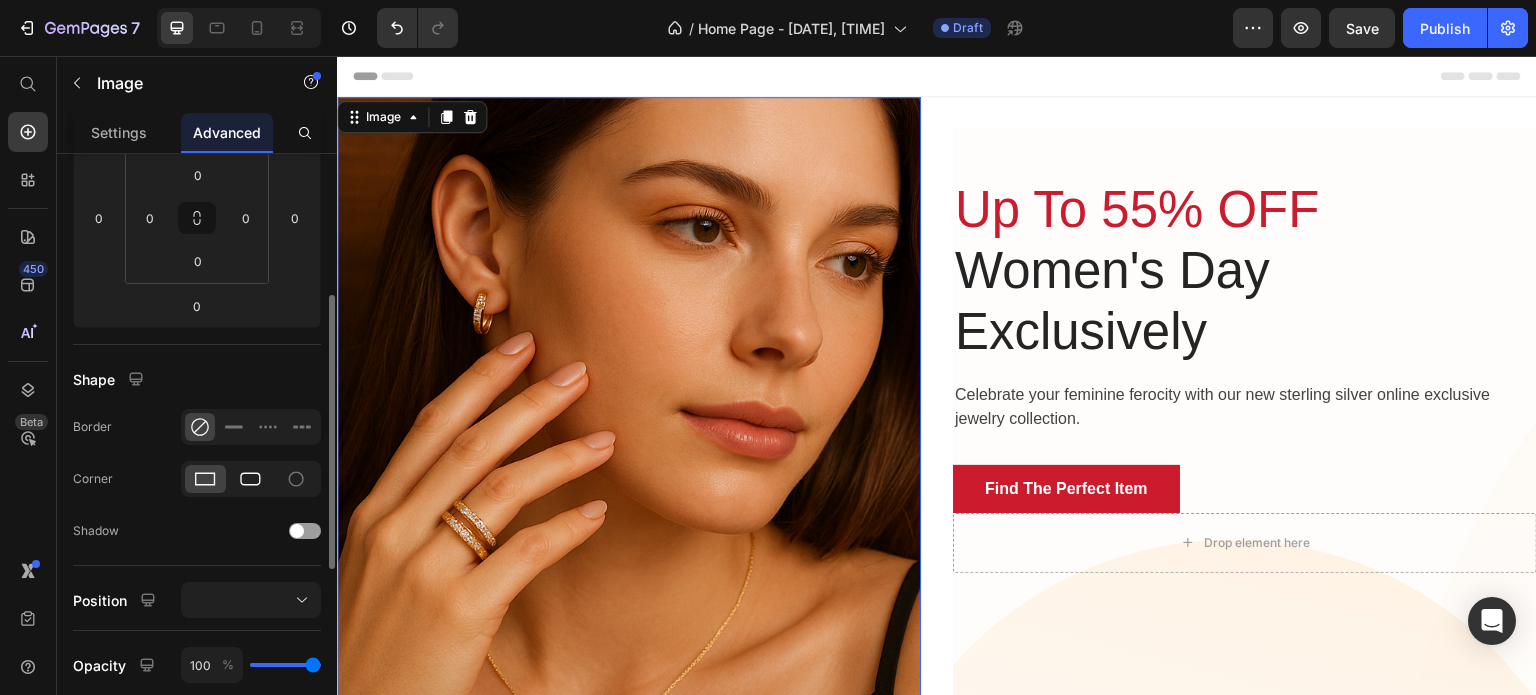 click 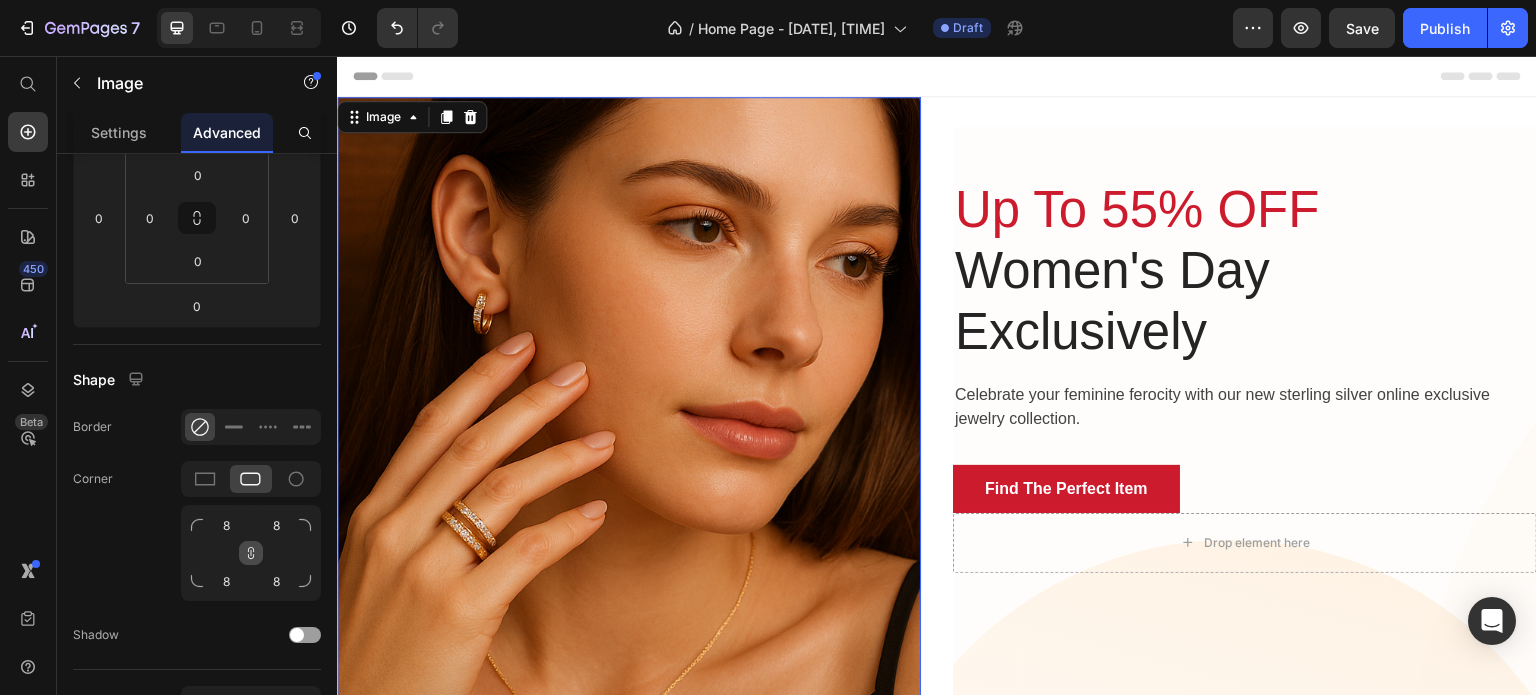 click 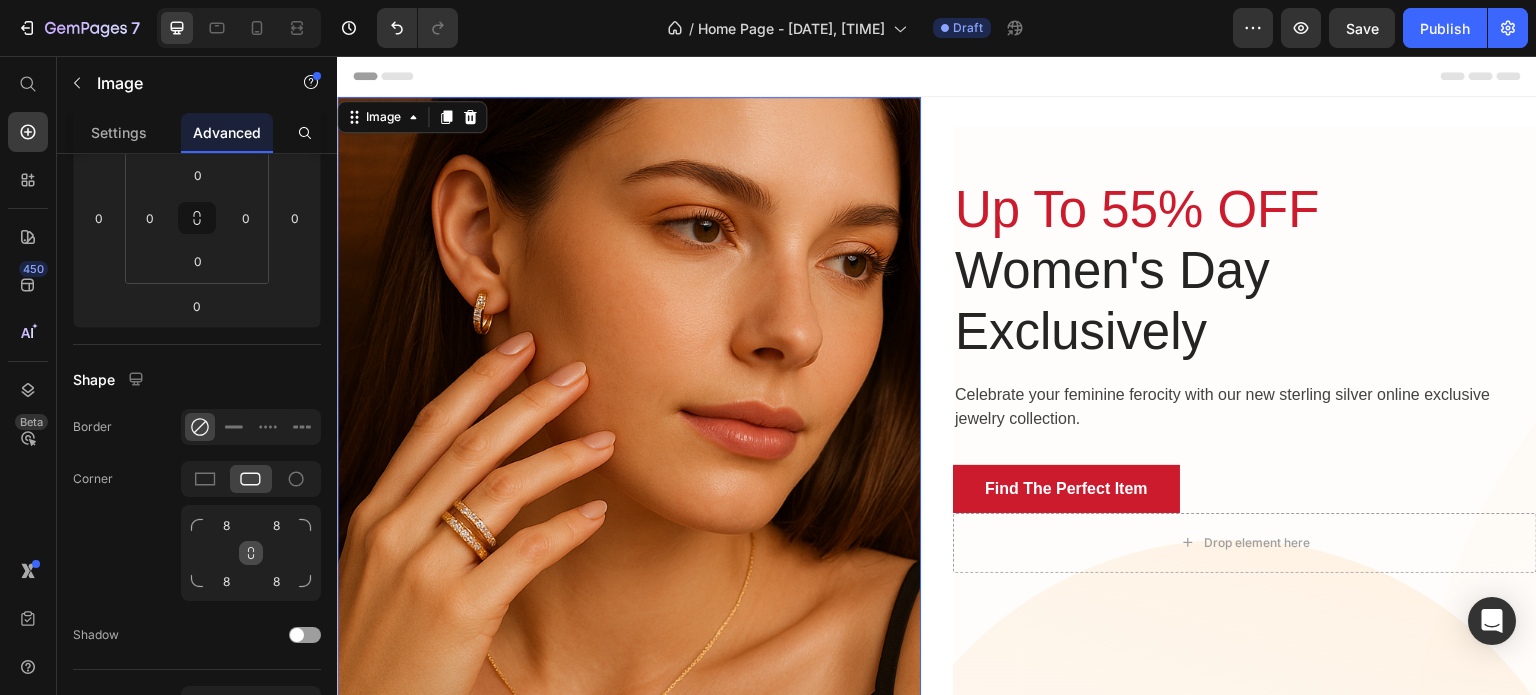 click 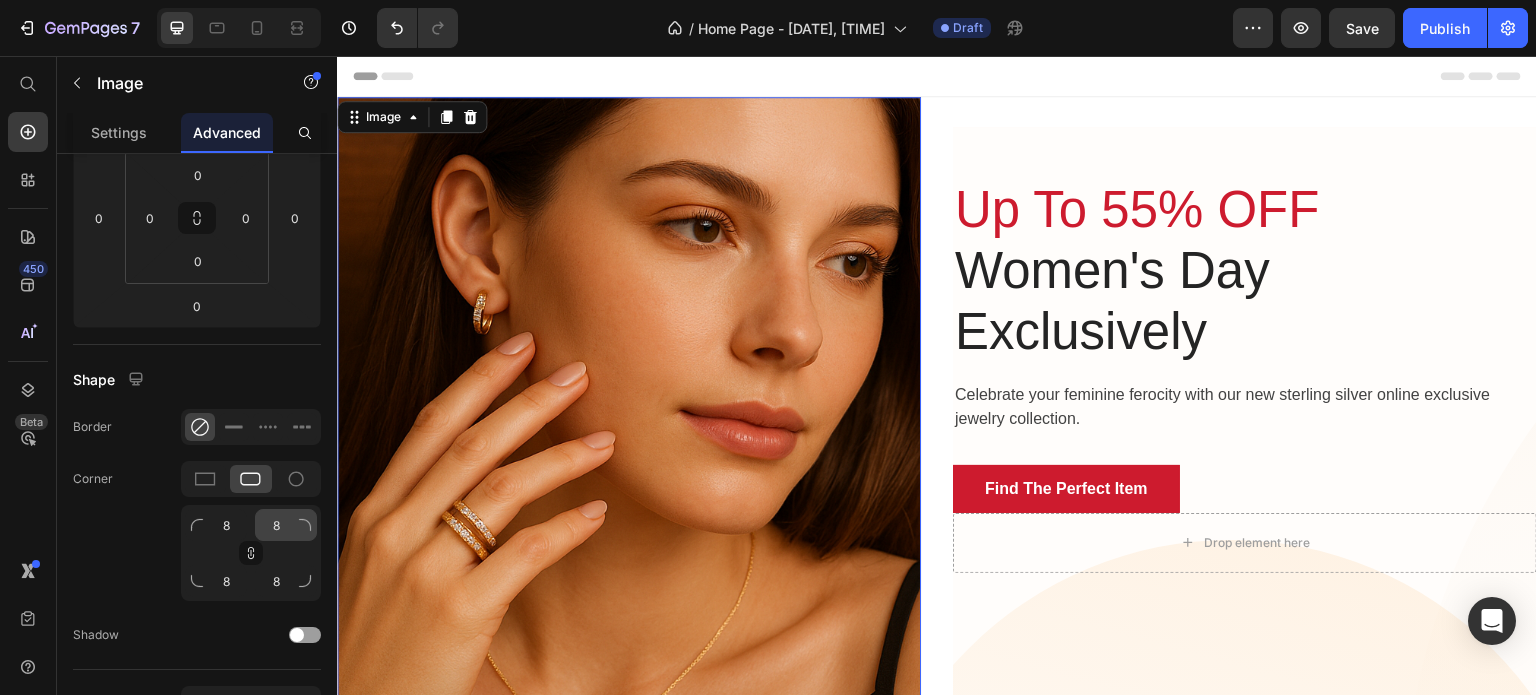 drag, startPoint x: 305, startPoint y: 519, endPoint x: 263, endPoint y: 530, distance: 43.416588 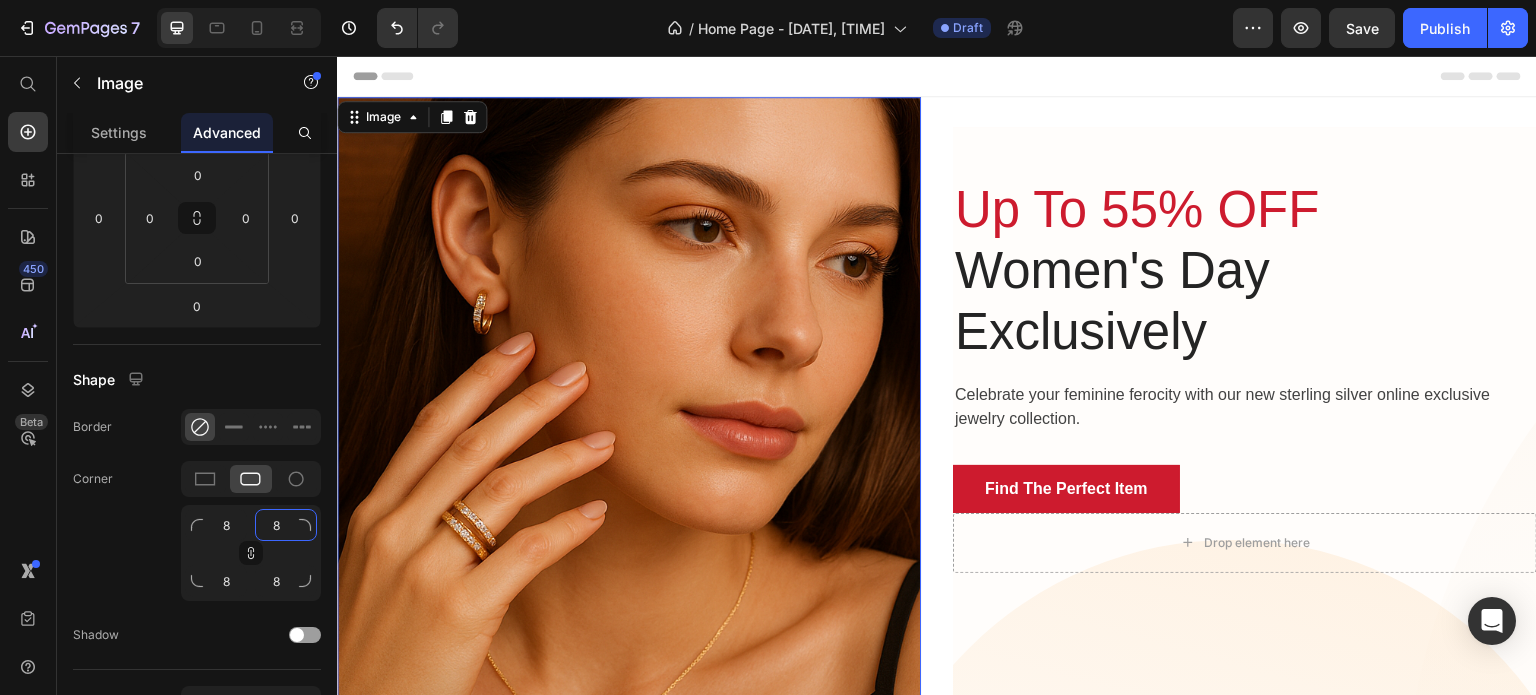 click on "8" 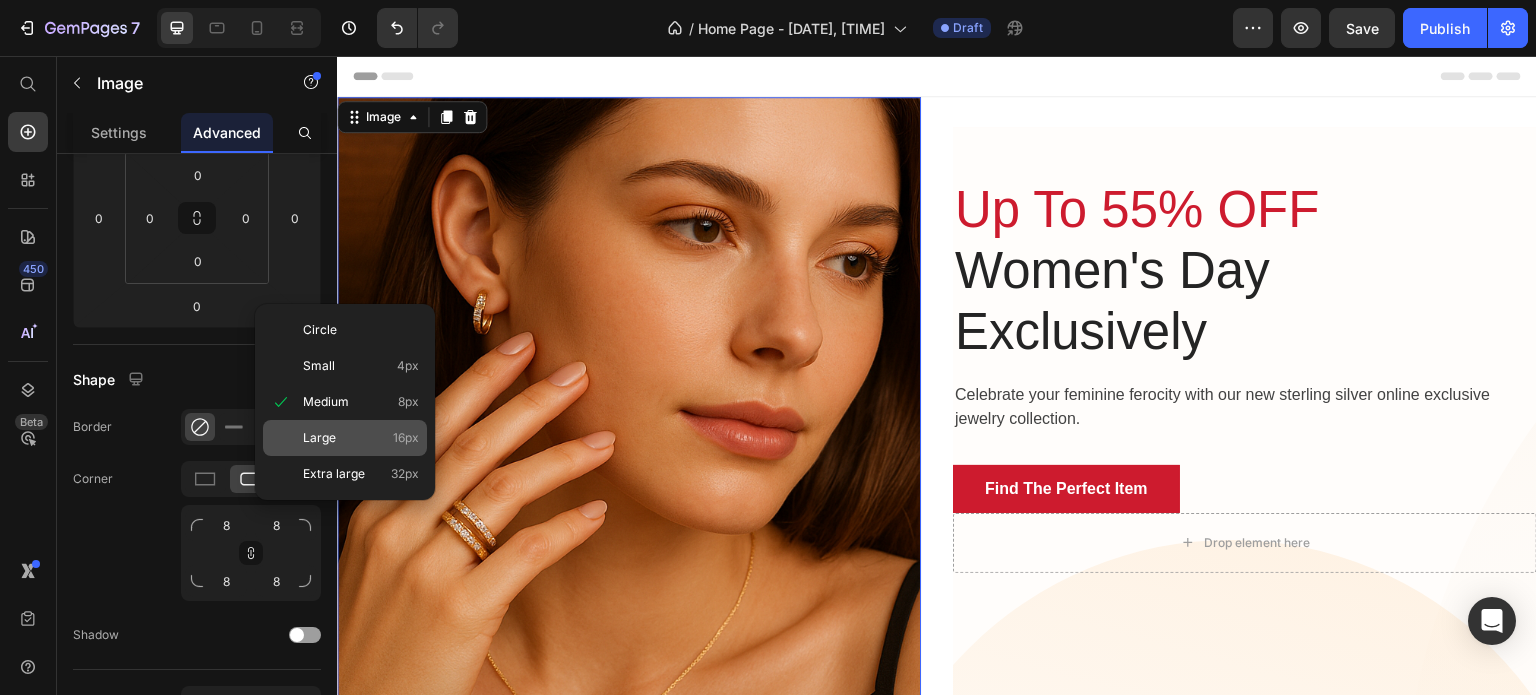click on "Large" at bounding box center (319, 438) 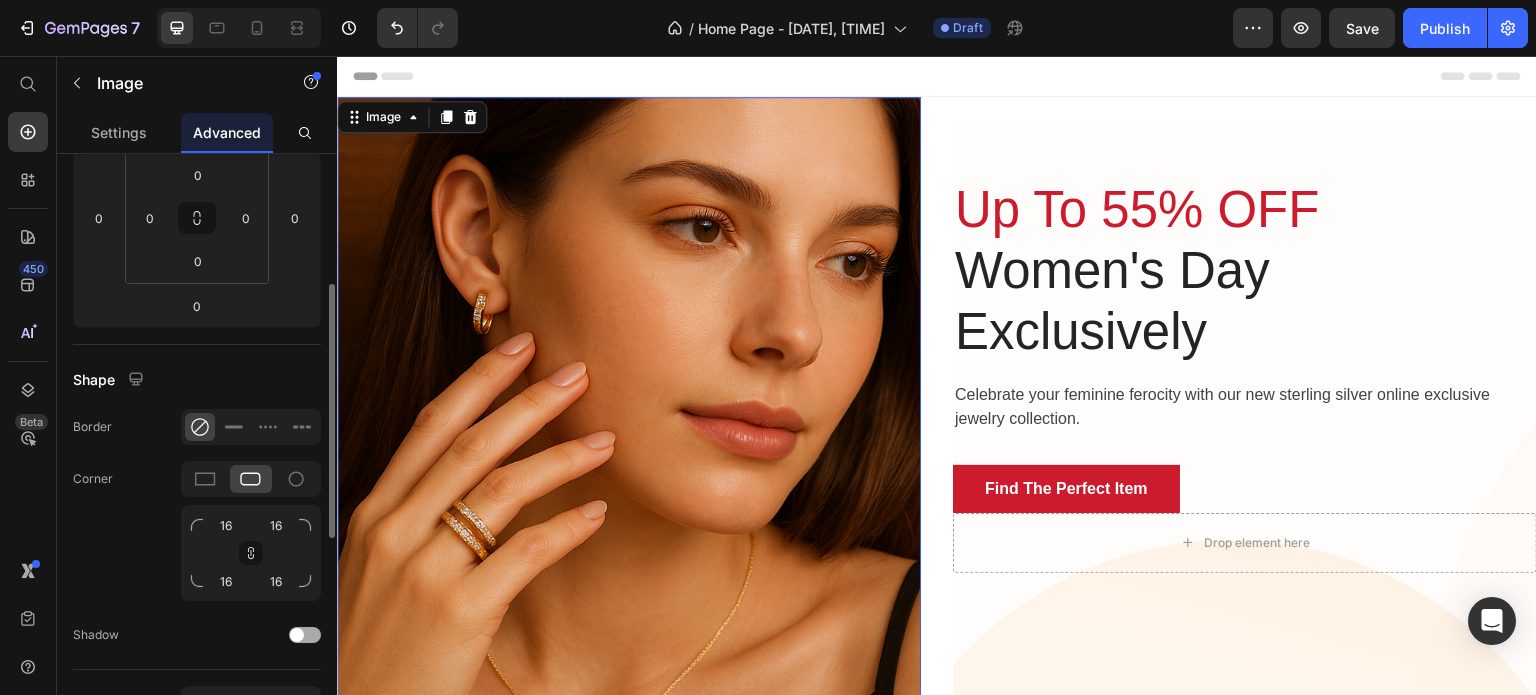 click at bounding box center (297, 635) 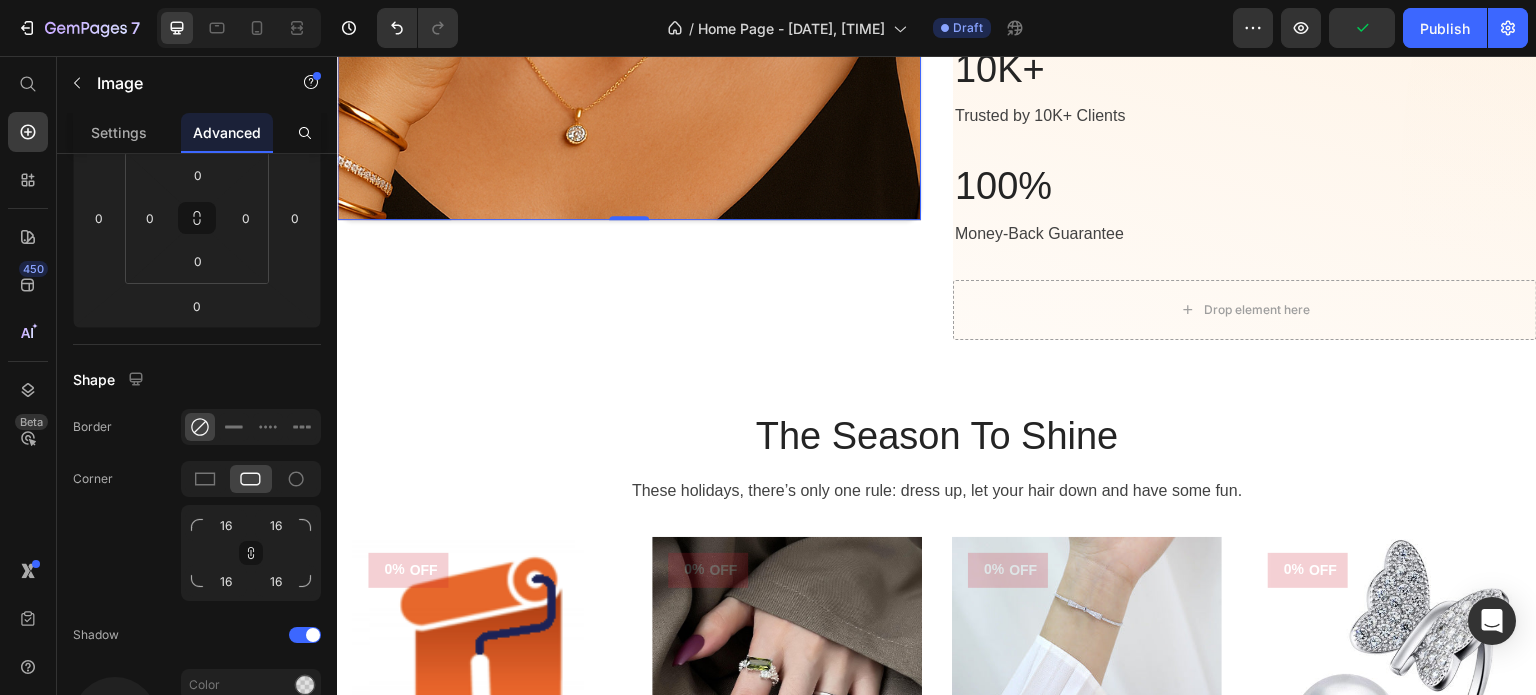 scroll, scrollTop: 336, scrollLeft: 0, axis: vertical 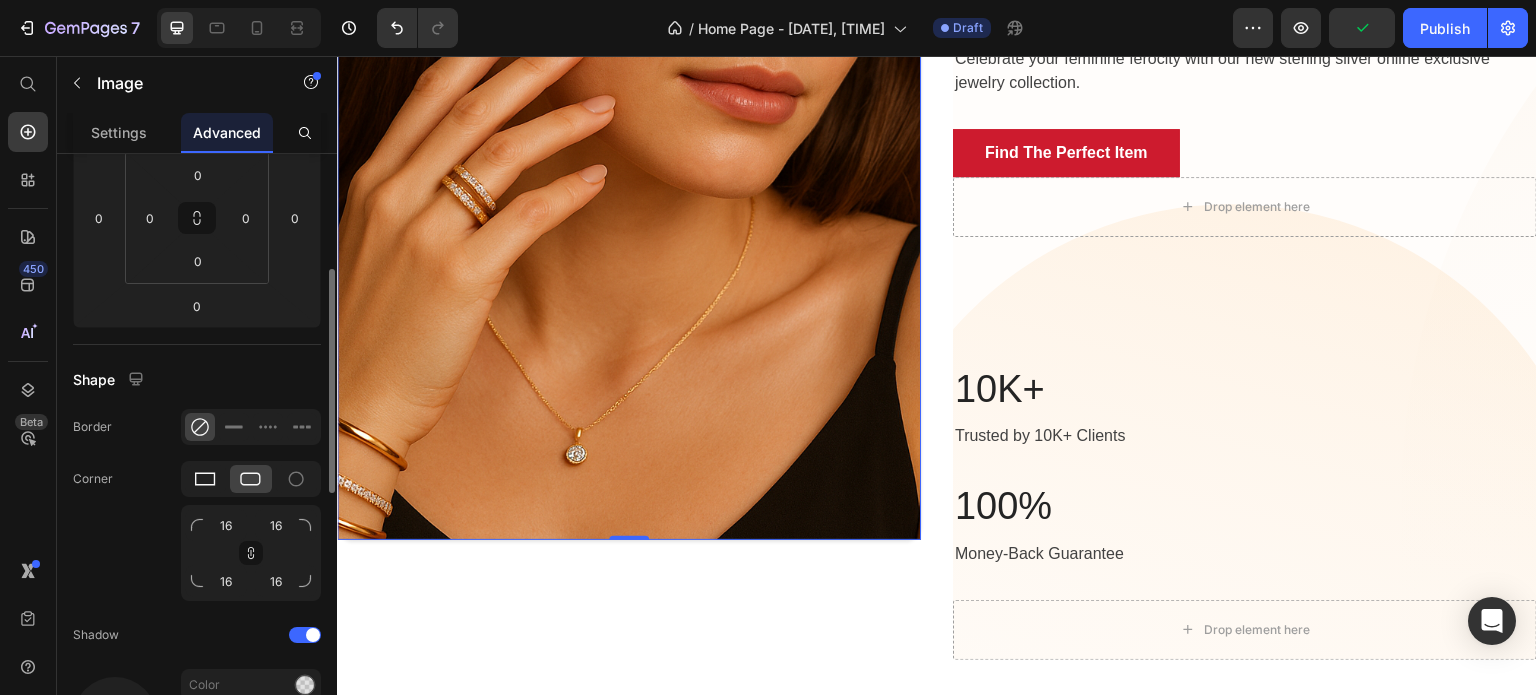 click 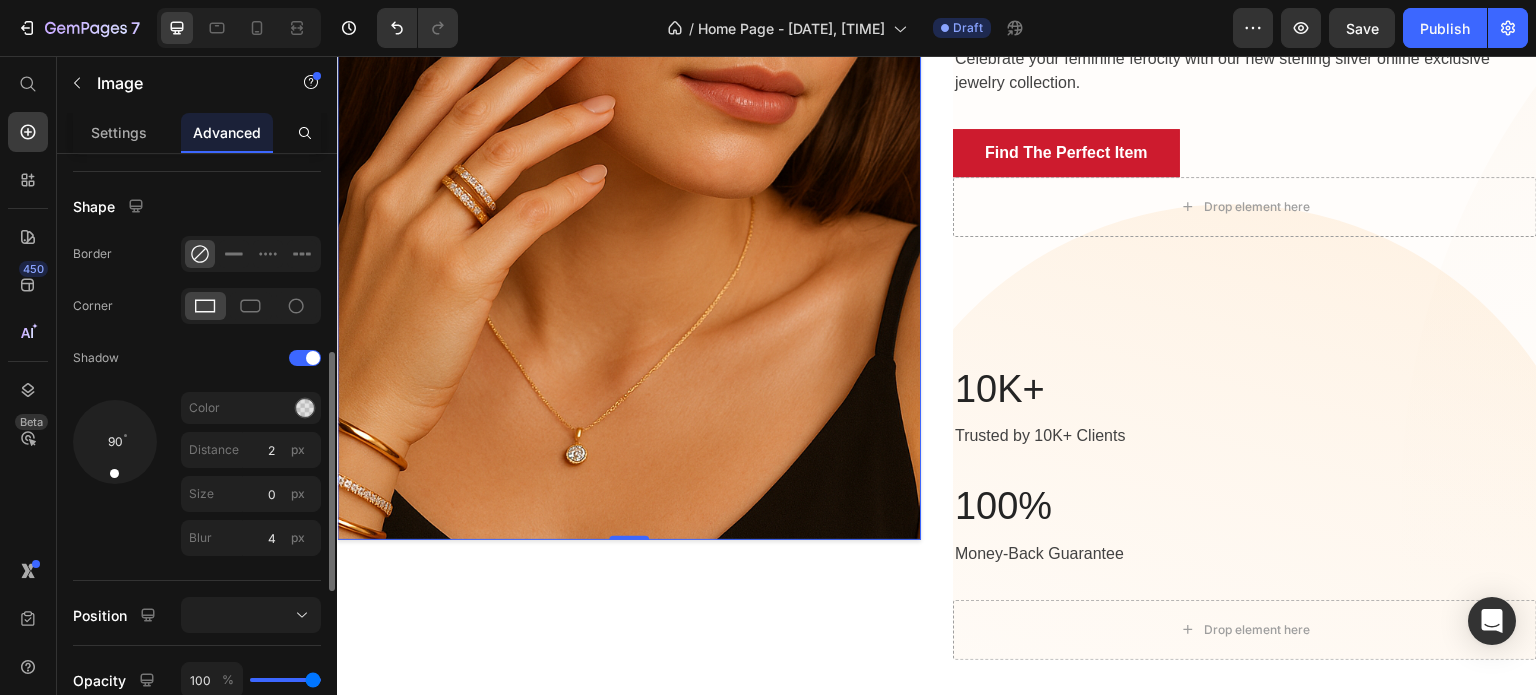 scroll, scrollTop: 484, scrollLeft: 0, axis: vertical 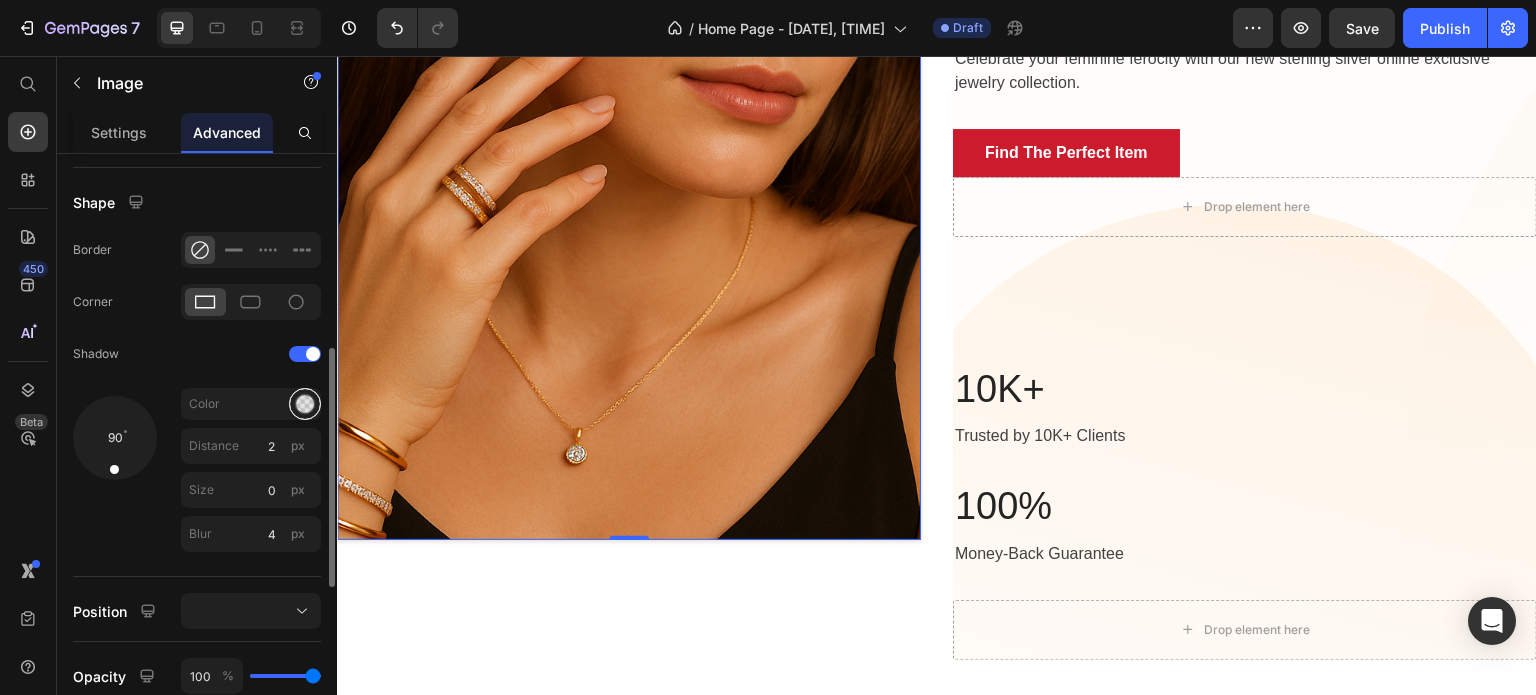click at bounding box center (305, 404) 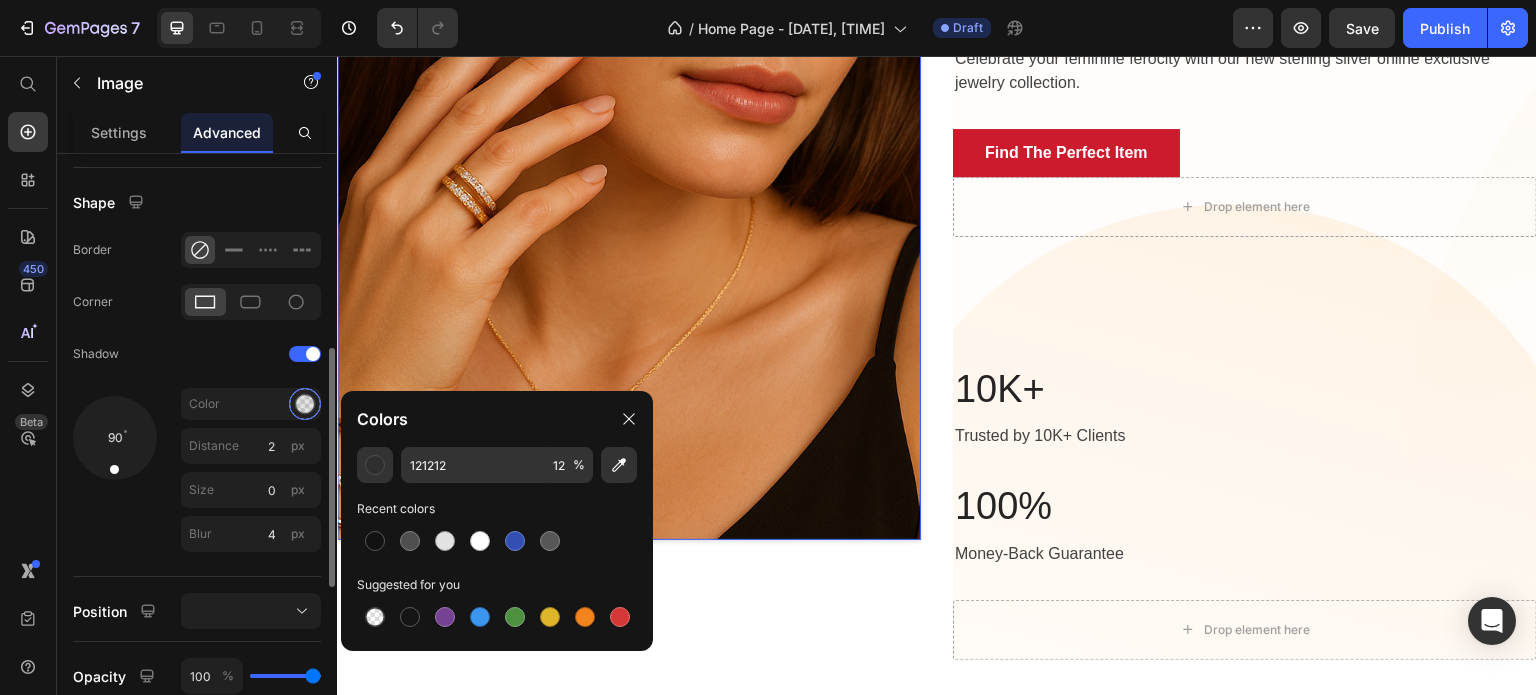 click at bounding box center [305, 404] 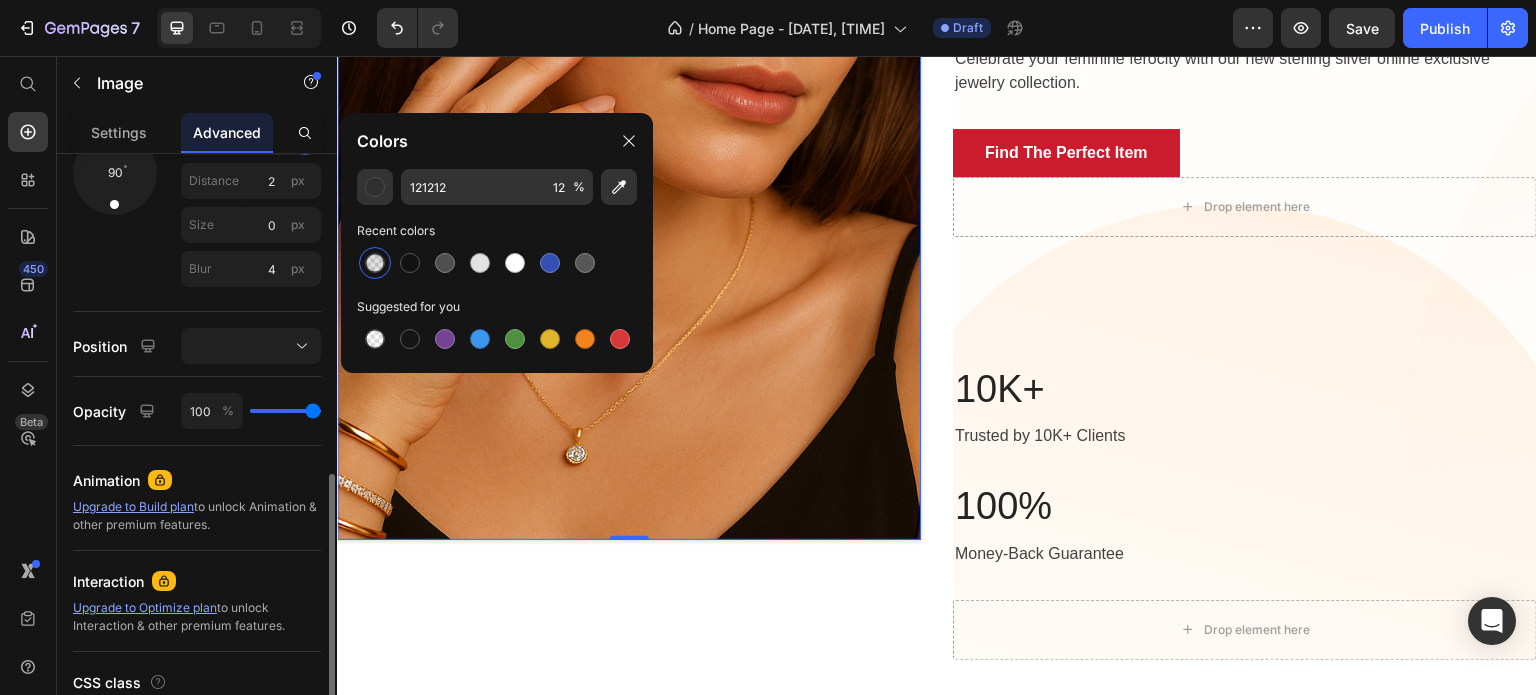 scroll, scrollTop: 765, scrollLeft: 0, axis: vertical 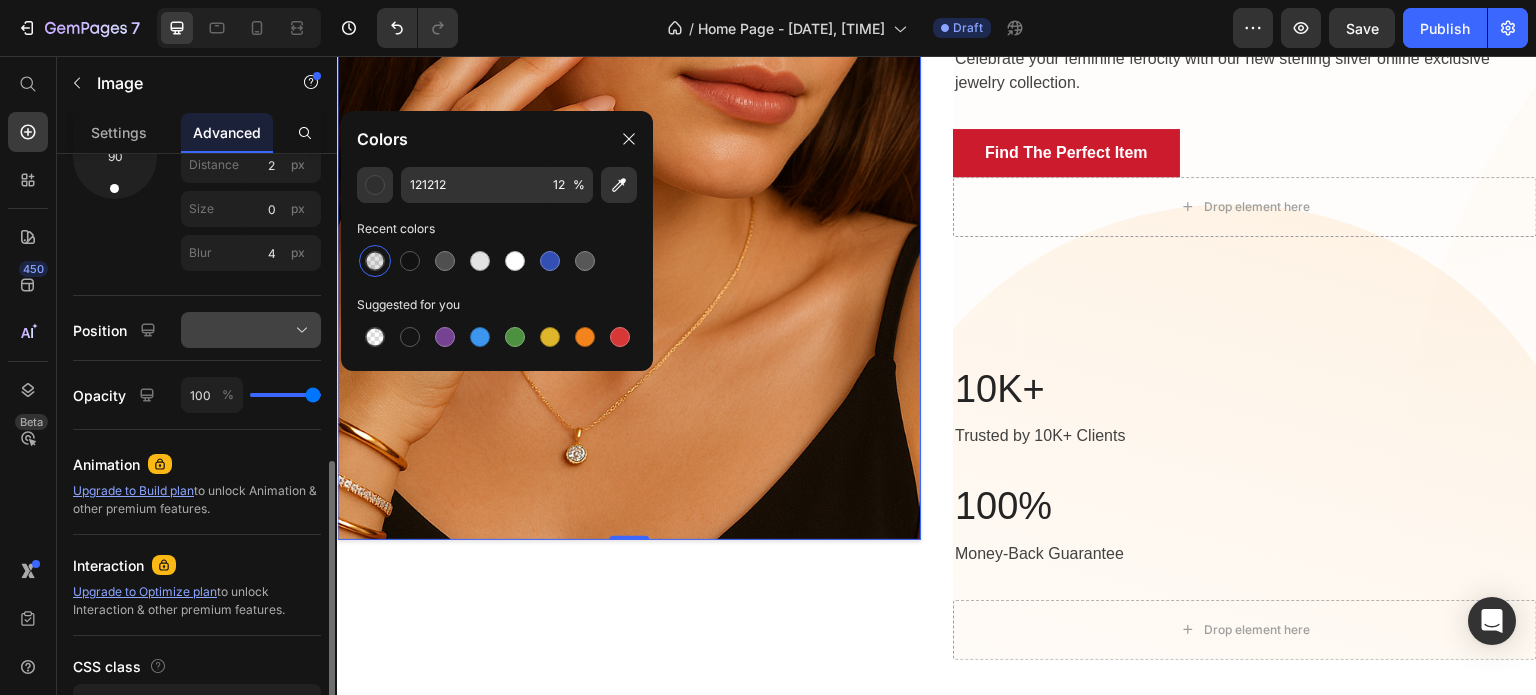 click at bounding box center (251, 330) 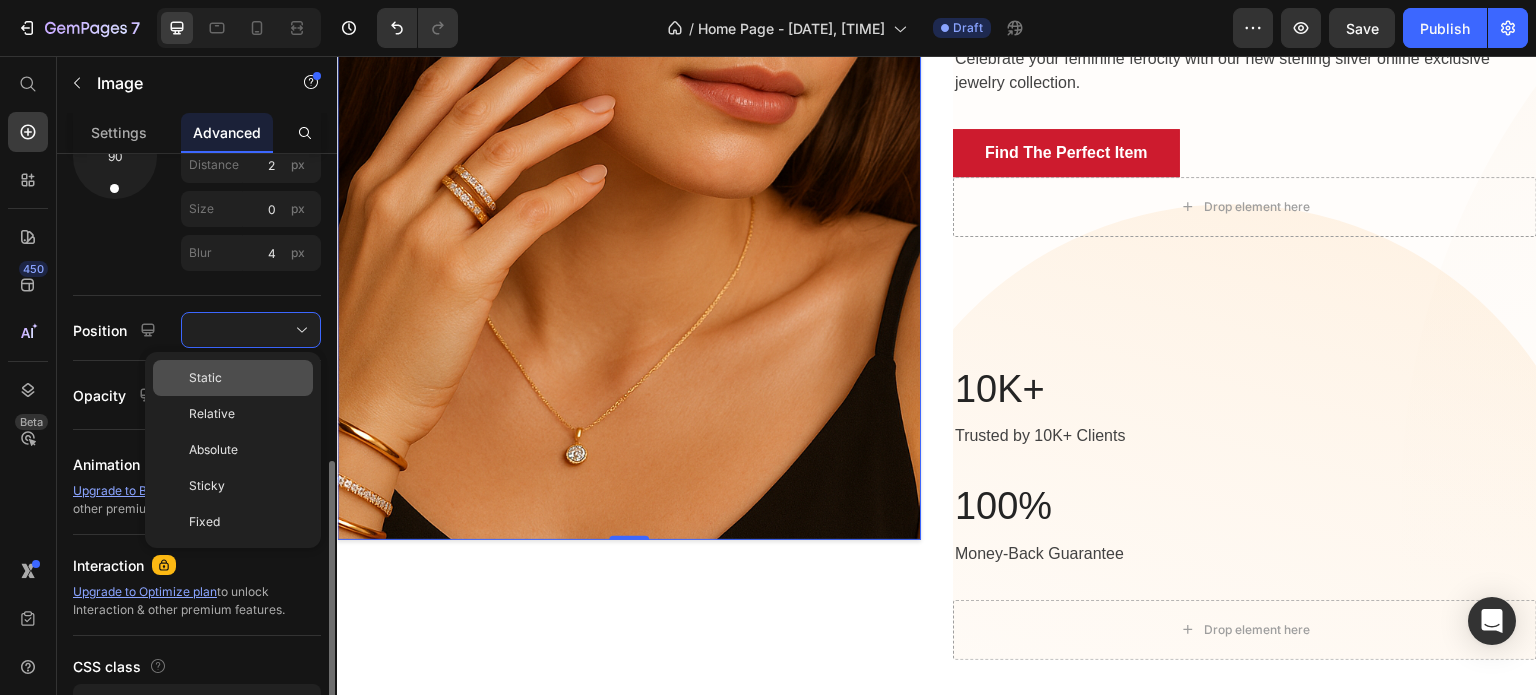 click on "Static" at bounding box center [247, 378] 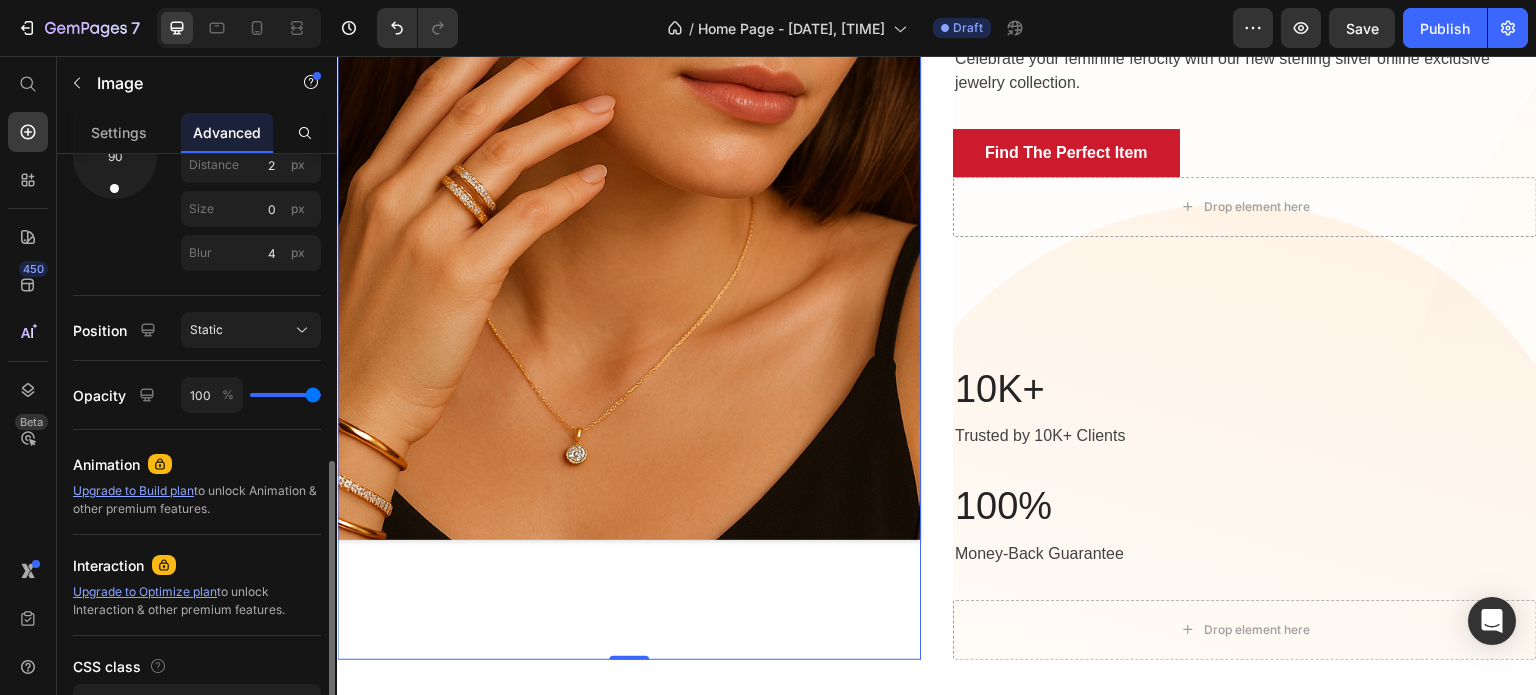 click on "Display on Desktop Tablet Mobile Spacing (px) 0 0 0 0 0 0 0 0 Shape Border Corner Shadow 90 Color Distance 2 px Size 0 px Blur 4 px Position Static Opacity 100 % Animation Upgrade to Build plan  to unlock Animation & other premium features. Interaction Upgrade to Optimize plan  to unlock Interaction & other premium features. CSS class" at bounding box center (197, 86) 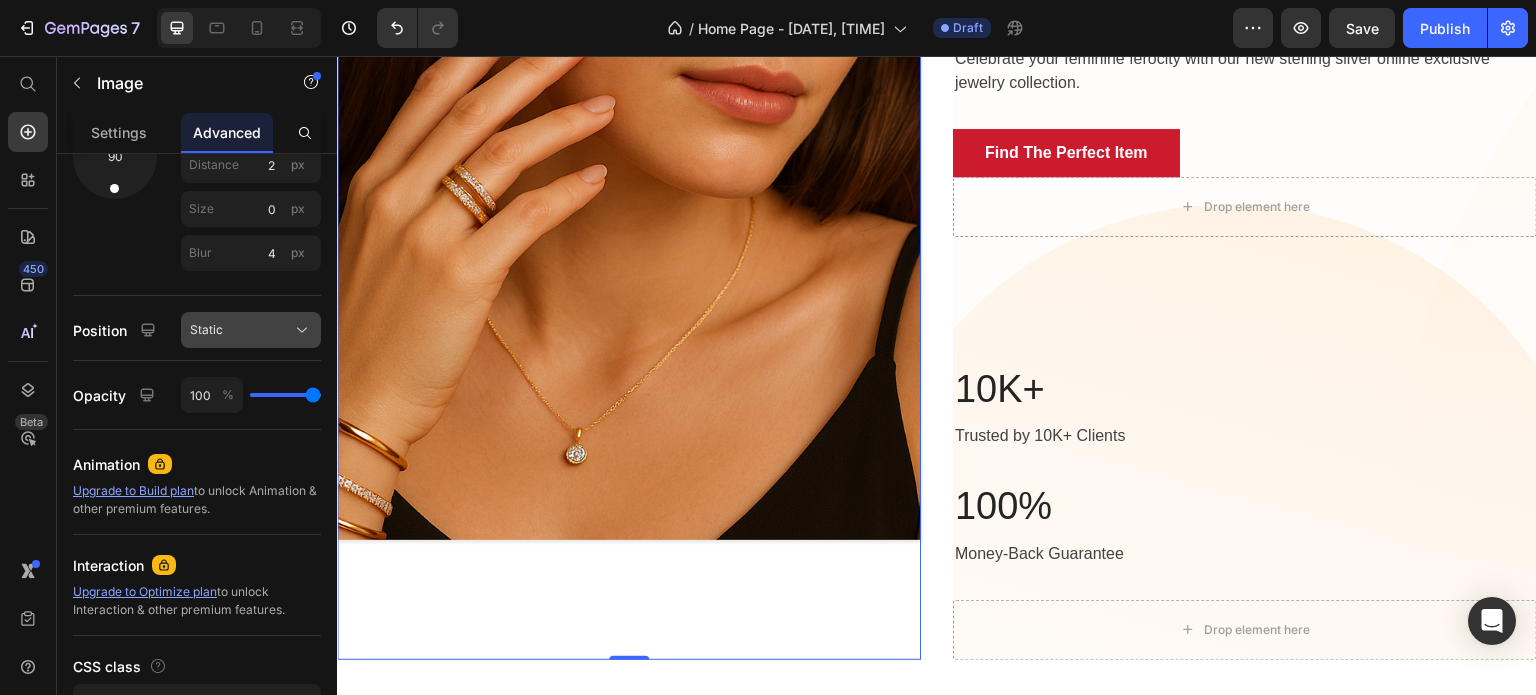 click on "Static" 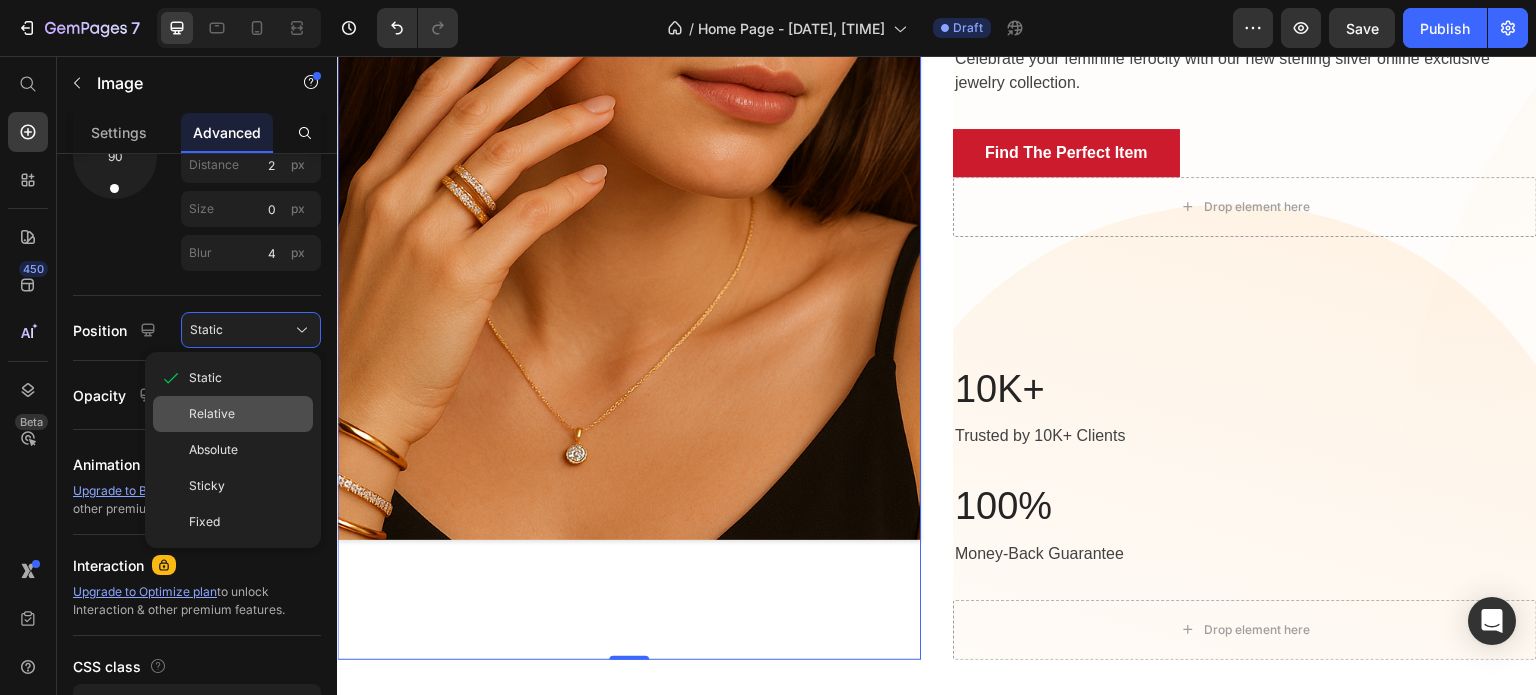 click on "Relative" at bounding box center [212, 414] 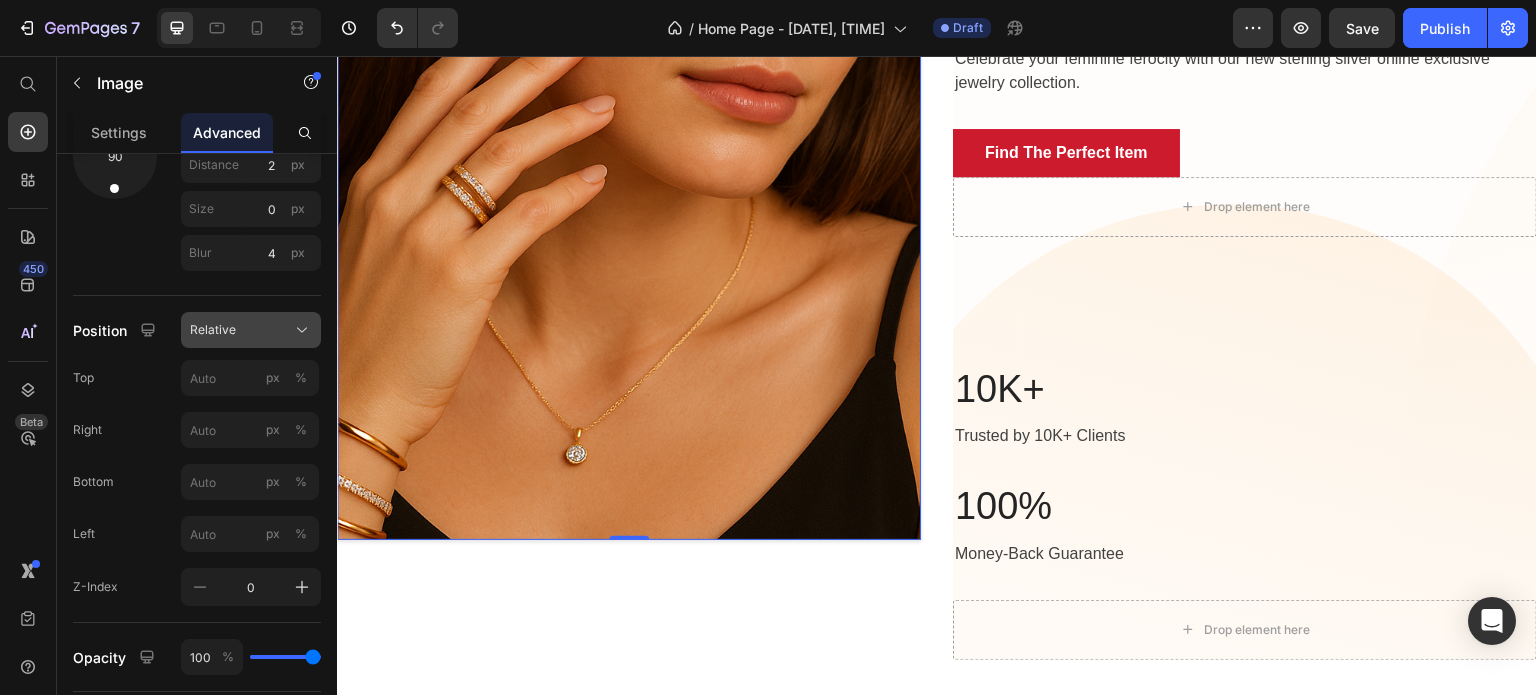 click on "Relative" at bounding box center (213, 330) 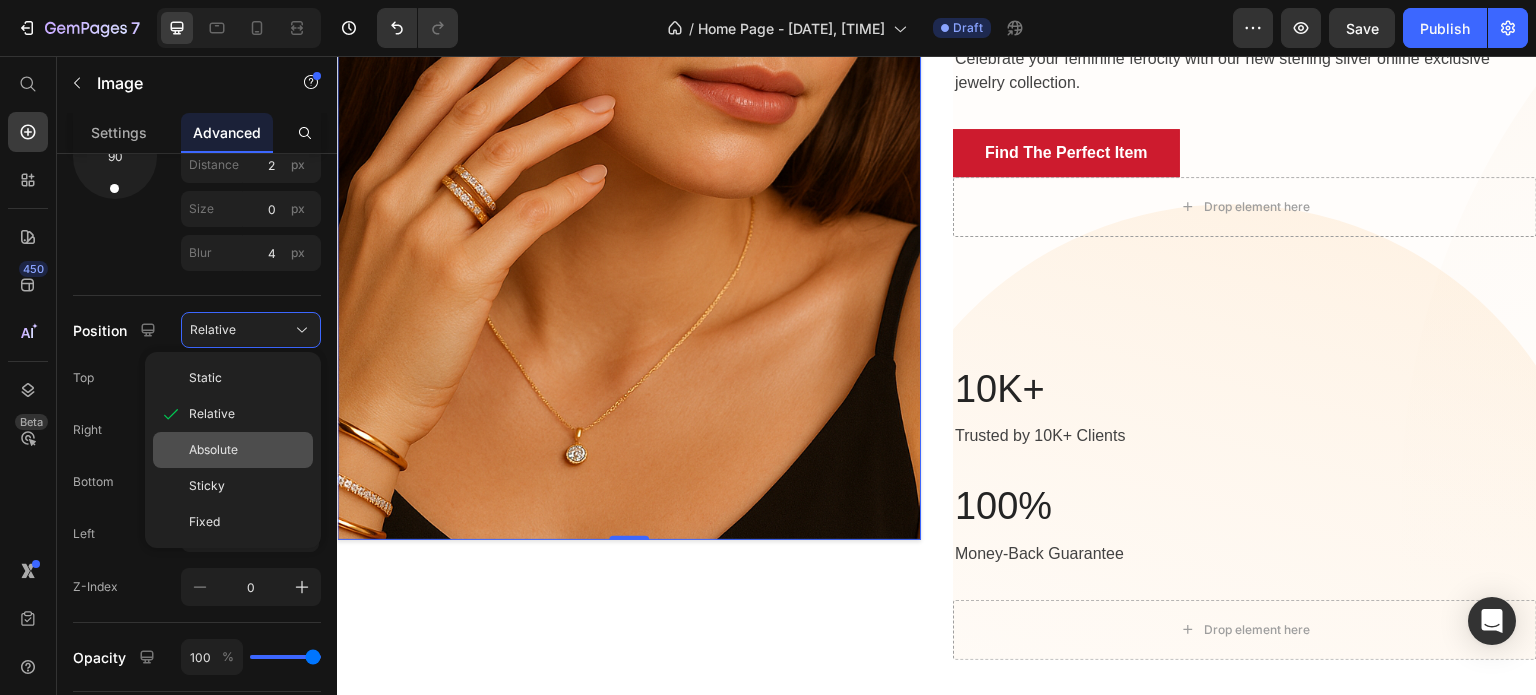 click on "Absolute" at bounding box center (213, 450) 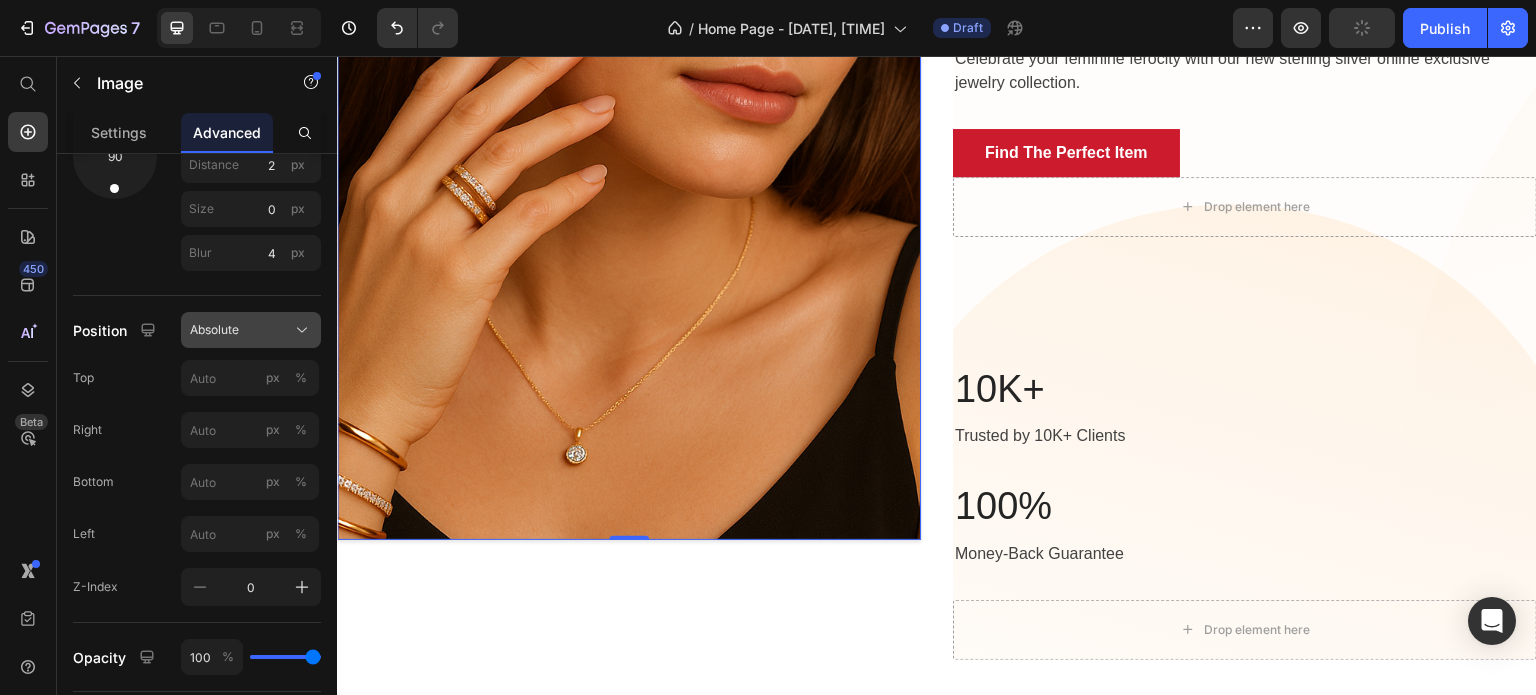 click on "Absolute" at bounding box center [251, 330] 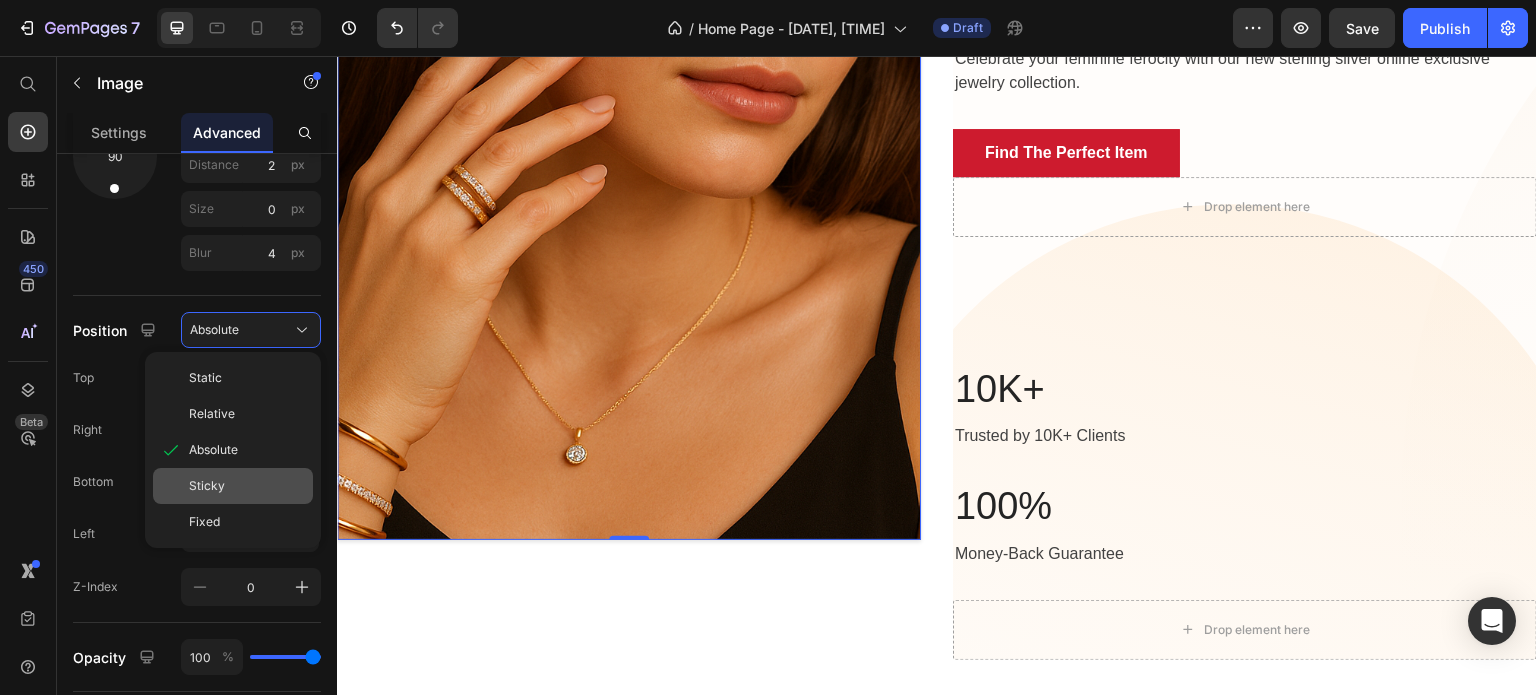 click on "Sticky" at bounding box center [247, 486] 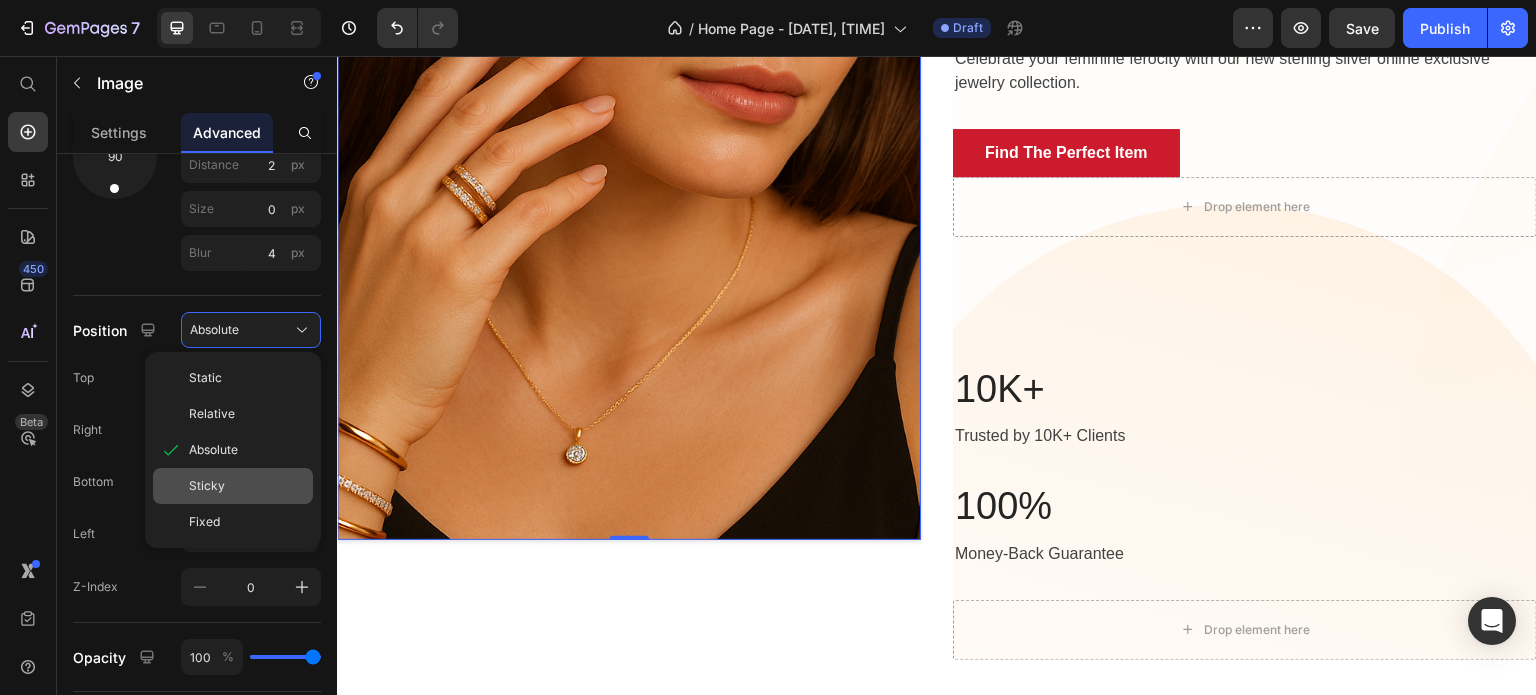 type on "0" 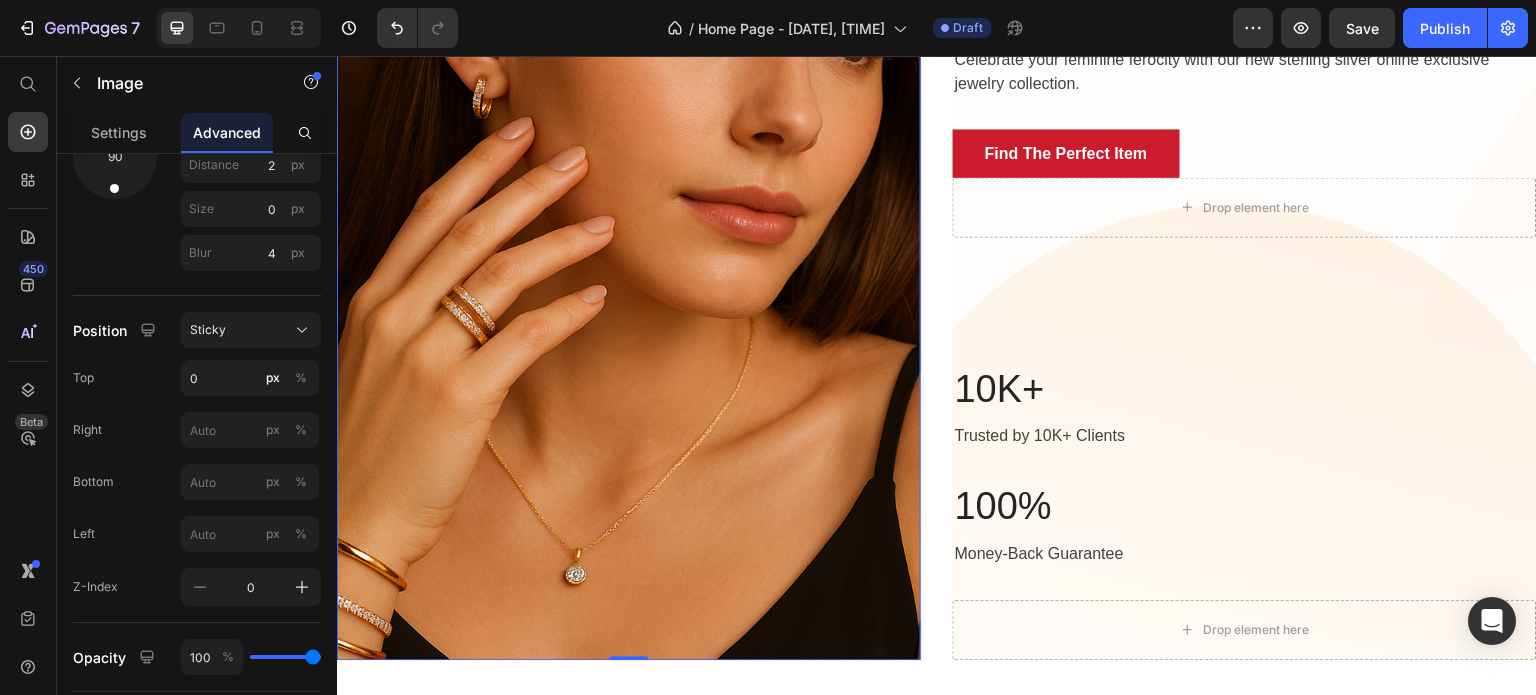 scroll, scrollTop: 0, scrollLeft: 0, axis: both 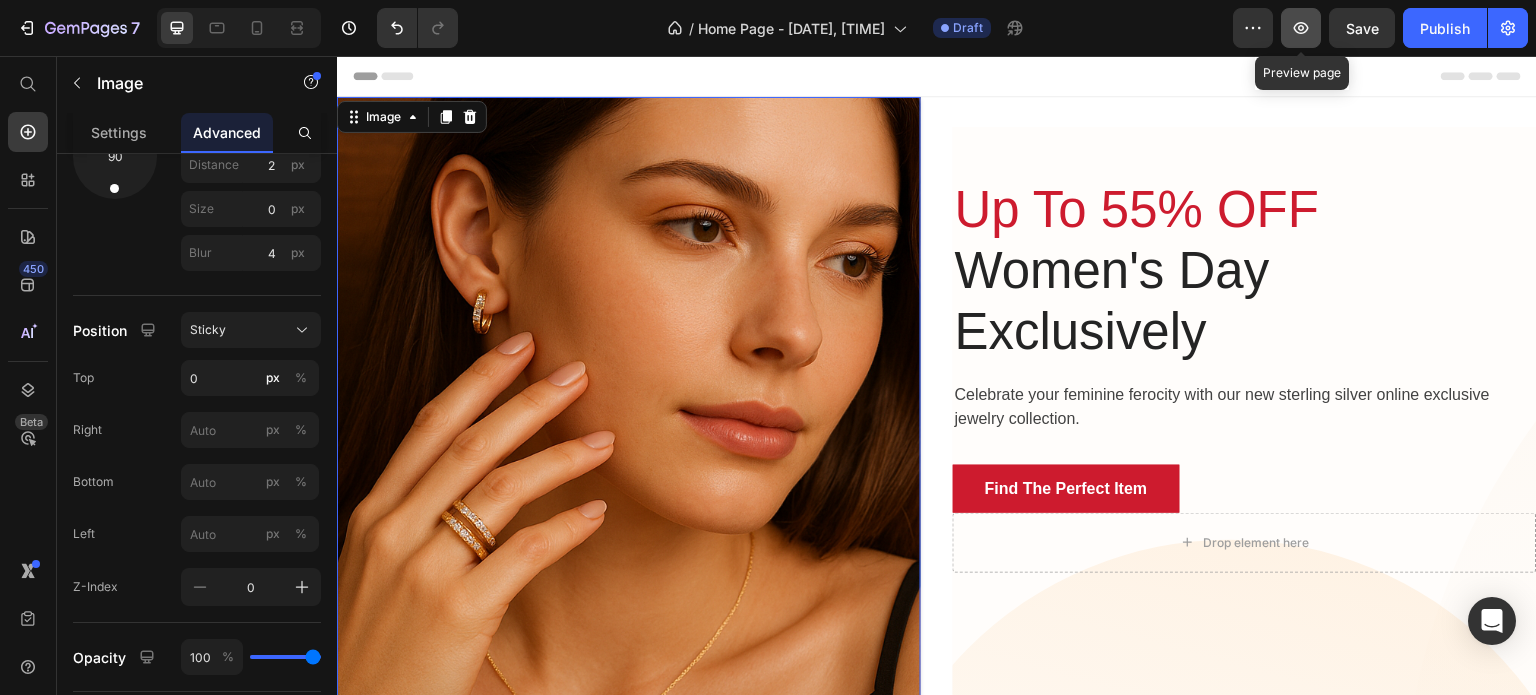 click 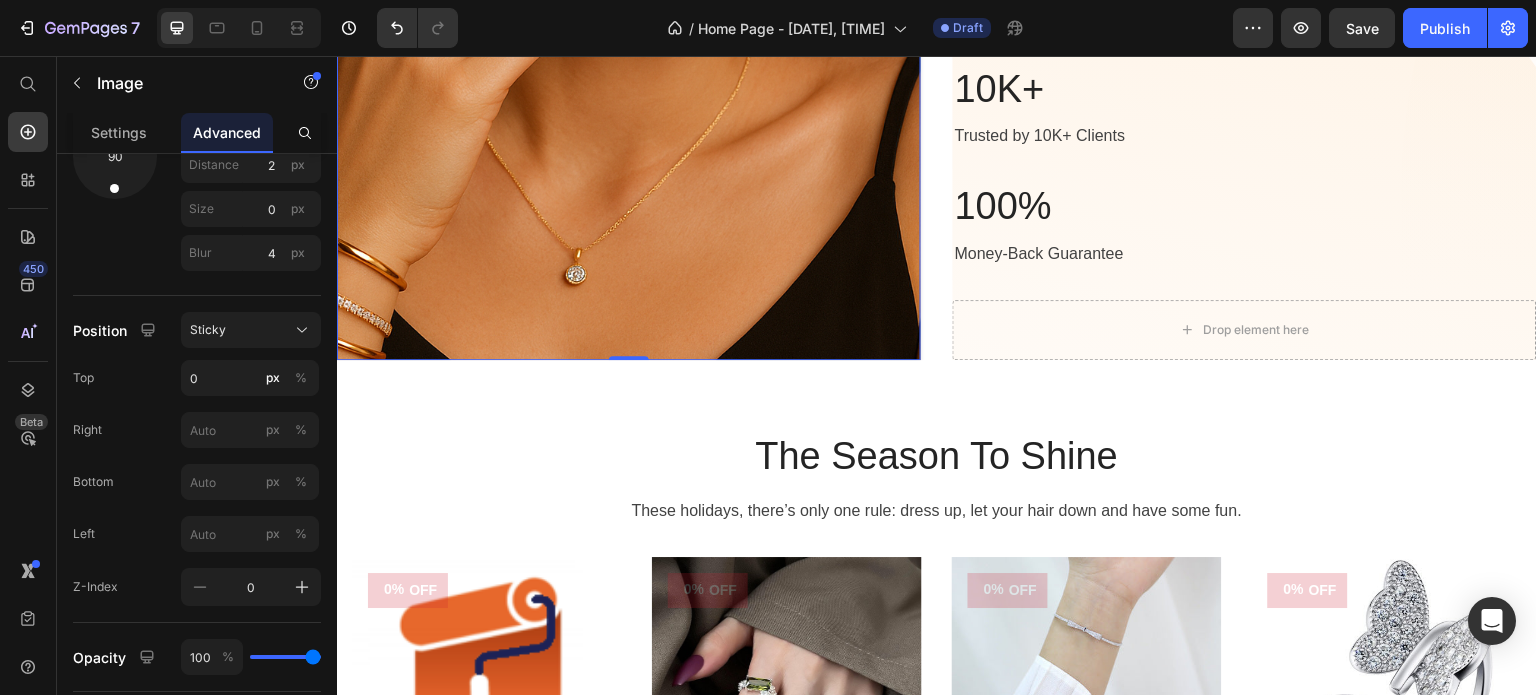 scroll, scrollTop: 984, scrollLeft: 0, axis: vertical 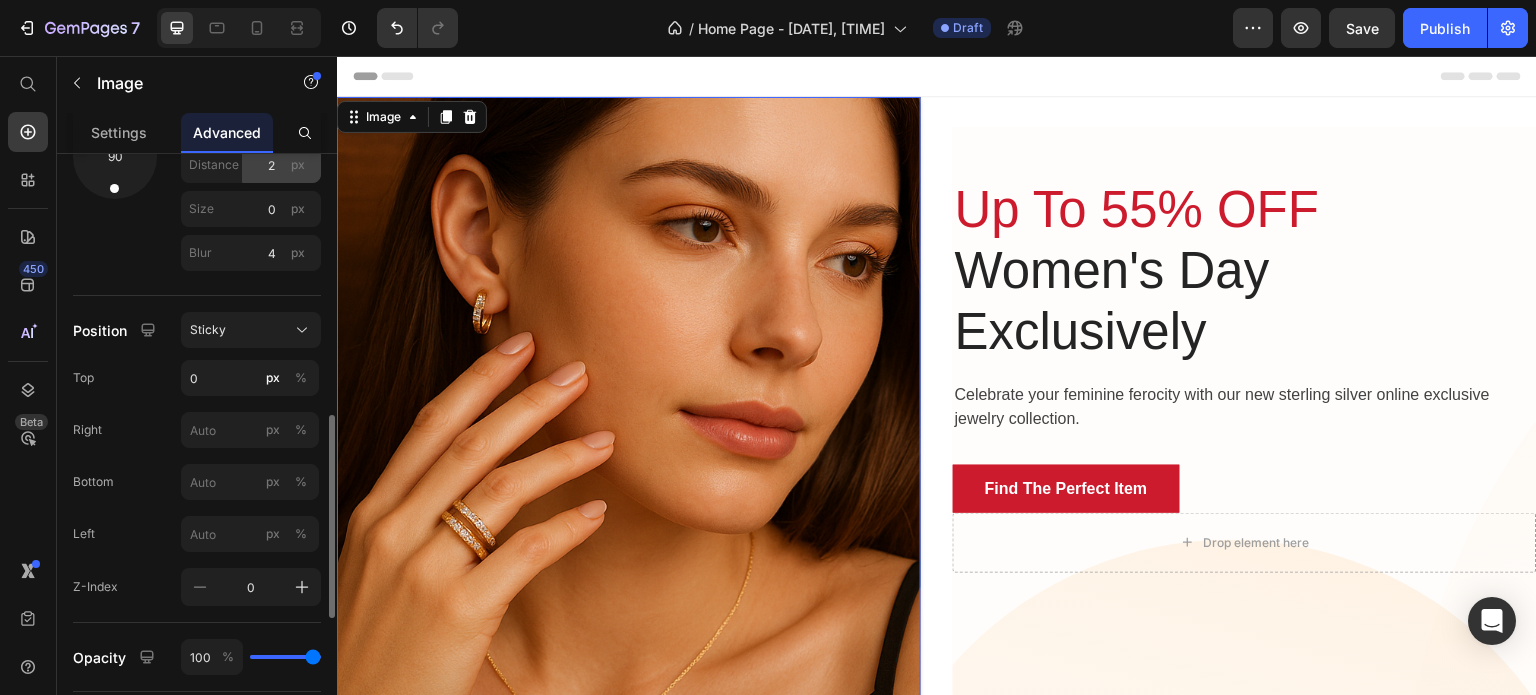 click on "Distance" at bounding box center (211, 165) 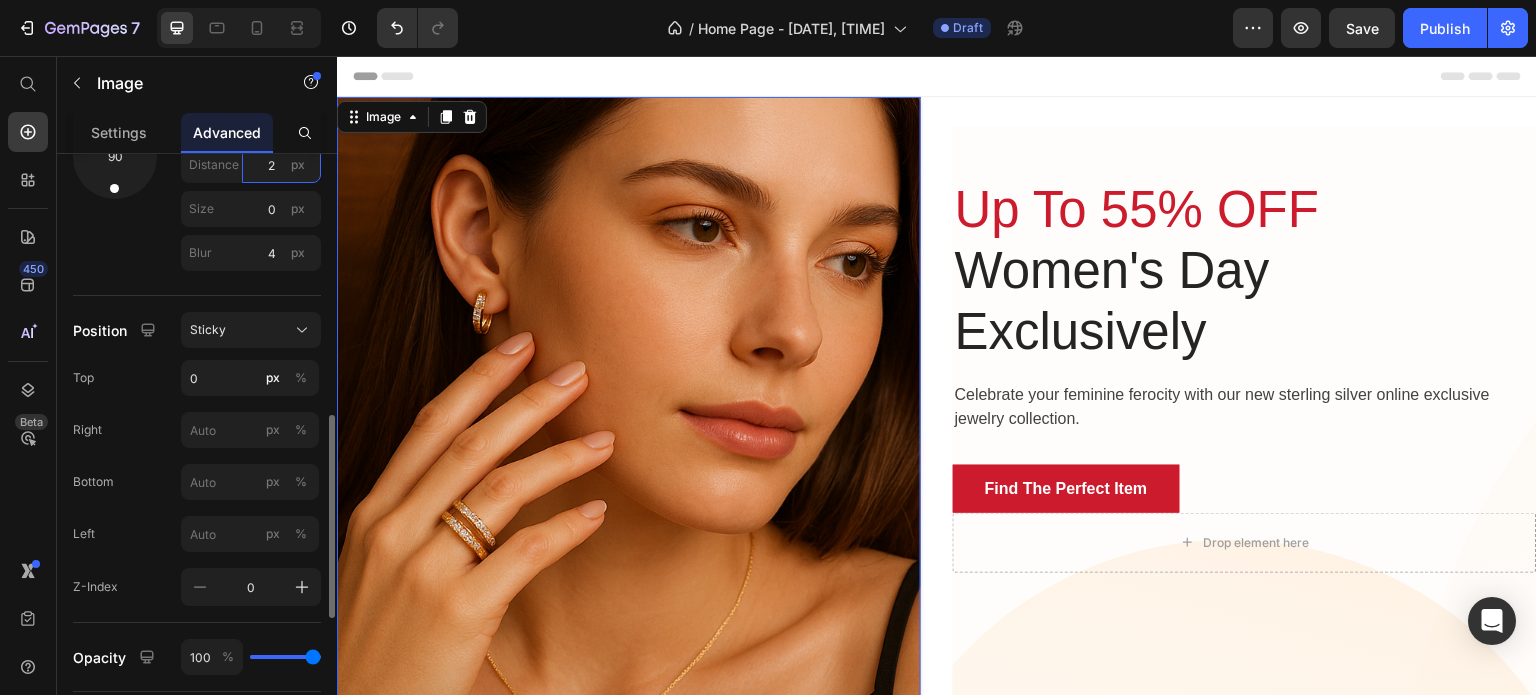 click on "2" at bounding box center [281, 165] 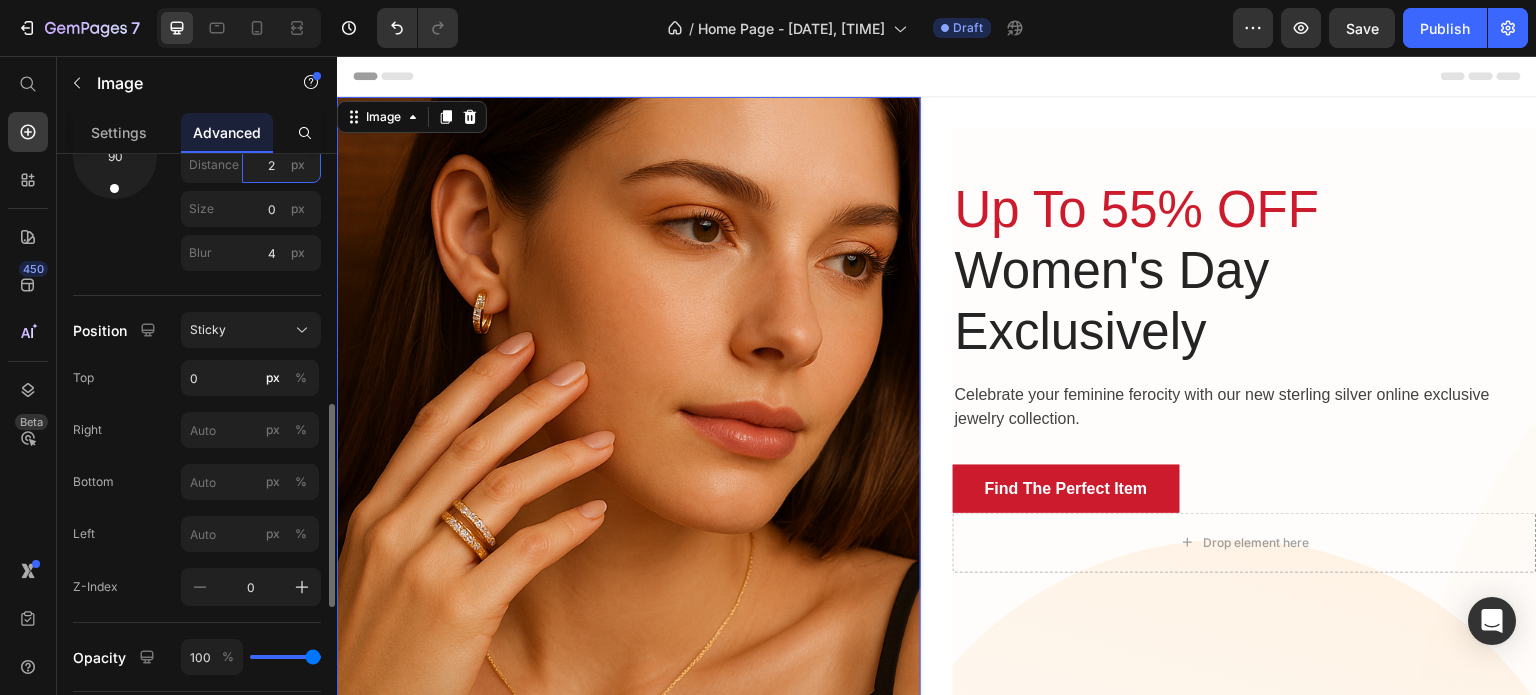 scroll, scrollTop: 757, scrollLeft: 0, axis: vertical 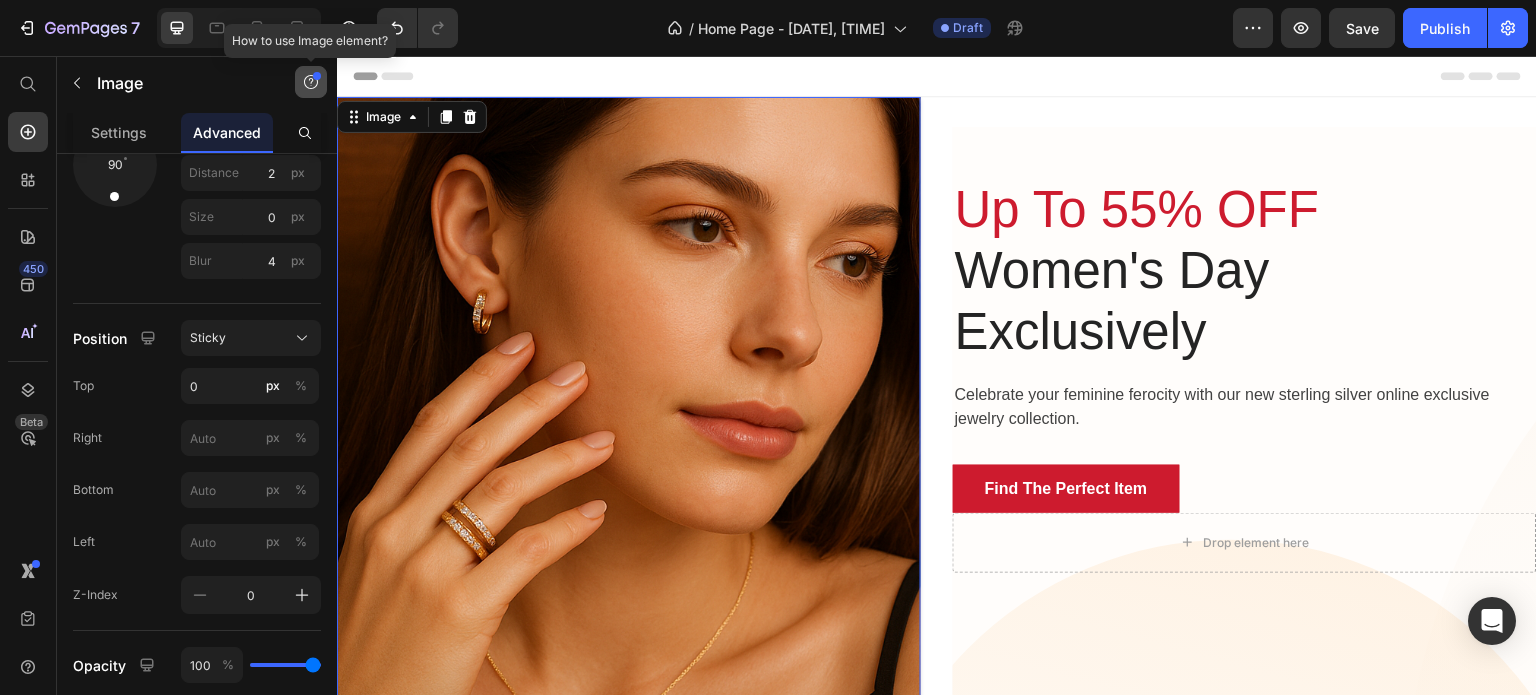 click at bounding box center [311, 82] 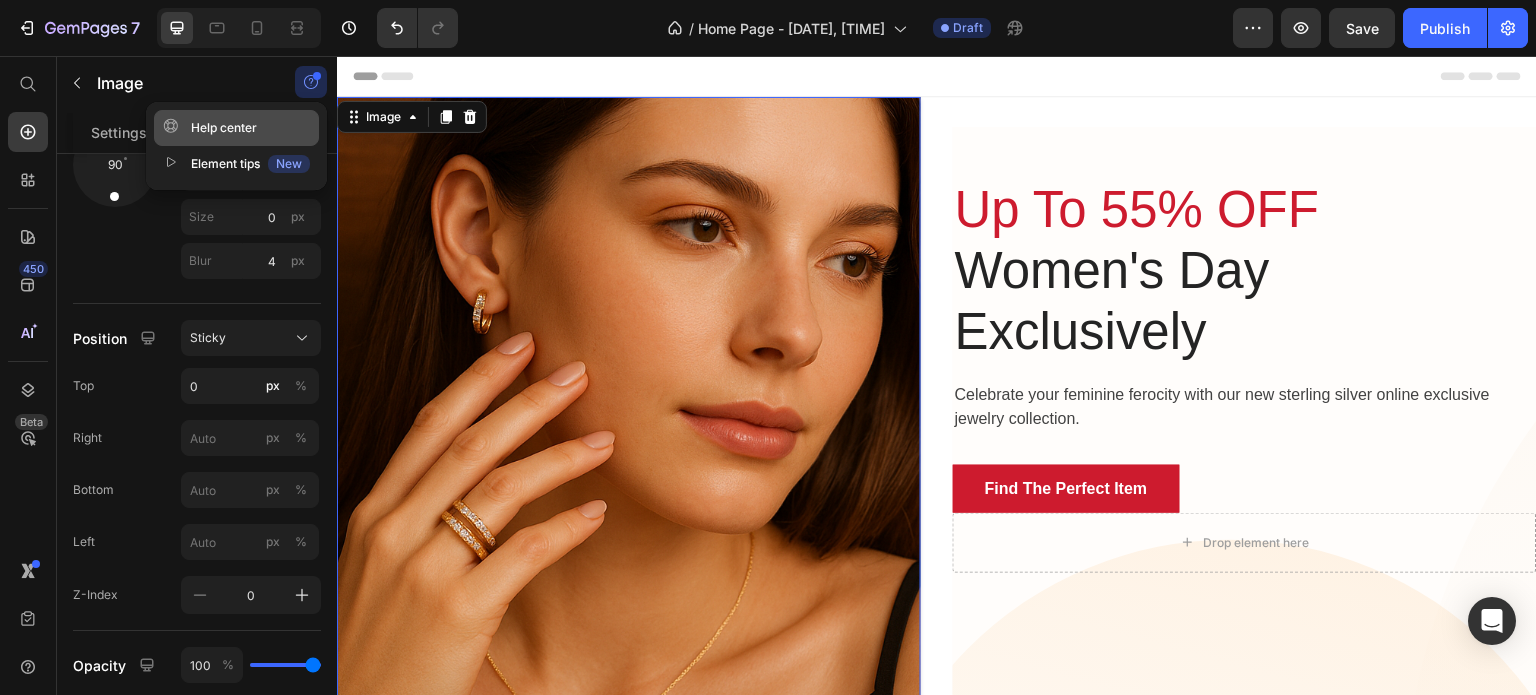 click on "Help center" at bounding box center [236, 128] 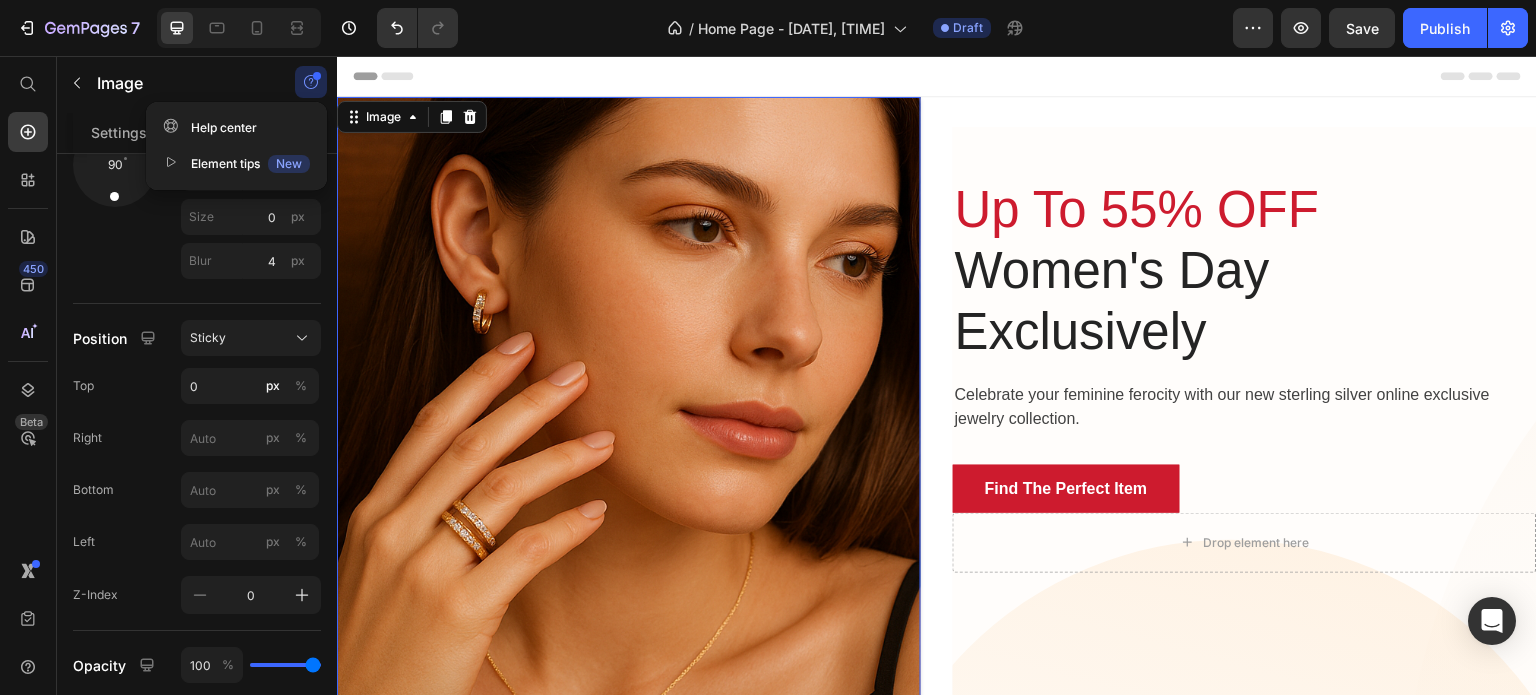 click 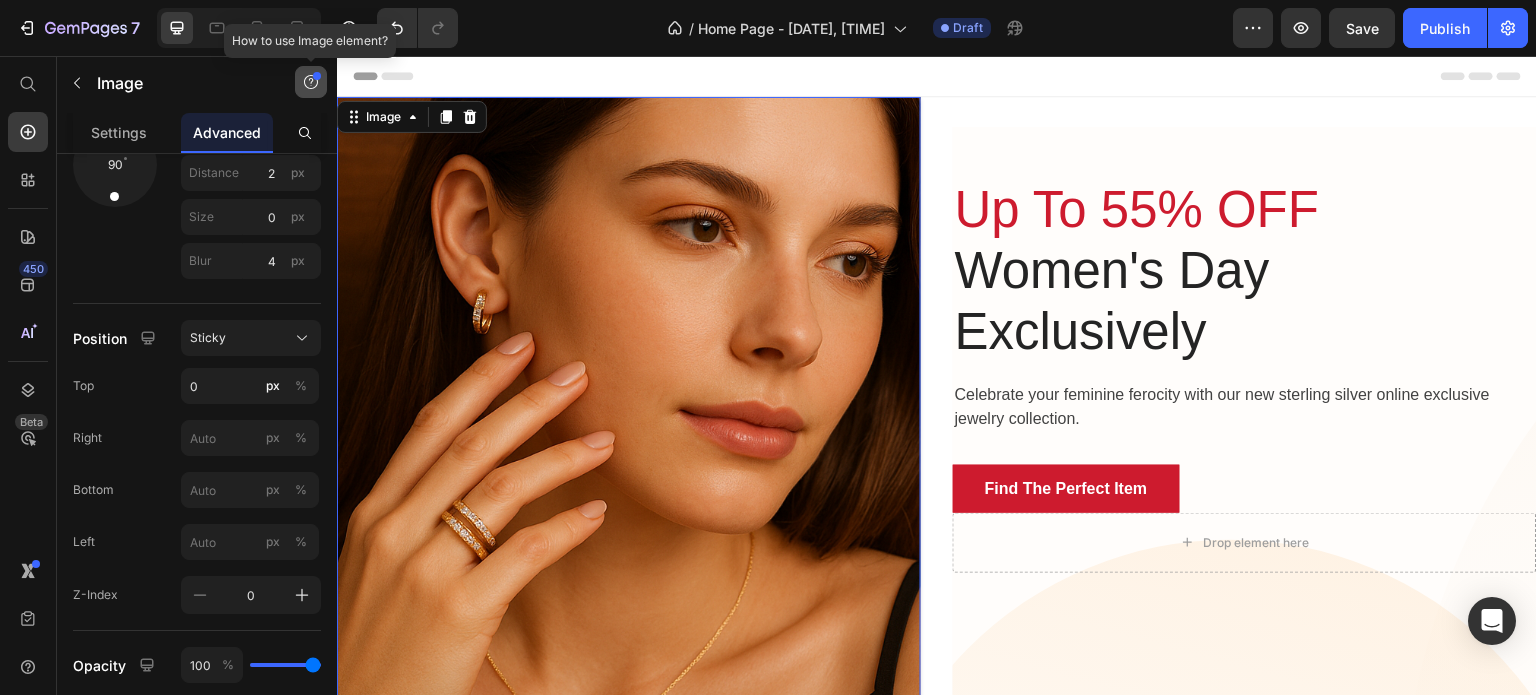 click 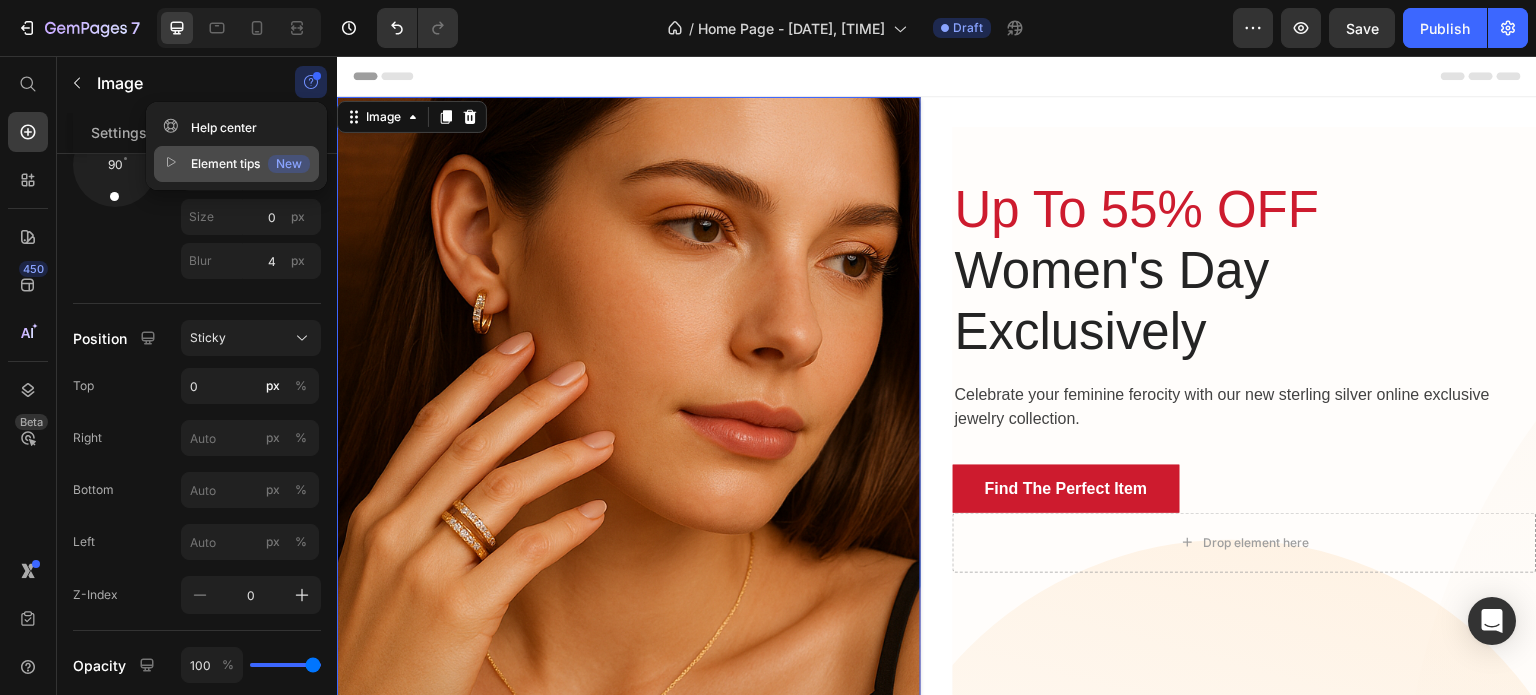click on "Element tips   New" at bounding box center (236, 164) 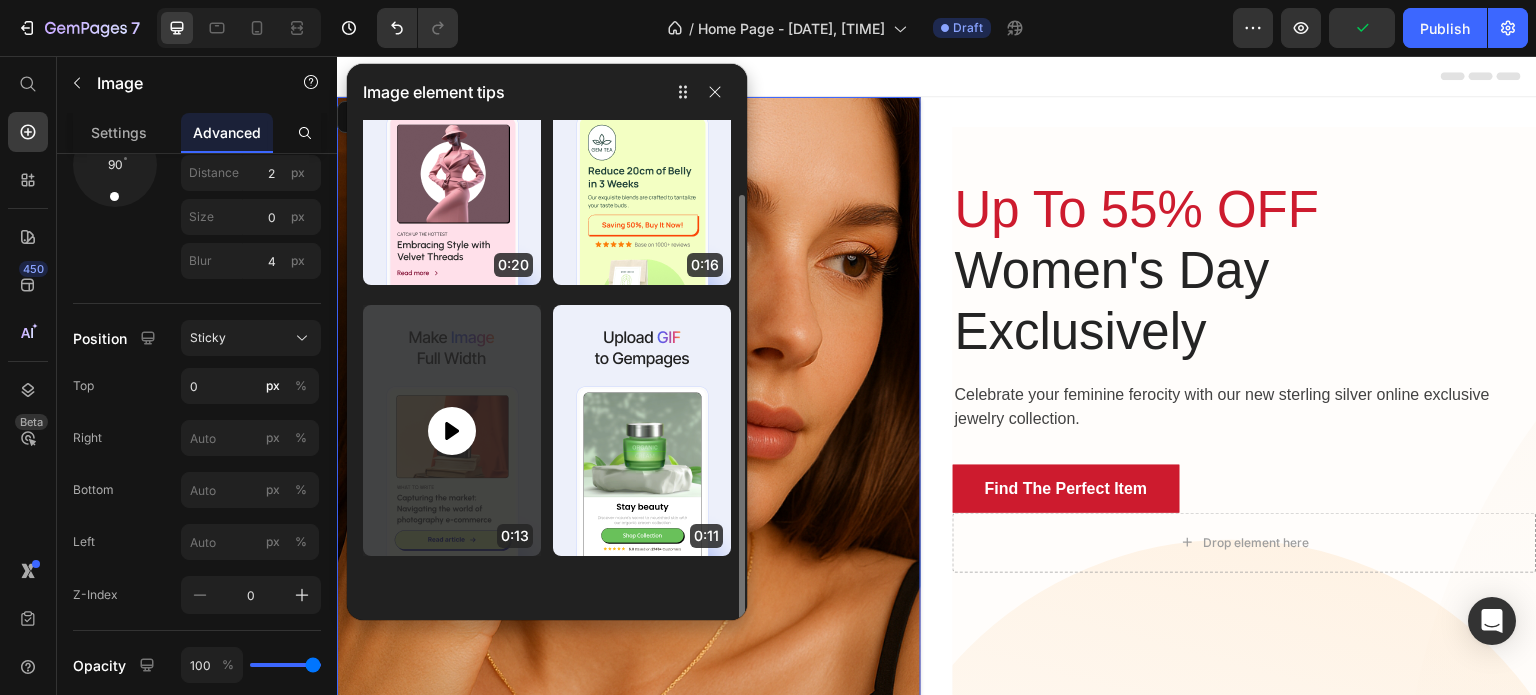 scroll, scrollTop: 0, scrollLeft: 0, axis: both 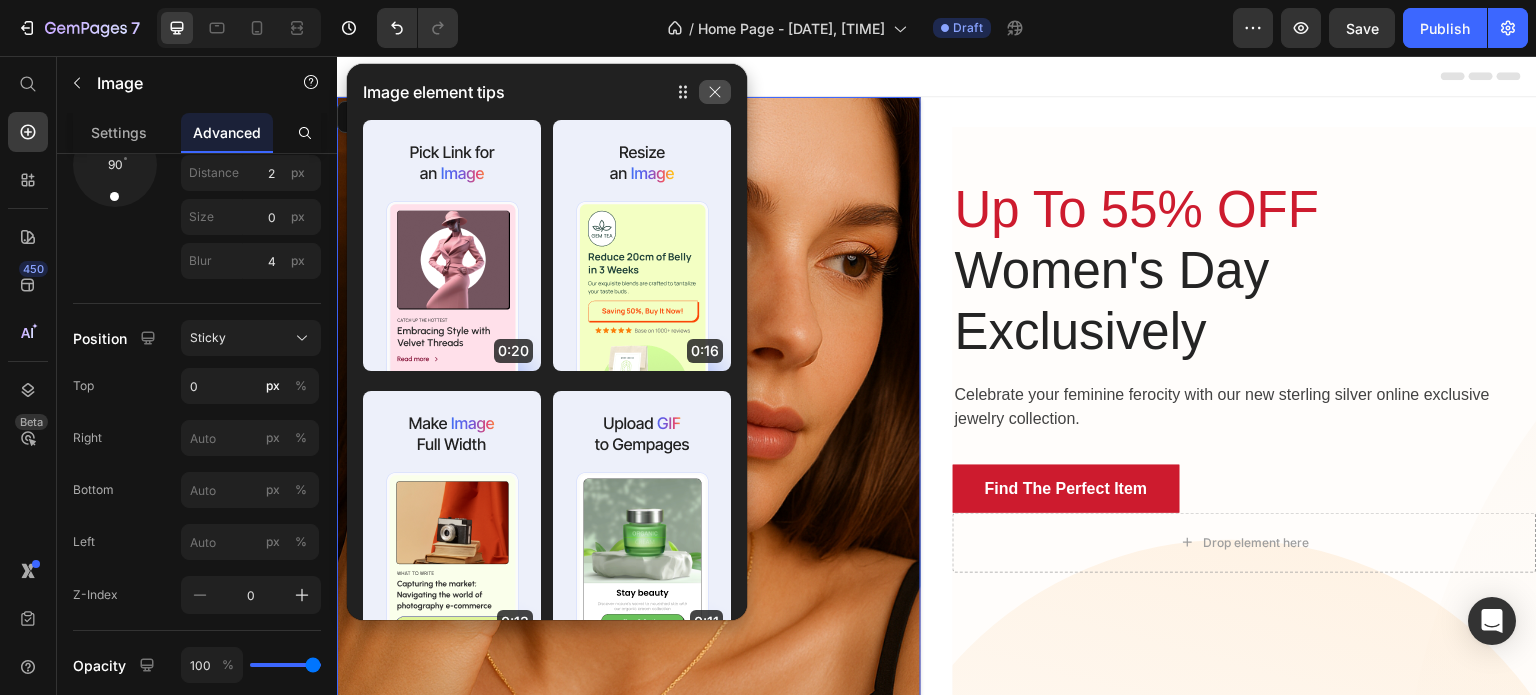 click 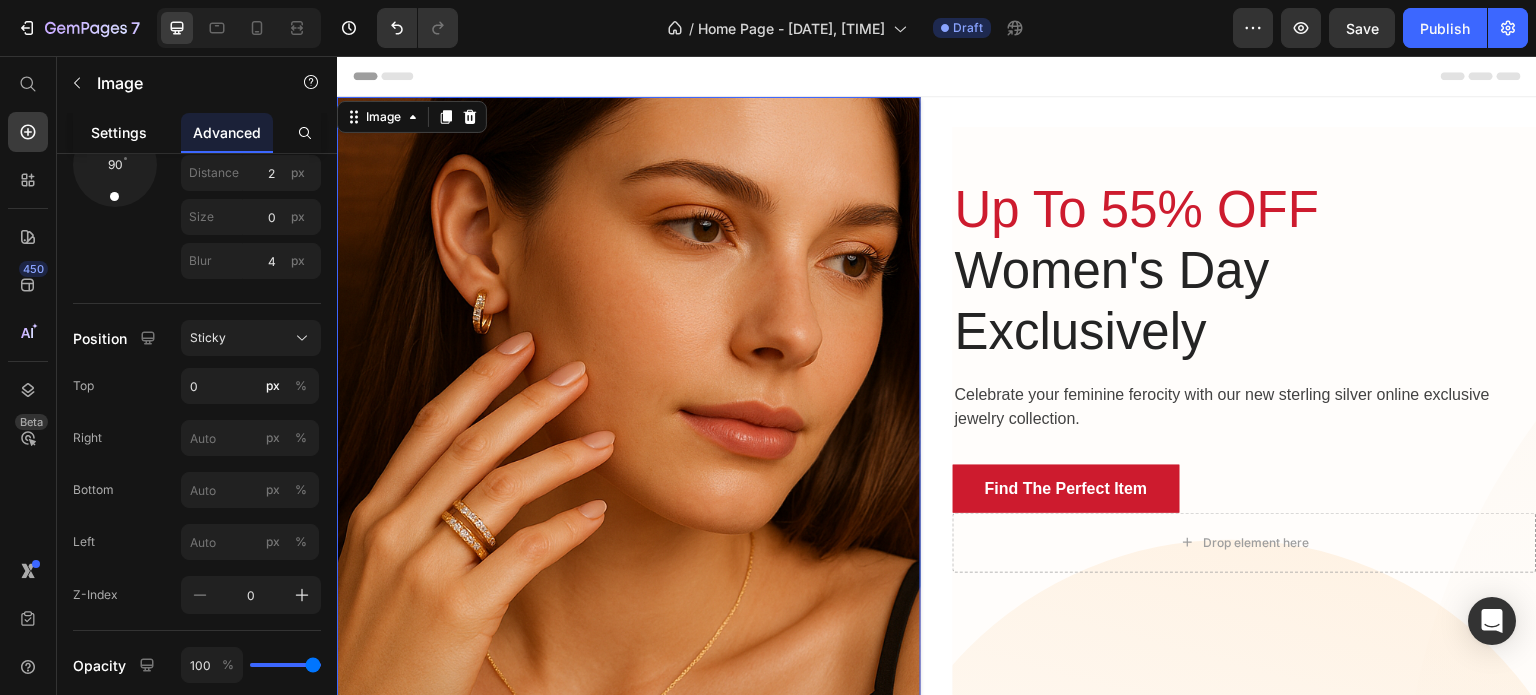 click on "Settings" at bounding box center (119, 132) 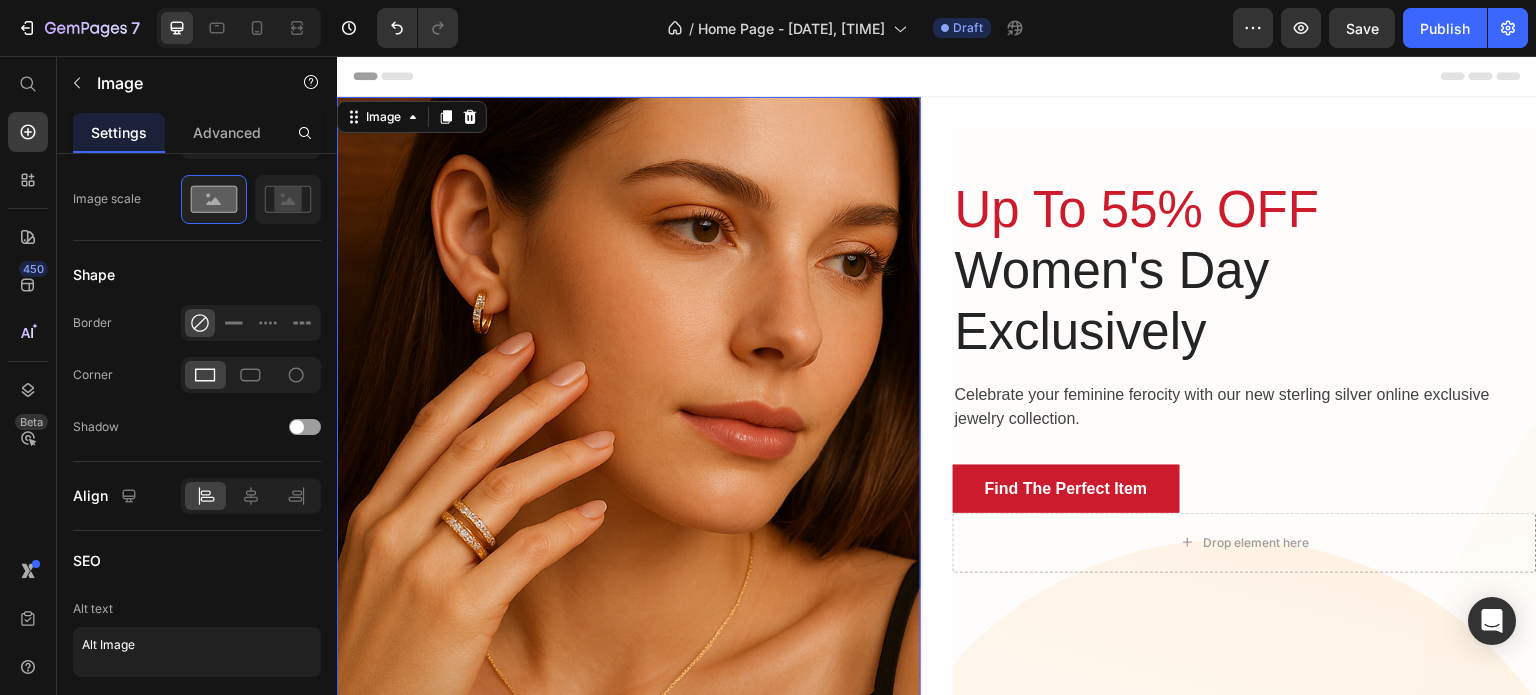 scroll, scrollTop: 0, scrollLeft: 0, axis: both 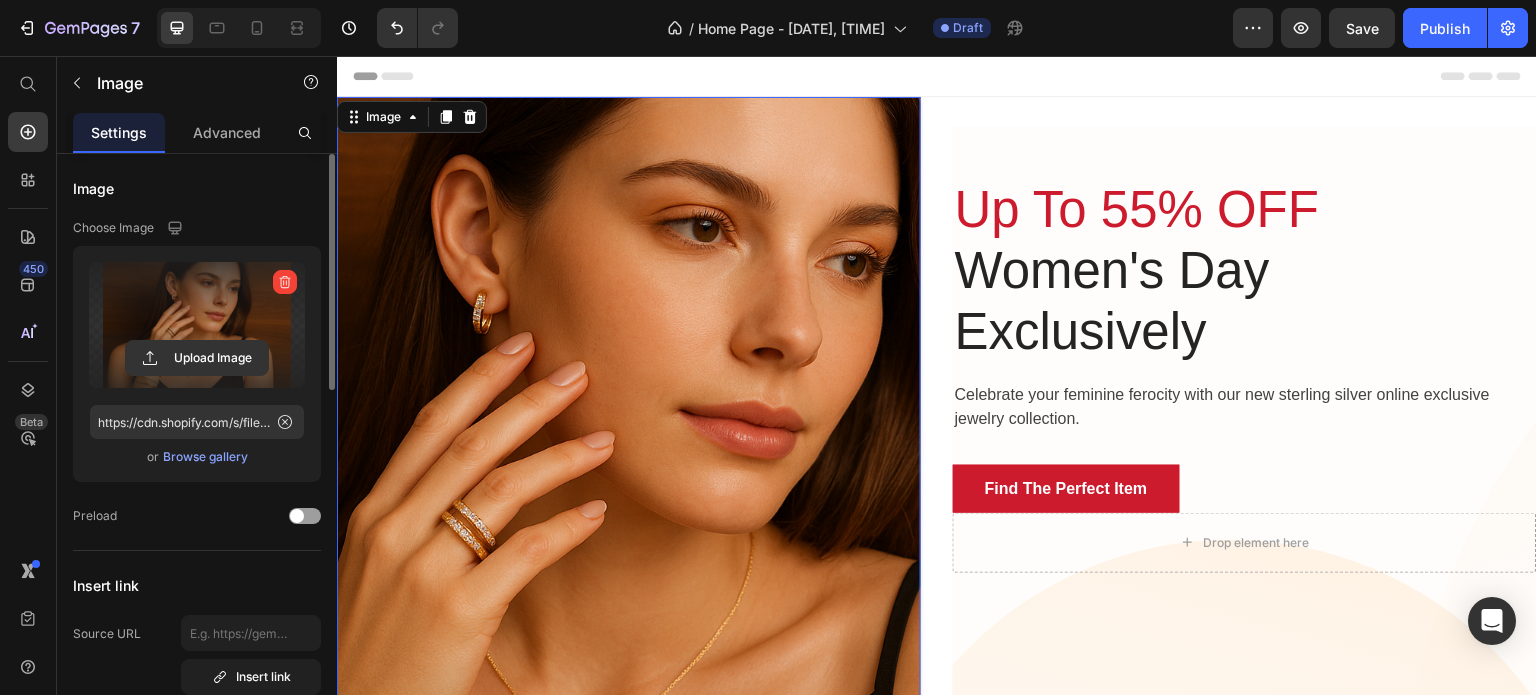 click at bounding box center (197, 325) 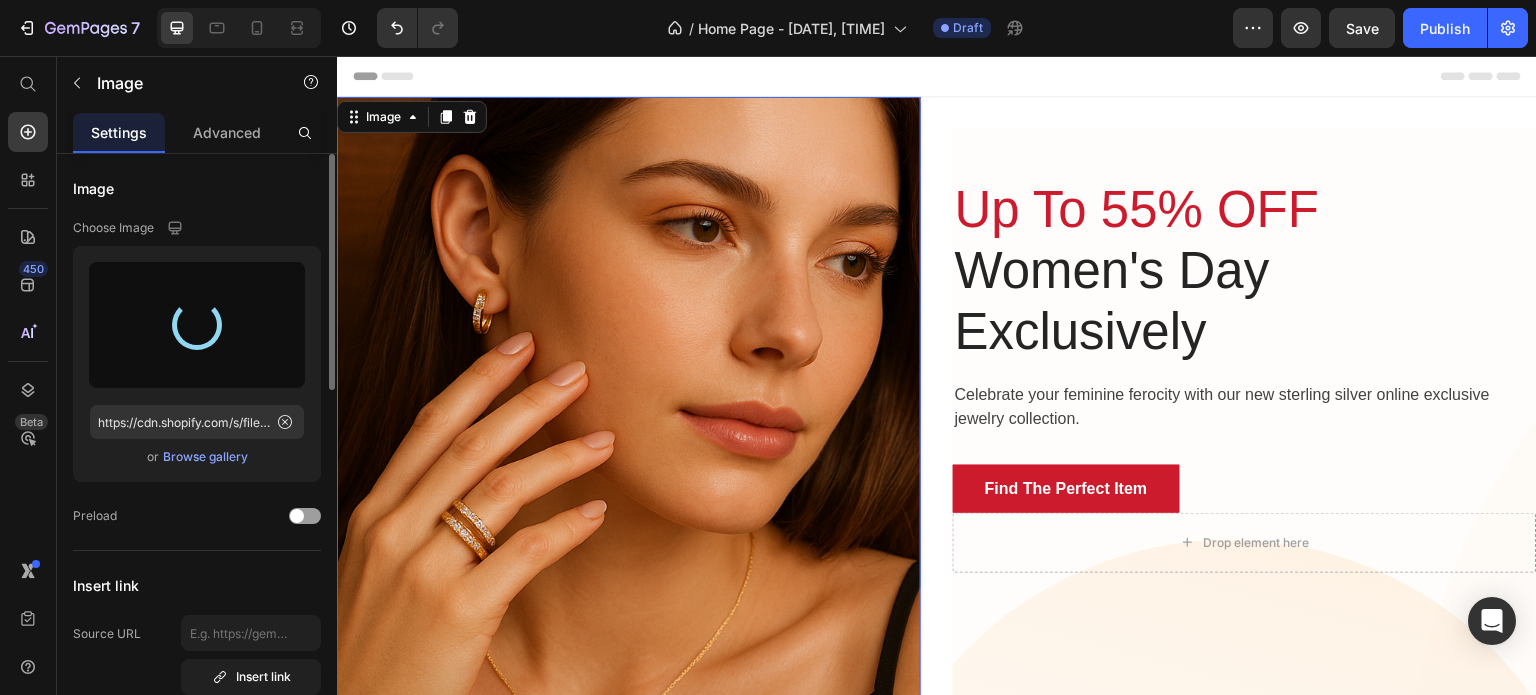 scroll, scrollTop: 316, scrollLeft: 0, axis: vertical 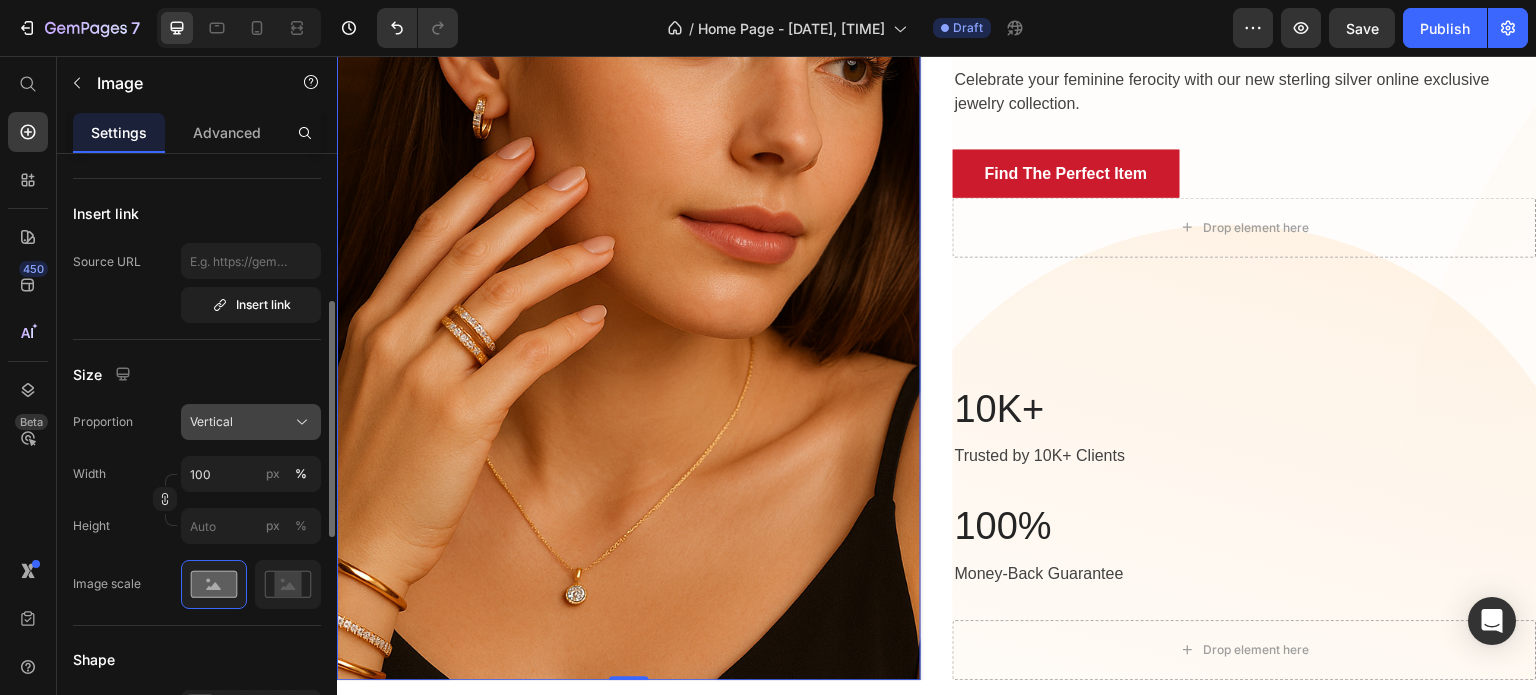 click on "Vertical" 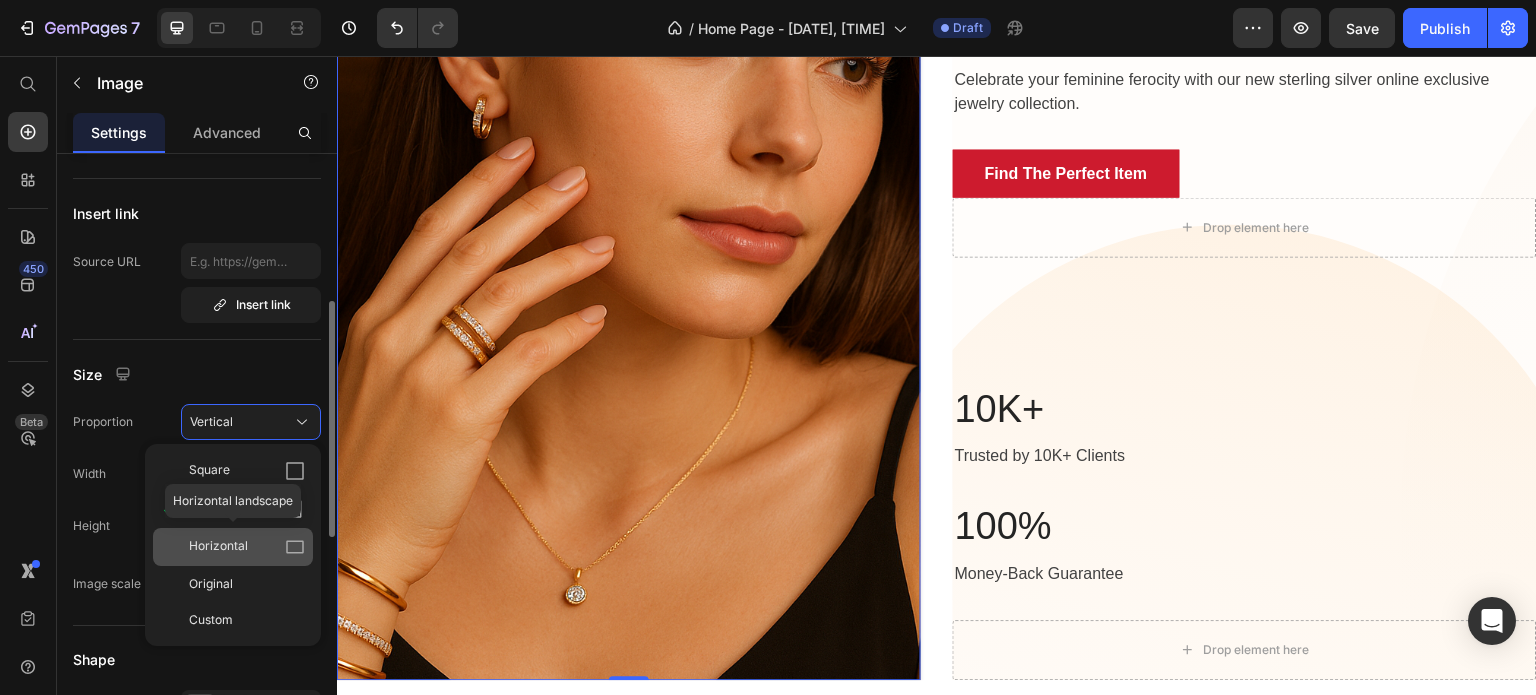 click on "Horizontal" at bounding box center (247, 547) 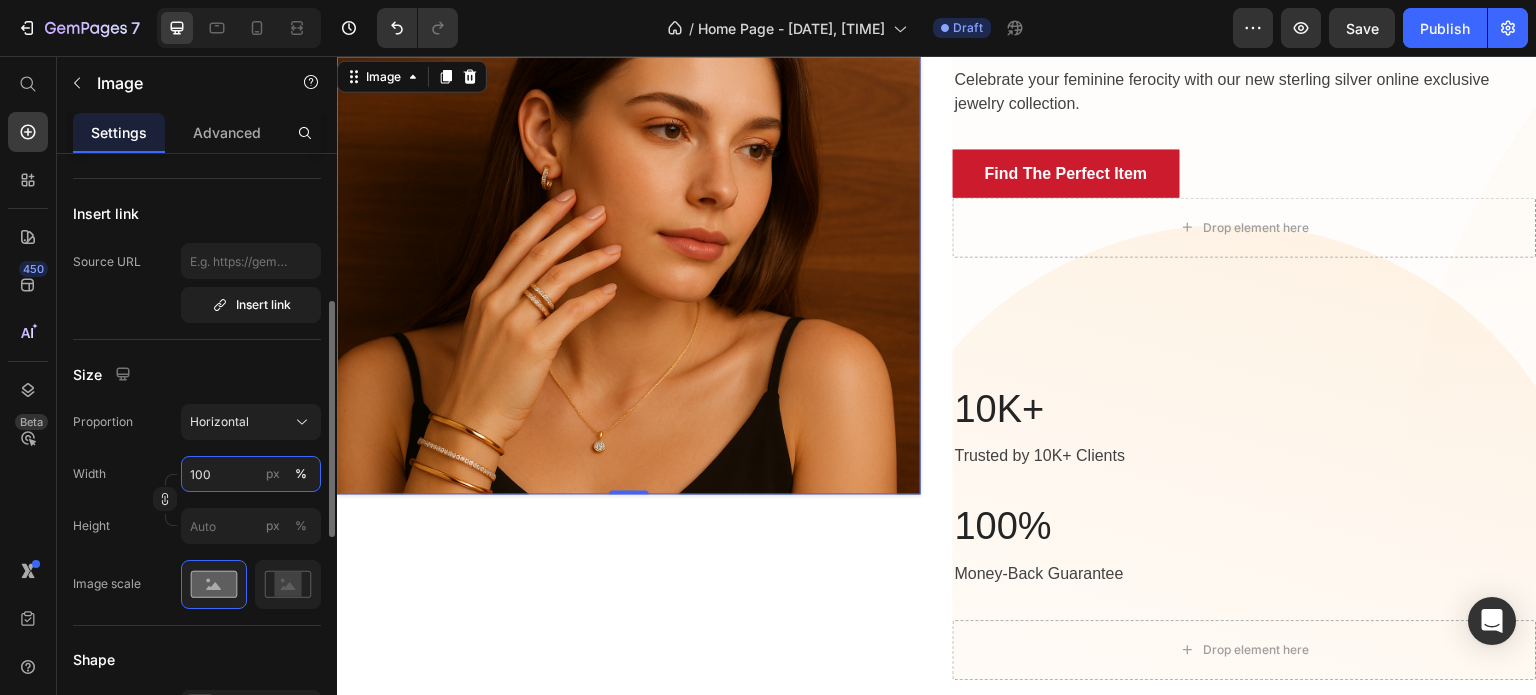 click on "100" at bounding box center [251, 474] 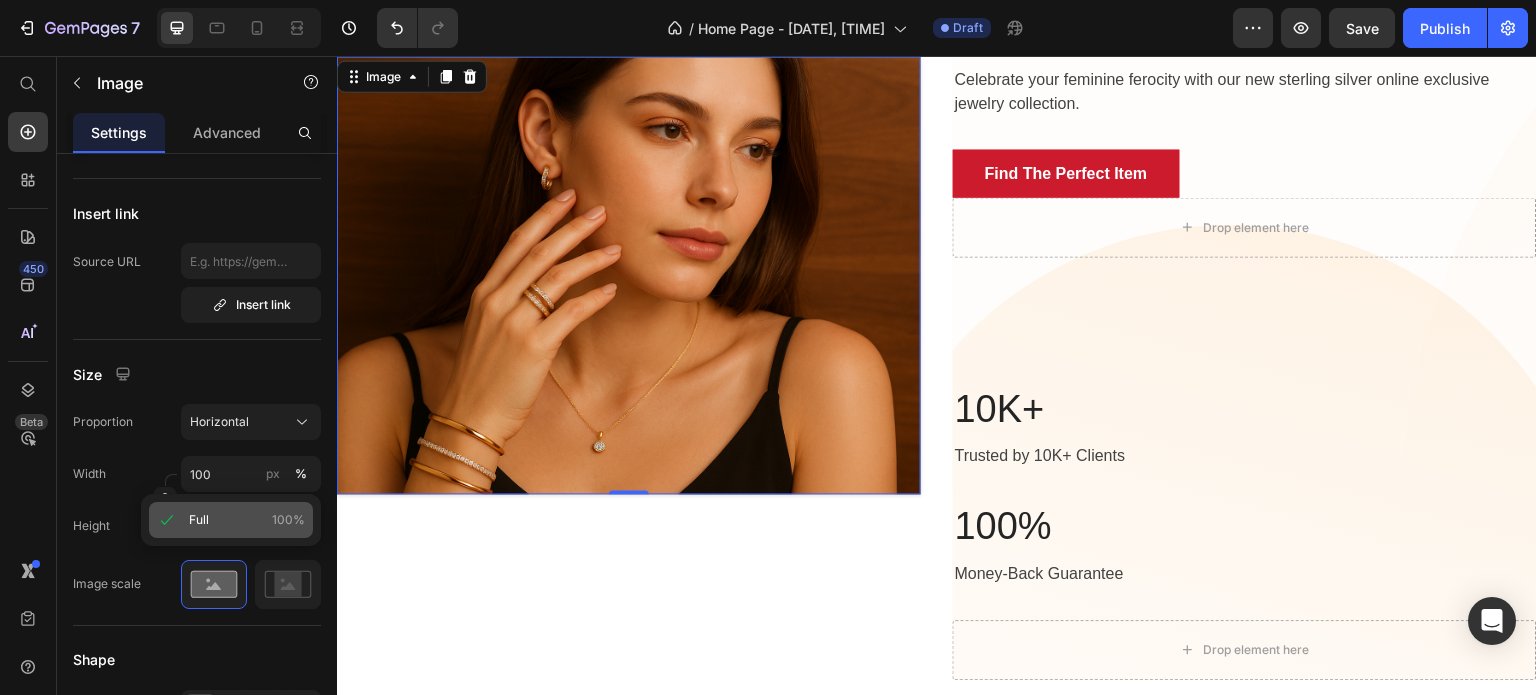 click on "Full 100%" at bounding box center (247, 520) 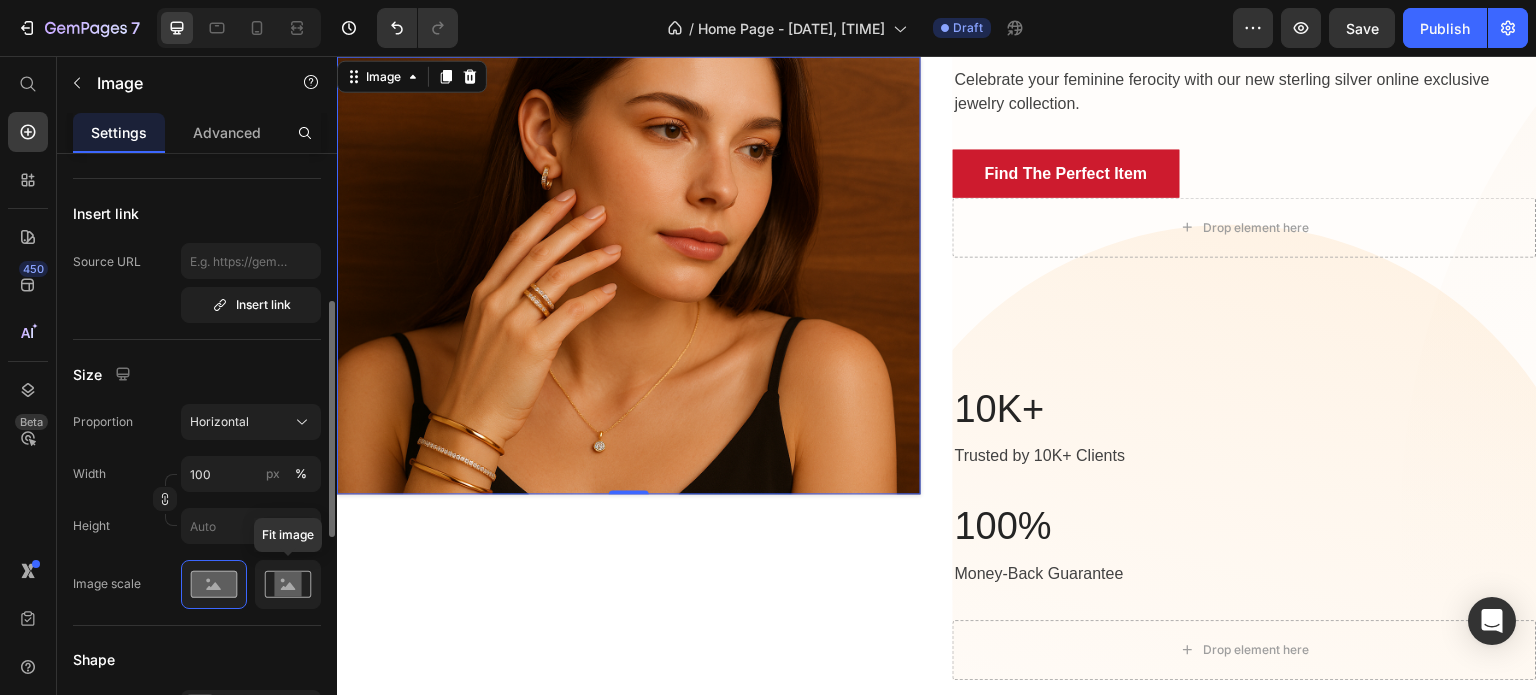 click 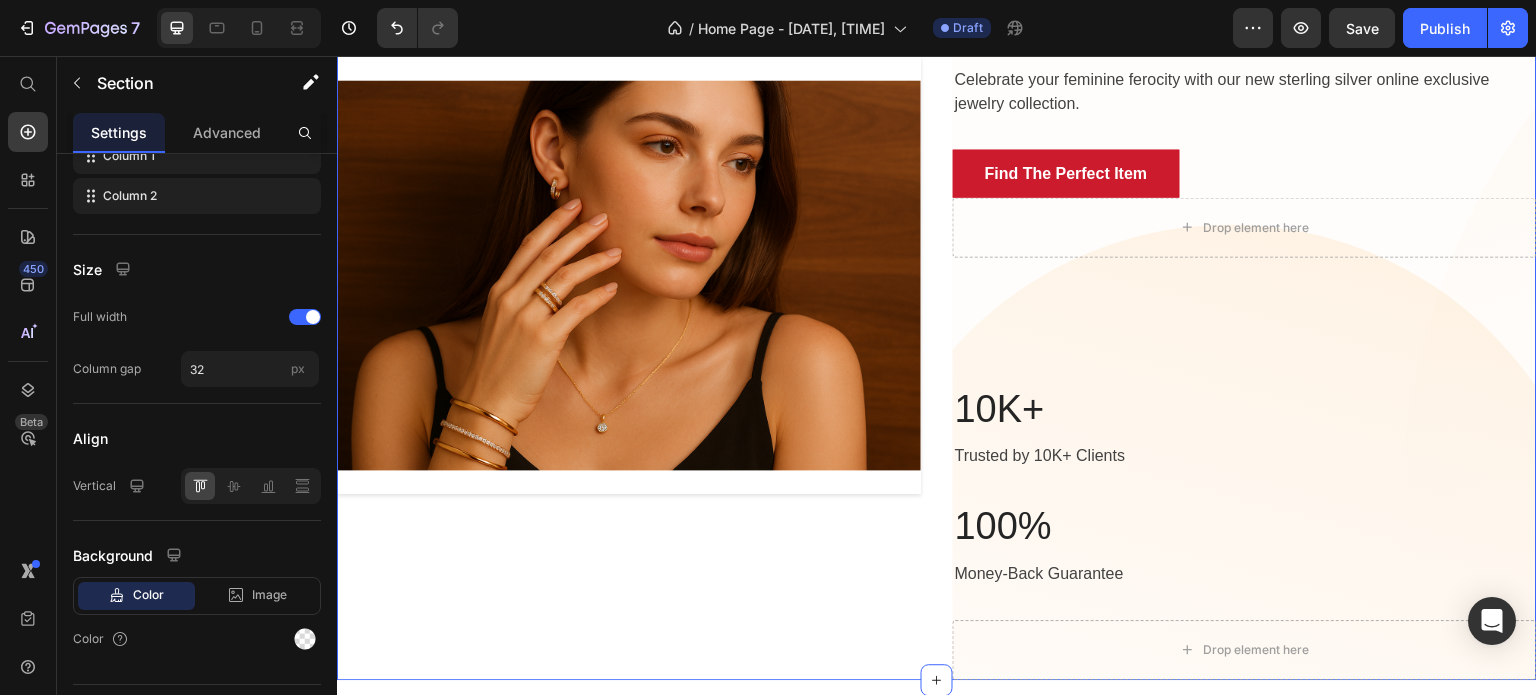scroll, scrollTop: 0, scrollLeft: 0, axis: both 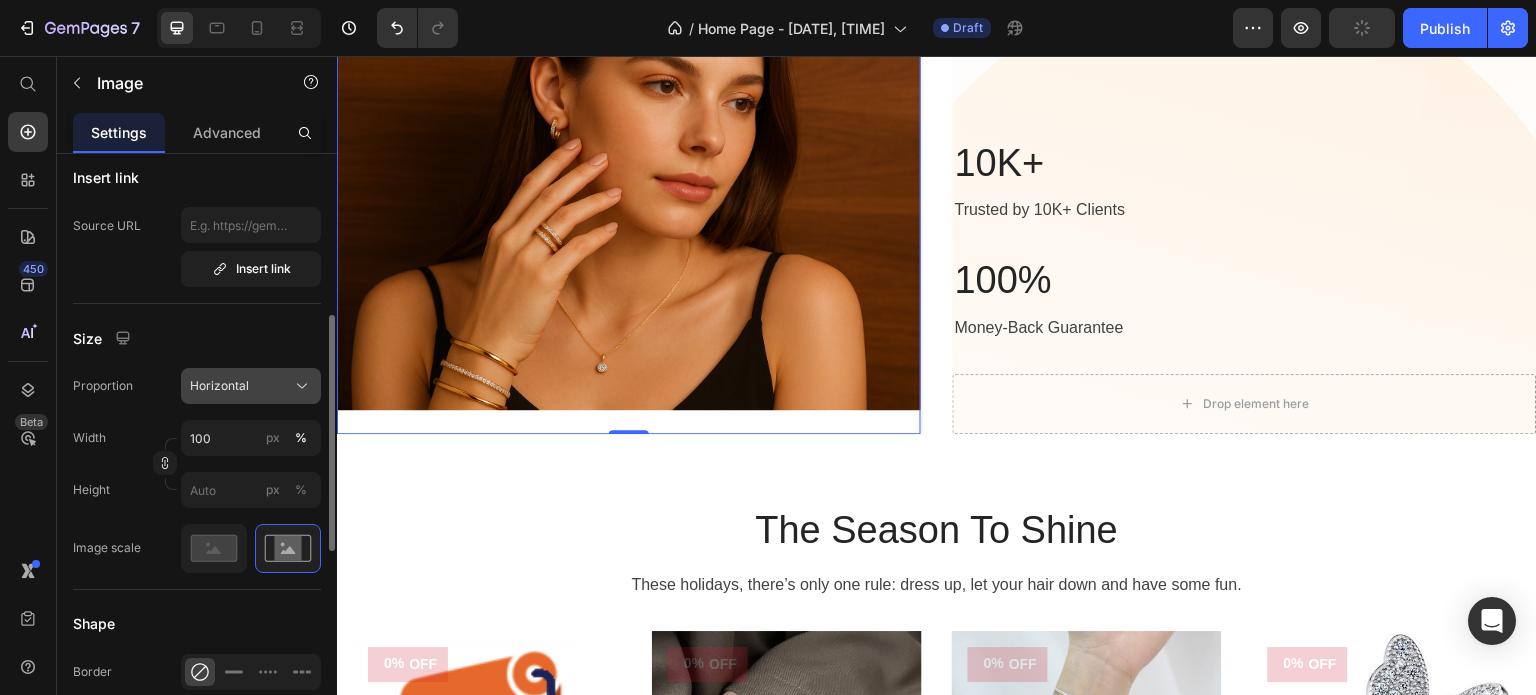 click on "Horizontal" 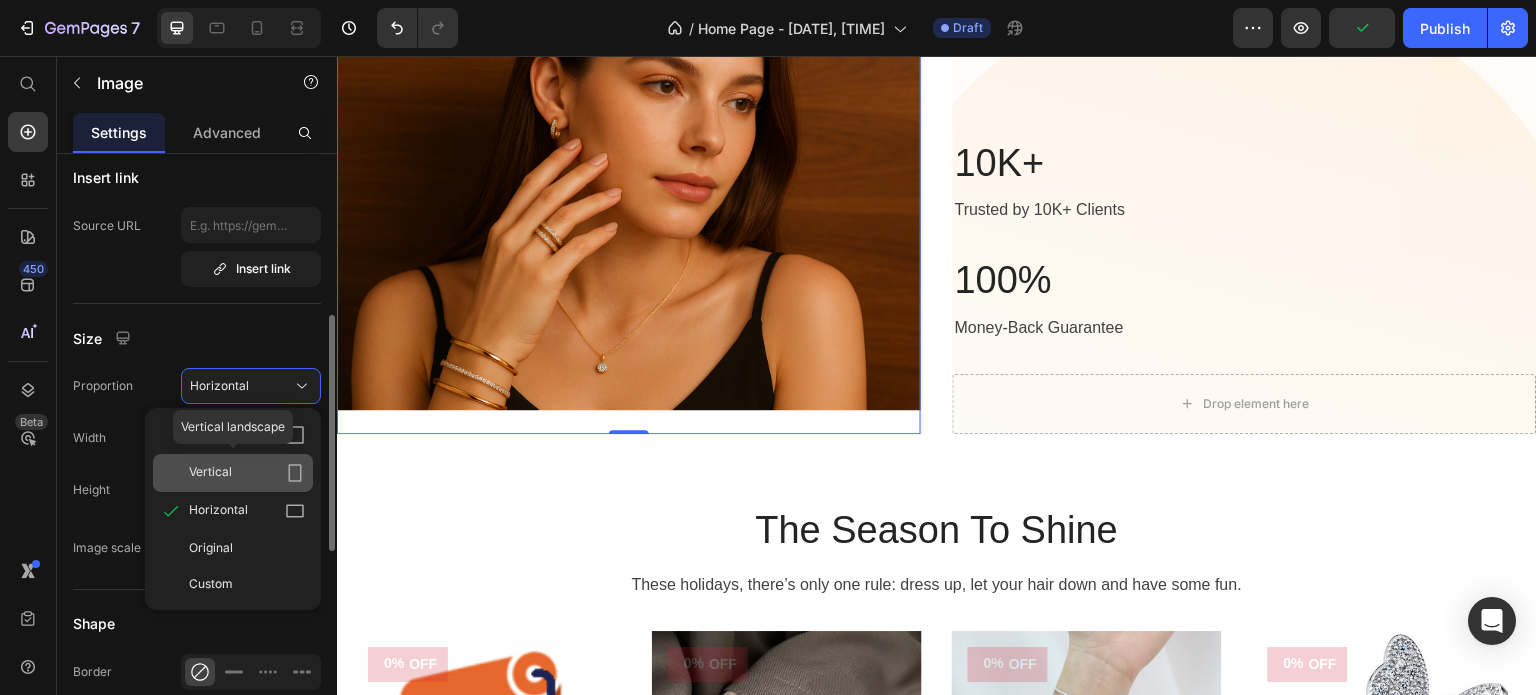 click on "Vertical" at bounding box center (210, 473) 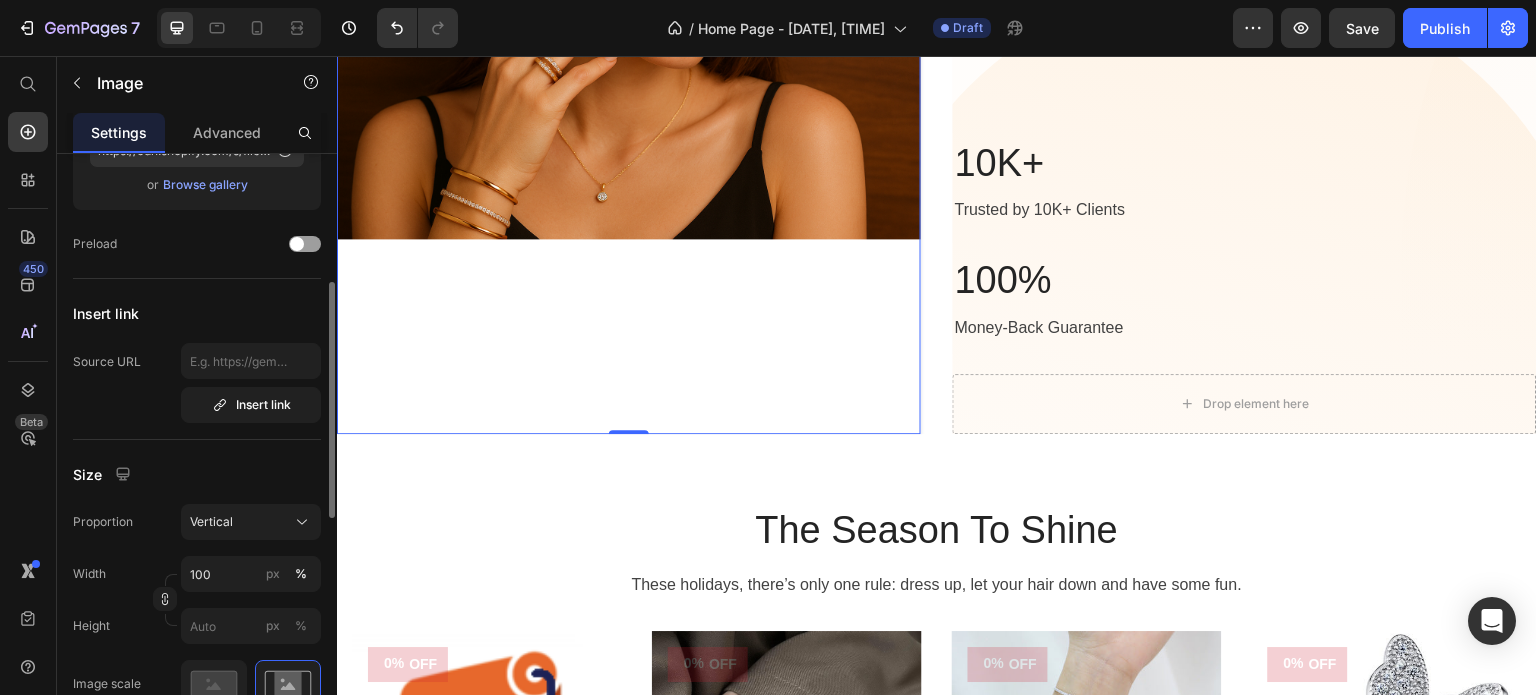 scroll, scrollTop: 348, scrollLeft: 0, axis: vertical 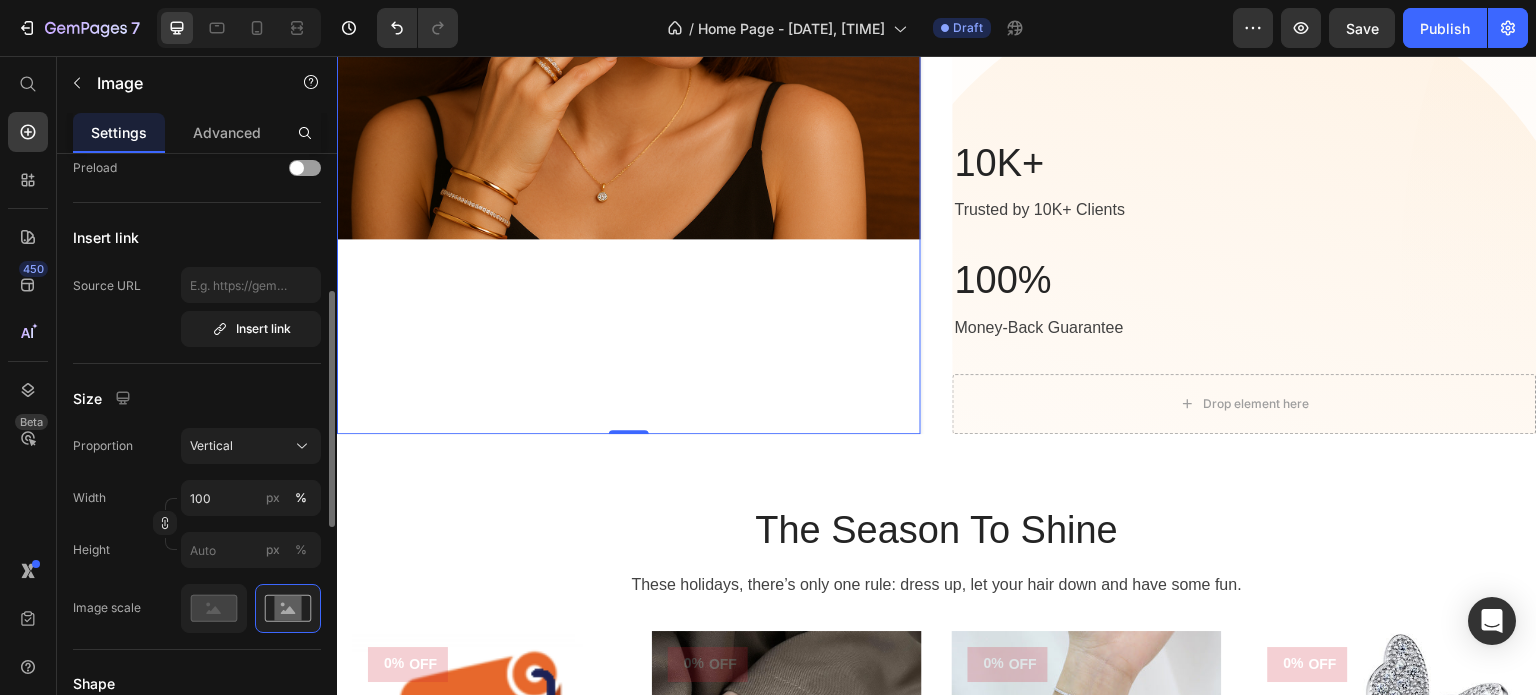 click on "Size Proportion Vertical Width 100 px % Height px % Image scale" 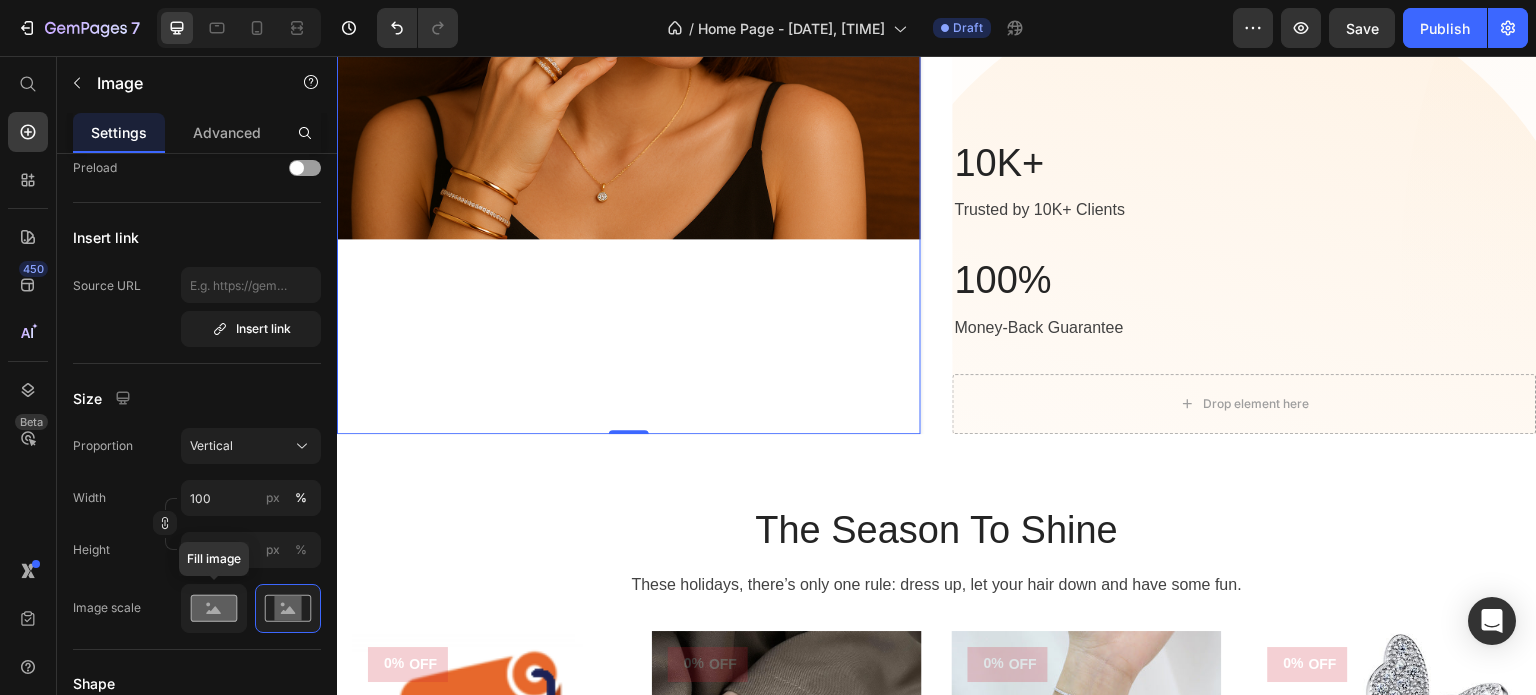 click 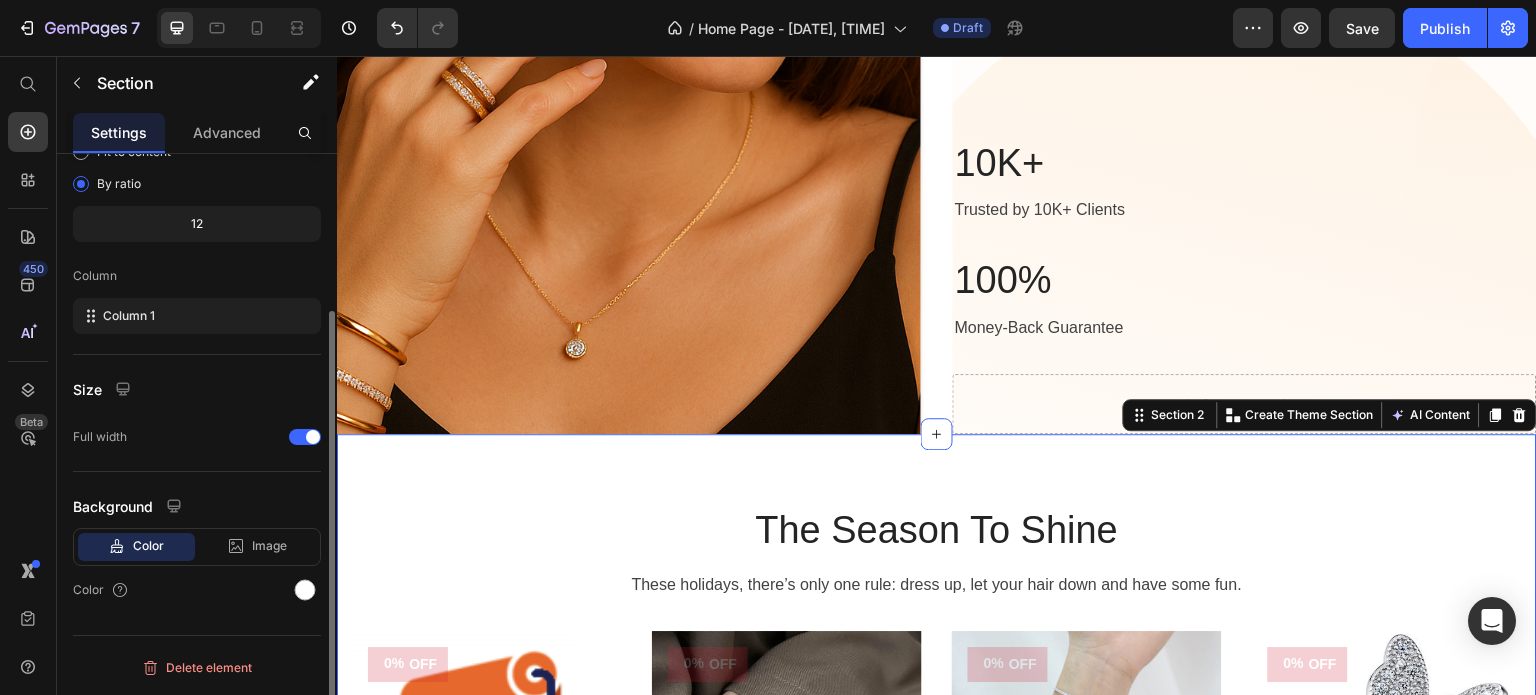 scroll, scrollTop: 0, scrollLeft: 0, axis: both 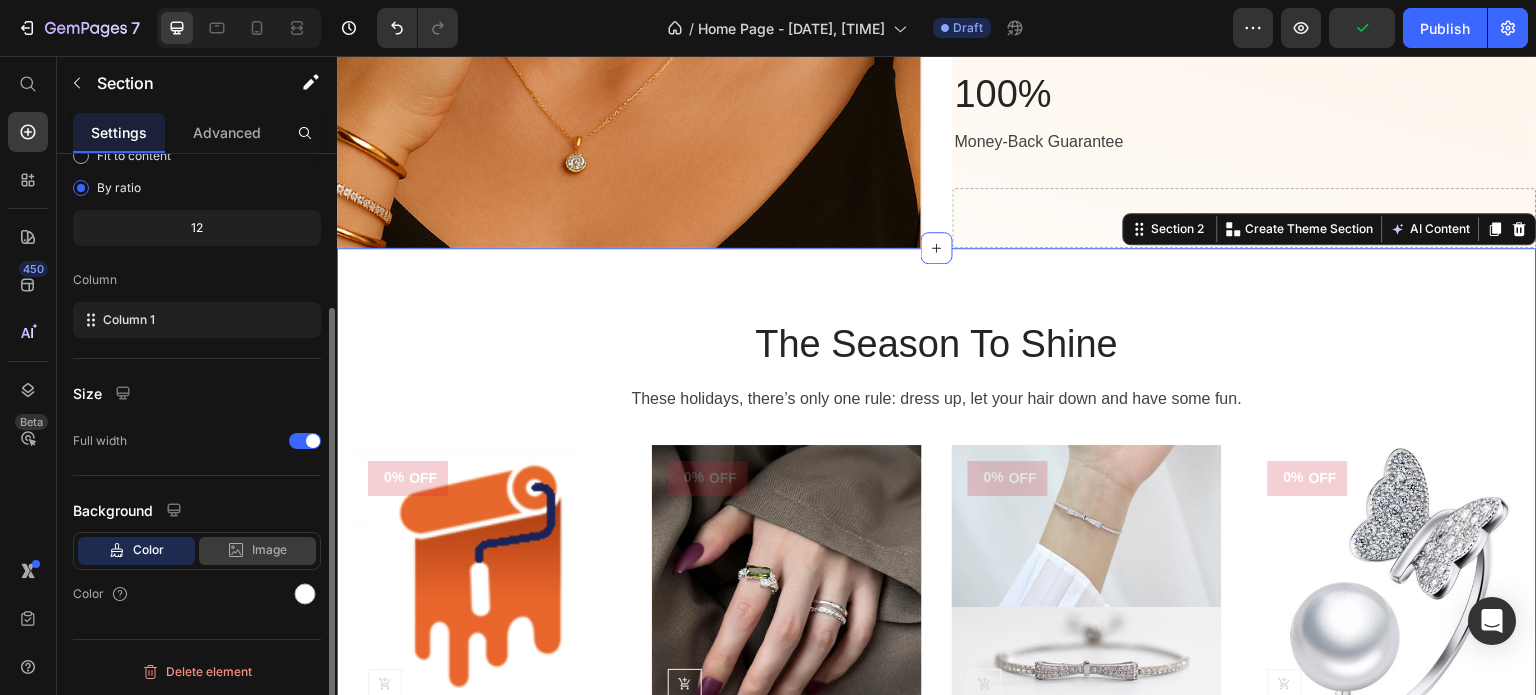 click 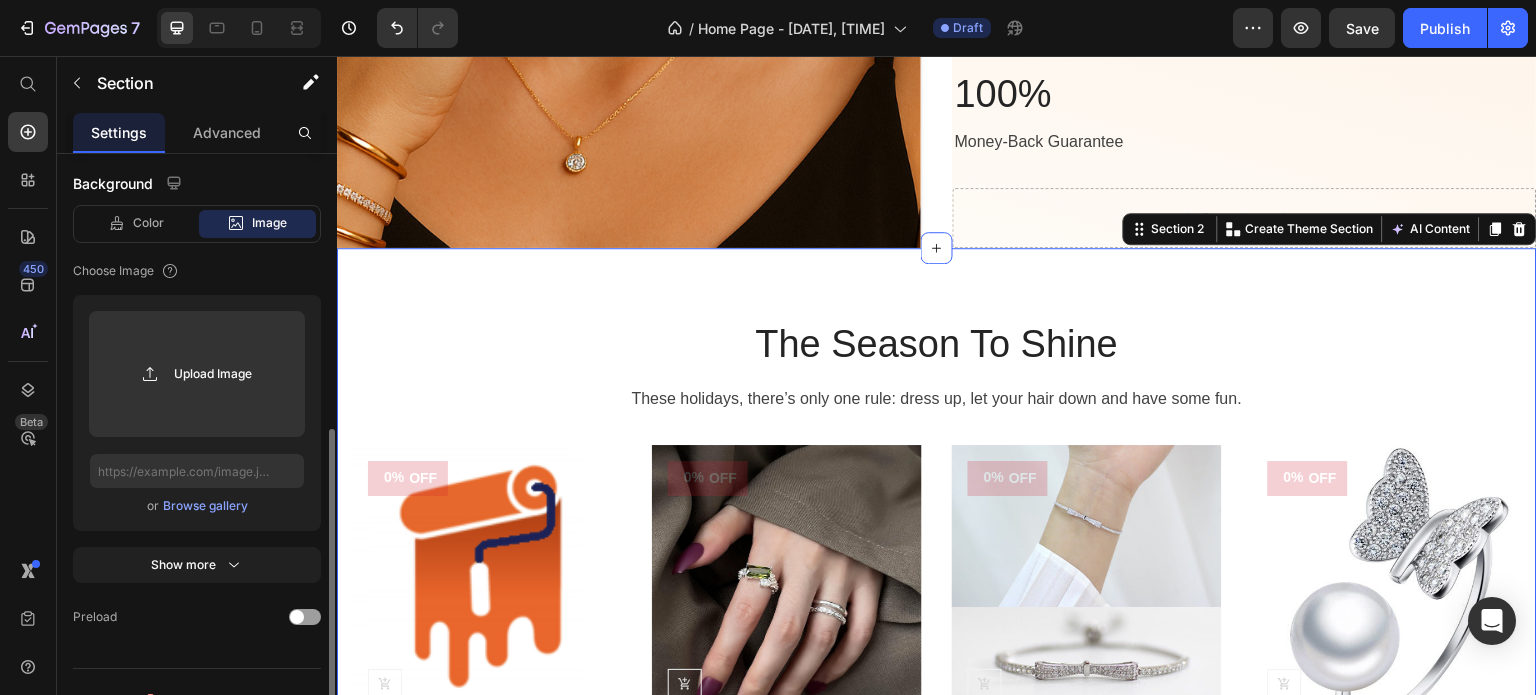 scroll, scrollTop: 564, scrollLeft: 0, axis: vertical 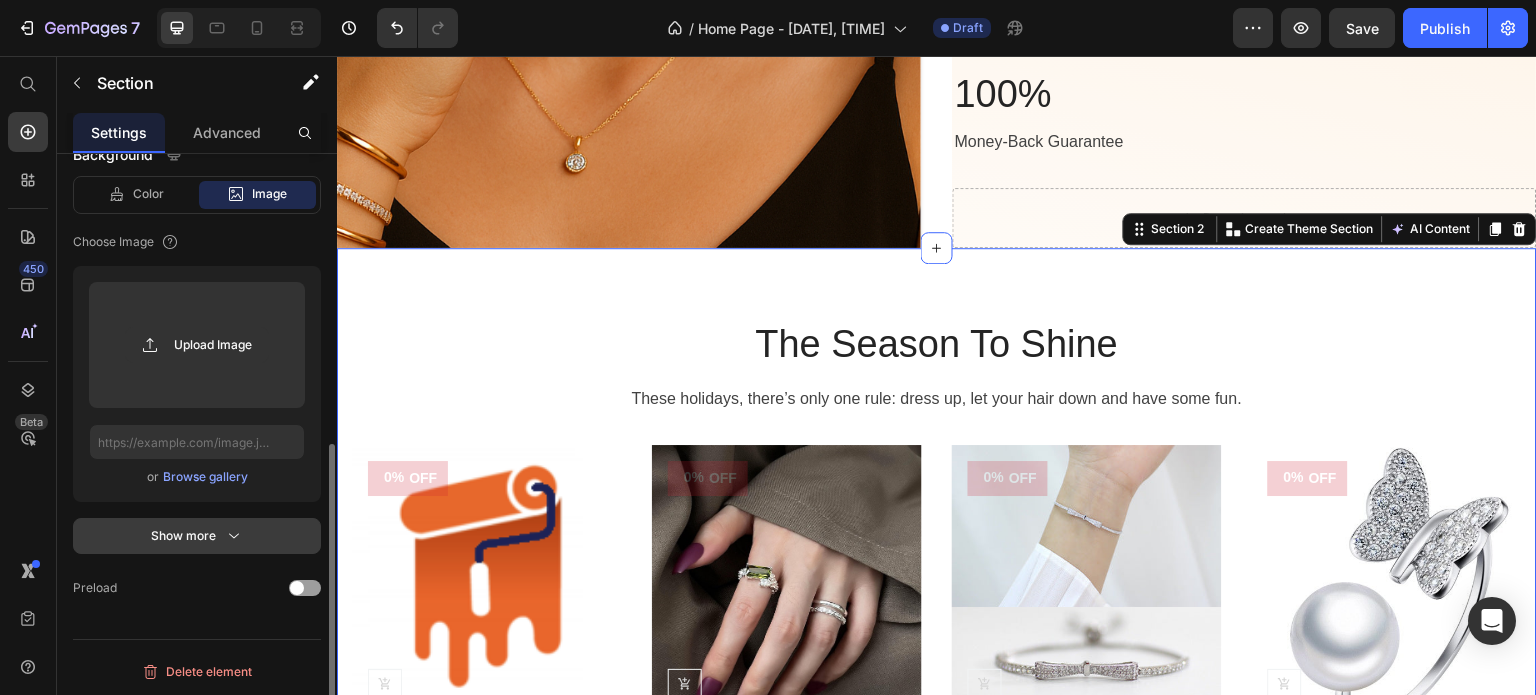 click on "Show more" at bounding box center (197, 536) 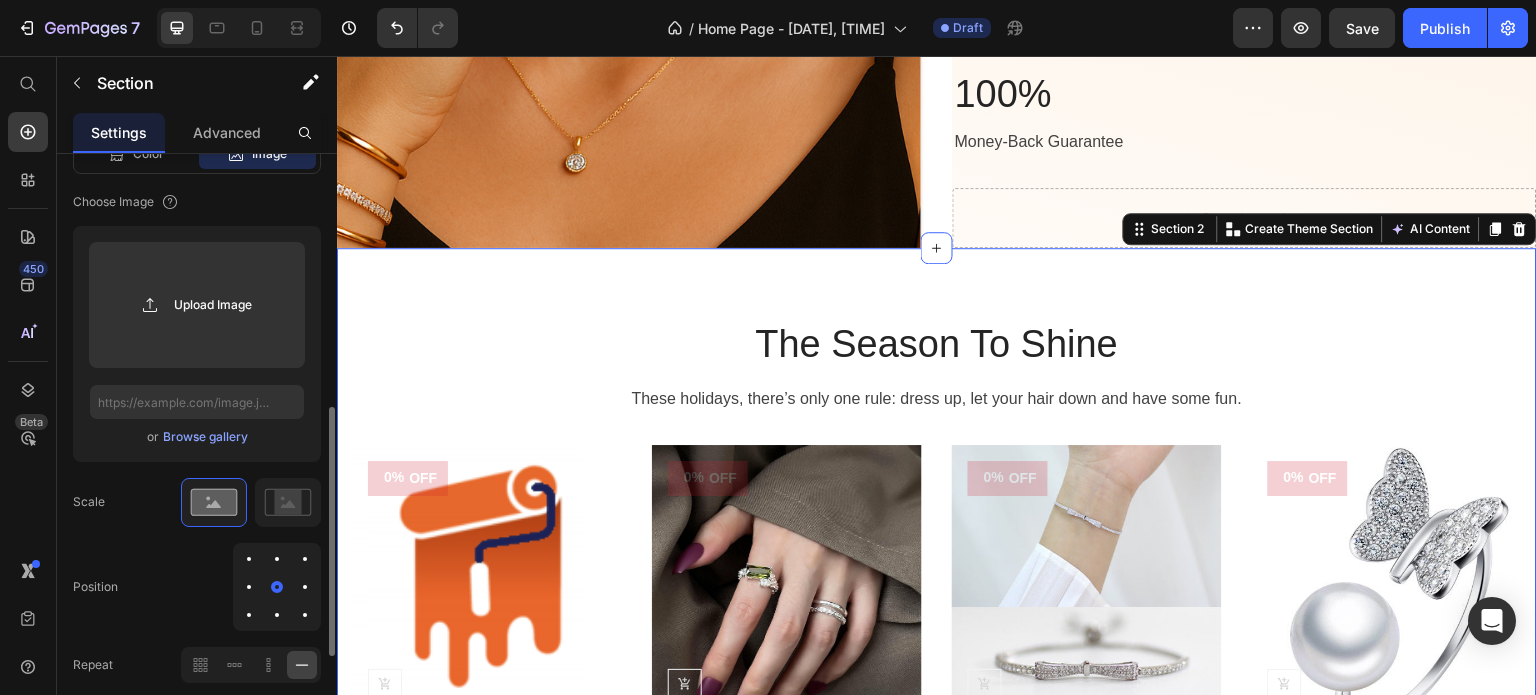 scroll, scrollTop: 605, scrollLeft: 0, axis: vertical 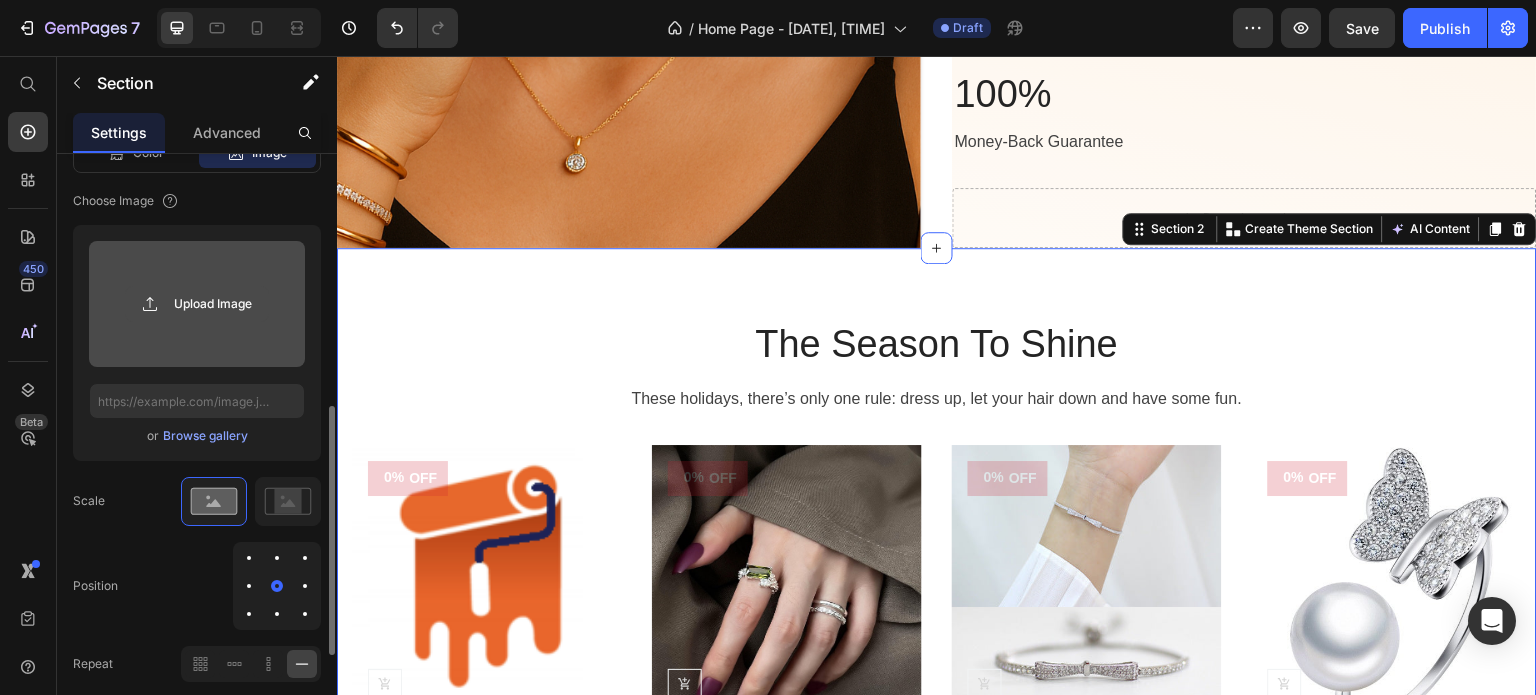 click 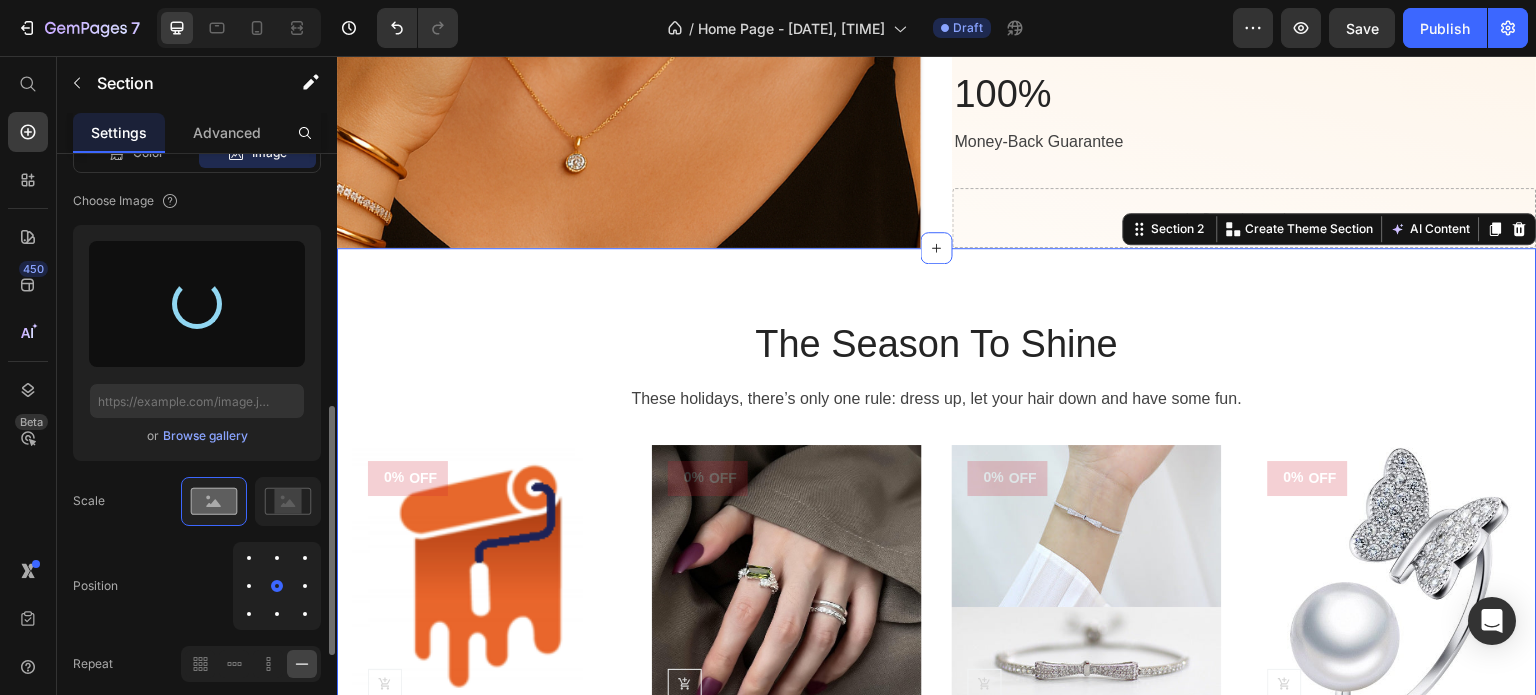 click at bounding box center [197, 304] 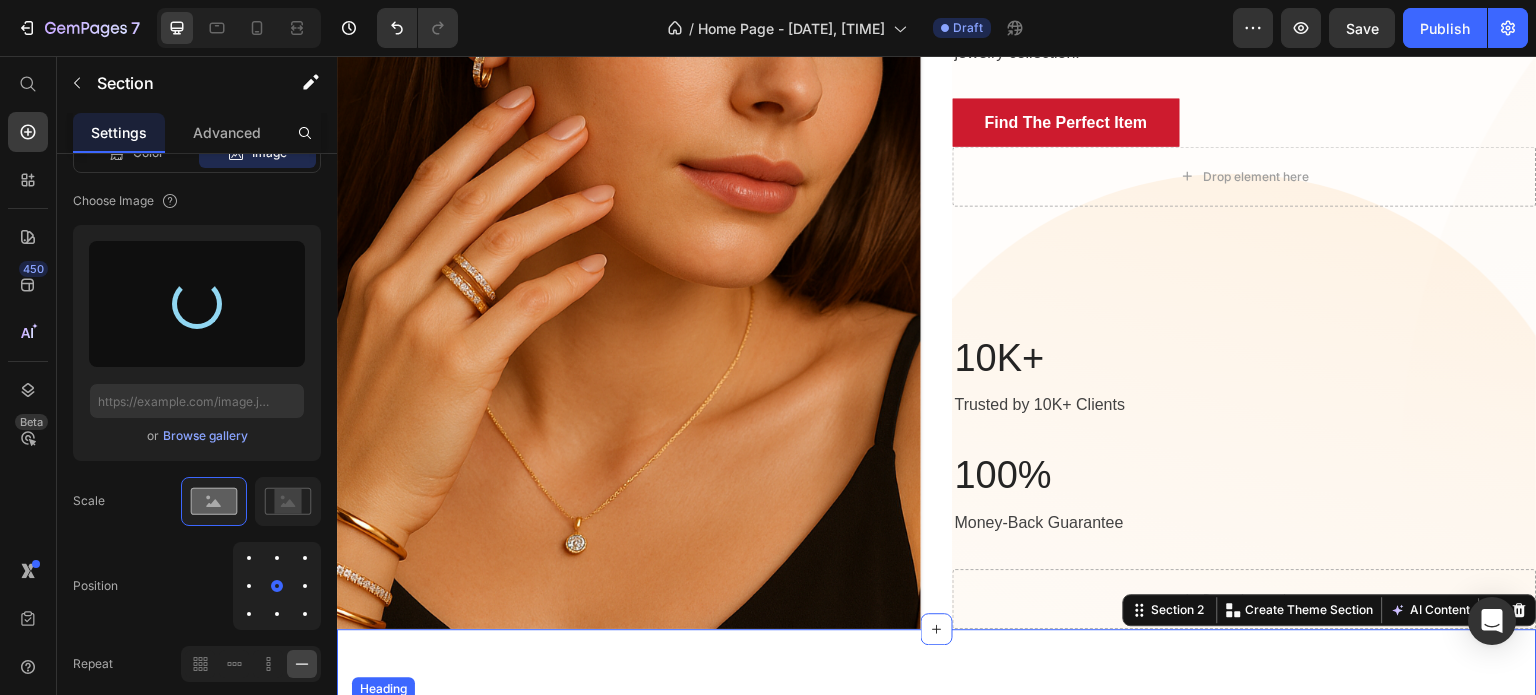 scroll, scrollTop: 0, scrollLeft: 0, axis: both 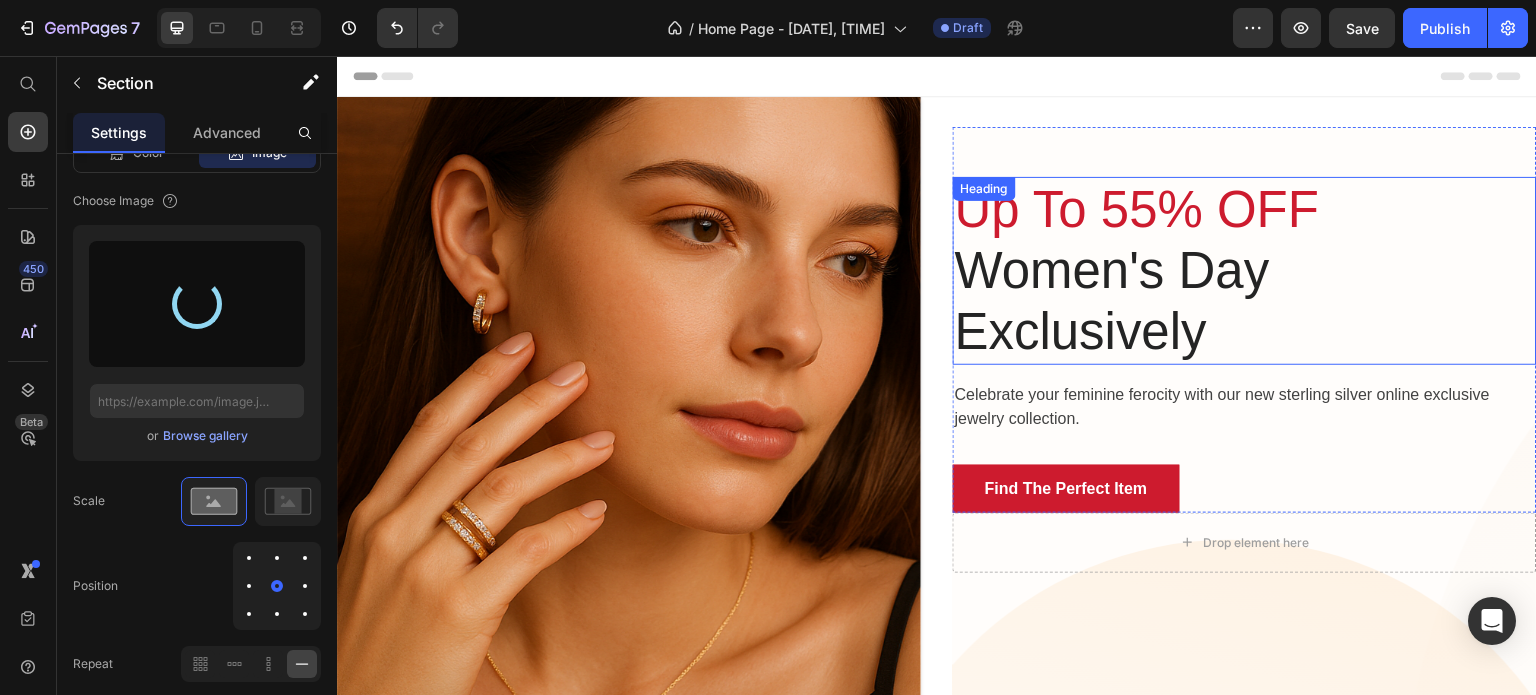 click on "Up To 55% OFF" at bounding box center (1137, 209) 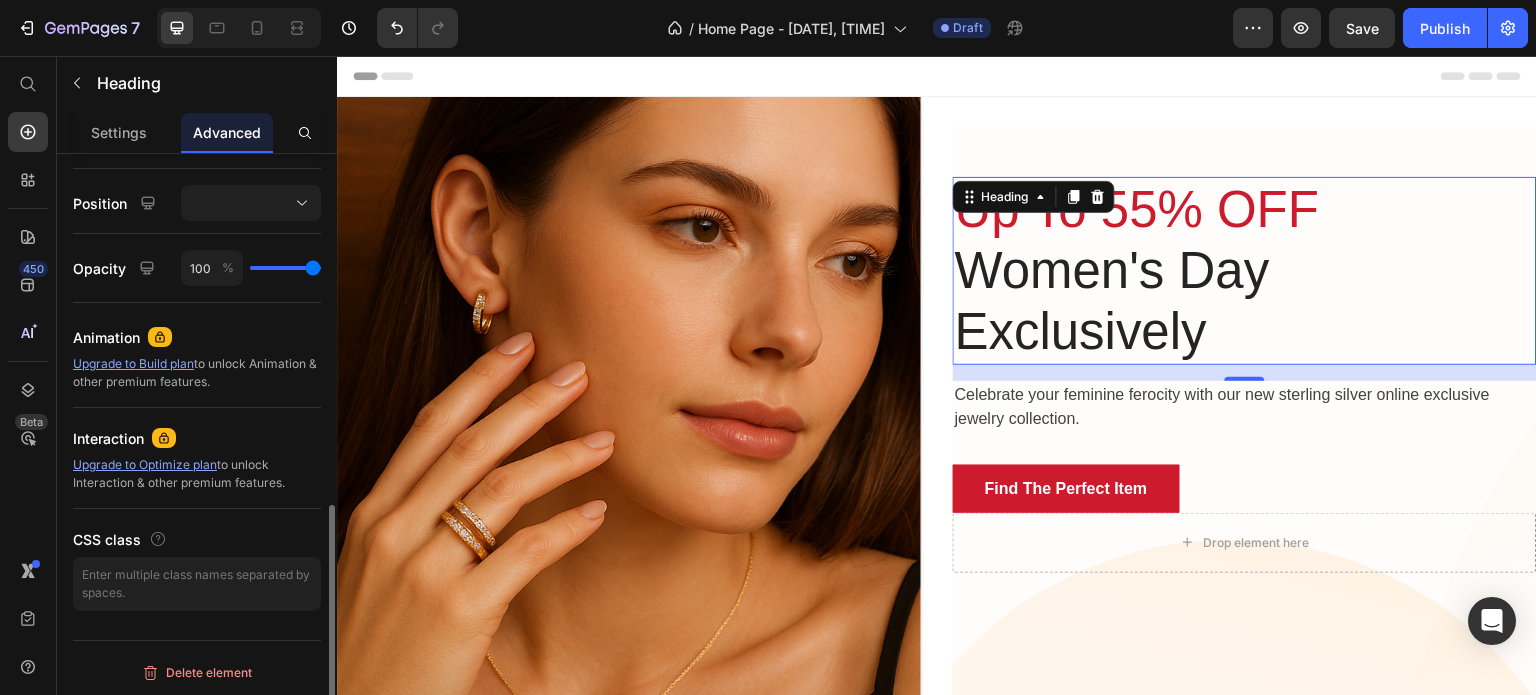 scroll, scrollTop: 0, scrollLeft: 0, axis: both 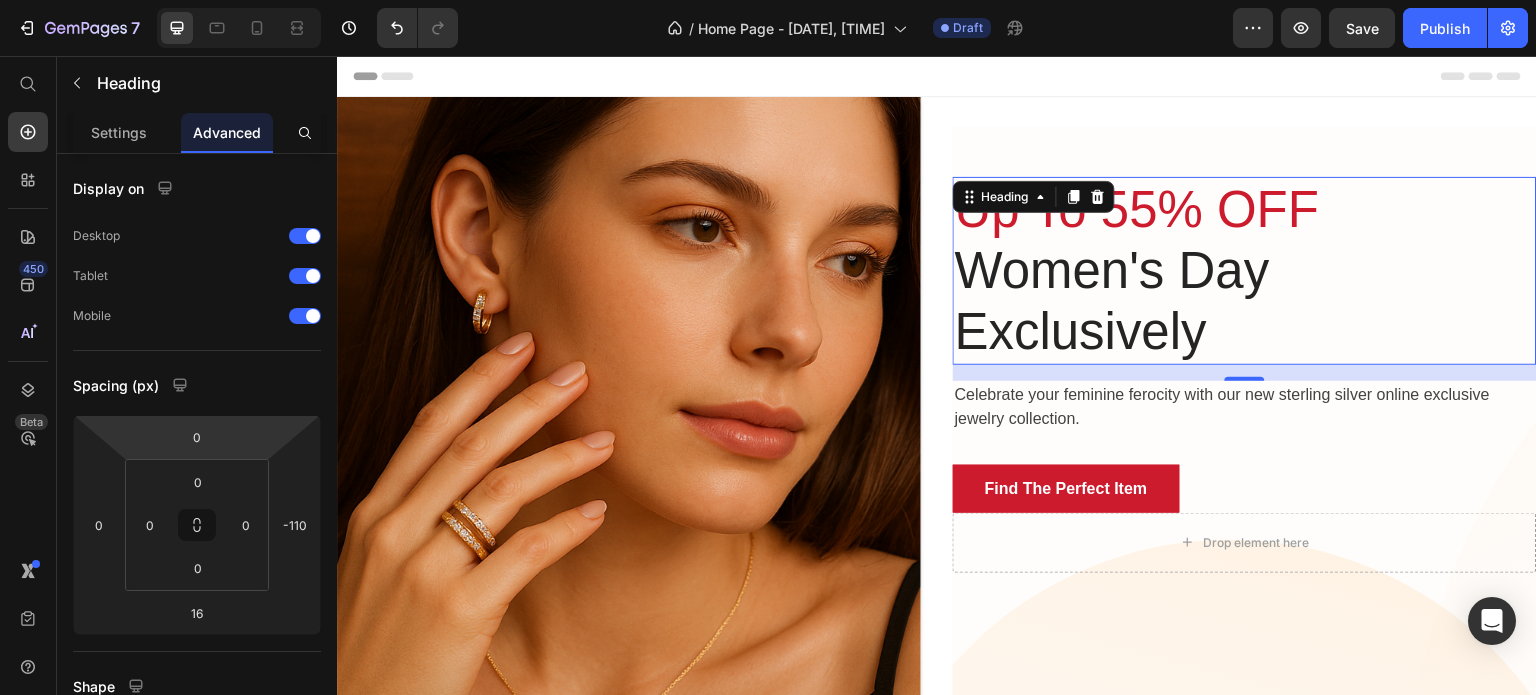 click on "Up To 55% OFF" at bounding box center (1137, 209) 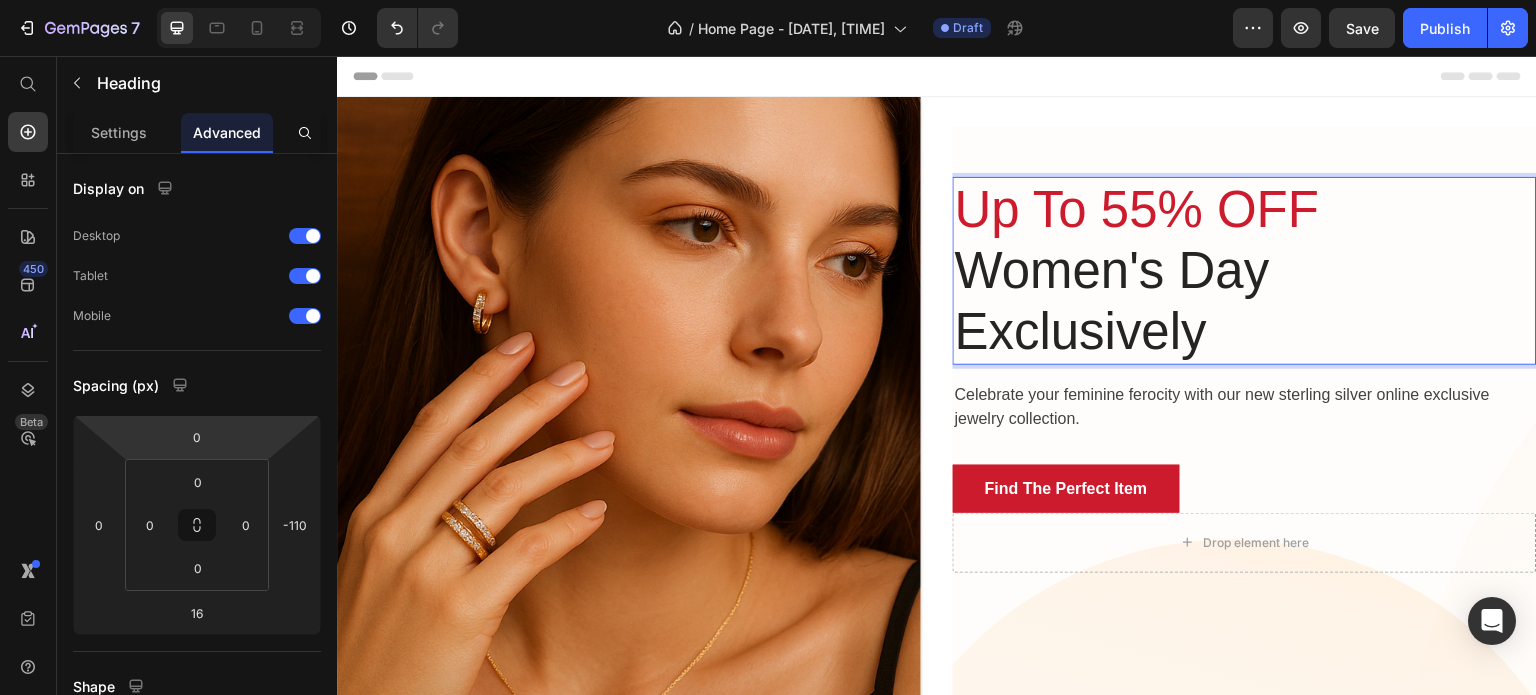 click on "Up To 55% OFF" at bounding box center [1137, 209] 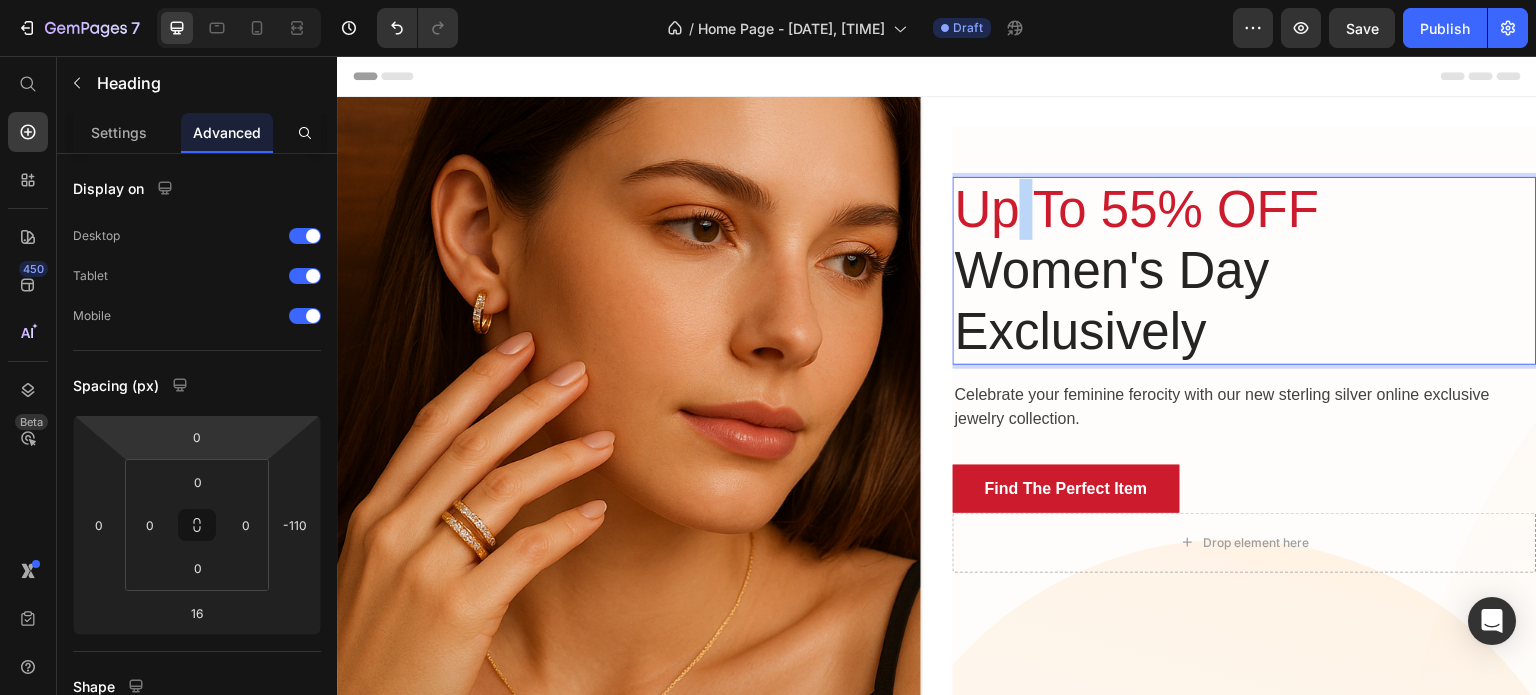 click on "Up To 55% OFF" at bounding box center [1137, 209] 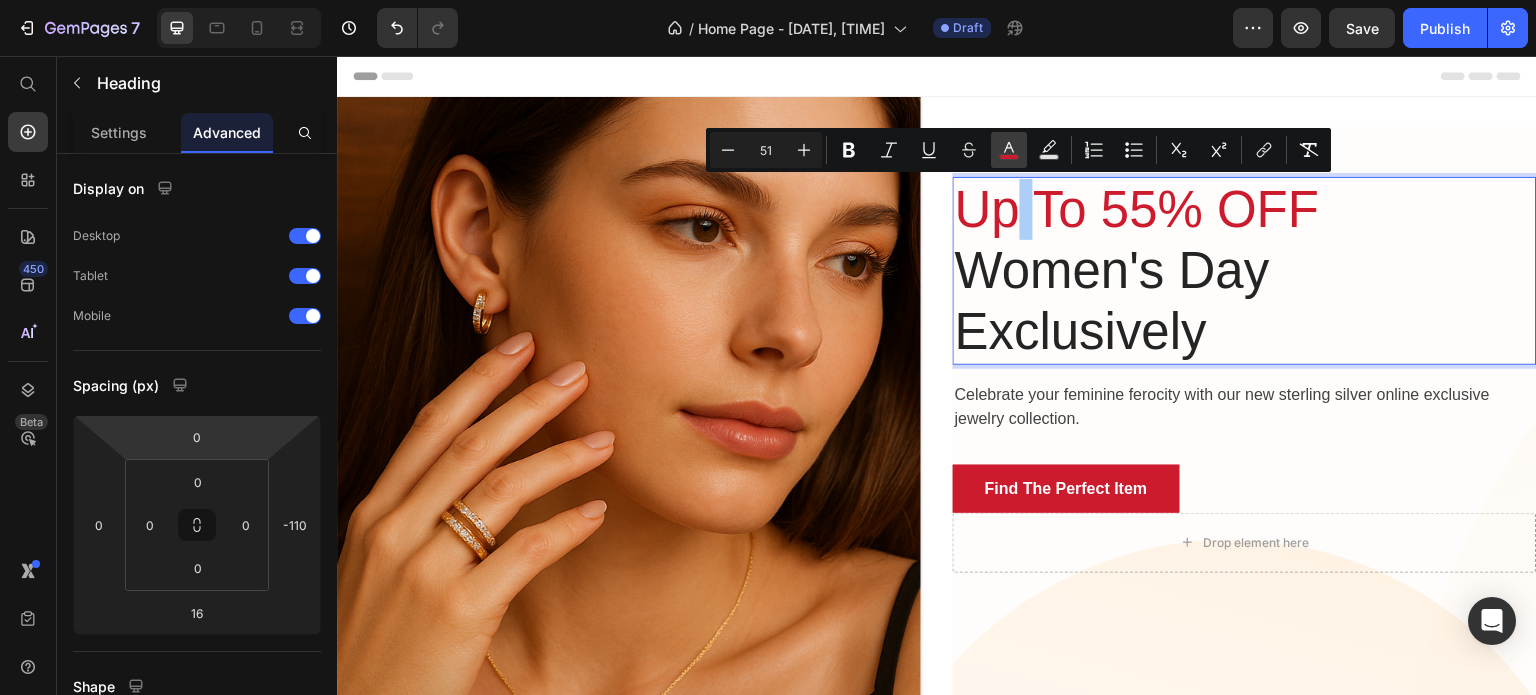 click 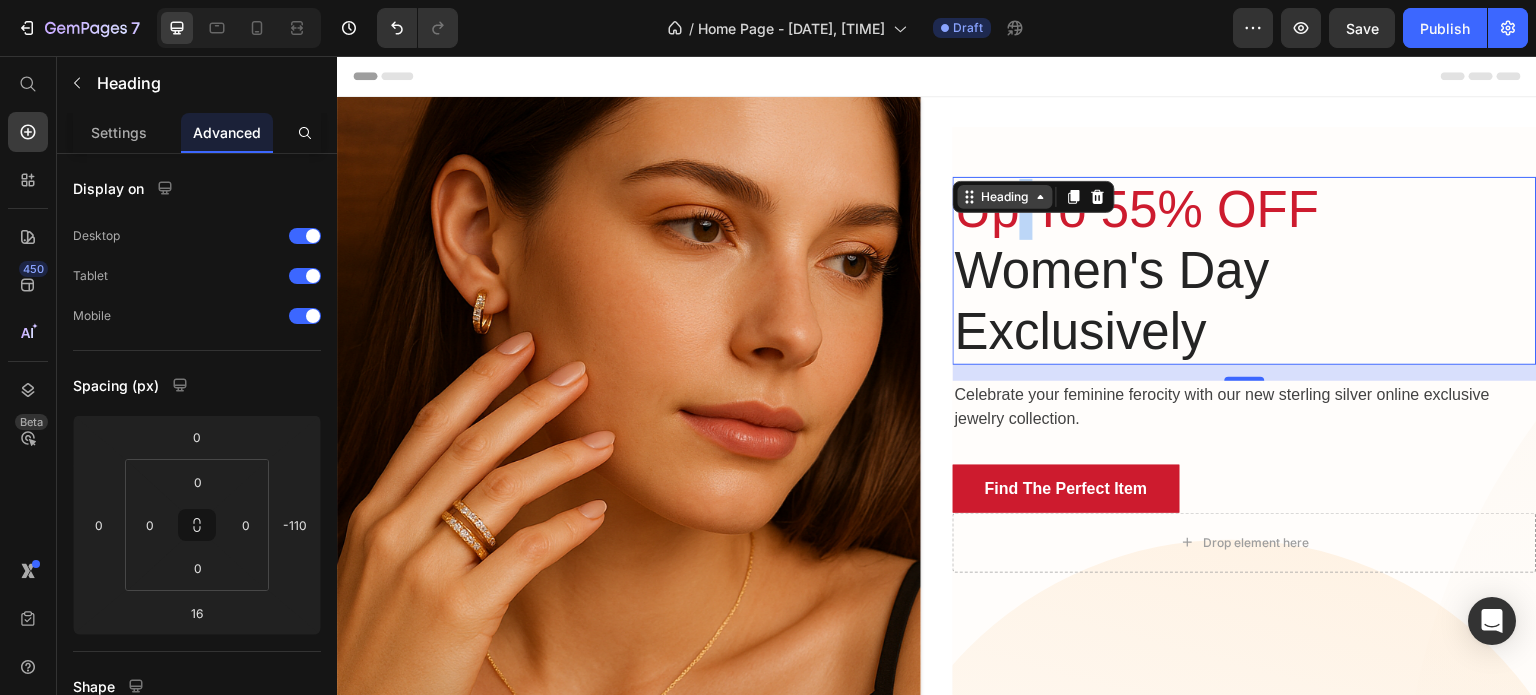 click on "Heading" at bounding box center (1005, 197) 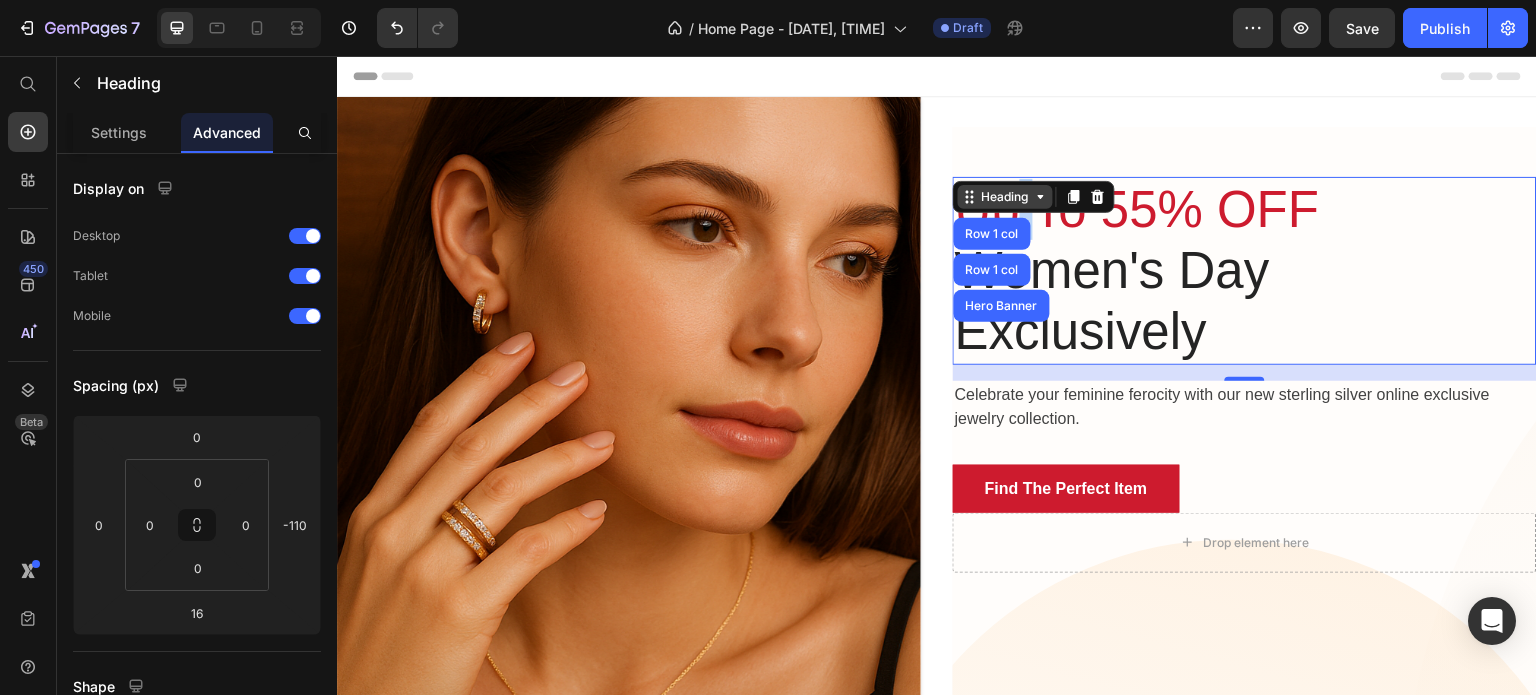 click 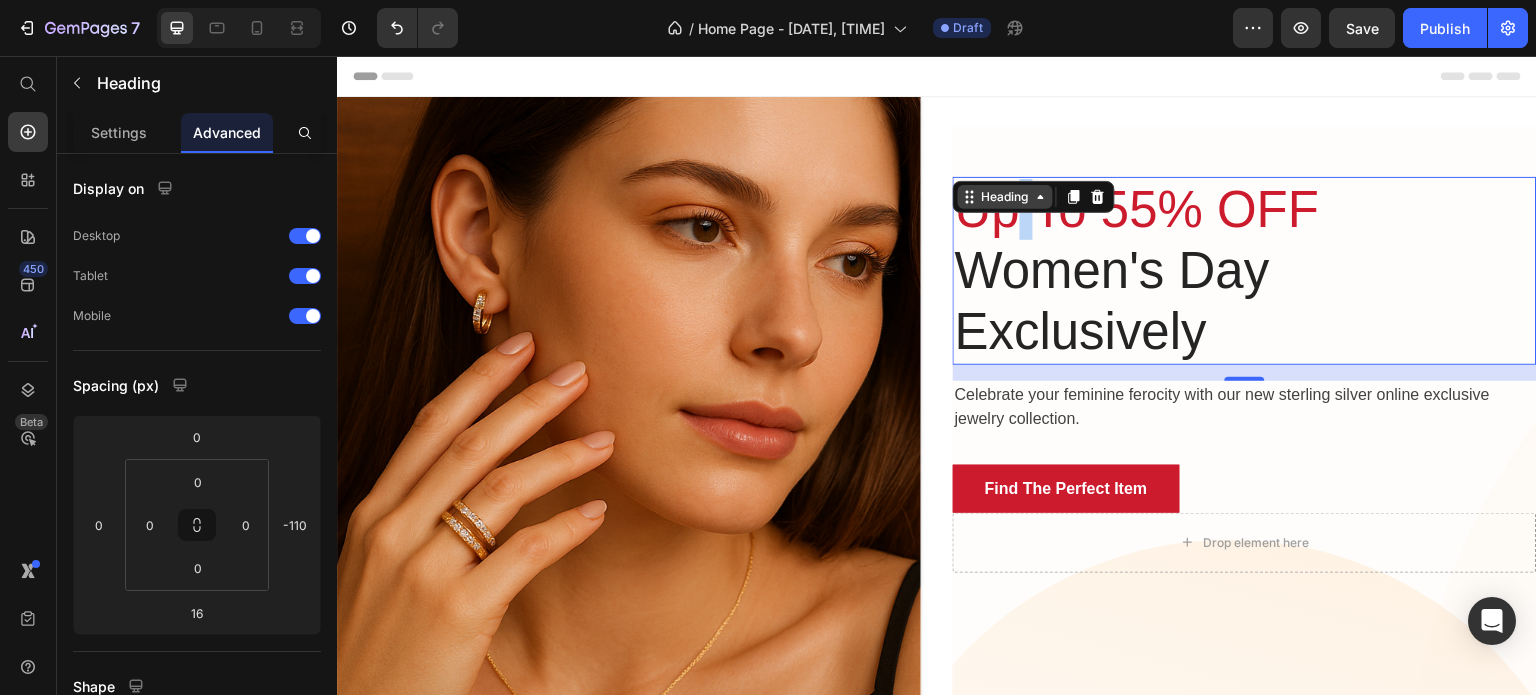 click 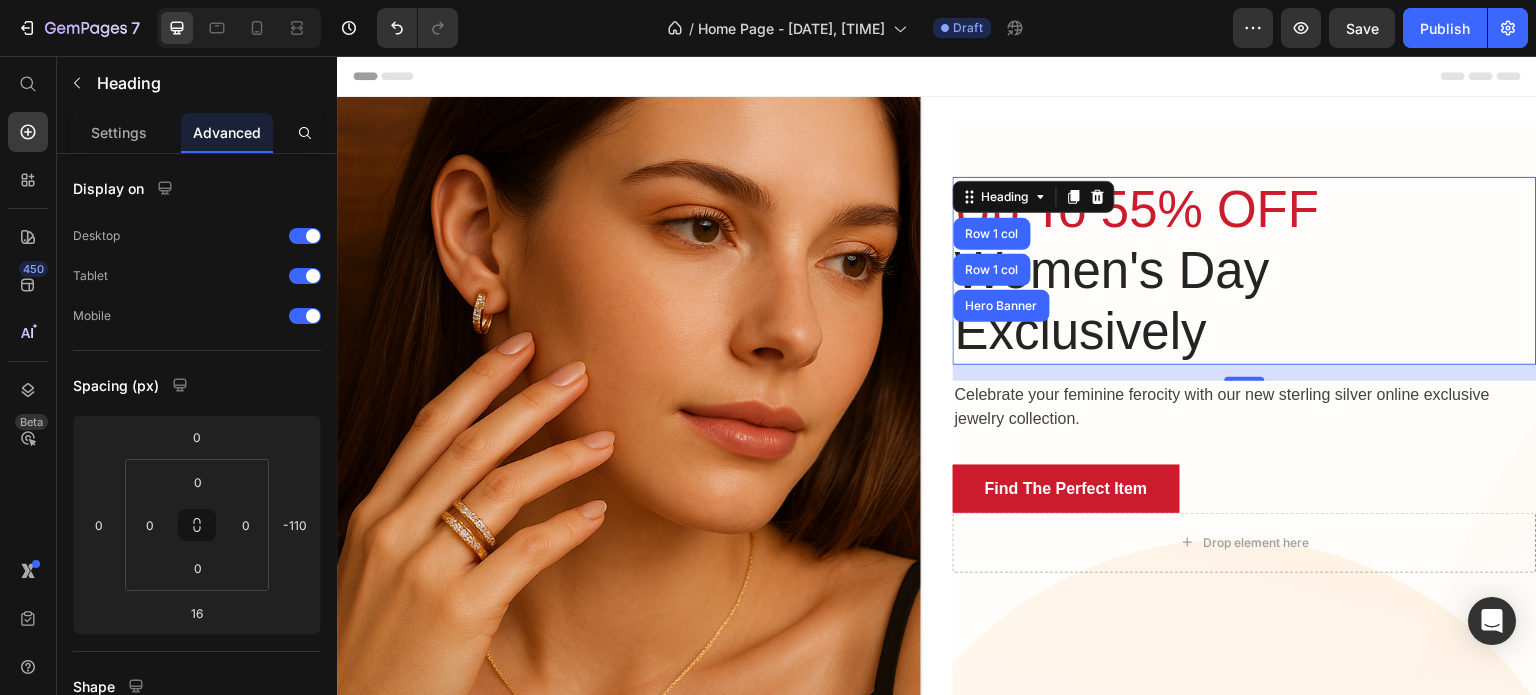 click on "Up To 55% OFF" at bounding box center (1137, 209) 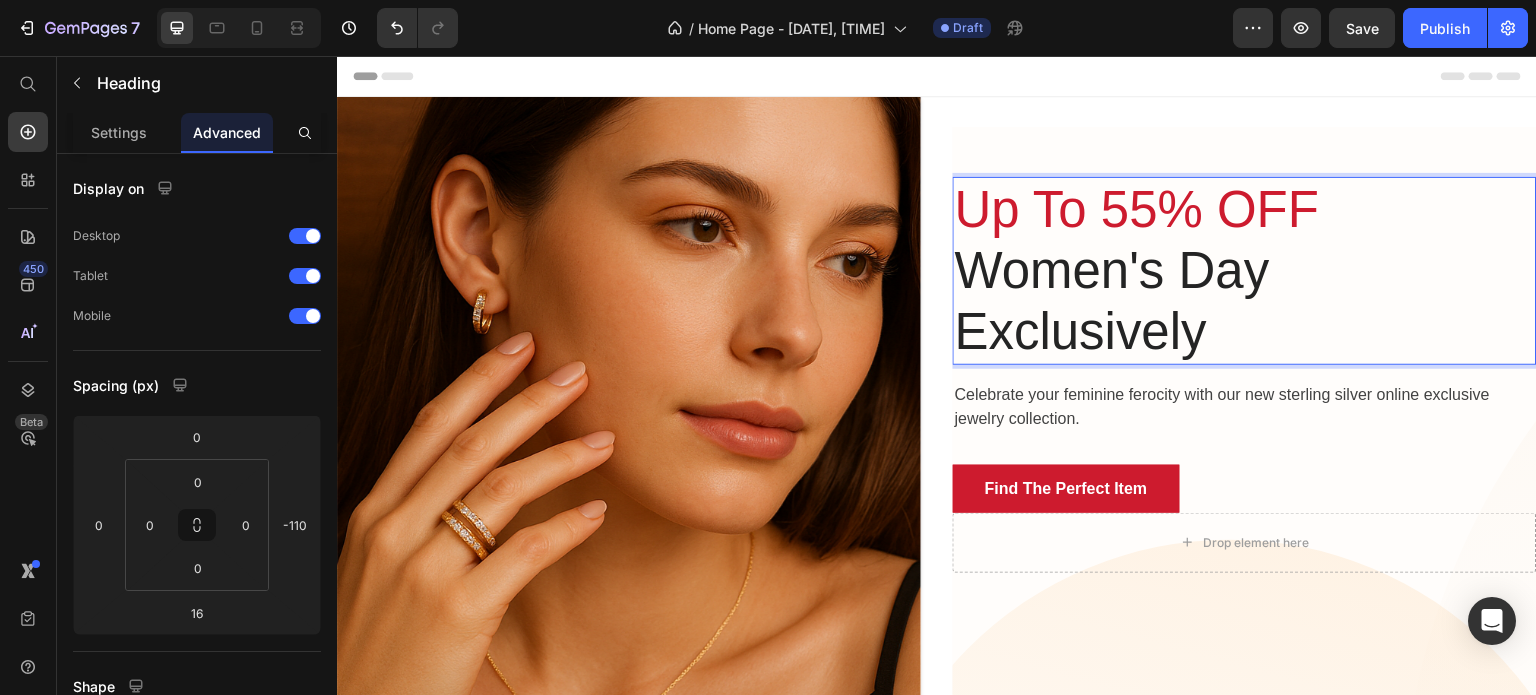 drag, startPoint x: 1135, startPoint y: 221, endPoint x: 1118, endPoint y: 195, distance: 31.06445 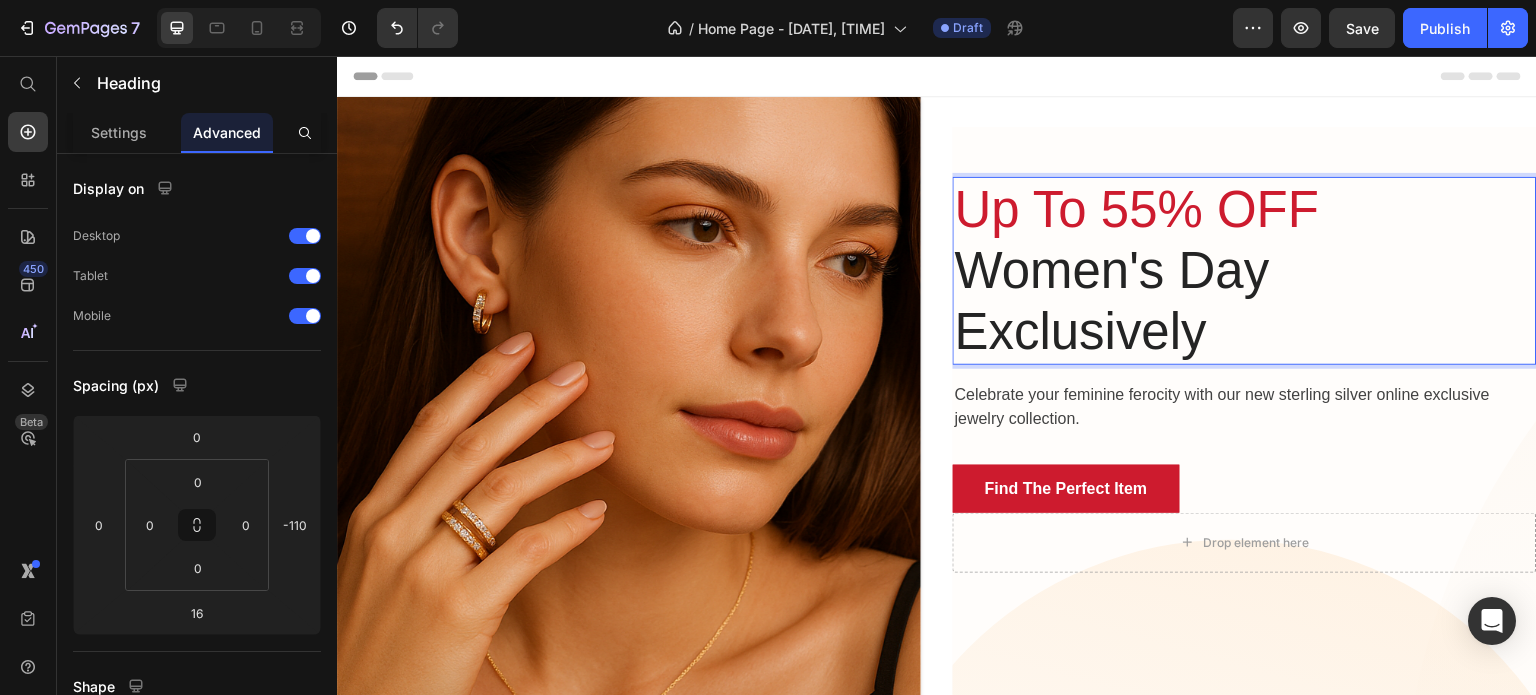 click on "Up To 55% OFF" at bounding box center [1137, 209] 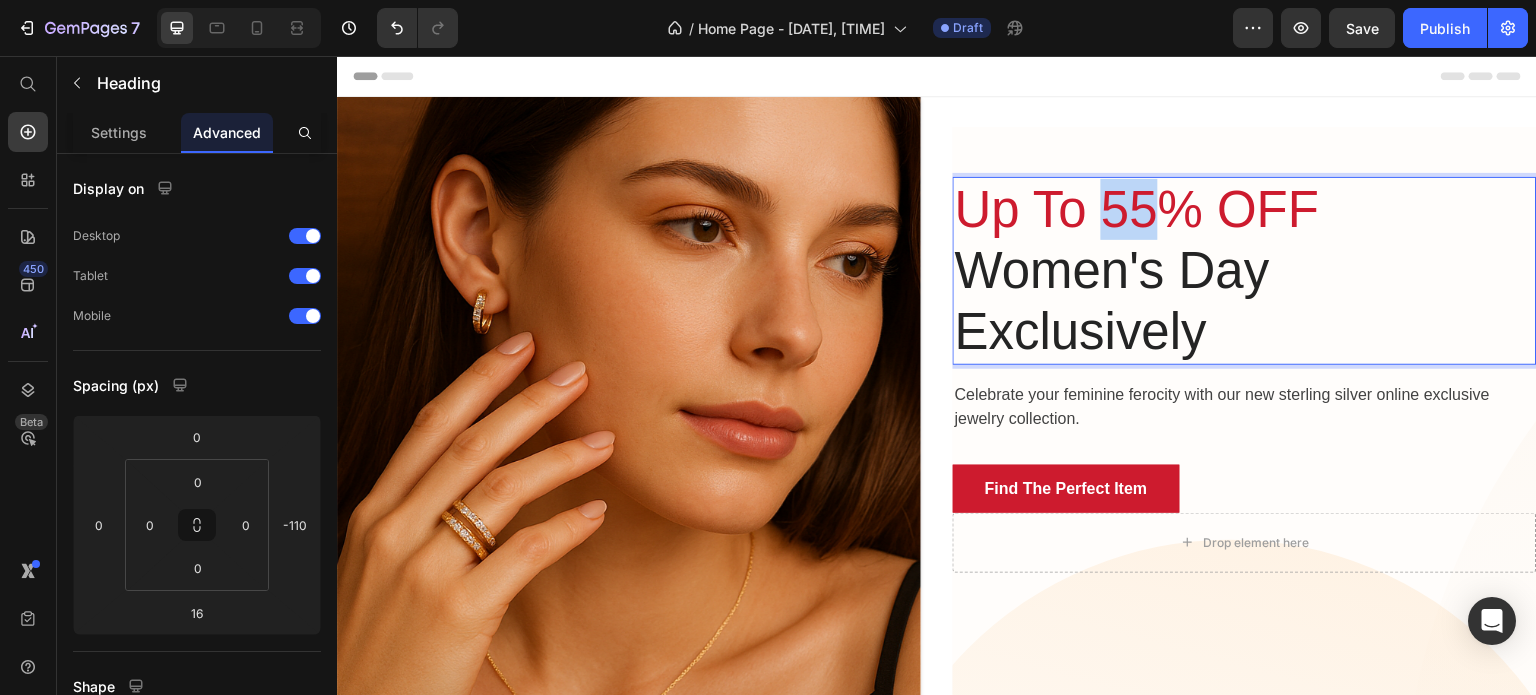click on "Up To 55% OFF" at bounding box center [1137, 209] 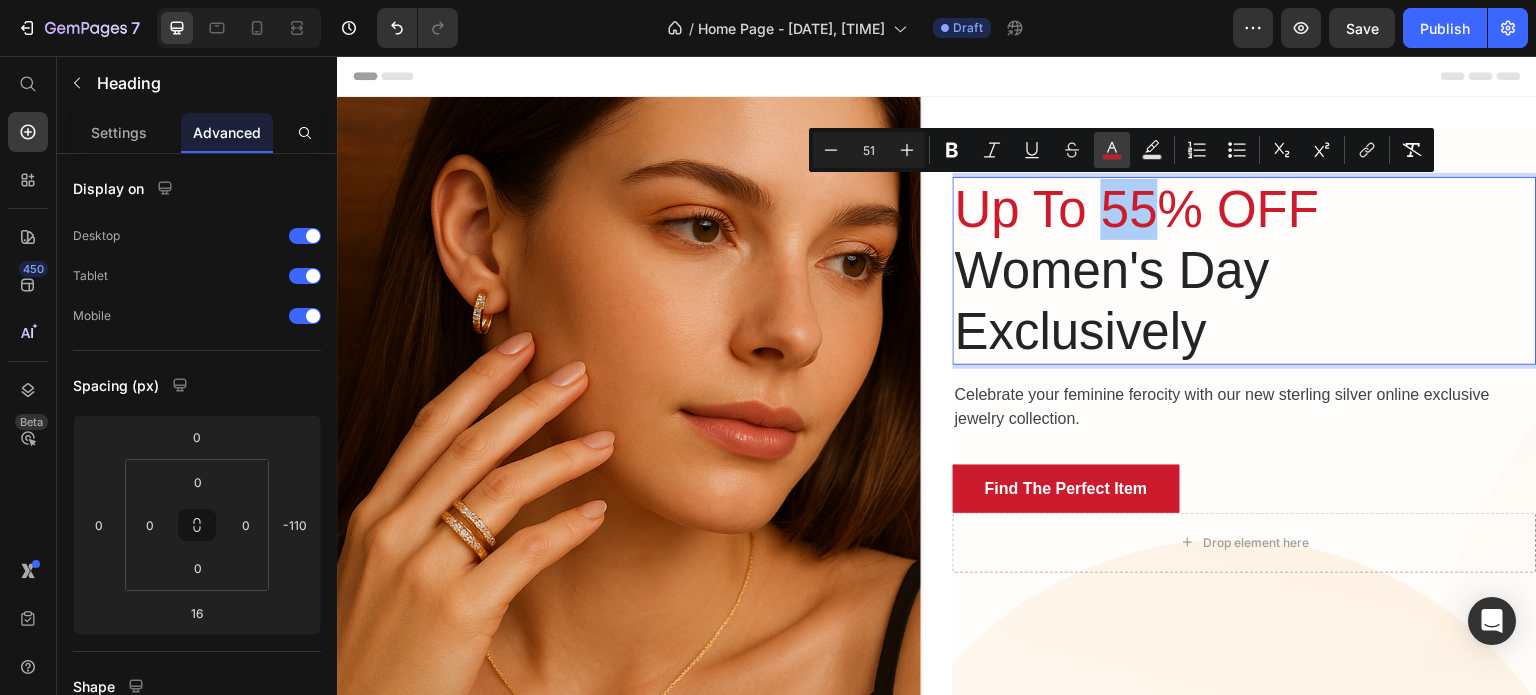 click on "color" at bounding box center (1112, 150) 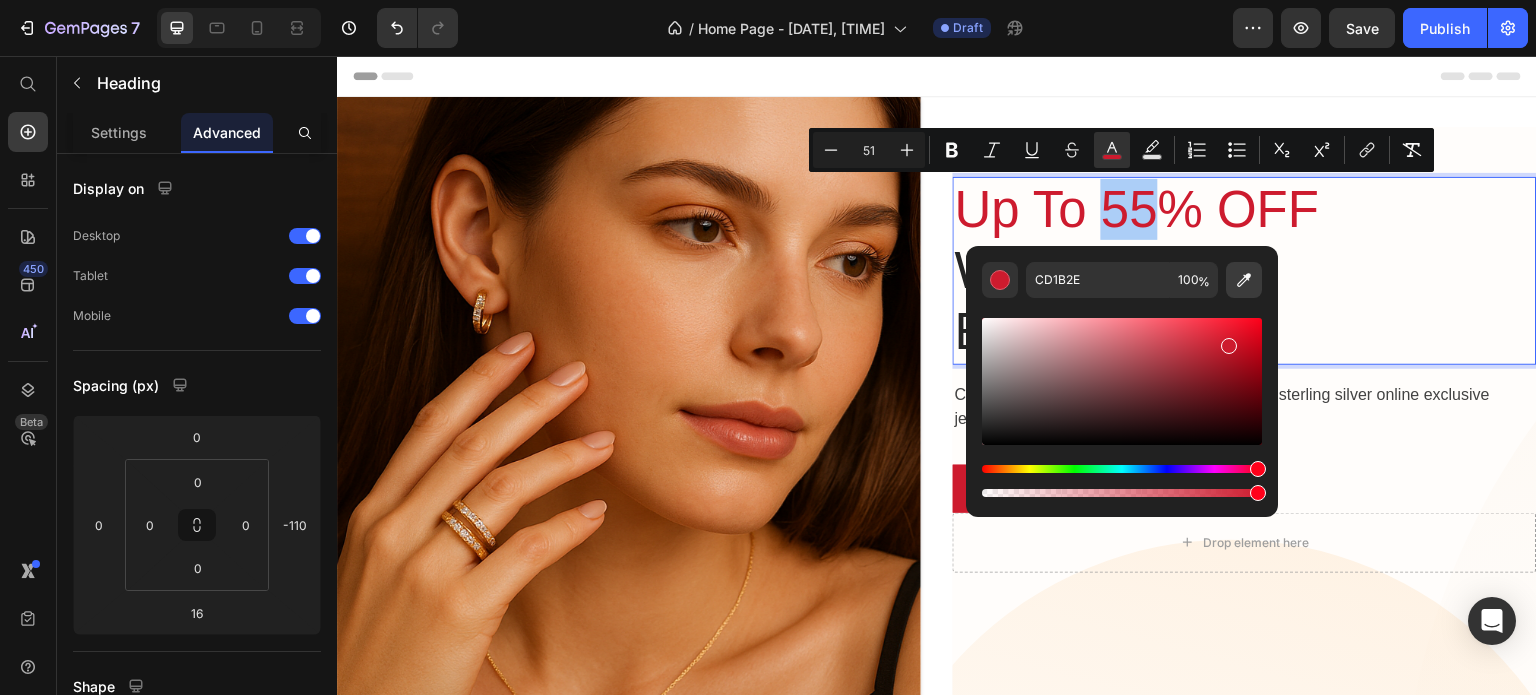 click 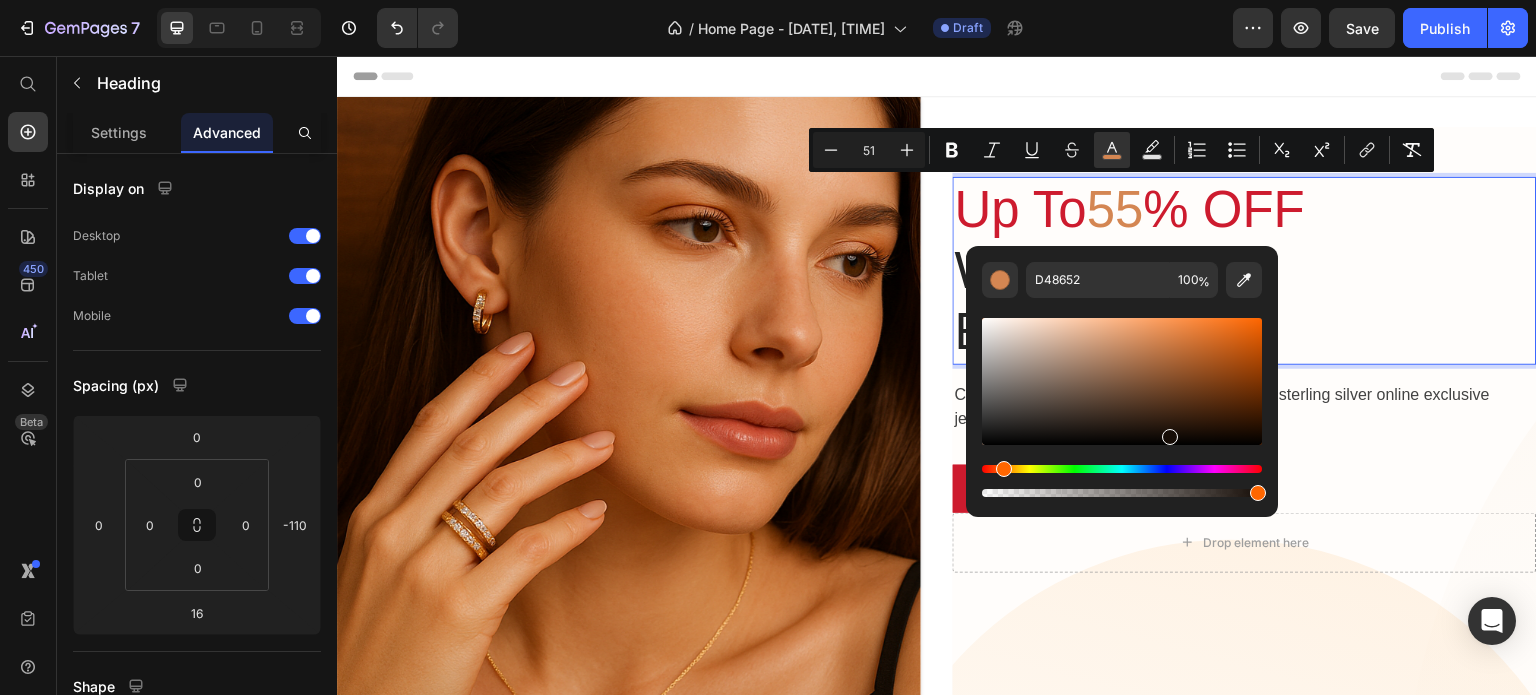 click at bounding box center [1122, 381] 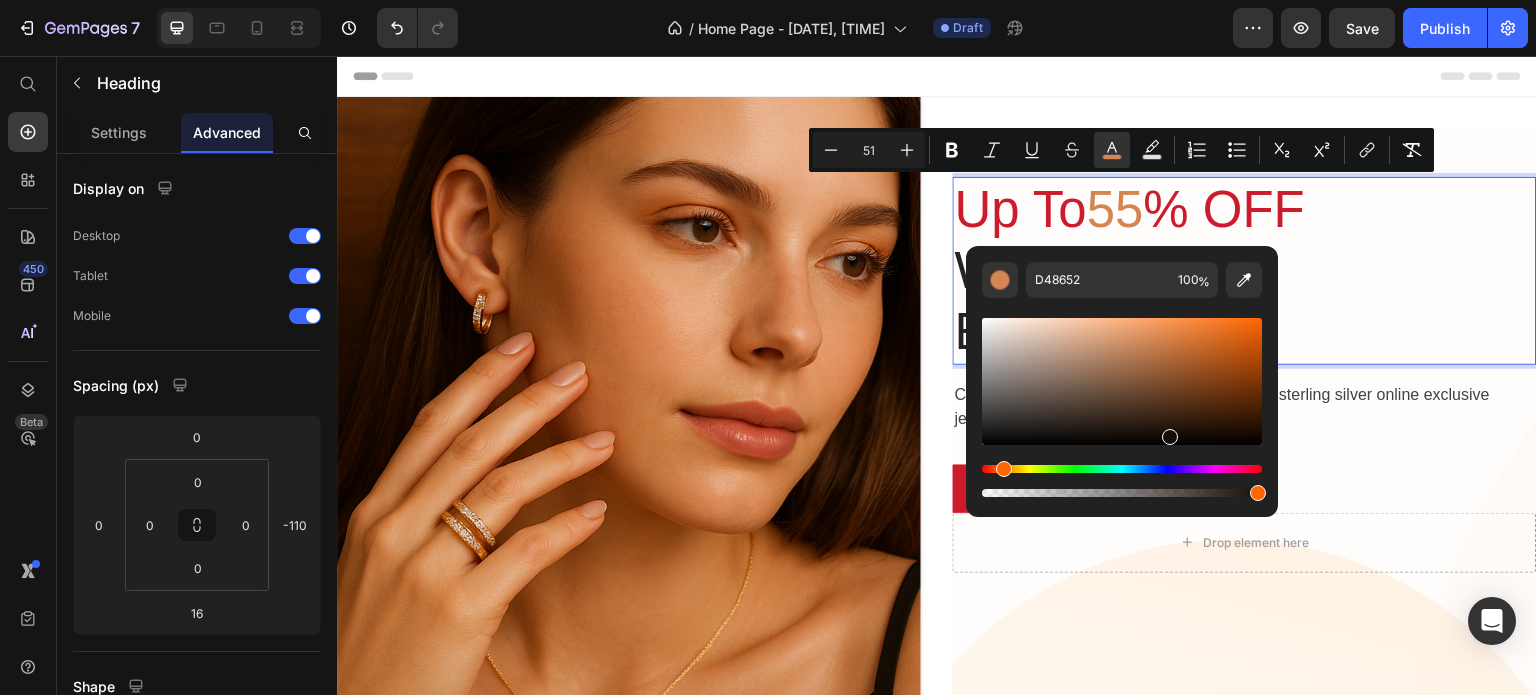 type on "160D07" 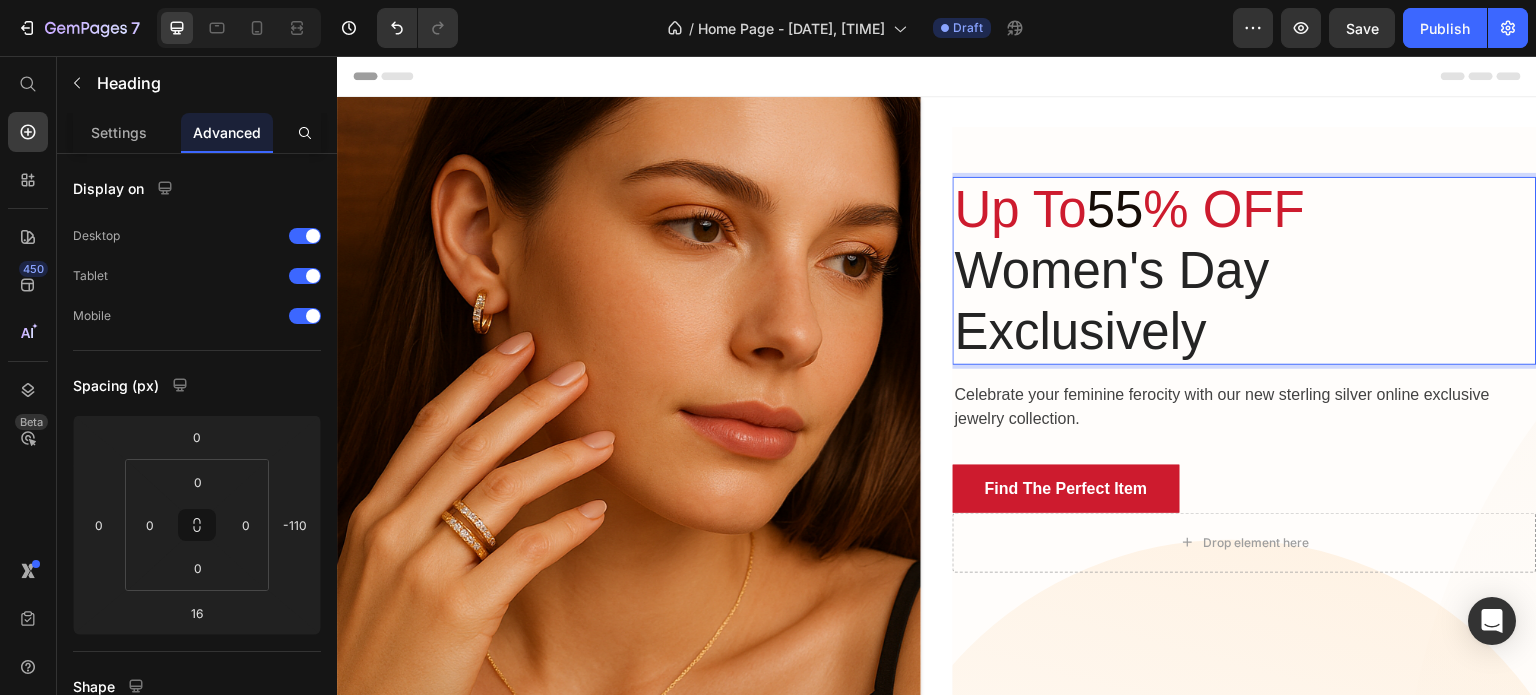 click on "Up To" at bounding box center [1021, 209] 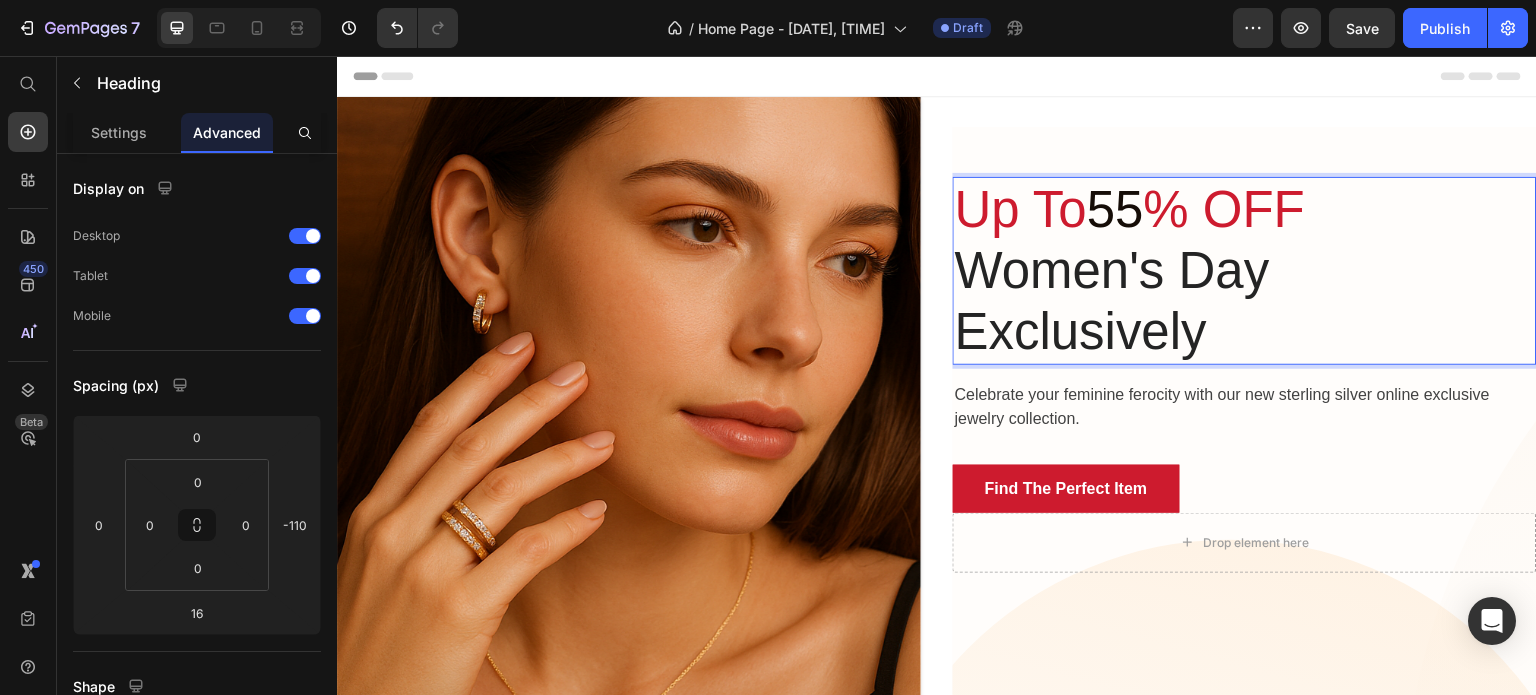 click on "Up To" at bounding box center [1021, 209] 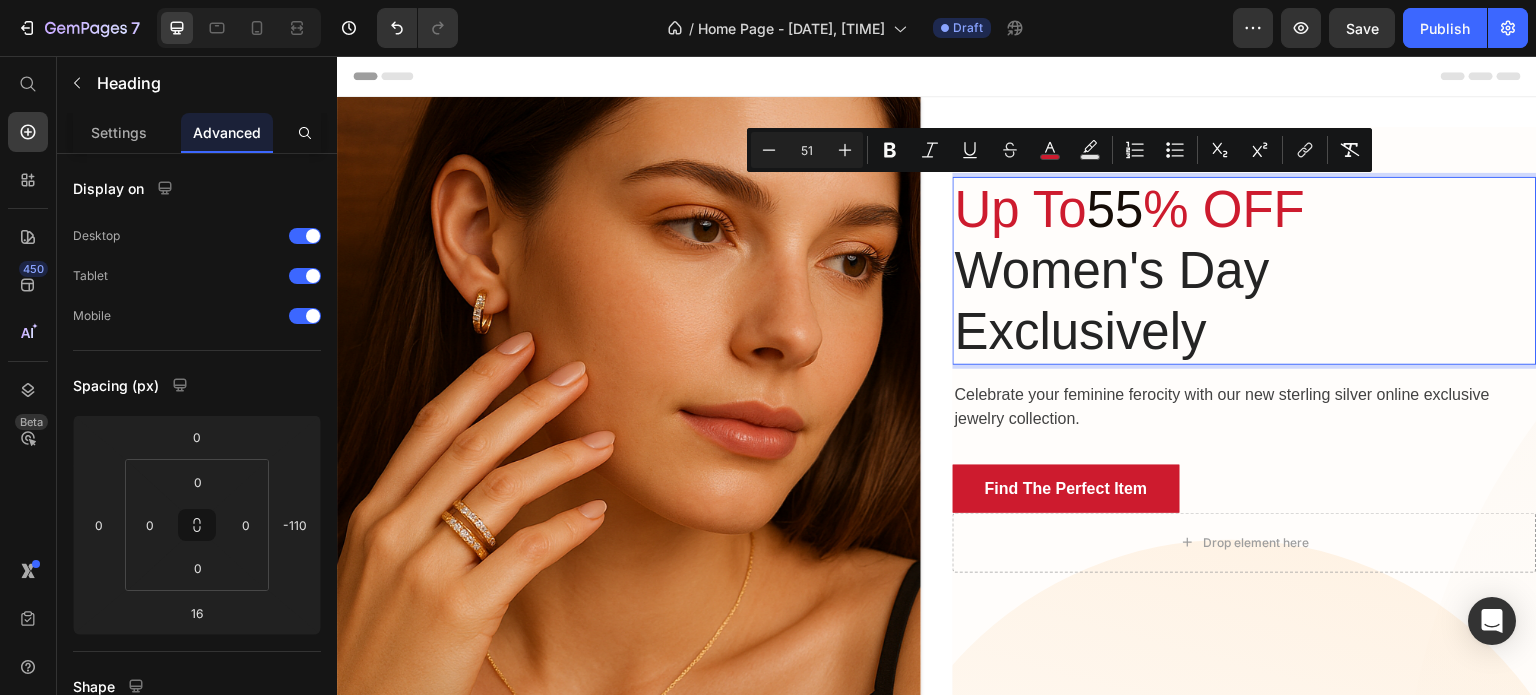 click on "Up To" at bounding box center [1021, 209] 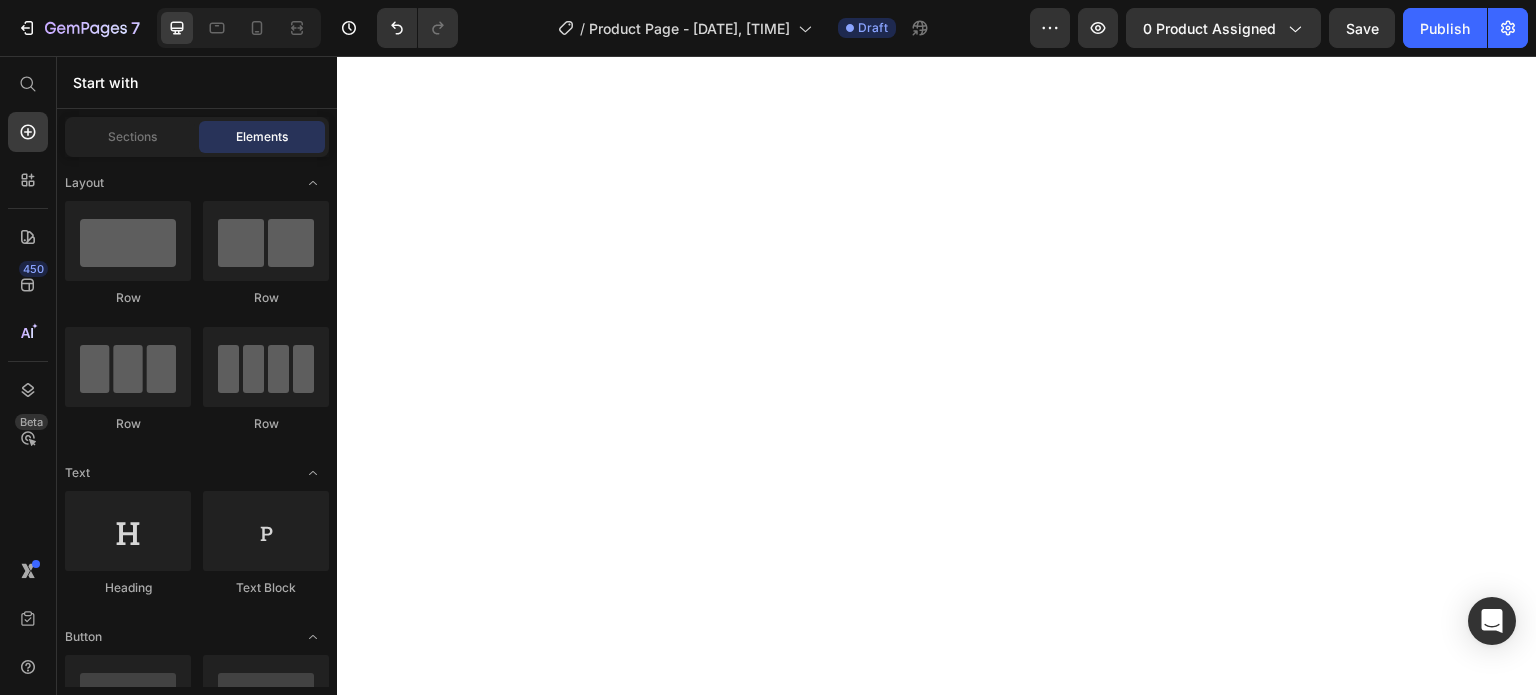 scroll, scrollTop: 0, scrollLeft: 0, axis: both 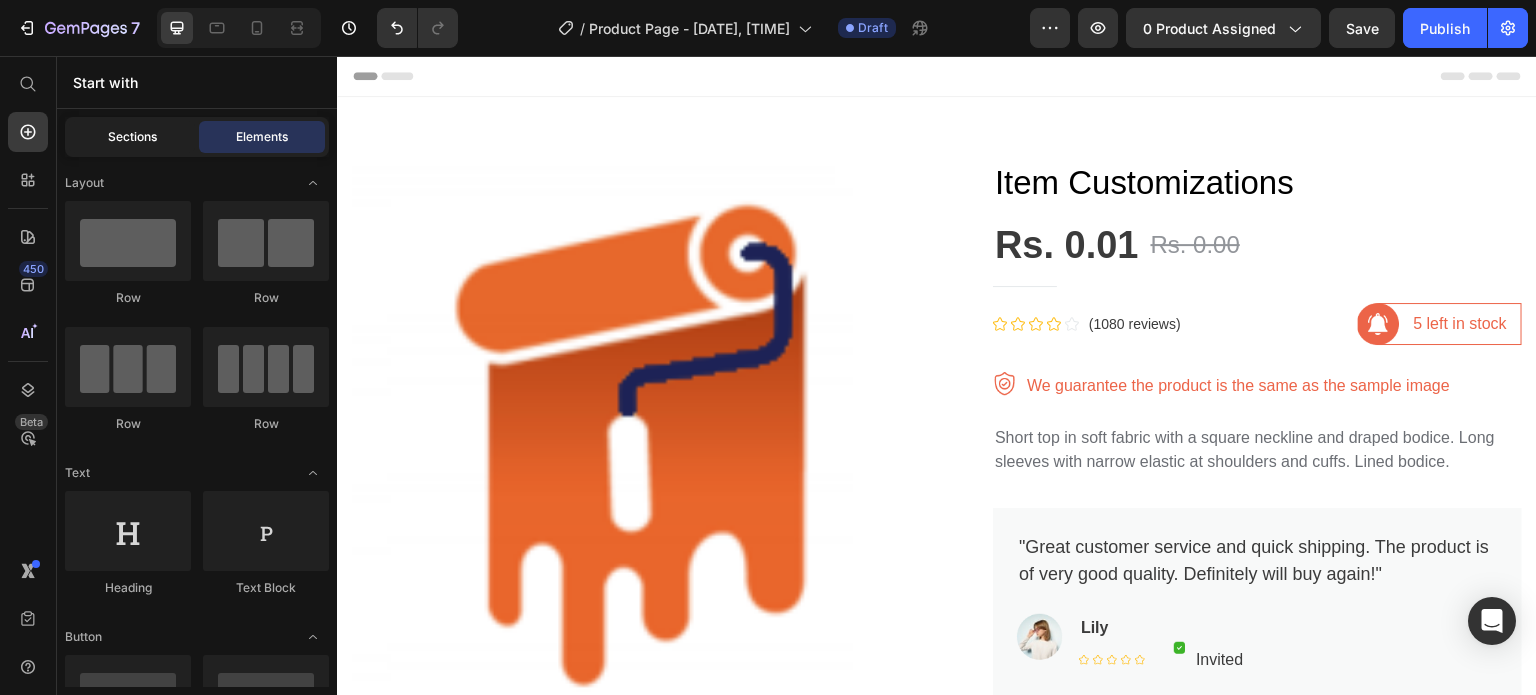 click on "Sections" 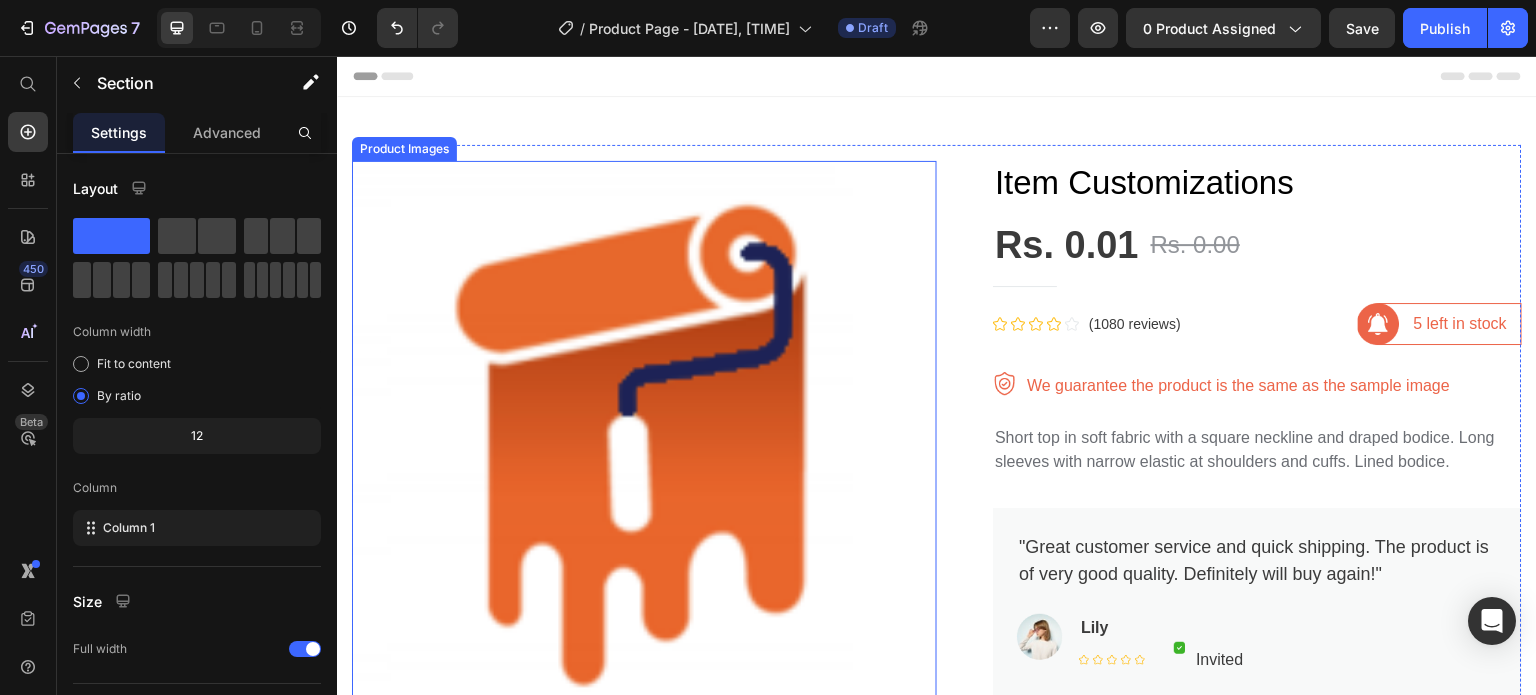 scroll, scrollTop: 0, scrollLeft: 0, axis: both 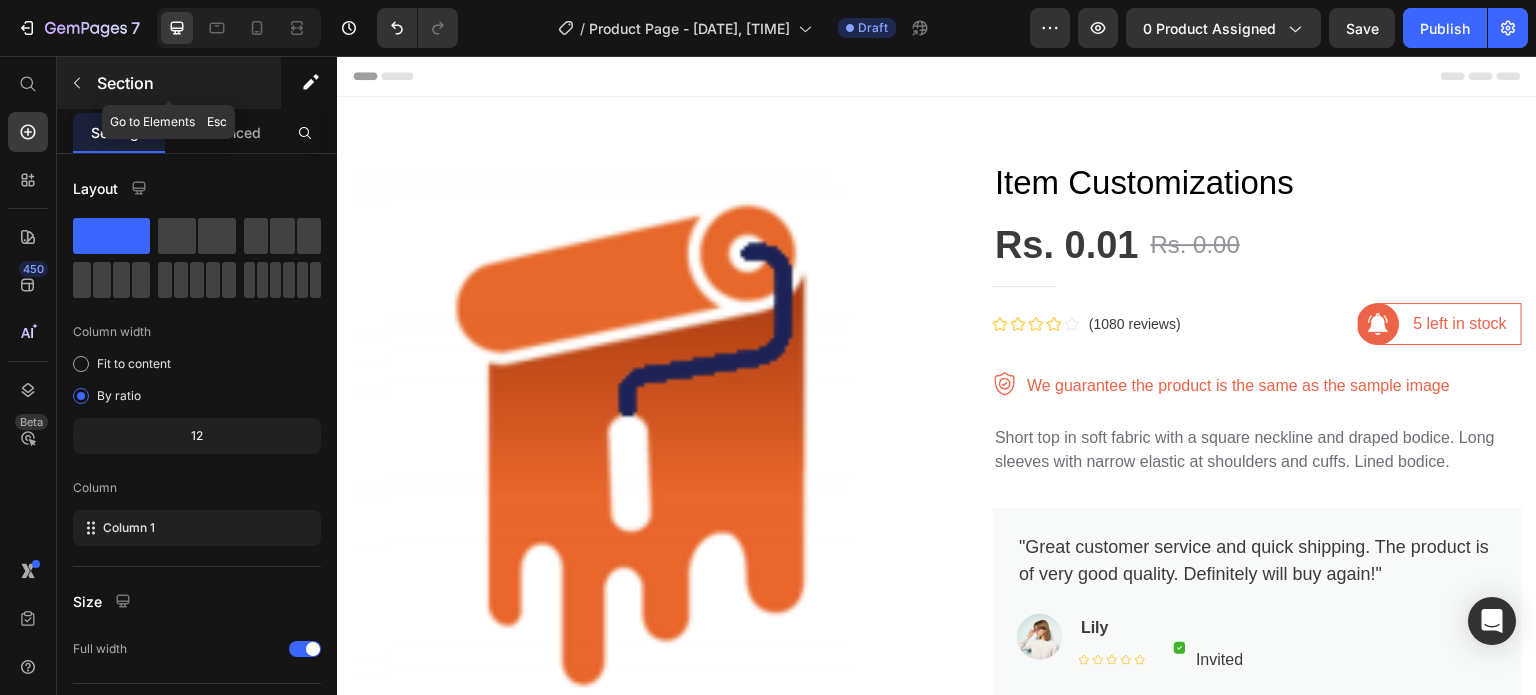 click at bounding box center (77, 83) 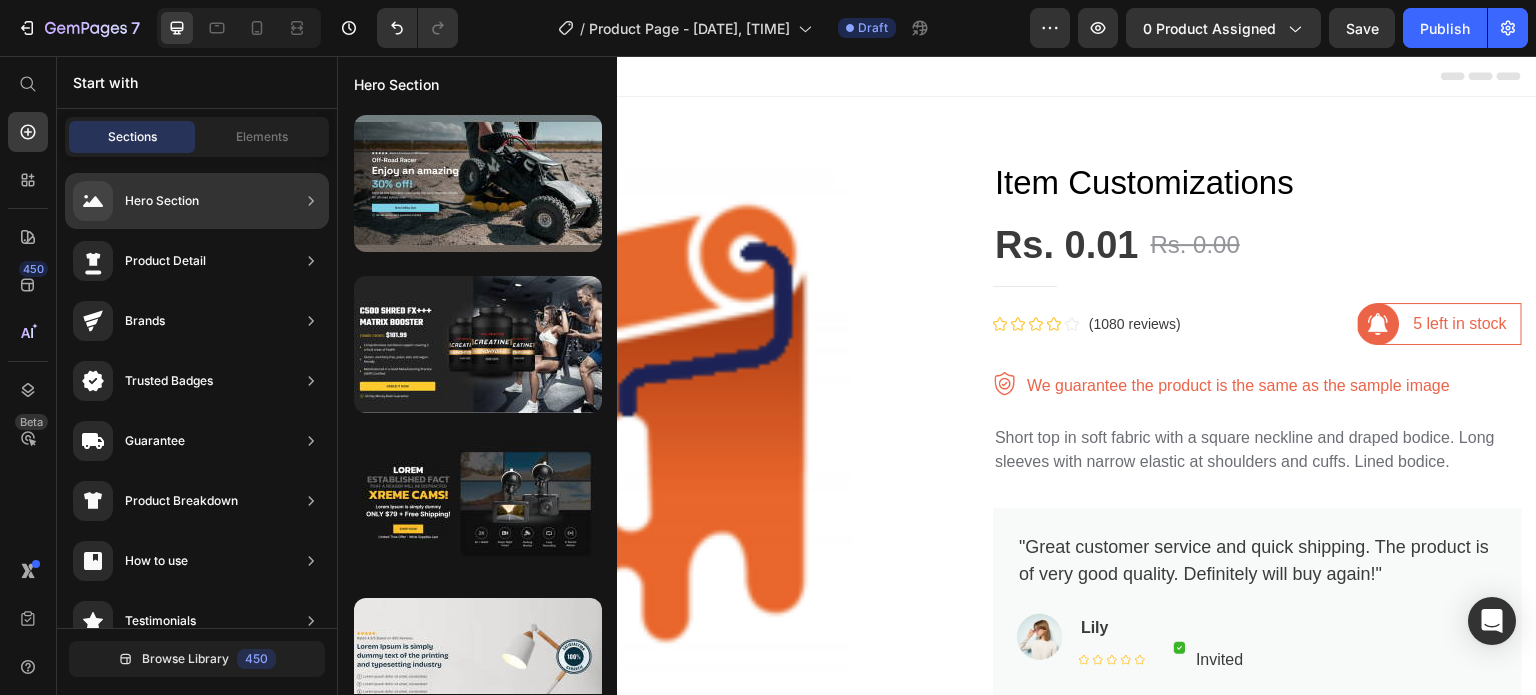 click on "Hero Section" at bounding box center (136, 201) 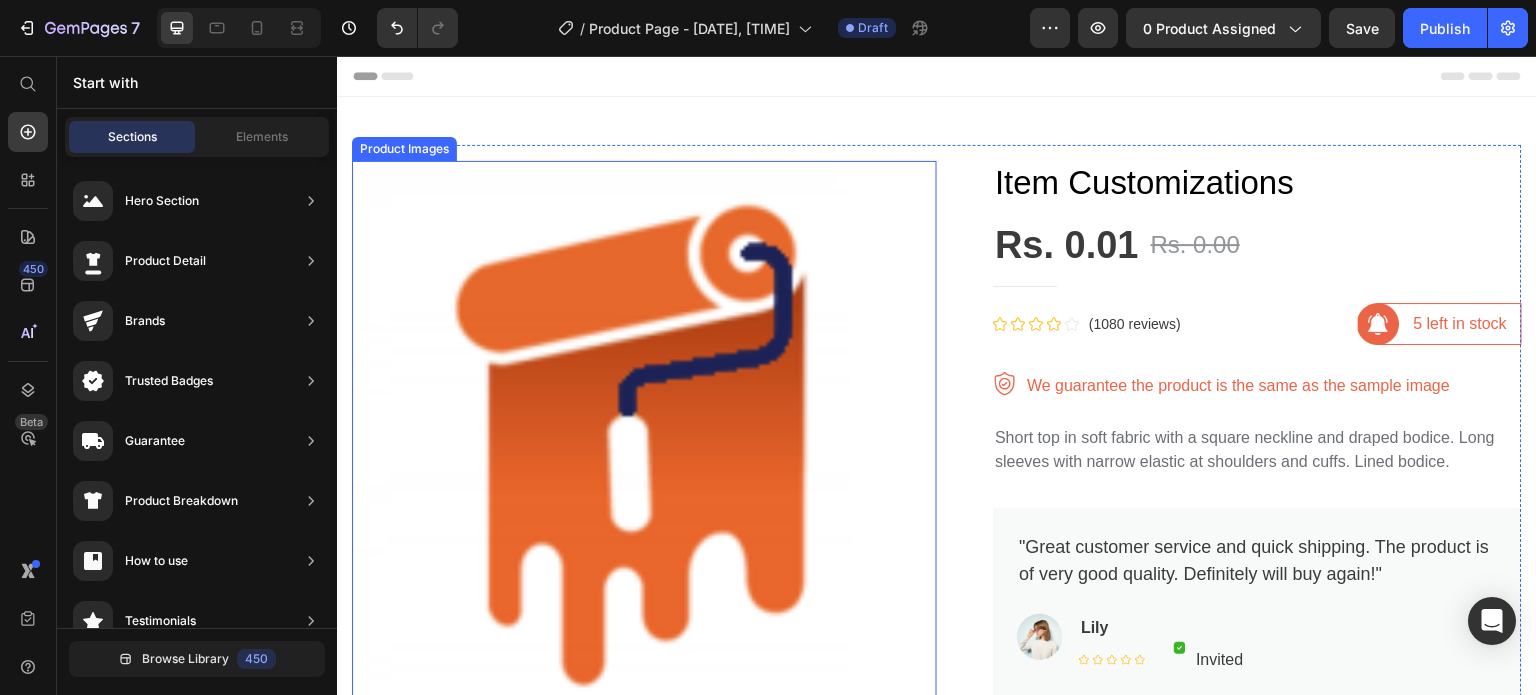 scroll, scrollTop: 0, scrollLeft: 0, axis: both 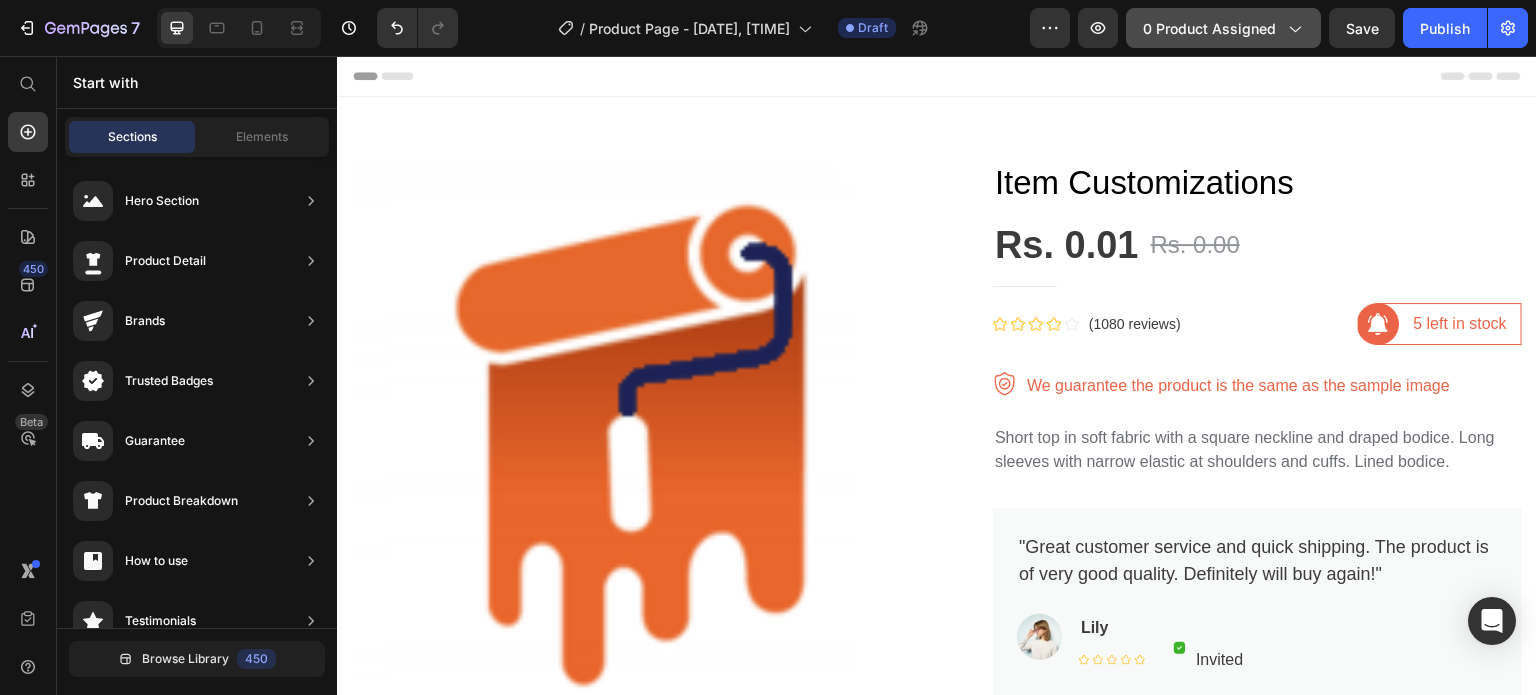 click on "0 product assigned" 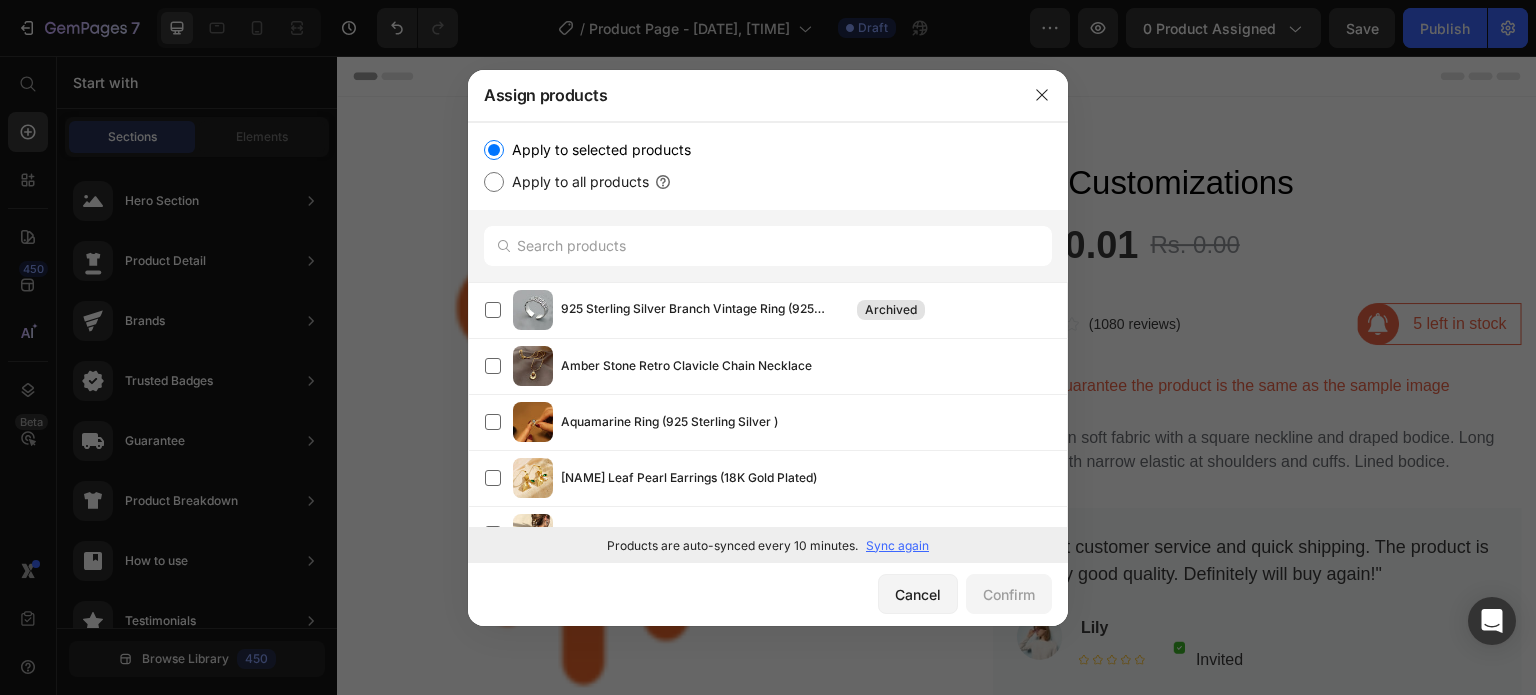 click on "Apply to selected products Apply to all products" 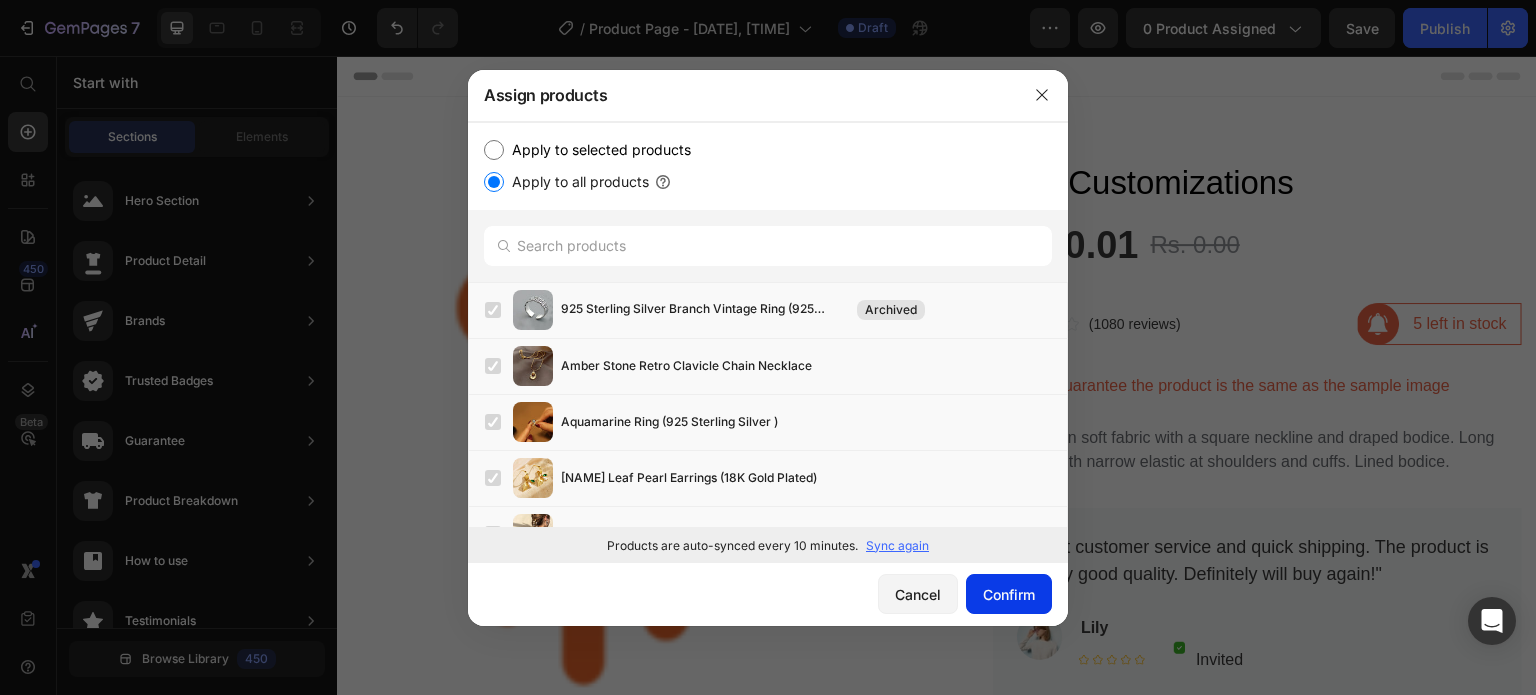 click on "Confirm" at bounding box center [1009, 594] 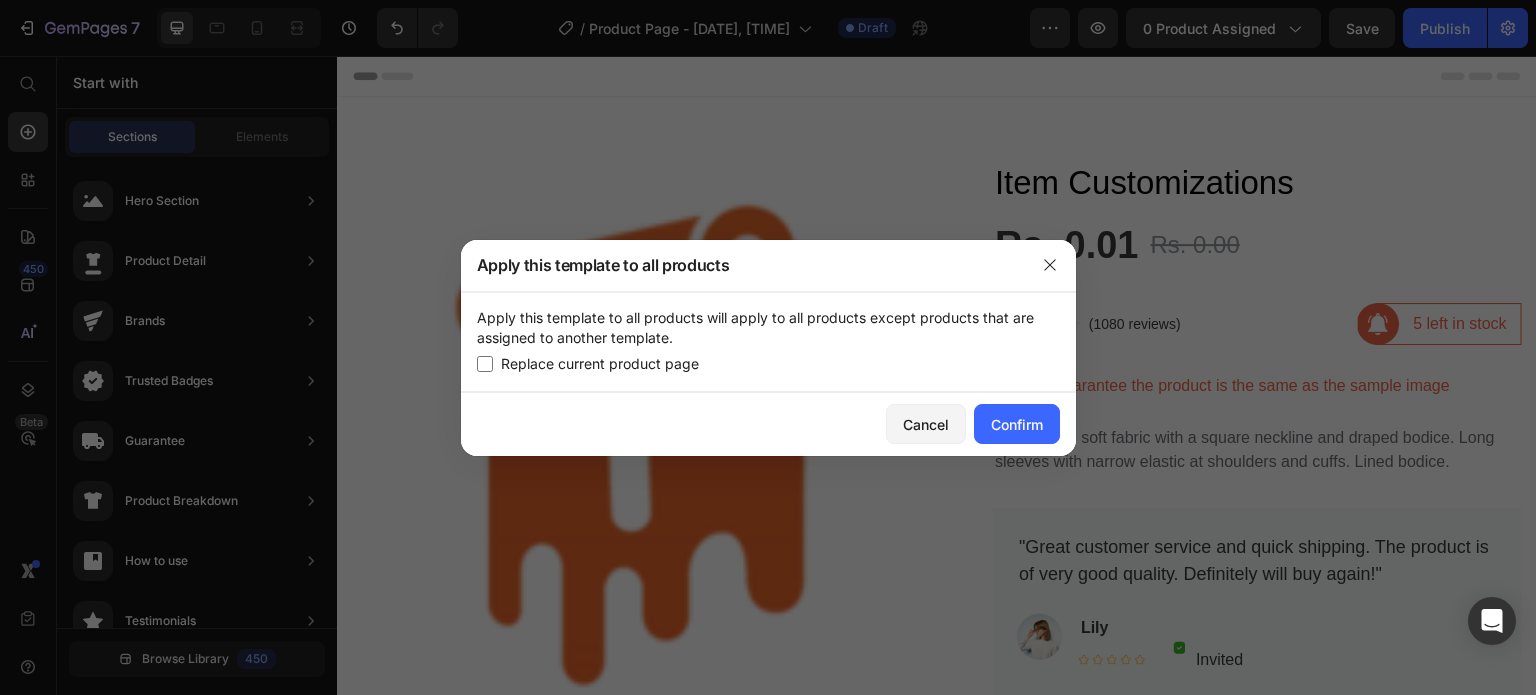 click on "Replace current product page" at bounding box center [600, 364] 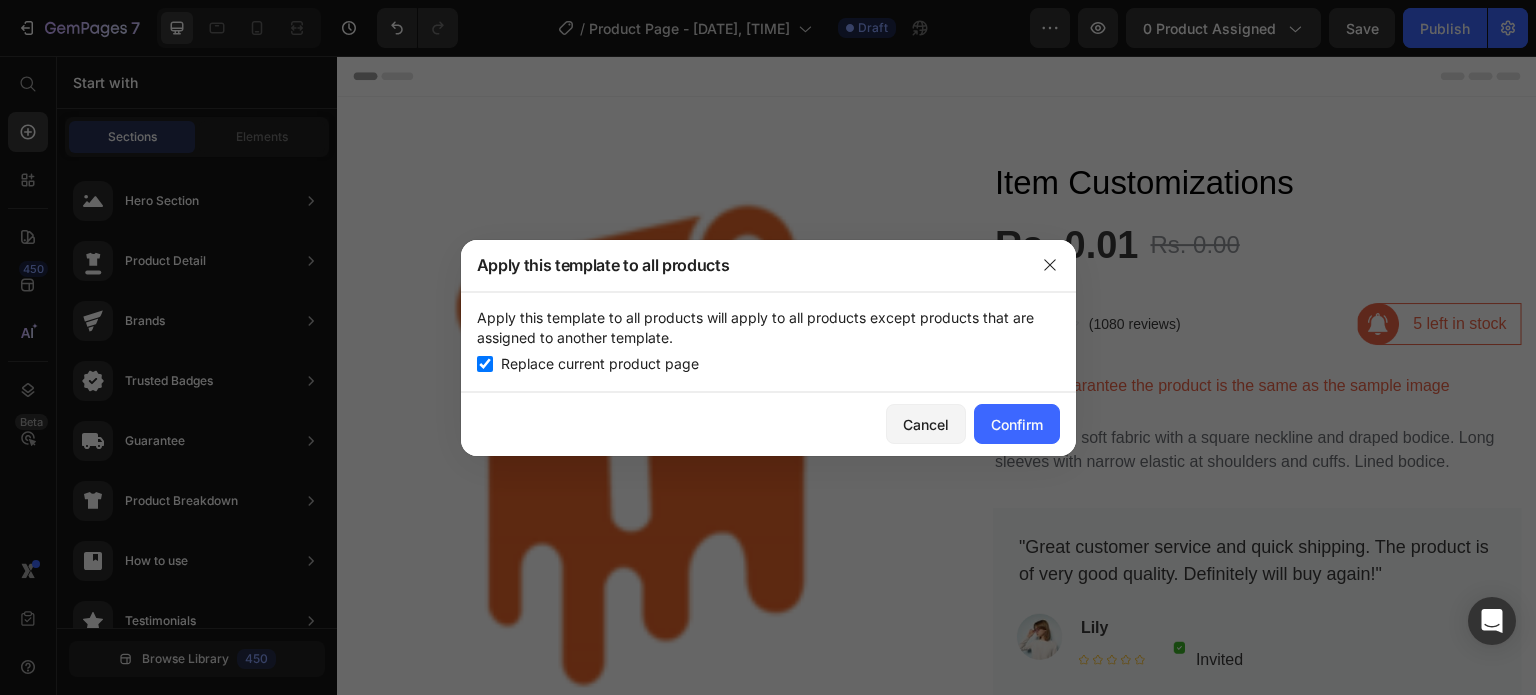 checkbox on "true" 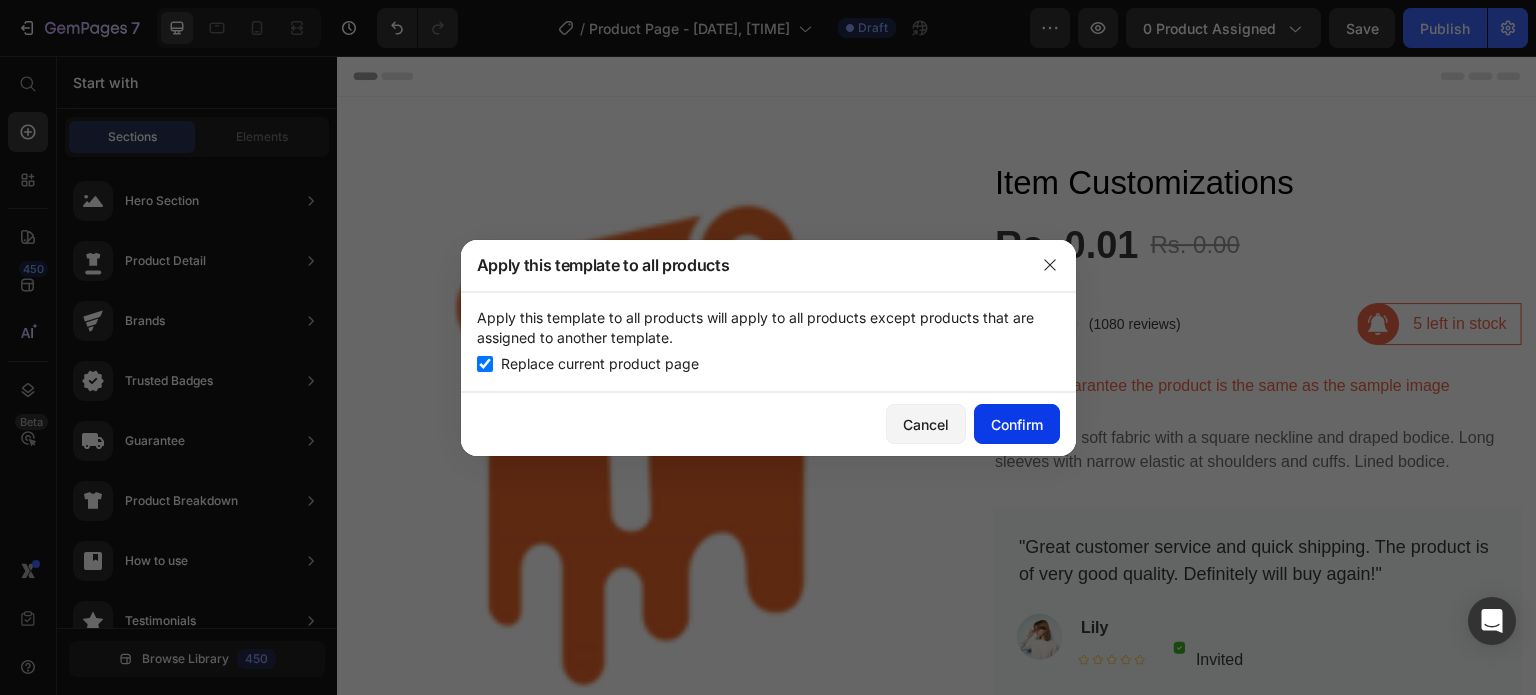 click on "Confirm" at bounding box center (1017, 424) 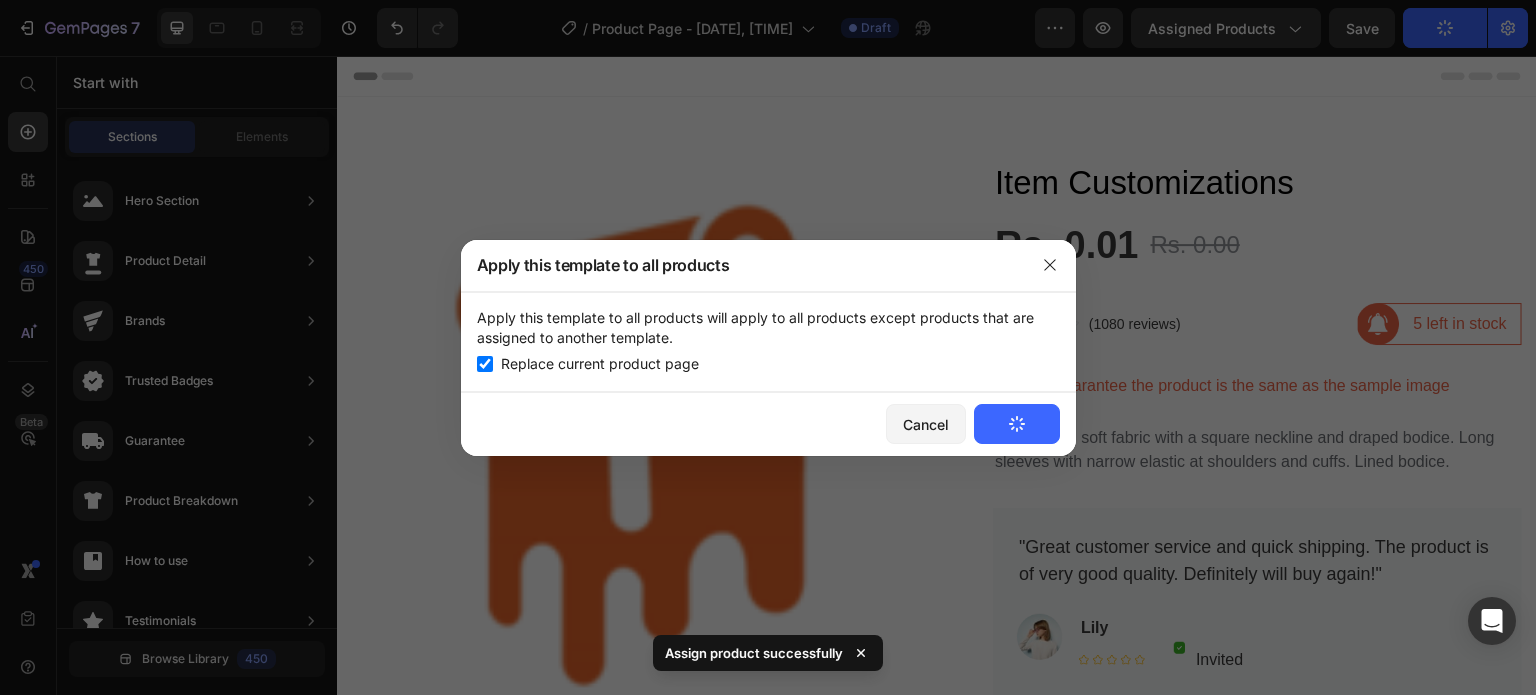 click at bounding box center [768, 347] 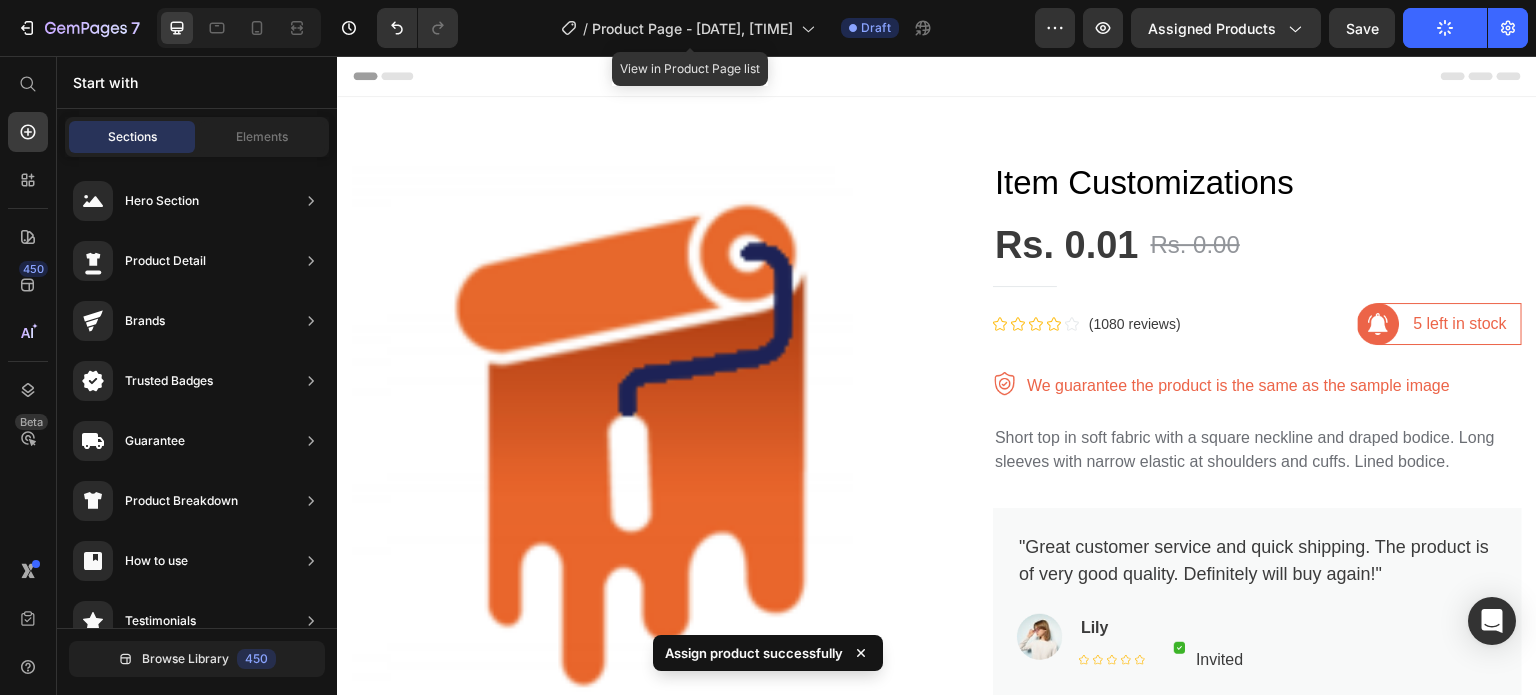 click 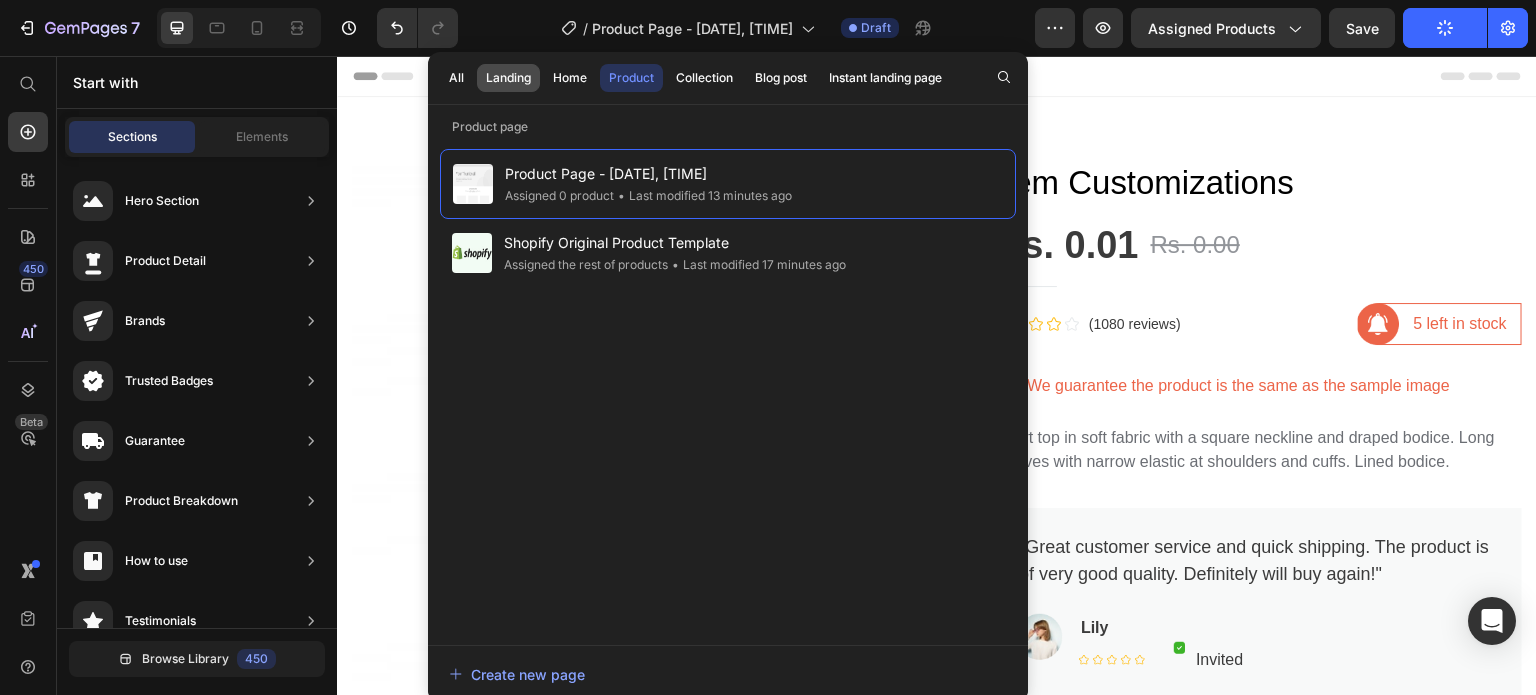click on "Landing" at bounding box center (508, 78) 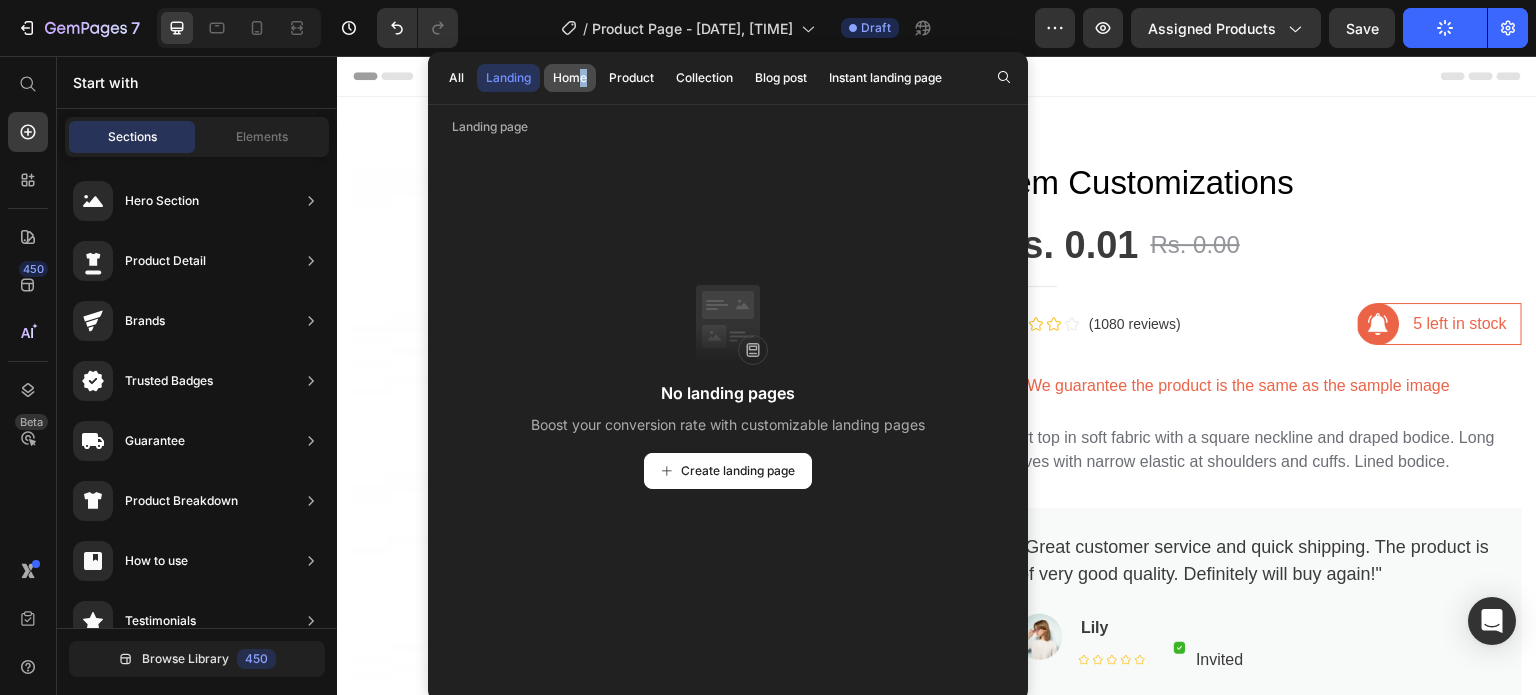 drag, startPoint x: 596, startPoint y: 76, endPoint x: 575, endPoint y: 76, distance: 21 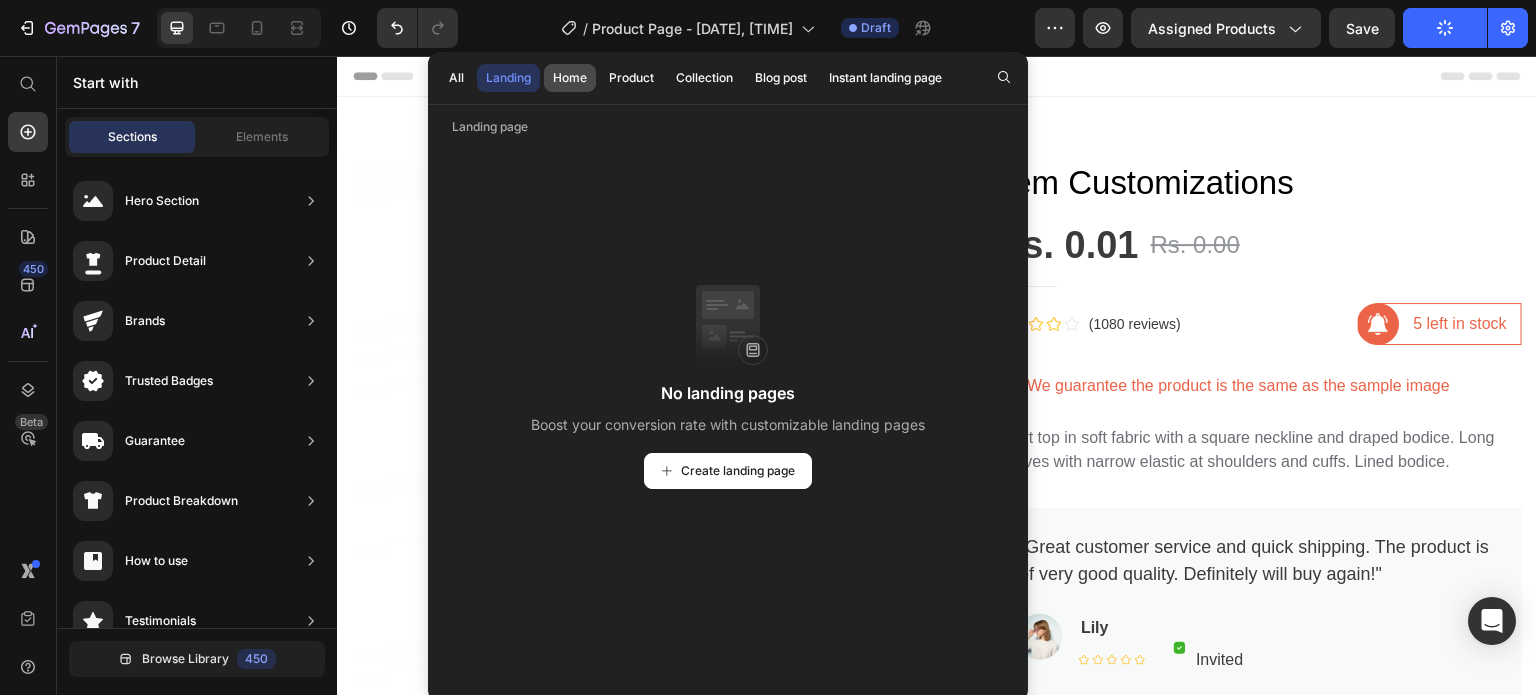 click on "Home" at bounding box center [570, 78] 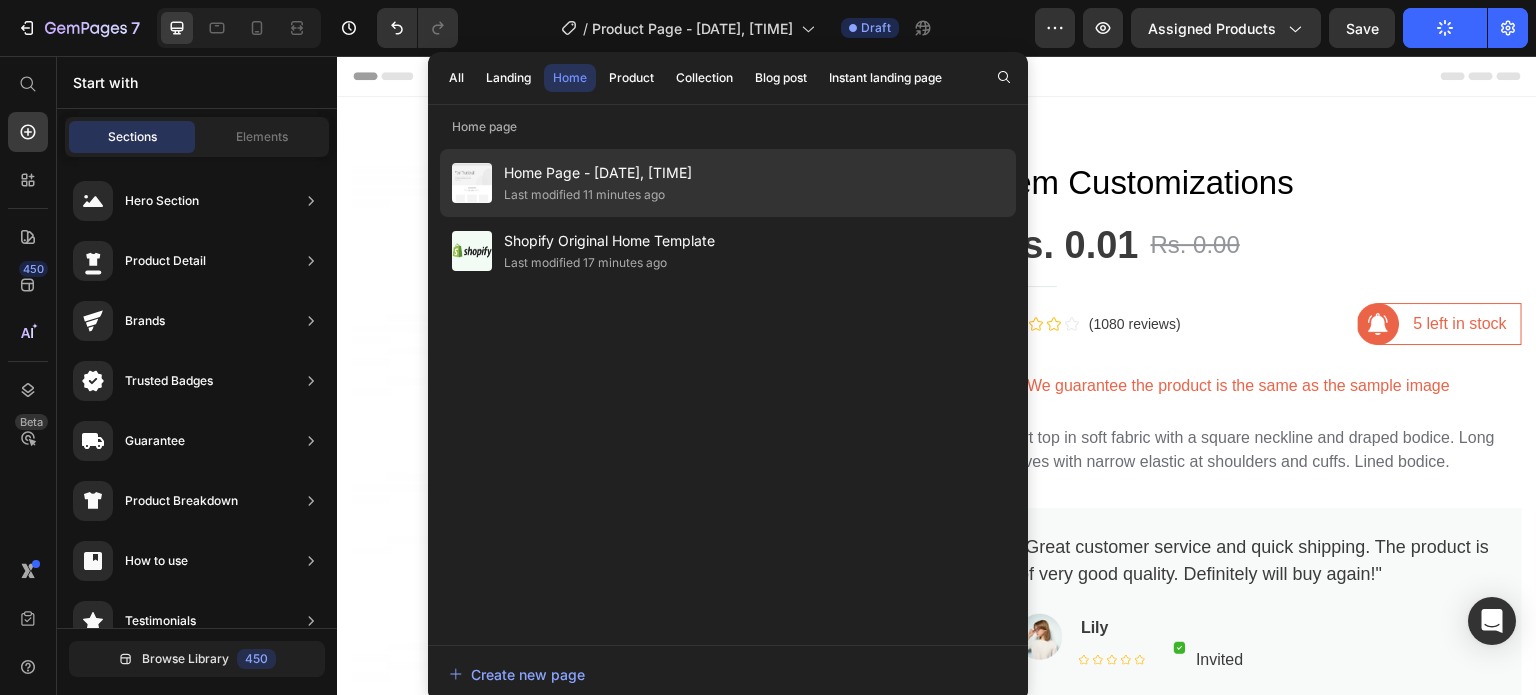 click on "Home Page - [DATE], [TIME]" at bounding box center (598, 173) 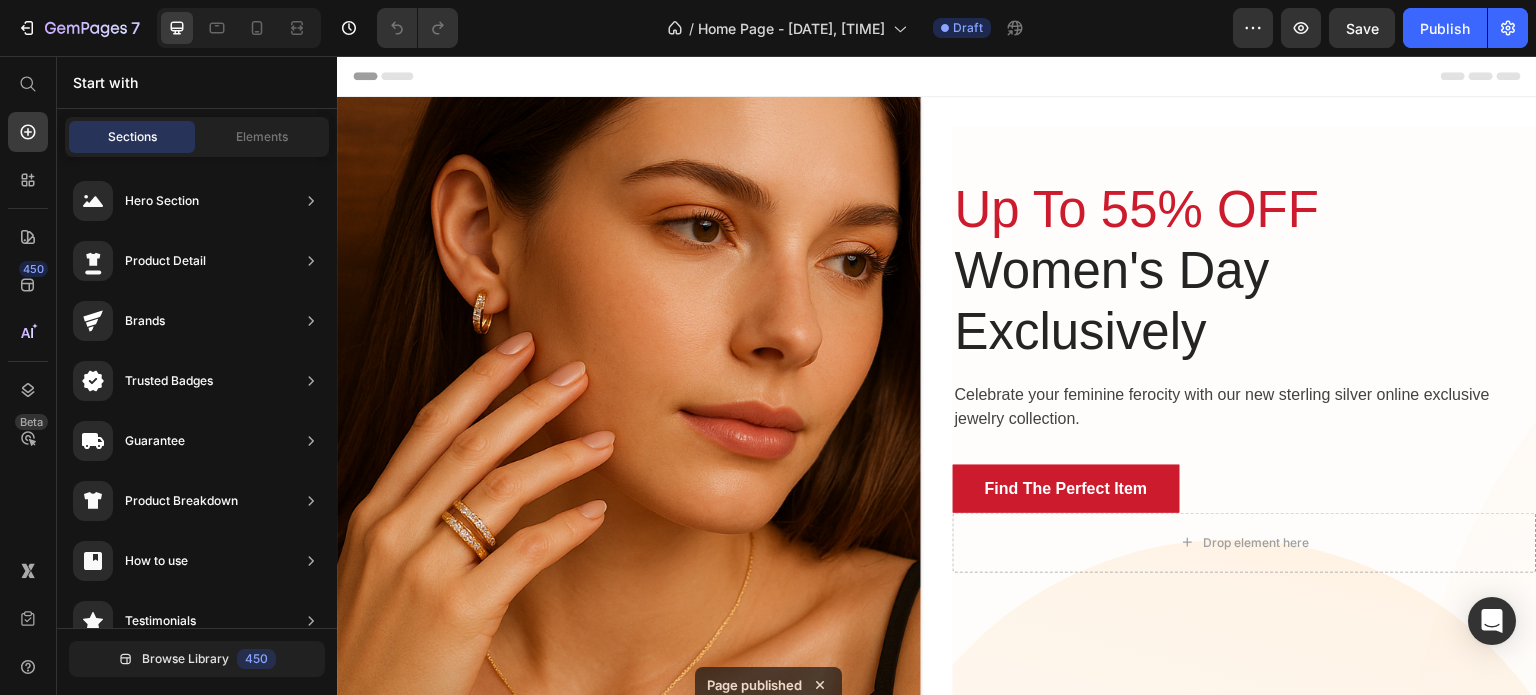 scroll, scrollTop: 0, scrollLeft: 0, axis: both 